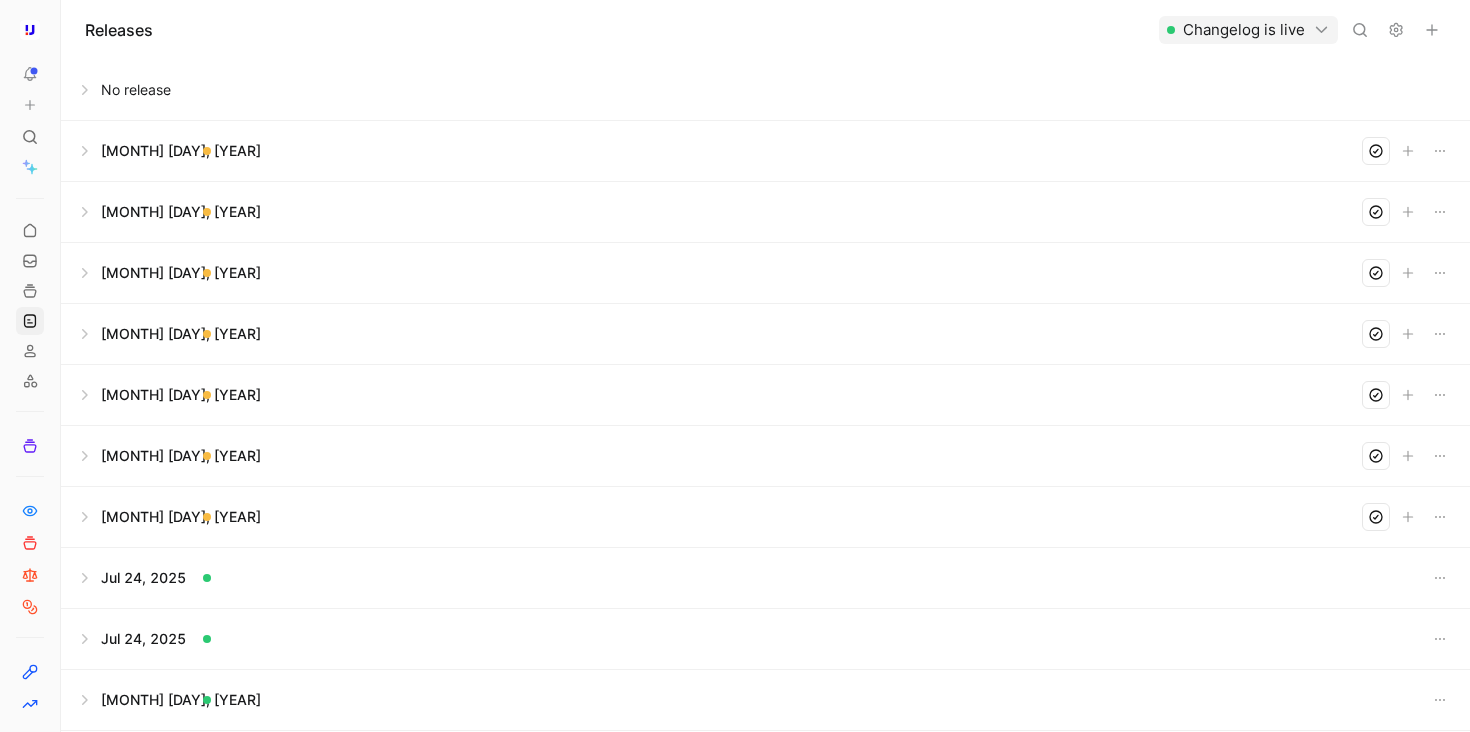 scroll, scrollTop: 0, scrollLeft: 0, axis: both 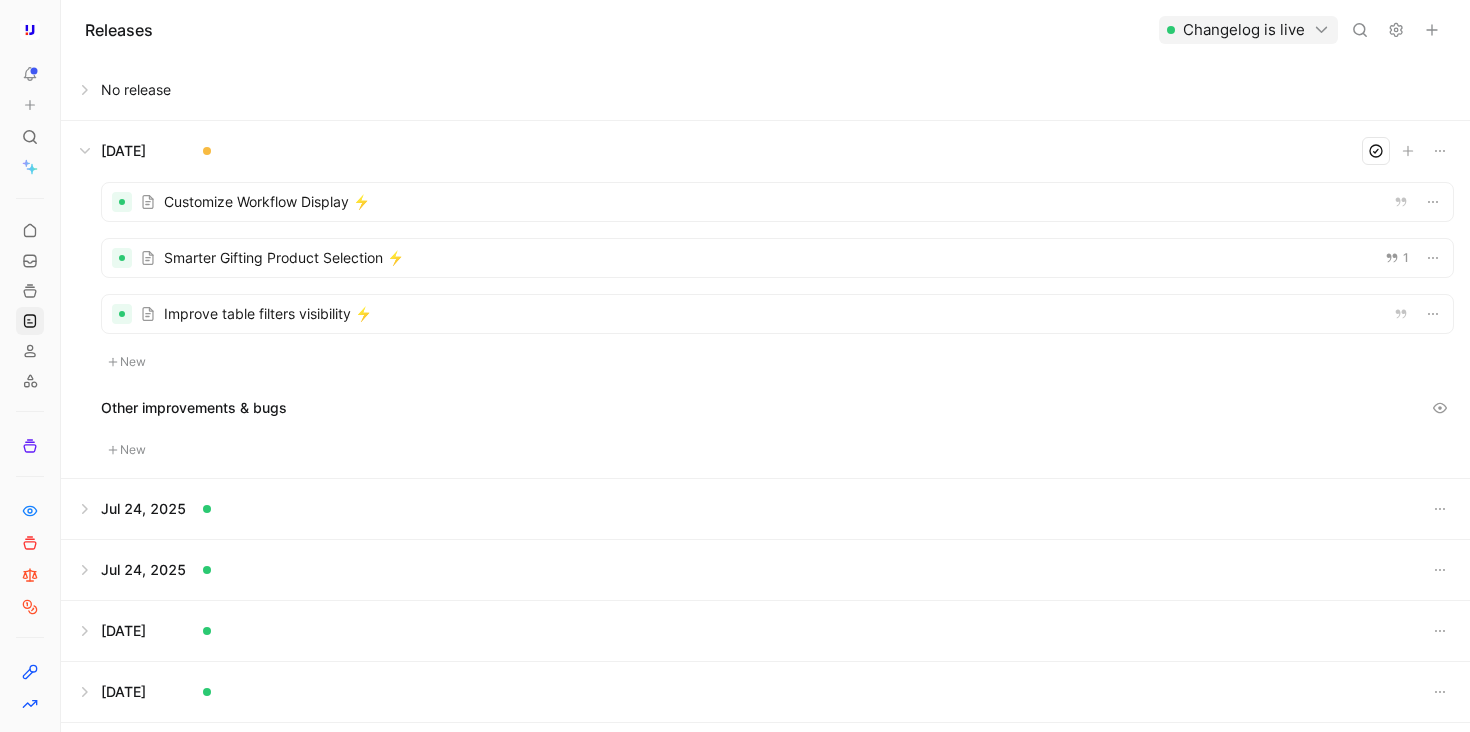 click at bounding box center (777, 202) 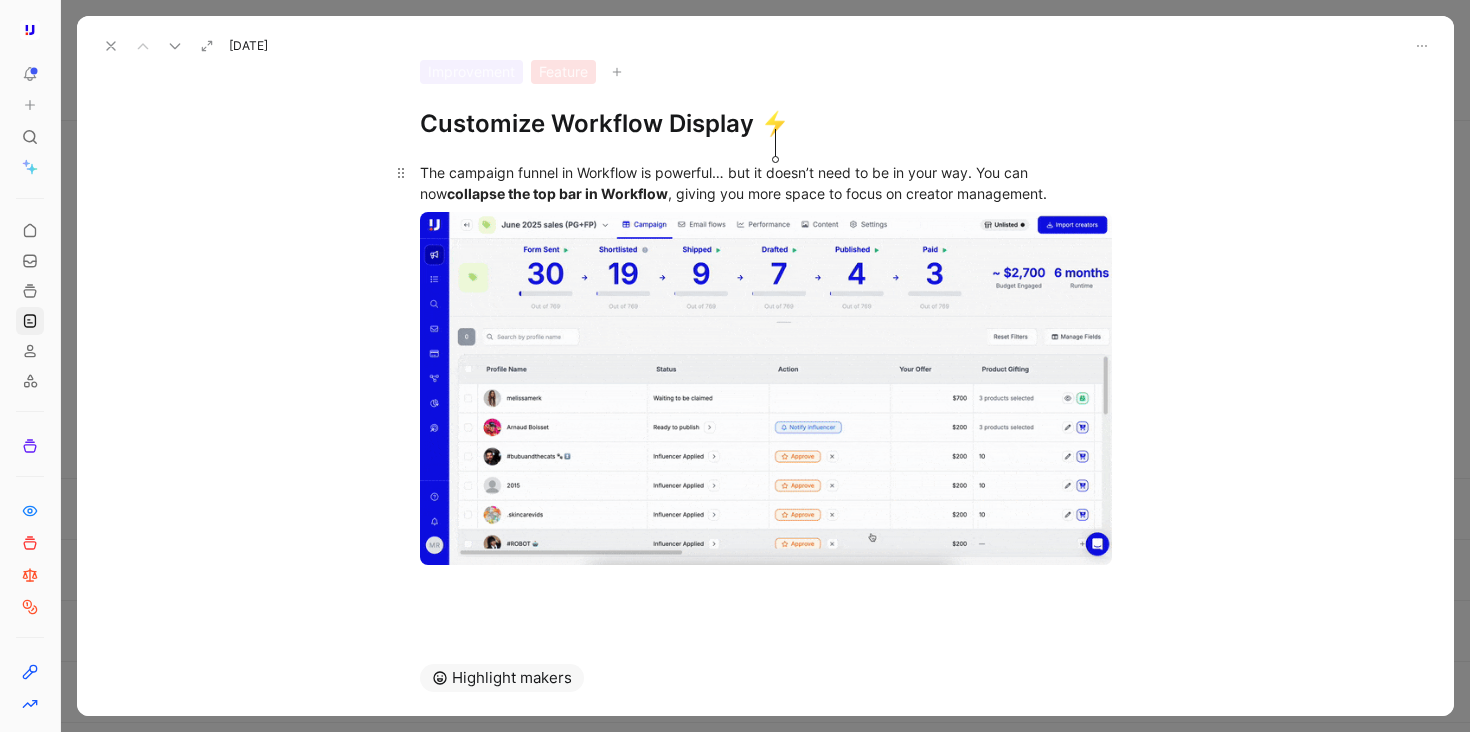scroll, scrollTop: 11, scrollLeft: 0, axis: vertical 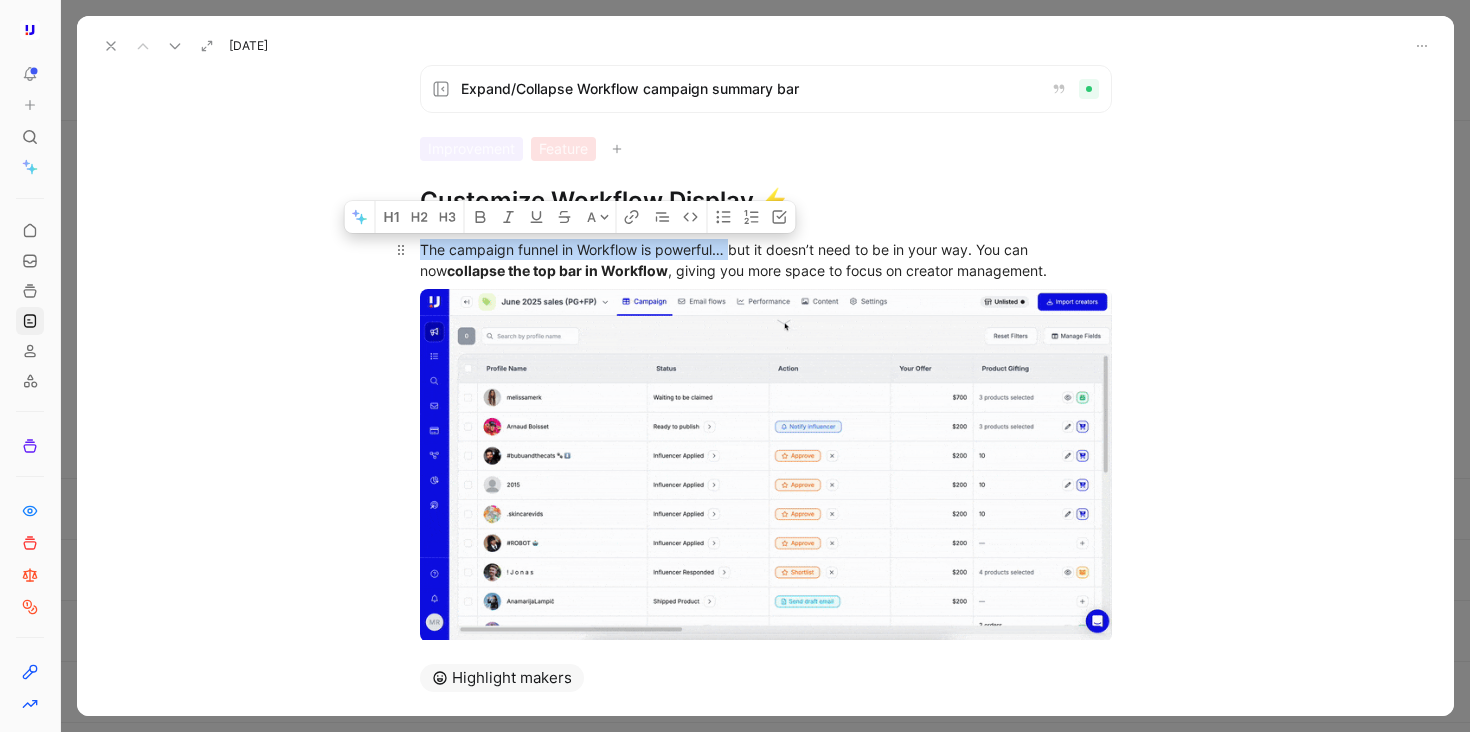 drag, startPoint x: 416, startPoint y: 250, endPoint x: 728, endPoint y: 248, distance: 312.0064 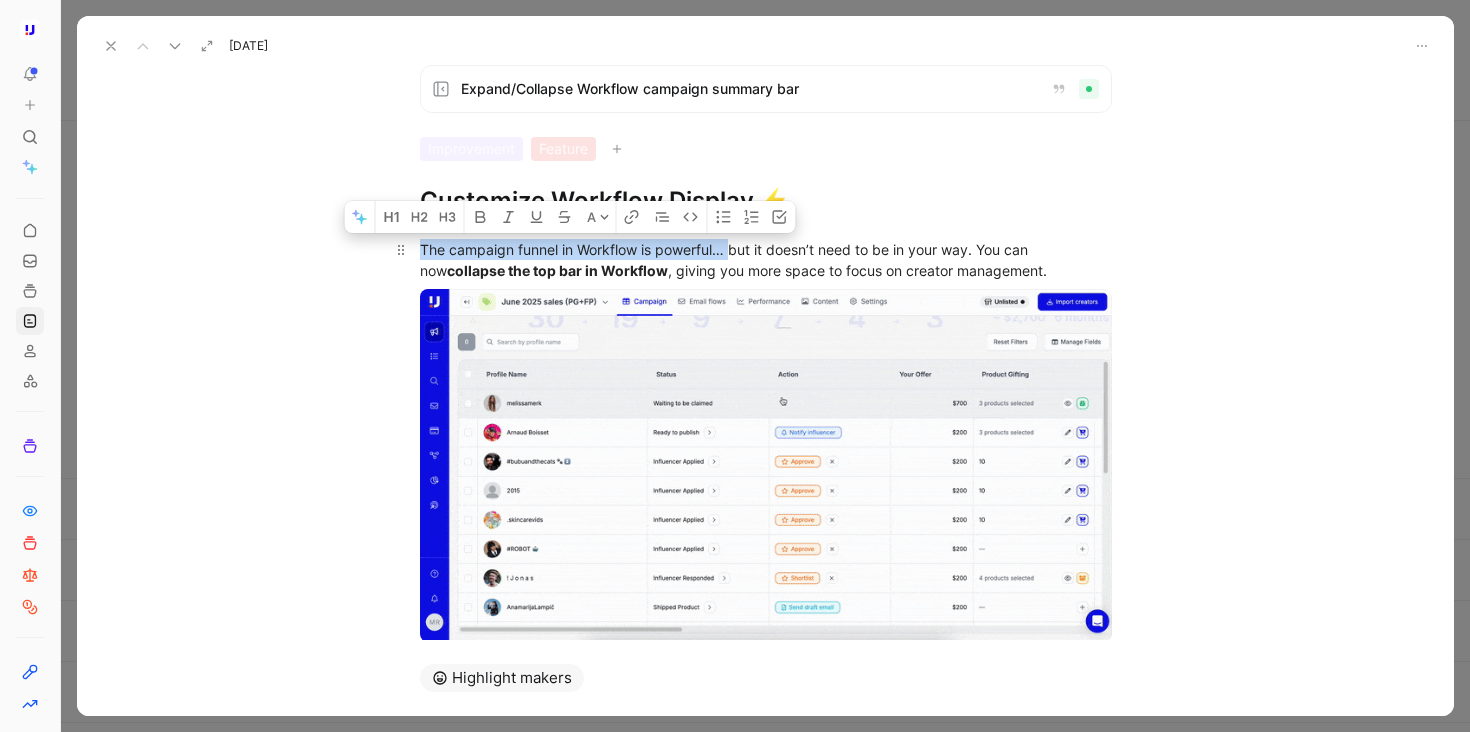 click on "The campaign funnel in Workflow is powerful… but it doesn’t need to be in your way. You can now  collapse the top bar in Workflow , giving you more space to focus on creator management." at bounding box center [766, 260] 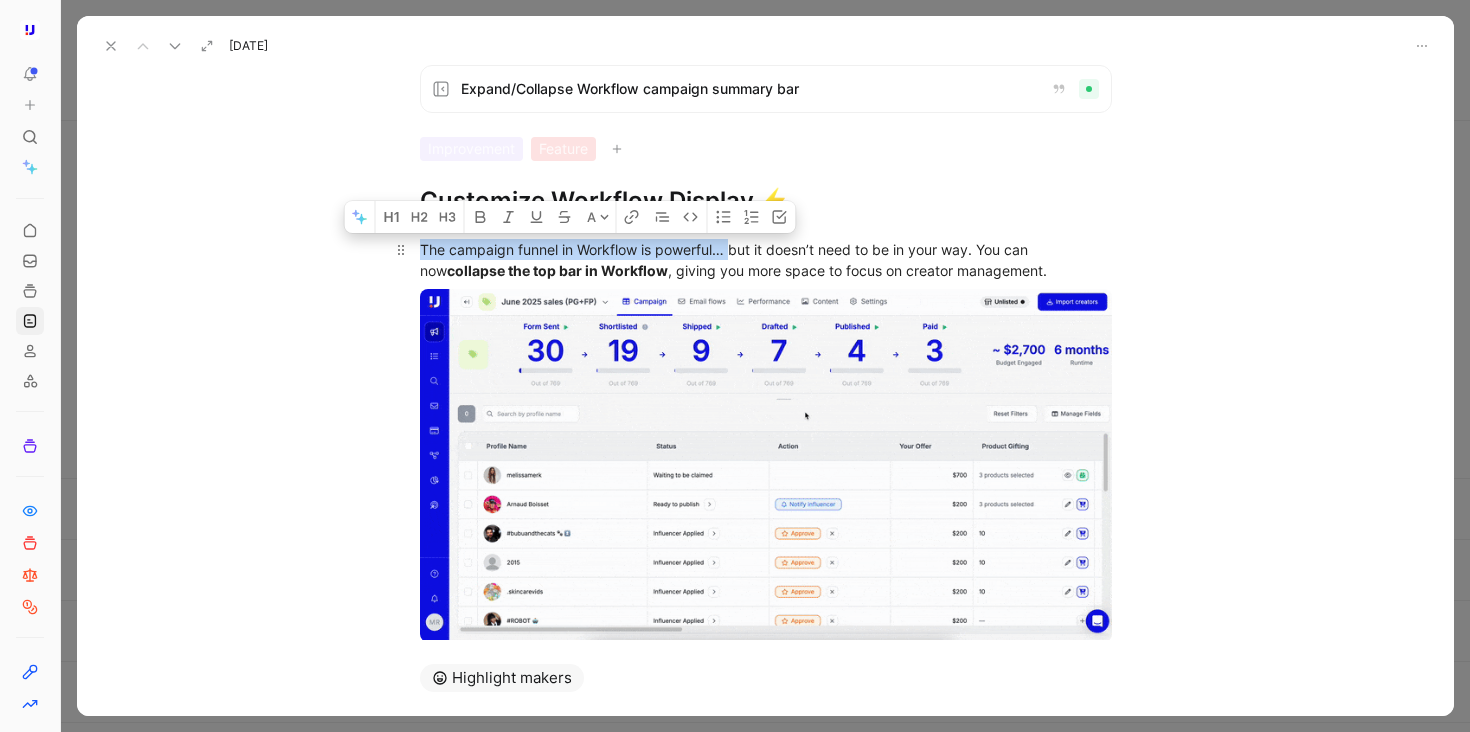 click on "The campaign funnel in Workflow is powerful… but it doesn’t need to be in your way. You can now  collapse the top bar in Workflow , giving you more space to focus on creator management." at bounding box center [766, 260] 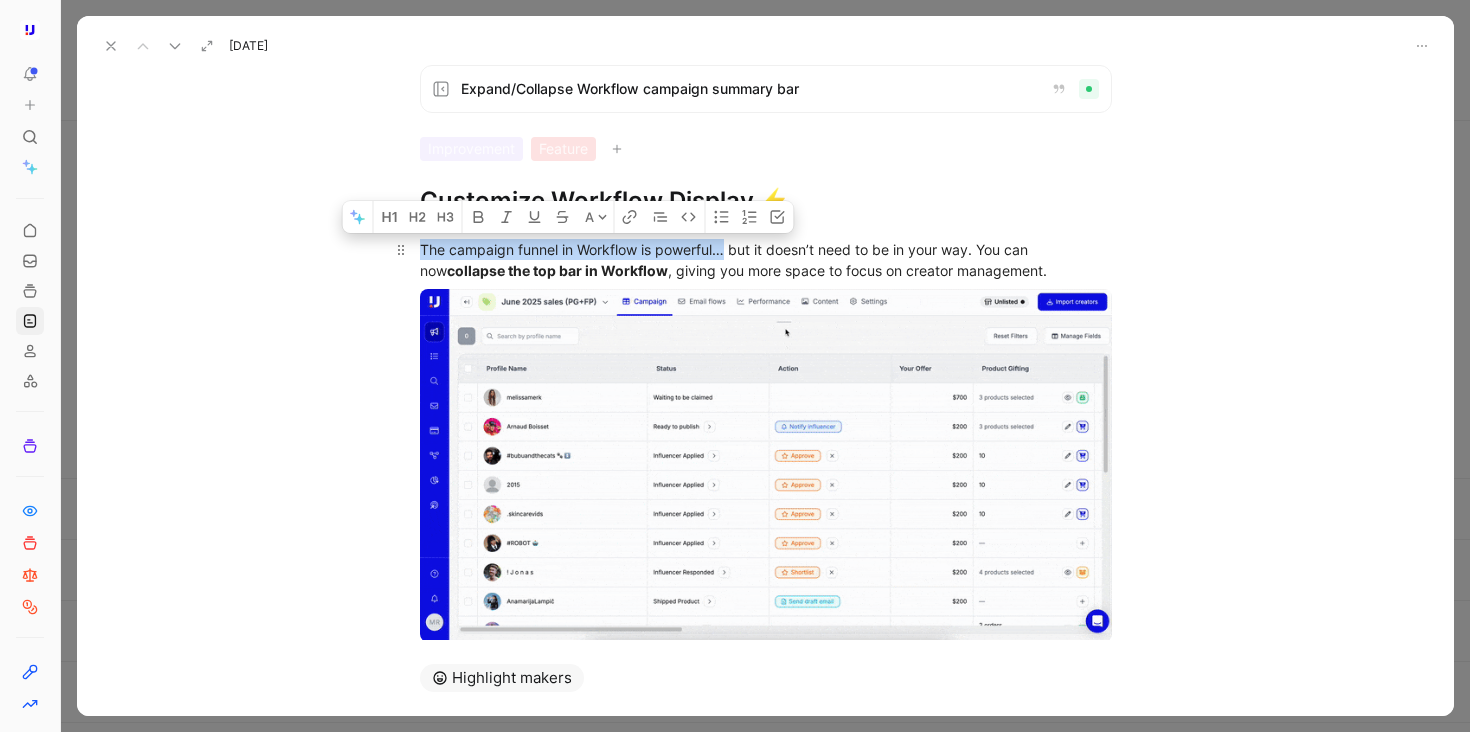drag, startPoint x: 721, startPoint y: 244, endPoint x: 414, endPoint y: 243, distance: 307.00162 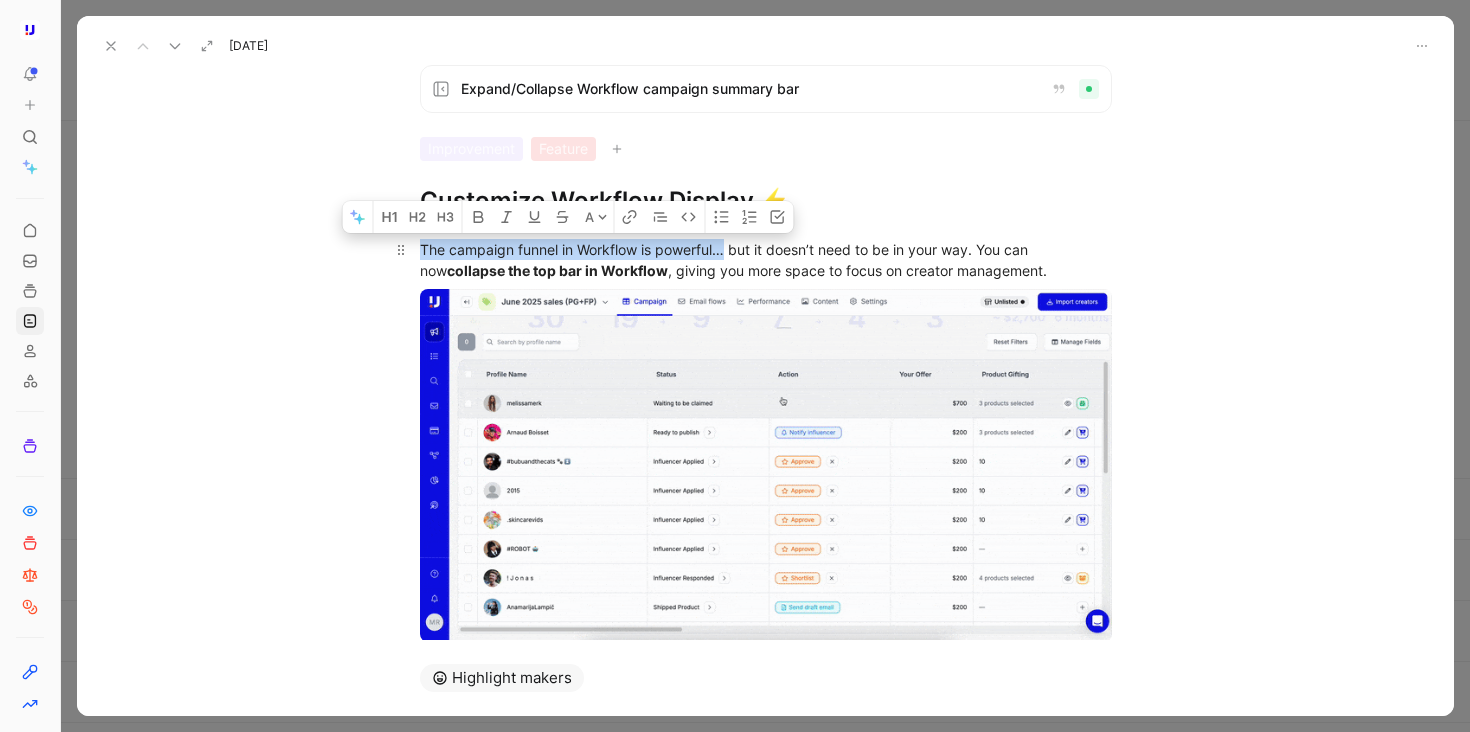 click on "The campaign funnel in Workflow is powerful… but it doesn’t need to be in your way. You can now  collapse the top bar in Workflow , giving you more space to focus on creator management." at bounding box center (766, 260) 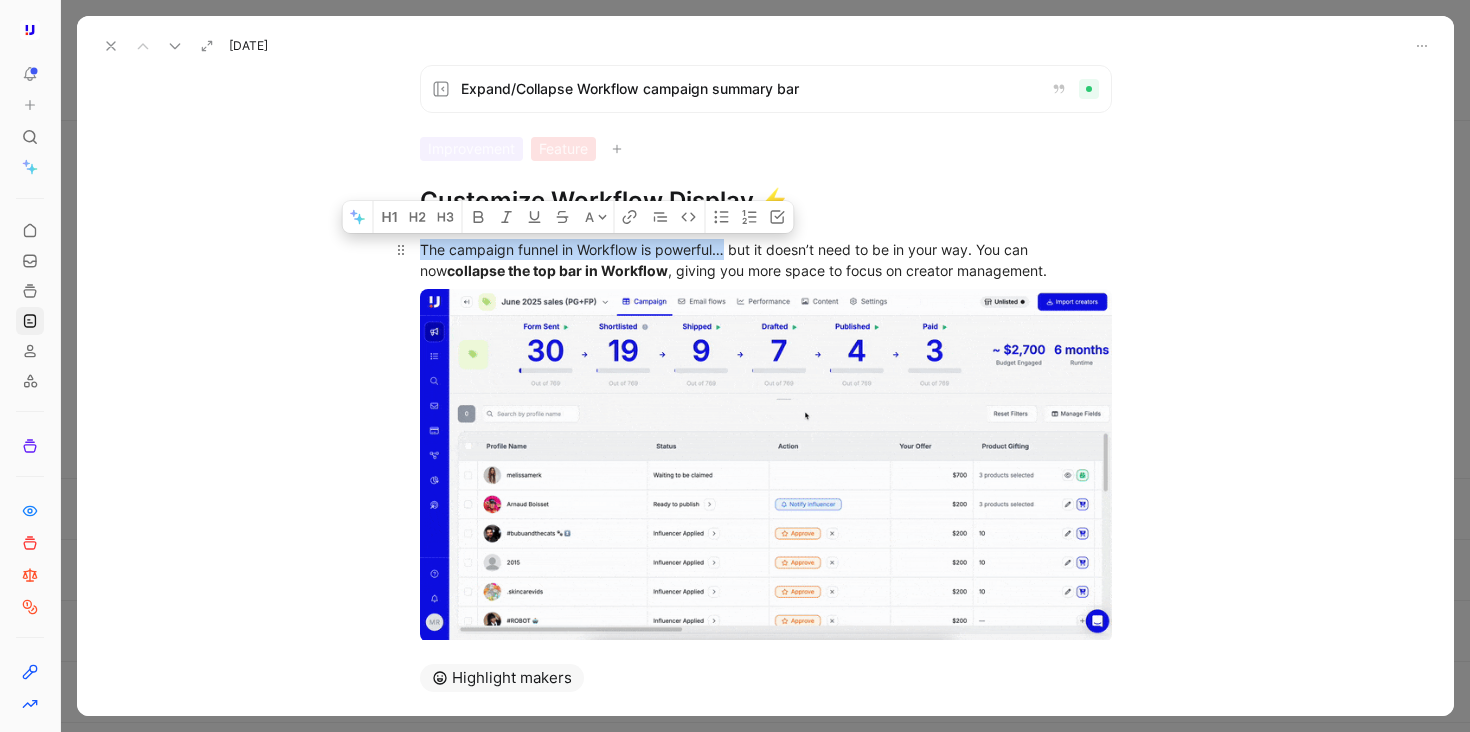 click on "The campaign funnel in Workflow is powerful… but it doesn’t need to be in your way. You can now  collapse the top bar in Workflow , giving you more space to focus on creator management." at bounding box center (766, 260) 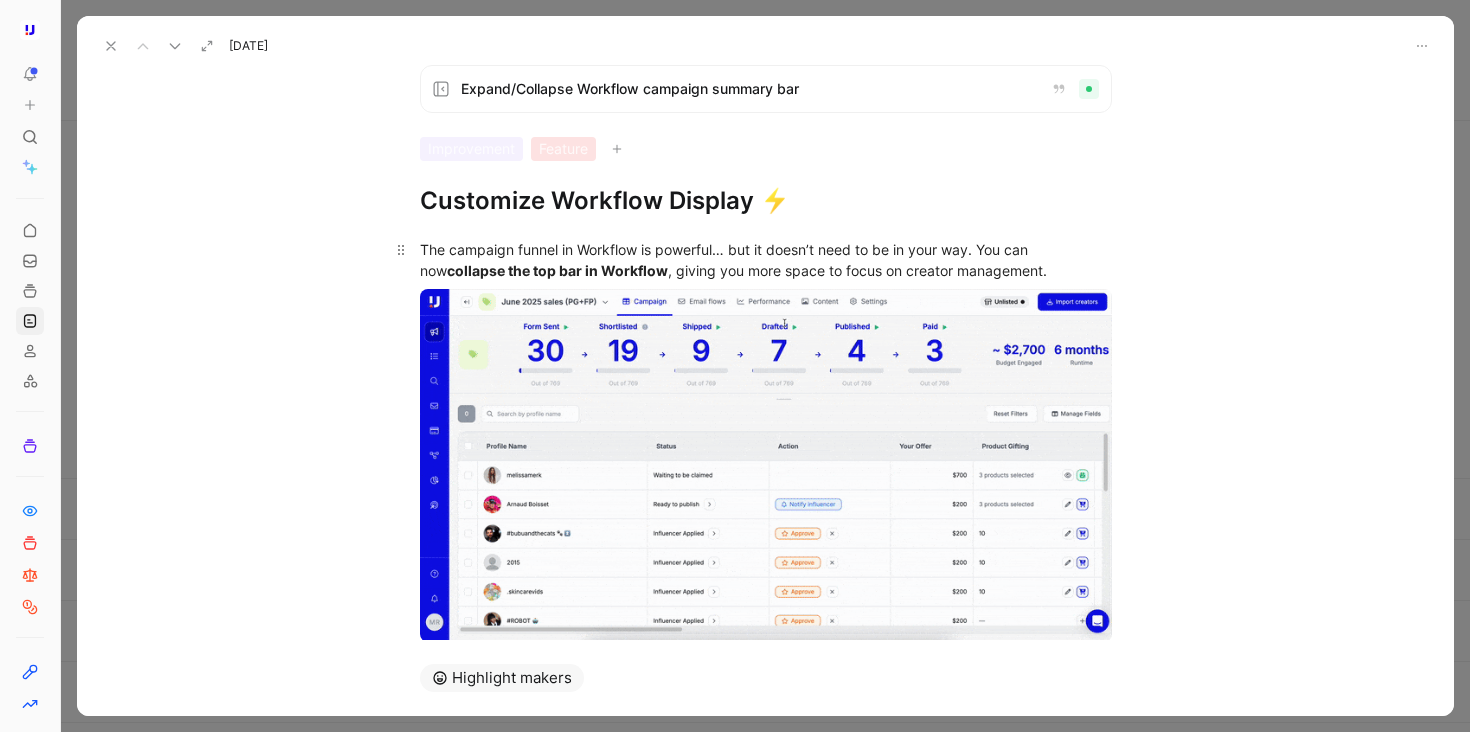 click on "The campaign funnel in Workflow is powerful… but it doesn’t need to be in your way. You can now  collapse the top bar in Workflow , giving you more space to focus on creator management." at bounding box center [766, 260] 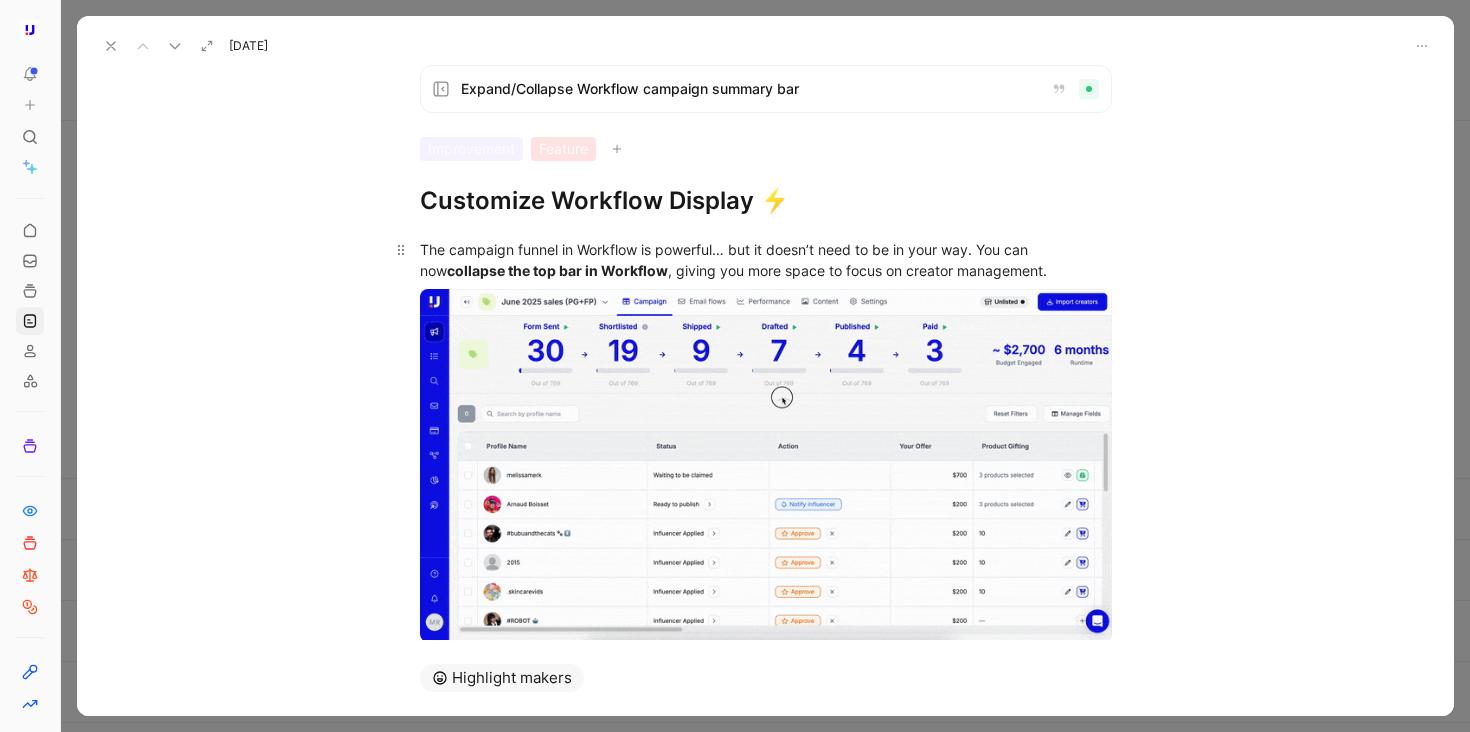 type 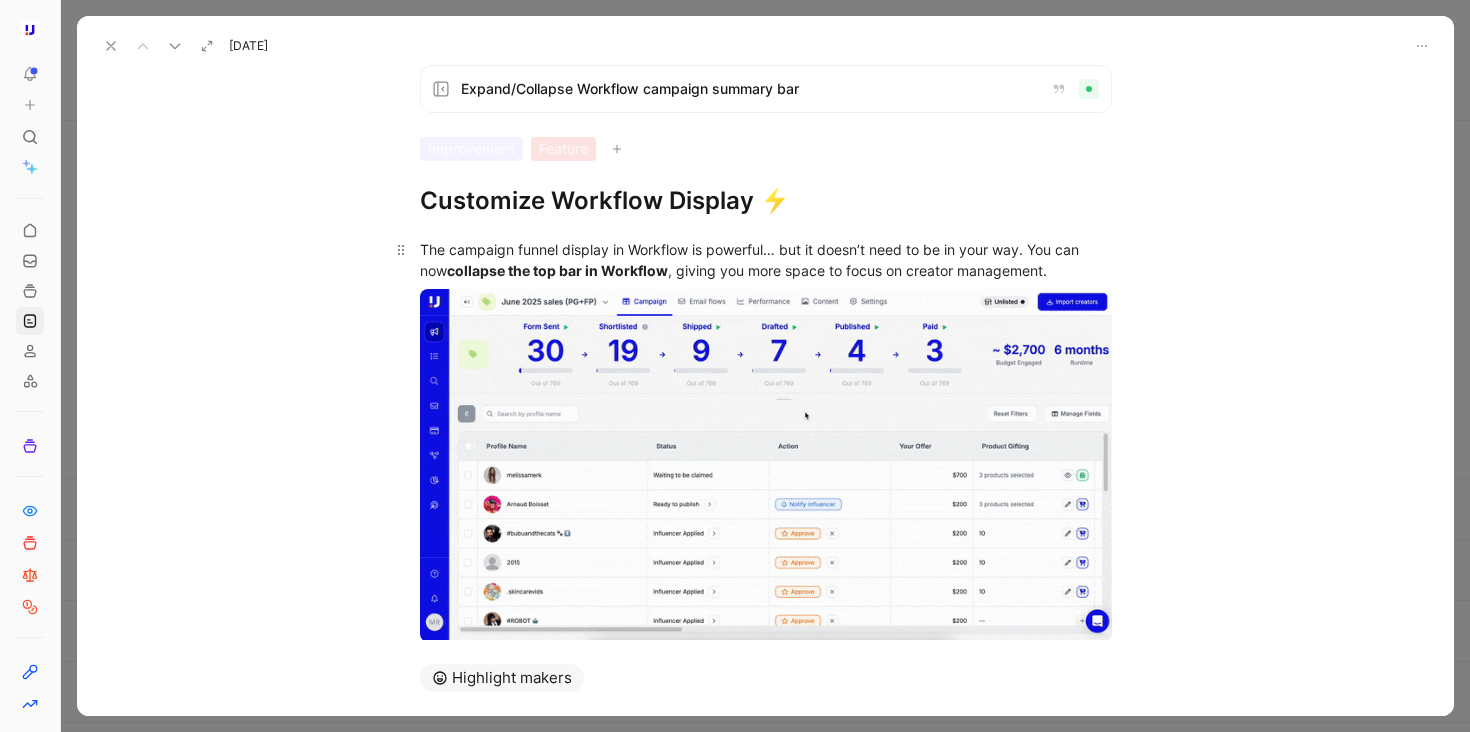 click on "The campaign funnel display in Workflow is powerful… but it doesn’t need to be in your way. You can now  collapse the top bar in Workflow , giving you more space to focus on creator management." at bounding box center (766, 260) 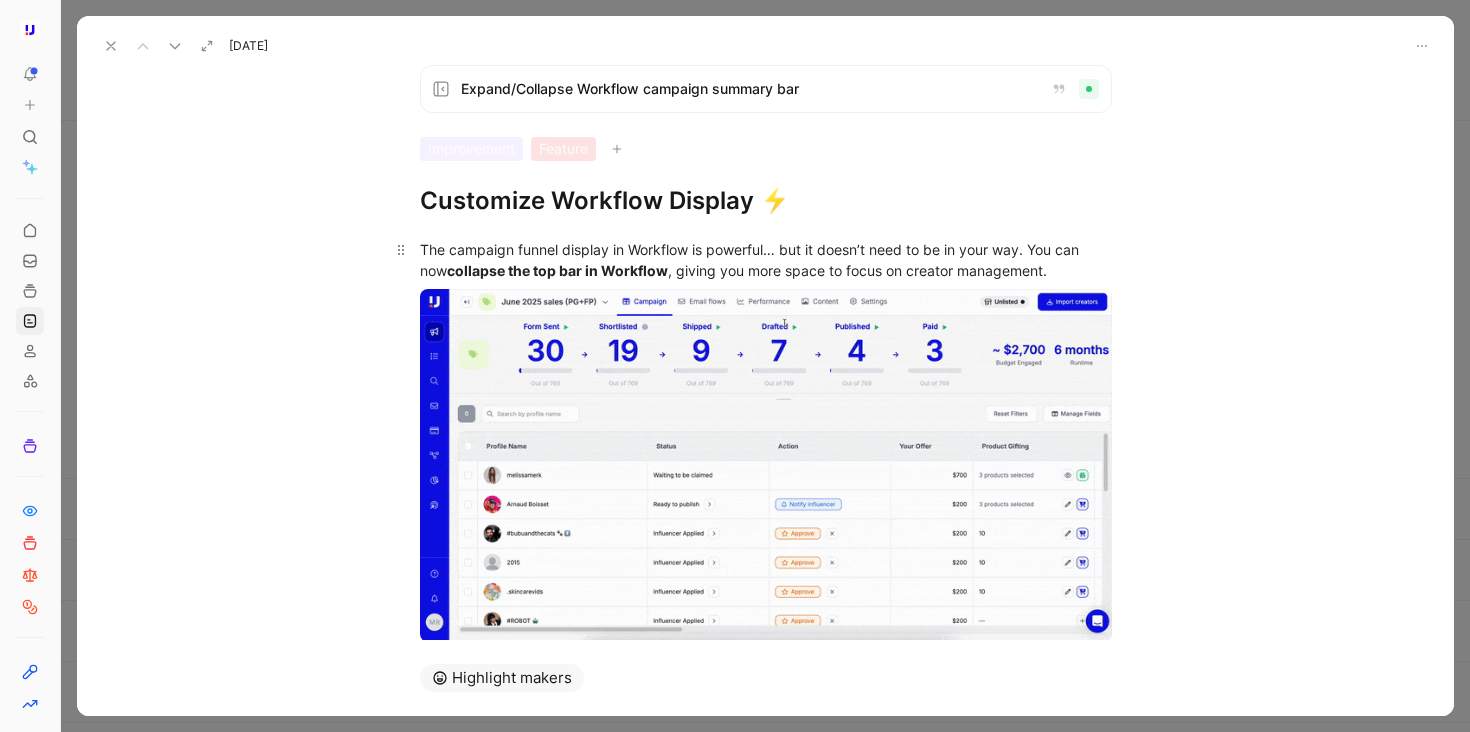 click on "The campaign funnel display in Workflow is powerful… but it doesn’t need to be in your way. You can now  collapse the top bar in Workflow , giving you more space to focus on creator management." at bounding box center (766, 260) 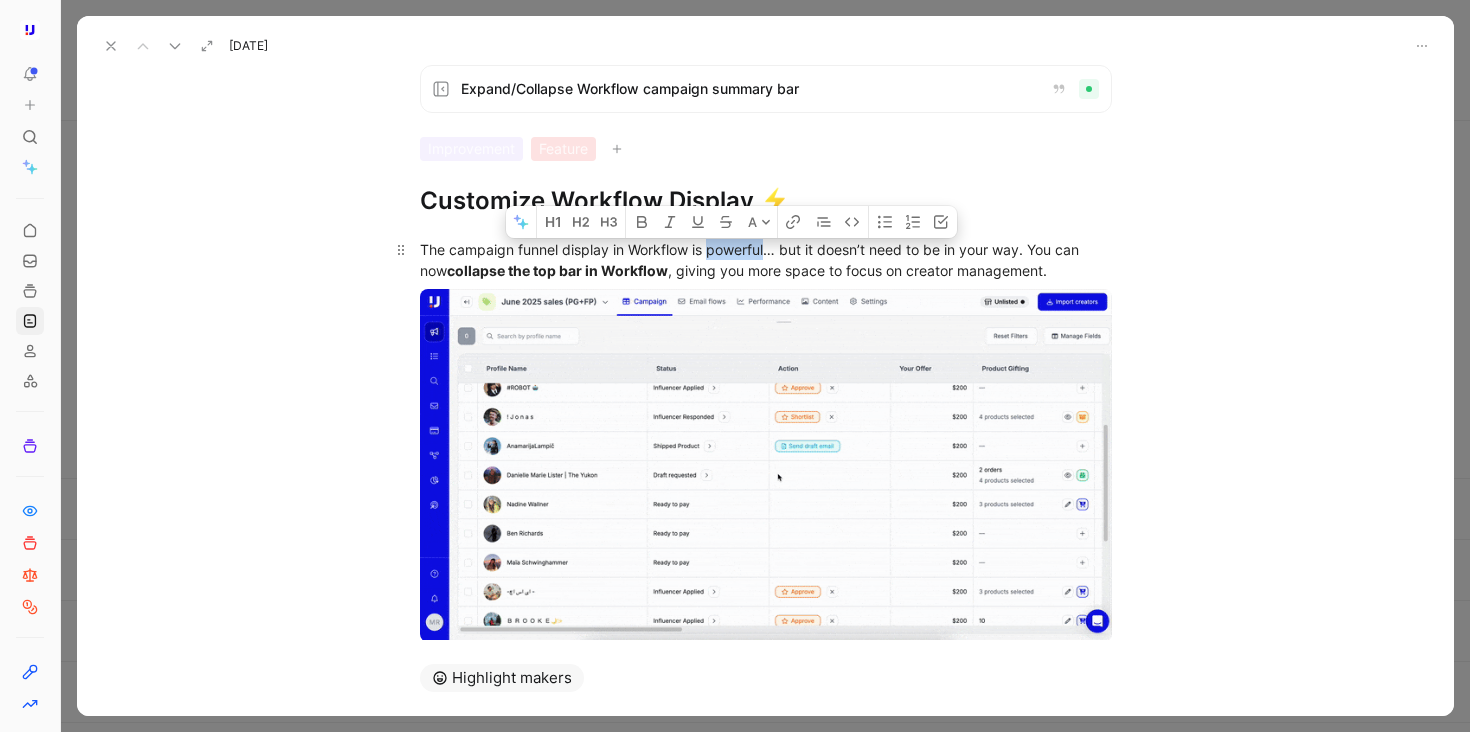 click on "The campaign funnel display in Workflow is powerful… but it doesn’t need to be in your way. You can now  collapse the top bar in Workflow , giving you more space to focus on creator management." at bounding box center (766, 260) 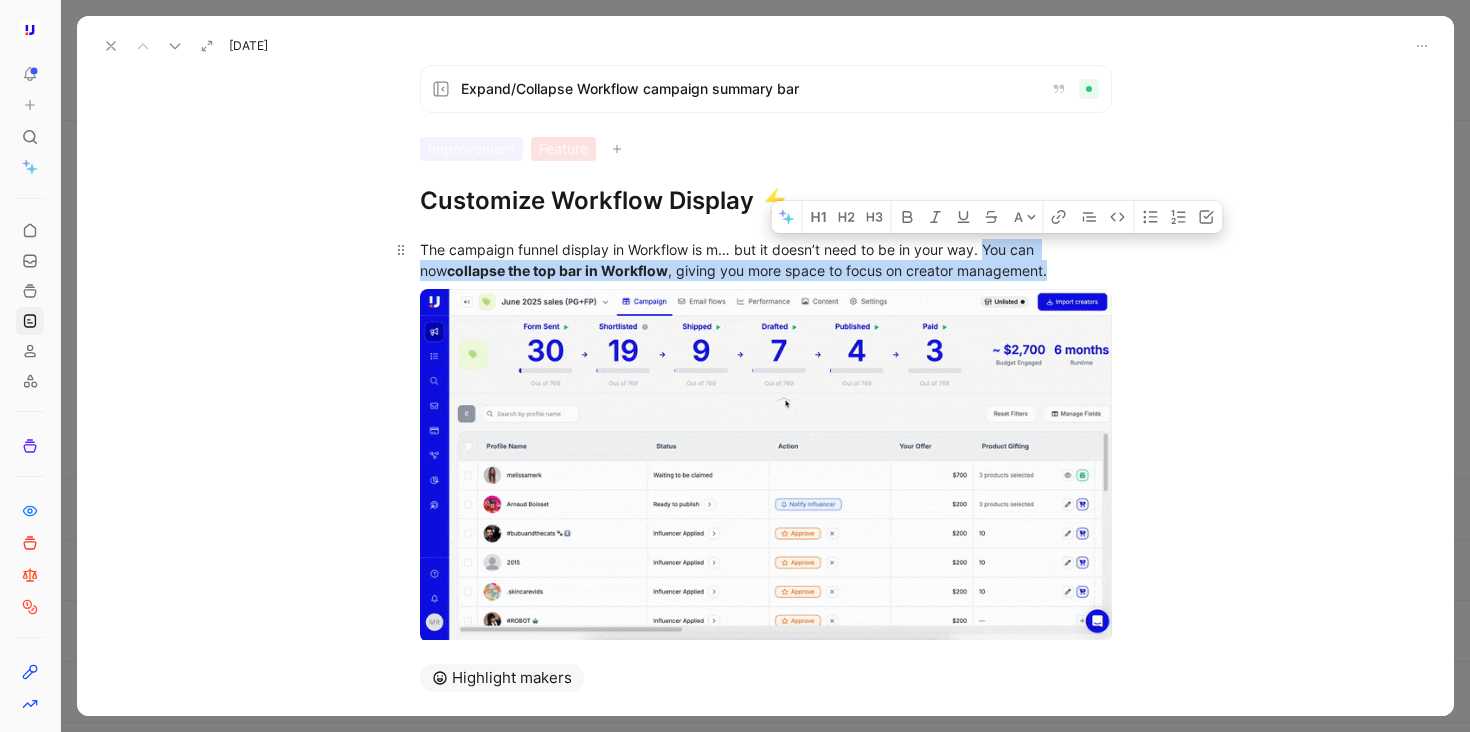 drag, startPoint x: 979, startPoint y: 245, endPoint x: 1019, endPoint y: 265, distance: 44.72136 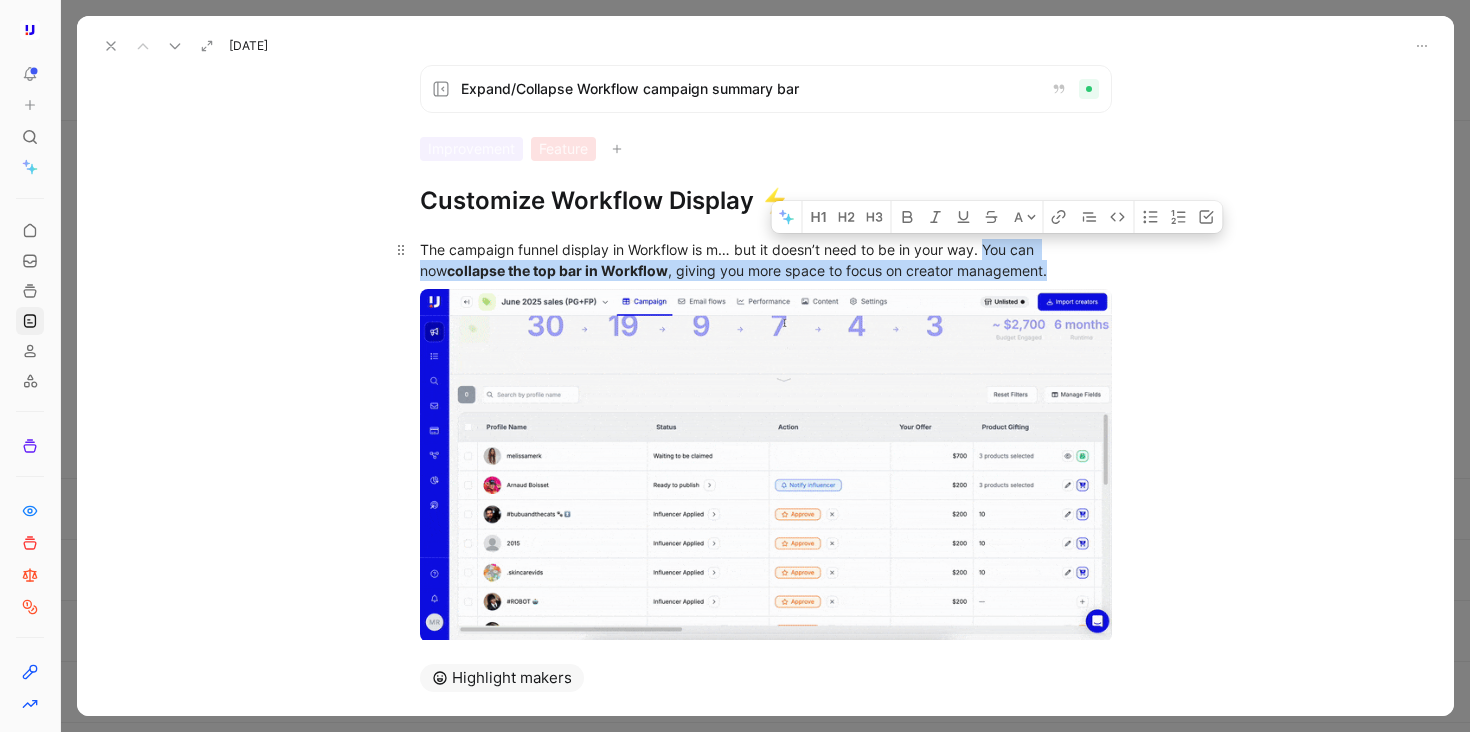 click on "The campaign funnel display in Workflow is m… but it doesn’t need to be in your way. You can now  collapse the top bar in Workflow , giving you more space to focus on creator management." at bounding box center [766, 260] 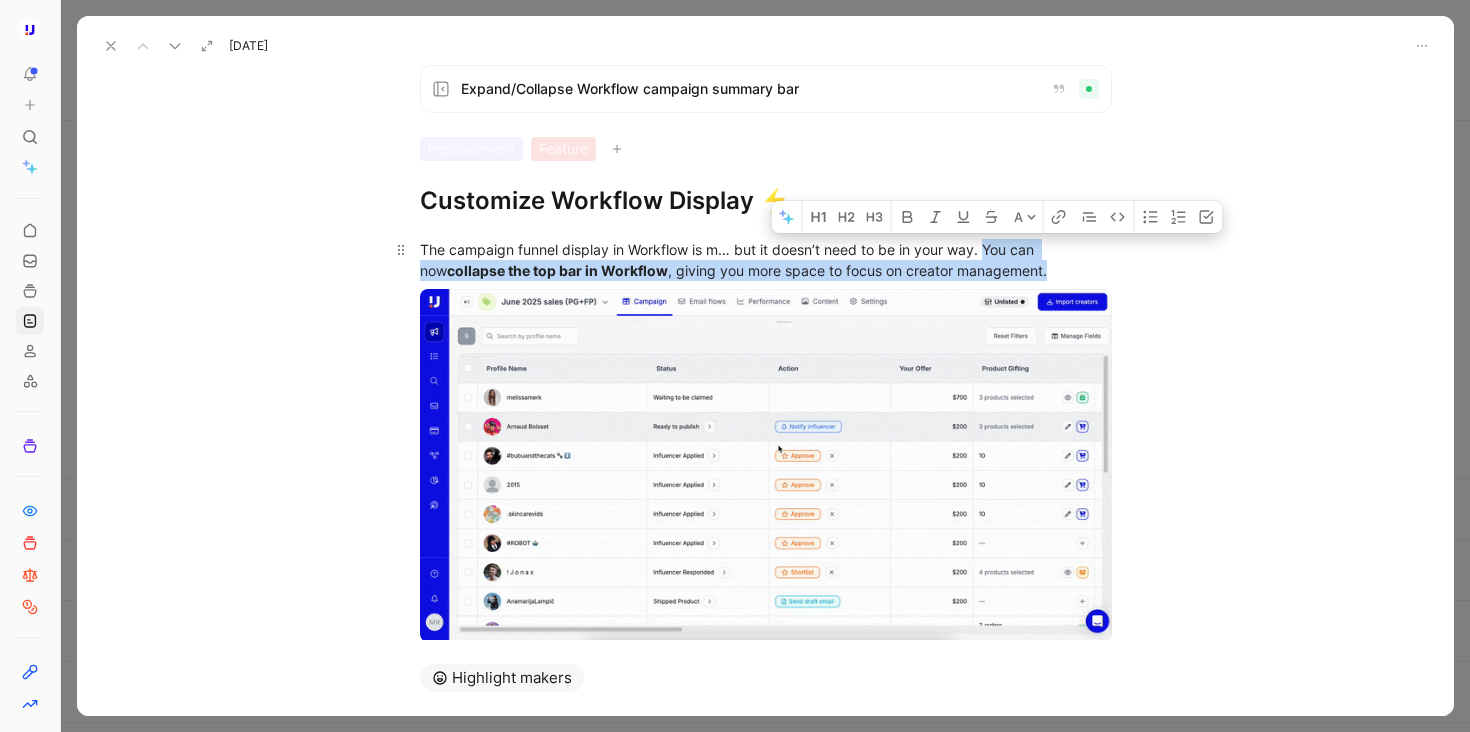 click on "The campaign funnel display in Workflow is m… but it doesn’t need to be in your way. You can now  collapse the top bar in Workflow , giving you more space to focus on creator management." at bounding box center (766, 260) 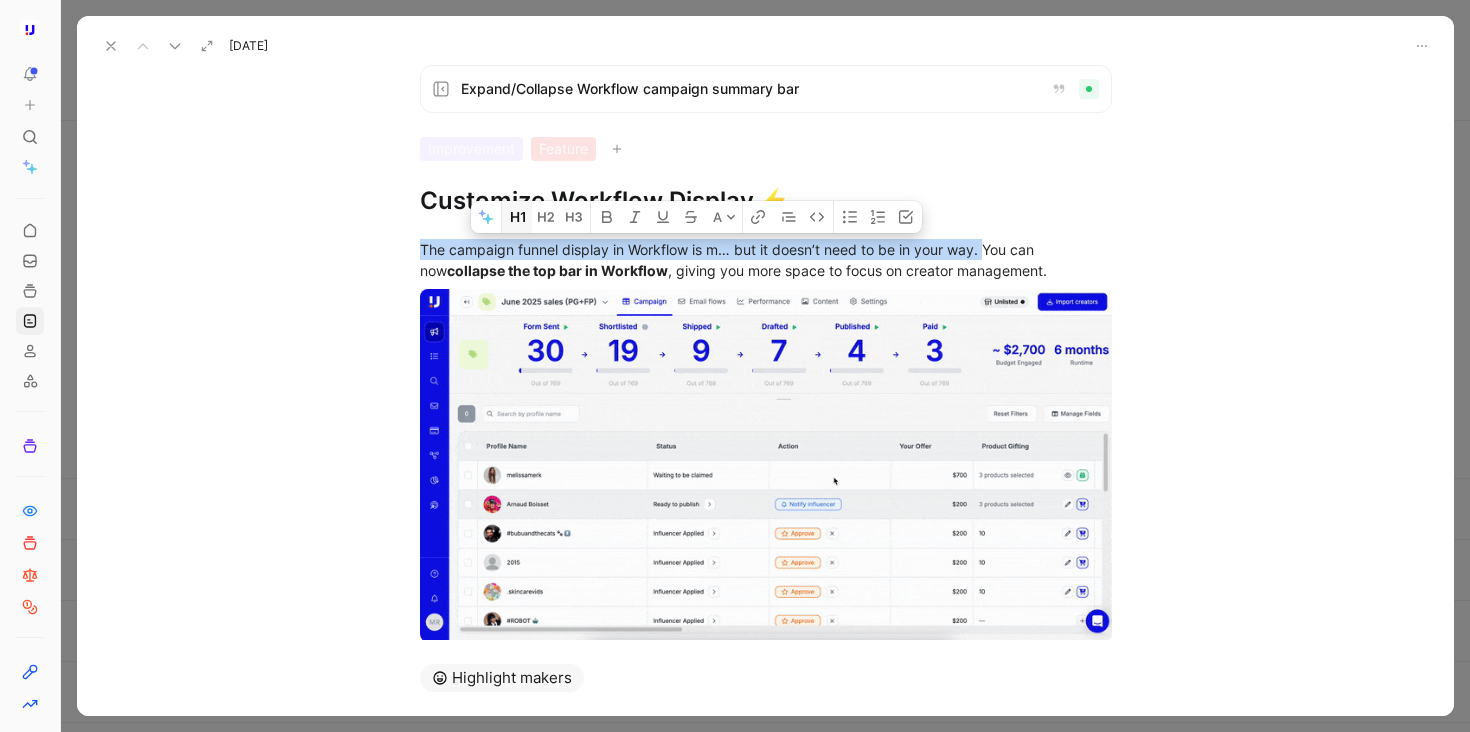 drag, startPoint x: 981, startPoint y: 248, endPoint x: 522, endPoint y: 211, distance: 460.48886 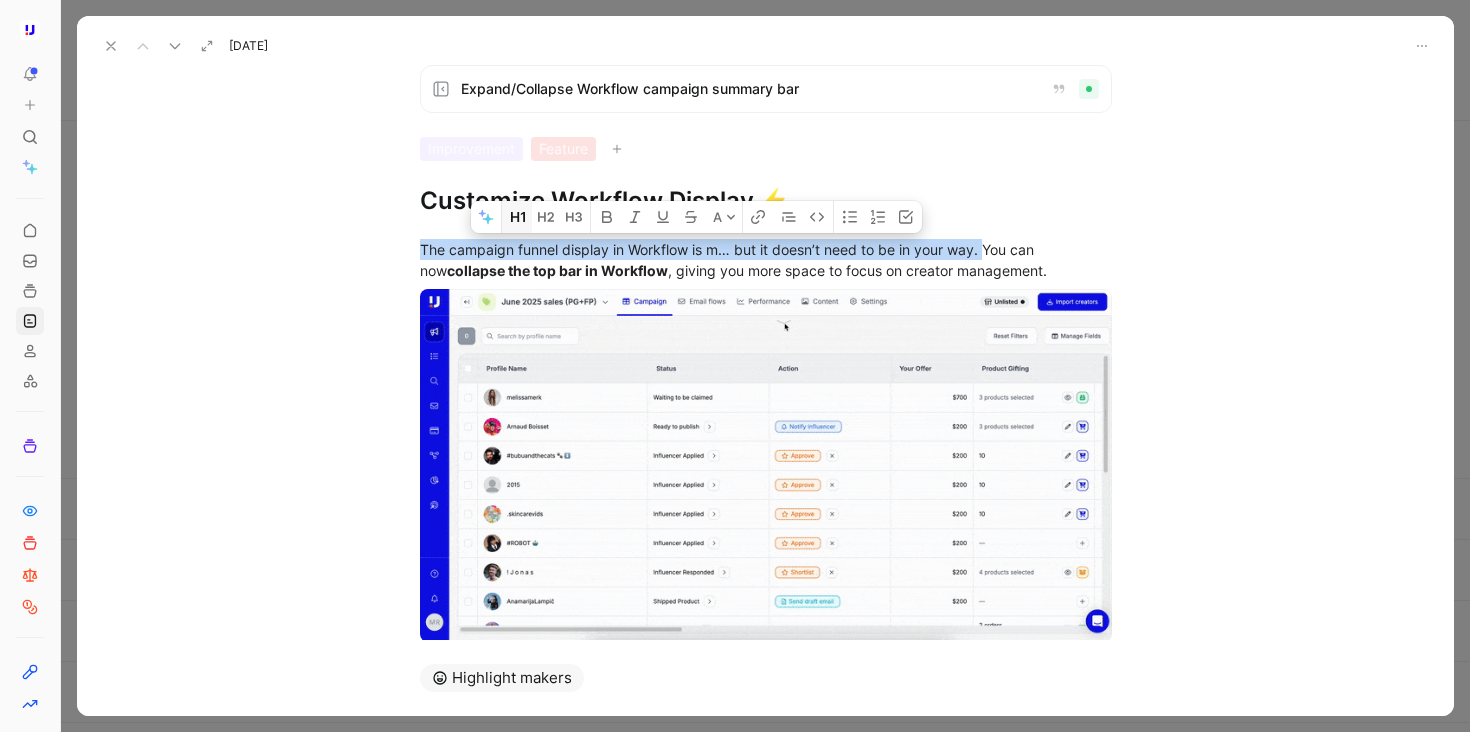 click on "Expand/Collapse Workflow campaign summary bar Improvement Feature Customize Workflow Display ⚡ A The campaign funnel display in Workflow is m… but it doesn’t need to be in your way. You can now  collapse the top bar in Workflow , giving you more space to focus on creator management." at bounding box center (765, 350) 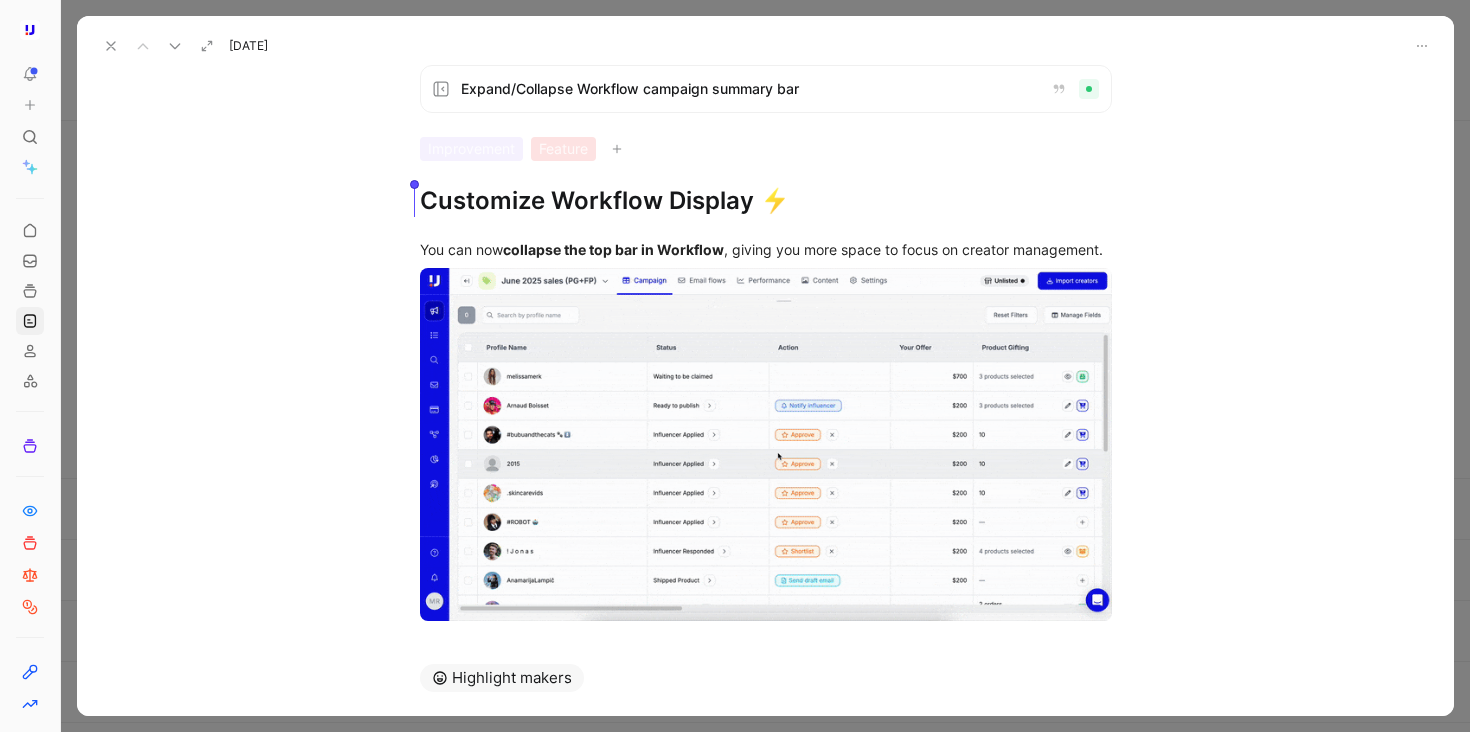 drag, startPoint x: 747, startPoint y: 196, endPoint x: 408, endPoint y: 193, distance: 339.01328 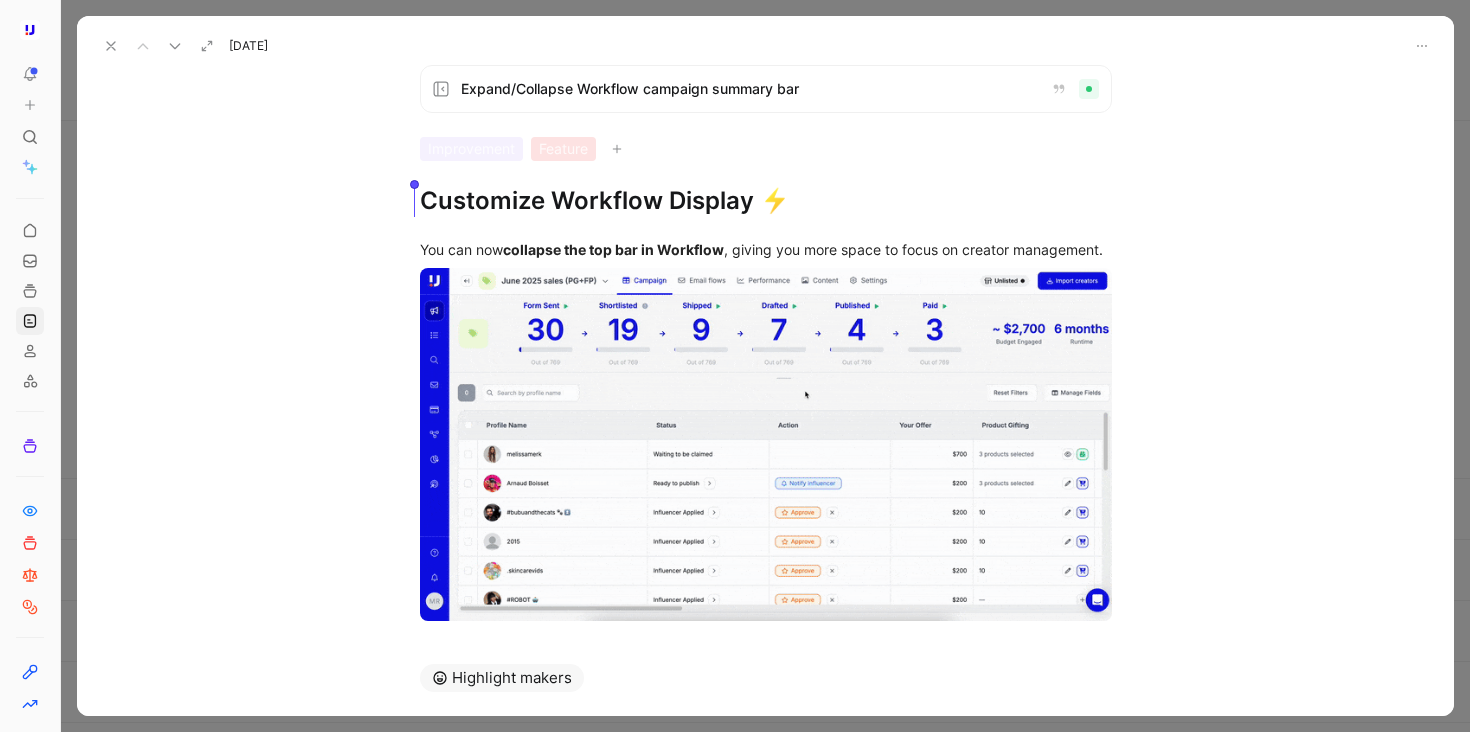 click on "Expand/Collapse Workflow campaign summary bar Improvement Feature Customize Workflow Display ⚡" at bounding box center [766, 141] 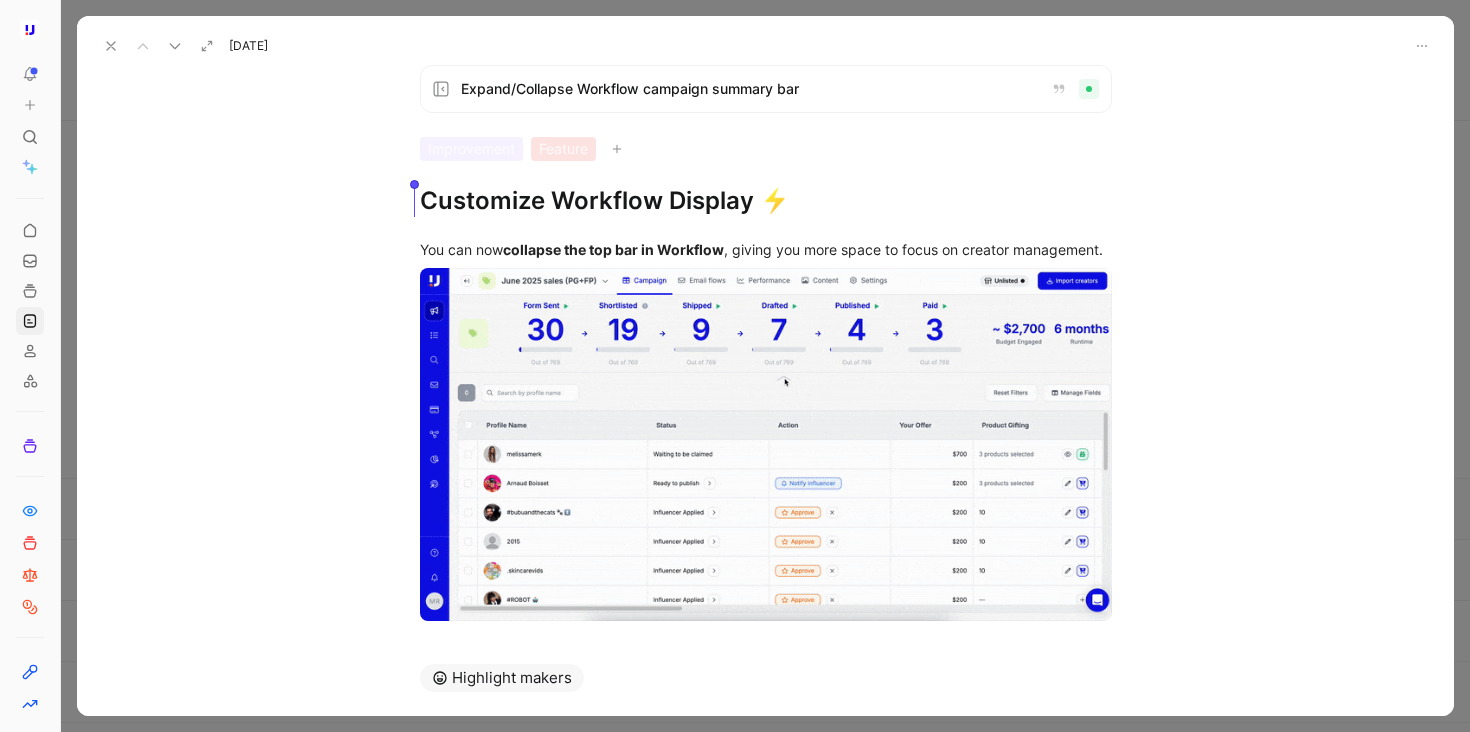 type 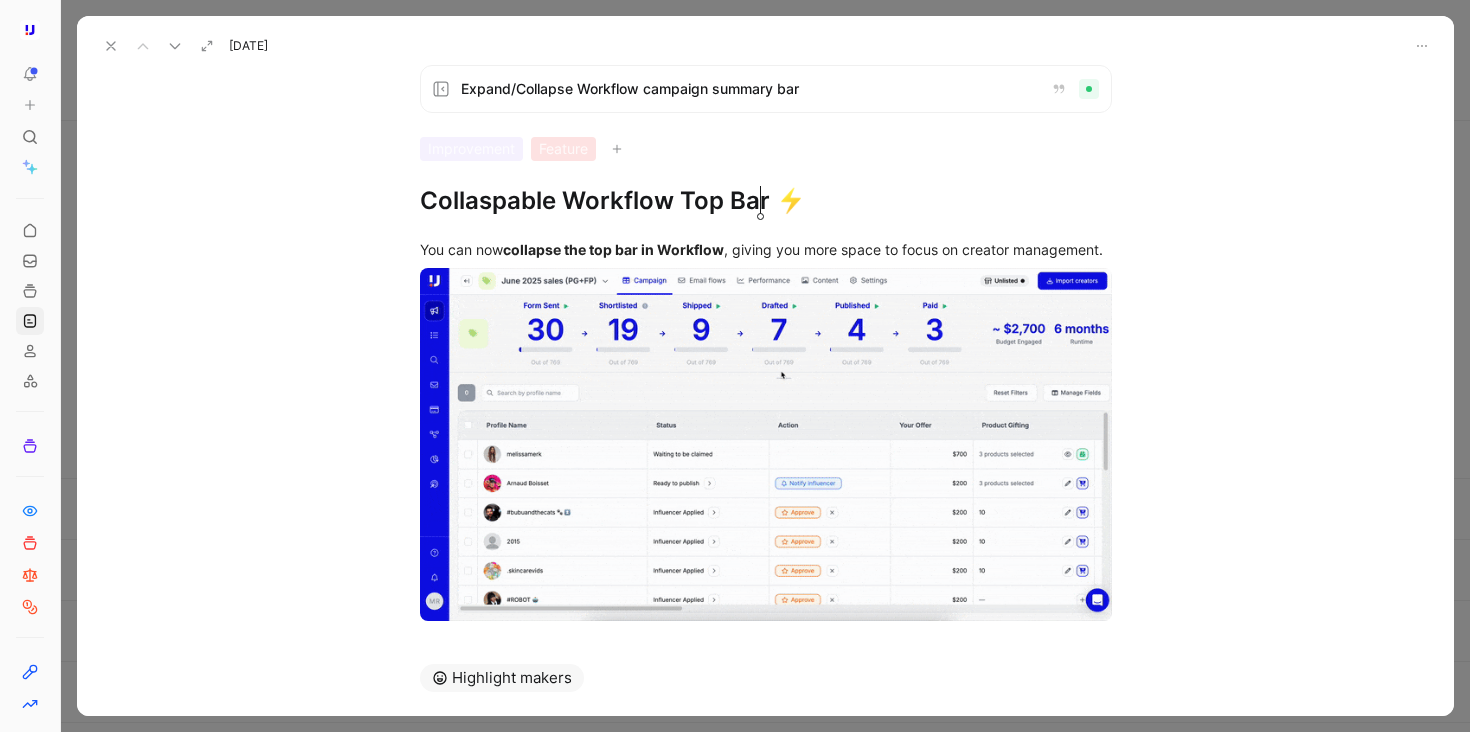click on "Collaspable Workflow Top Bar ⚡" at bounding box center [766, 201] 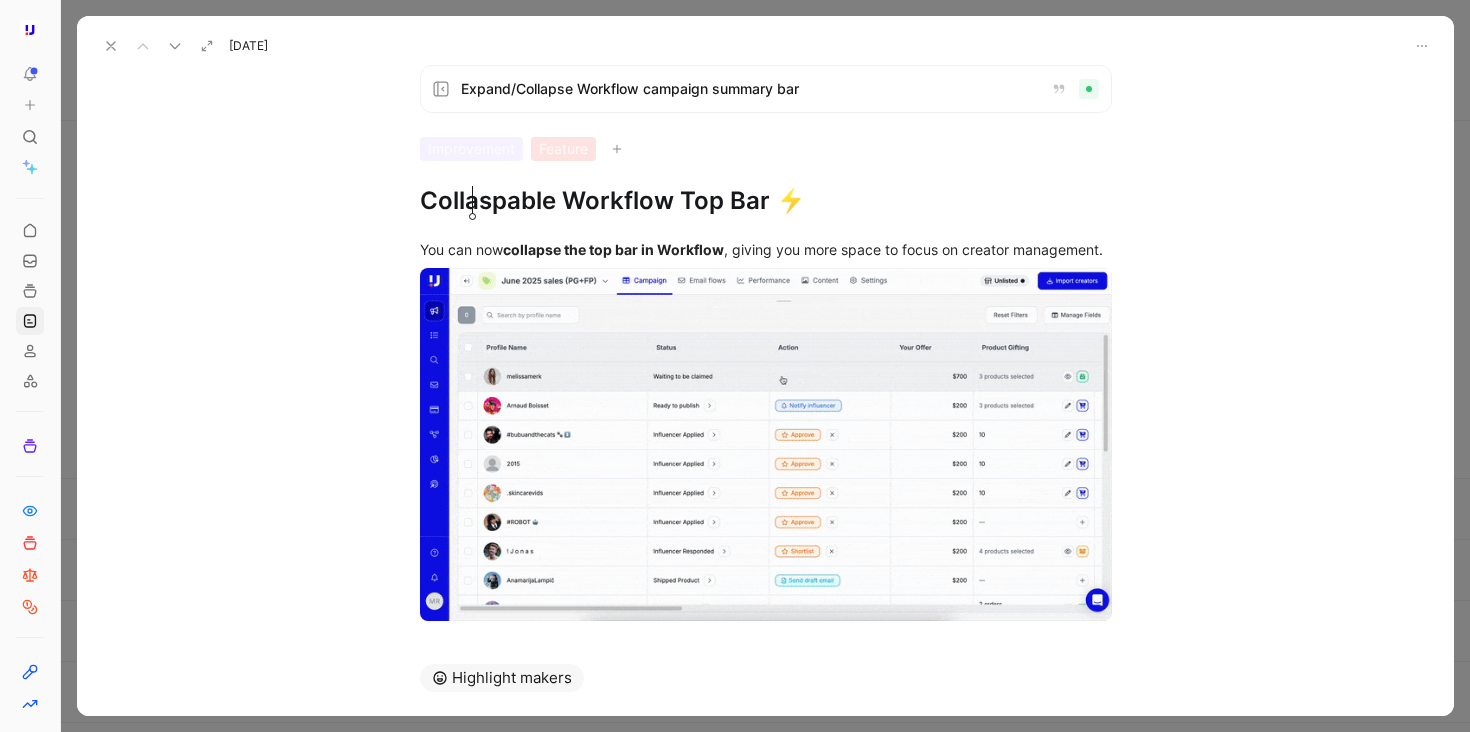 click on "Colla ps able" 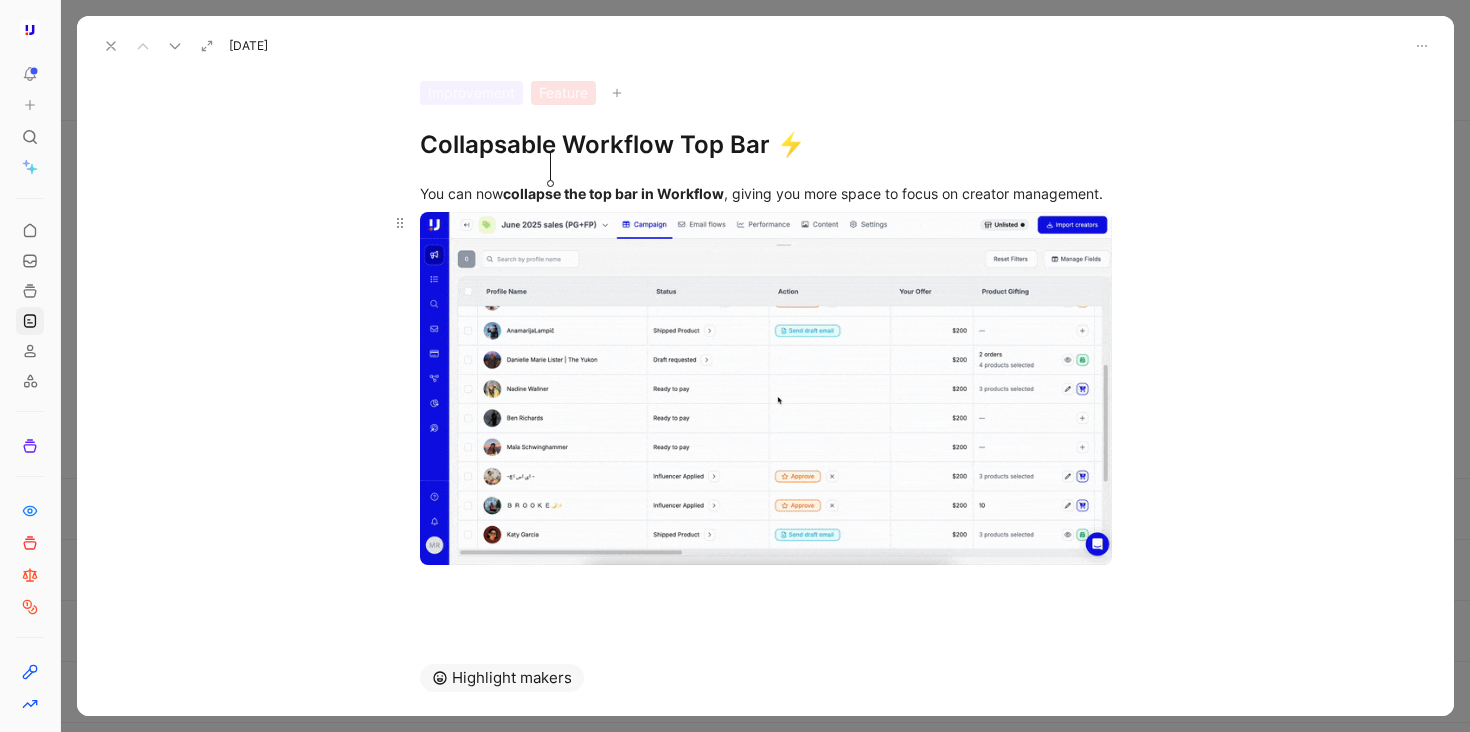 scroll, scrollTop: 0, scrollLeft: 0, axis: both 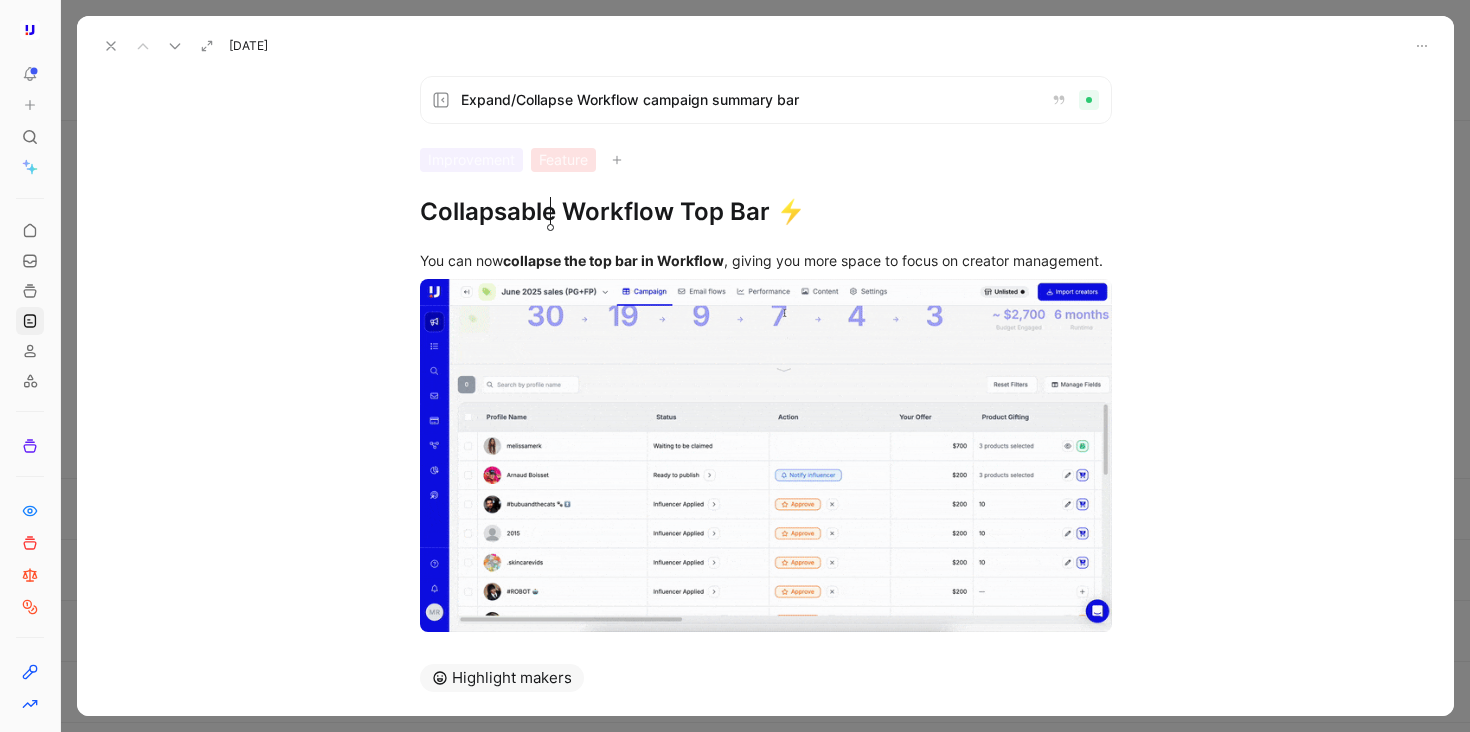 click 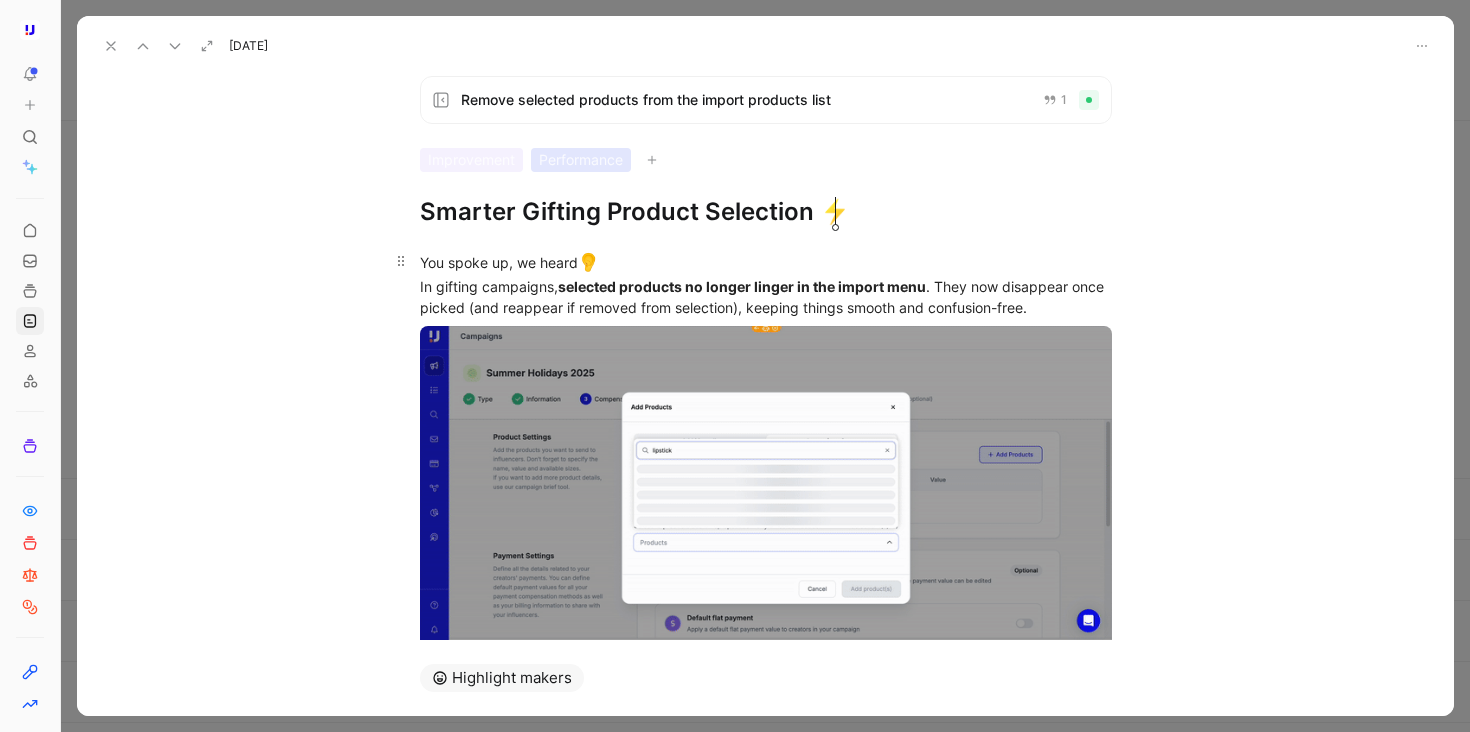 click on "You spoke up, we heard 👂 In gifting campaigns,  selected products no longer linger in the import menu . They now disappear once picked (and reappear if removed from selection), keeping things smooth and confusion-free." at bounding box center (766, 284) 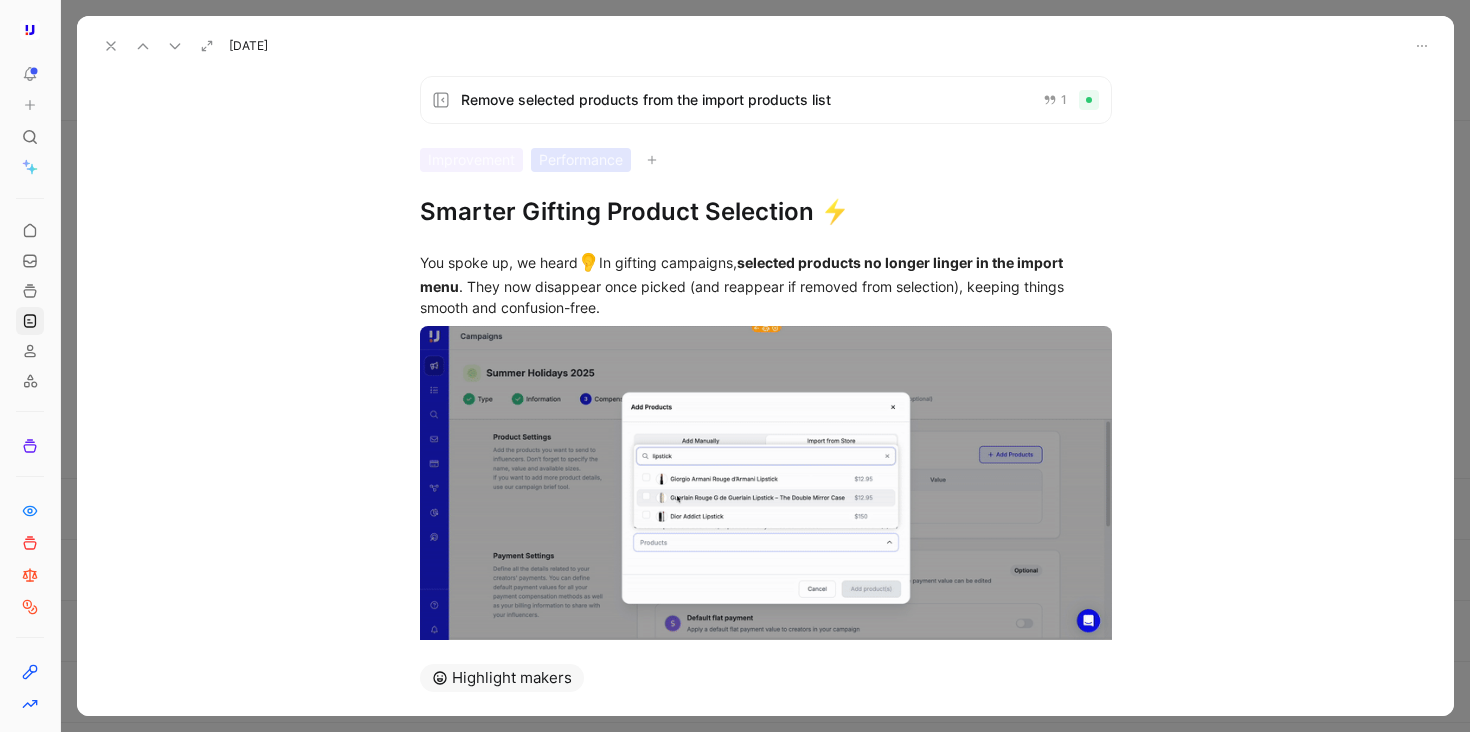 type 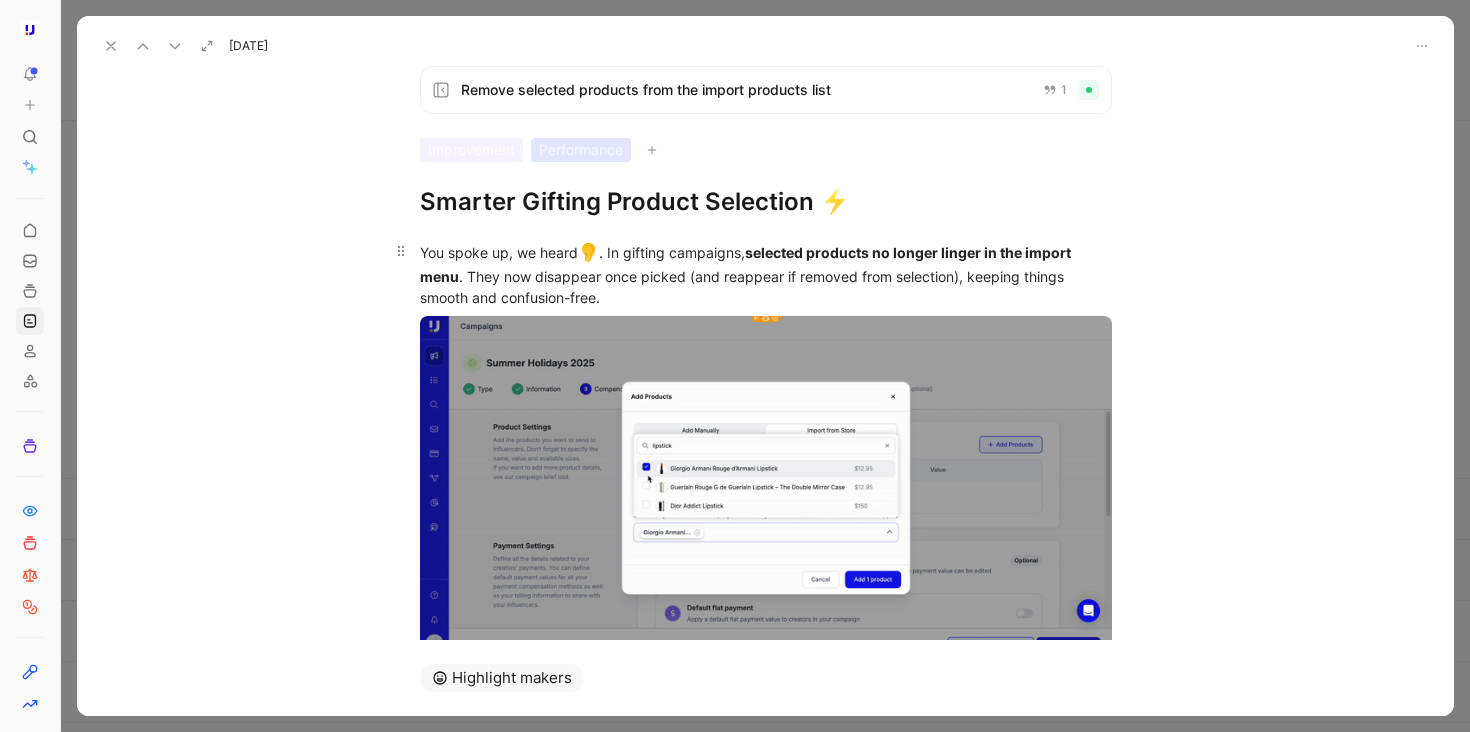 scroll, scrollTop: 0, scrollLeft: 0, axis: both 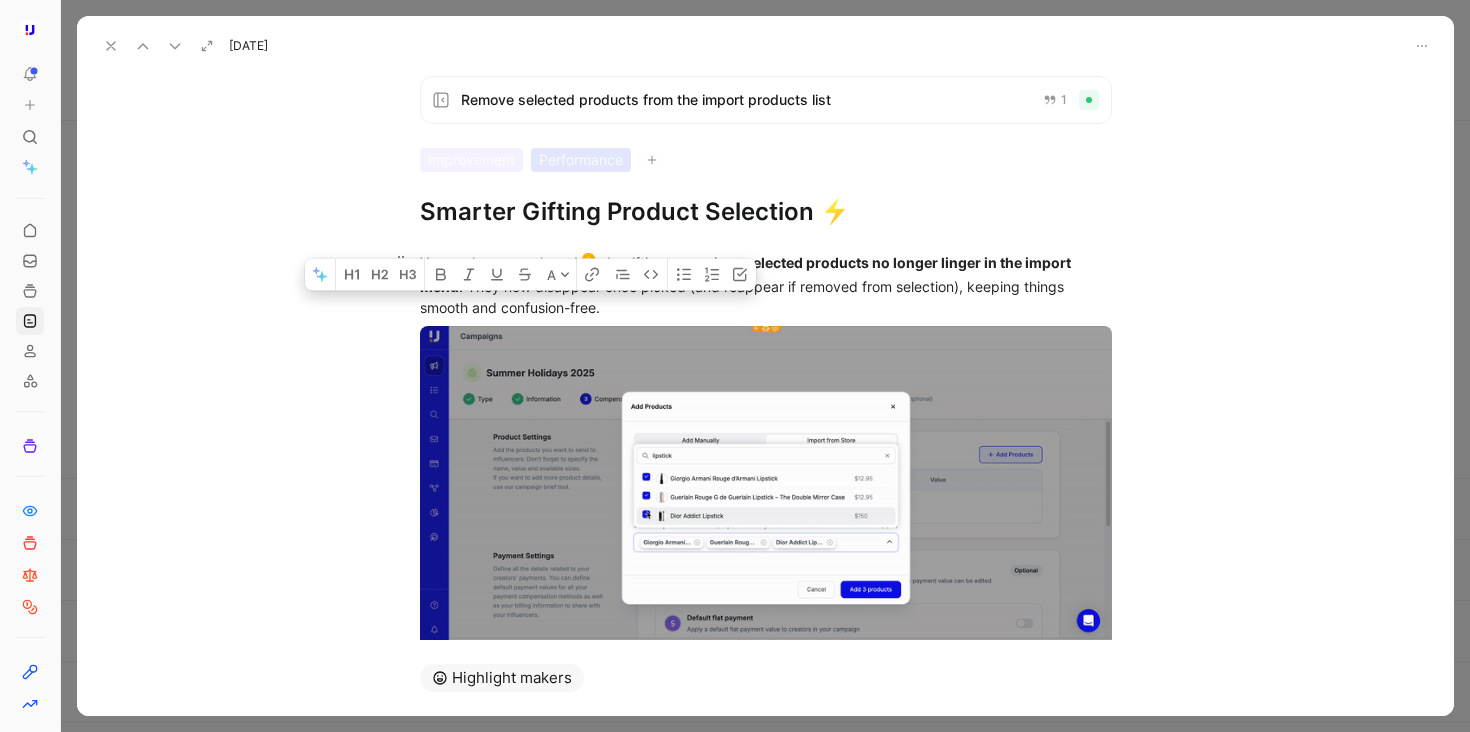 drag, startPoint x: 665, startPoint y: 302, endPoint x: 459, endPoint y: 306, distance: 206.03883 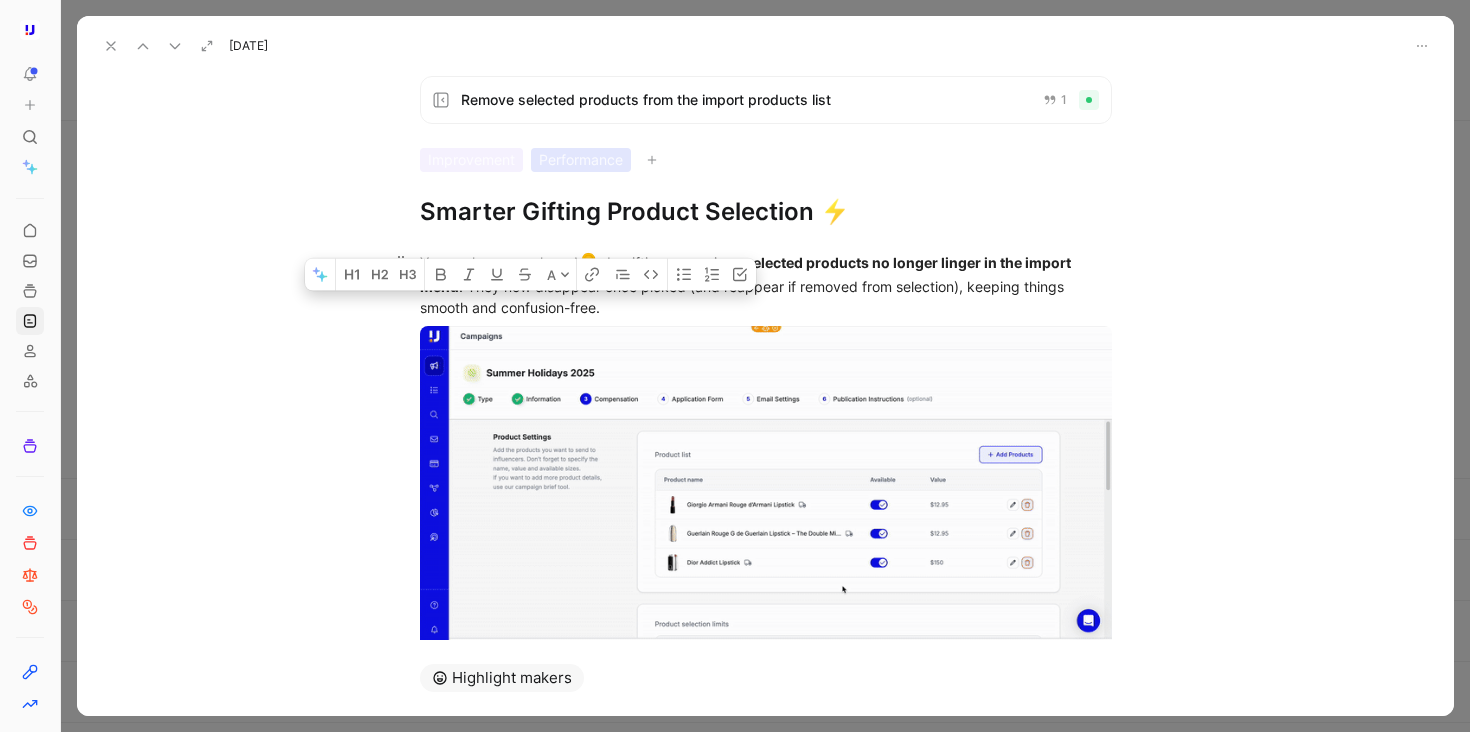click on "You spoke up, we heard 👂 . In gifting campaigns,  selected products no longer linger in the import menu . They now disappear once picked (and reappear if removed from selection), keeping things smooth and confusion-free." at bounding box center (766, 284) 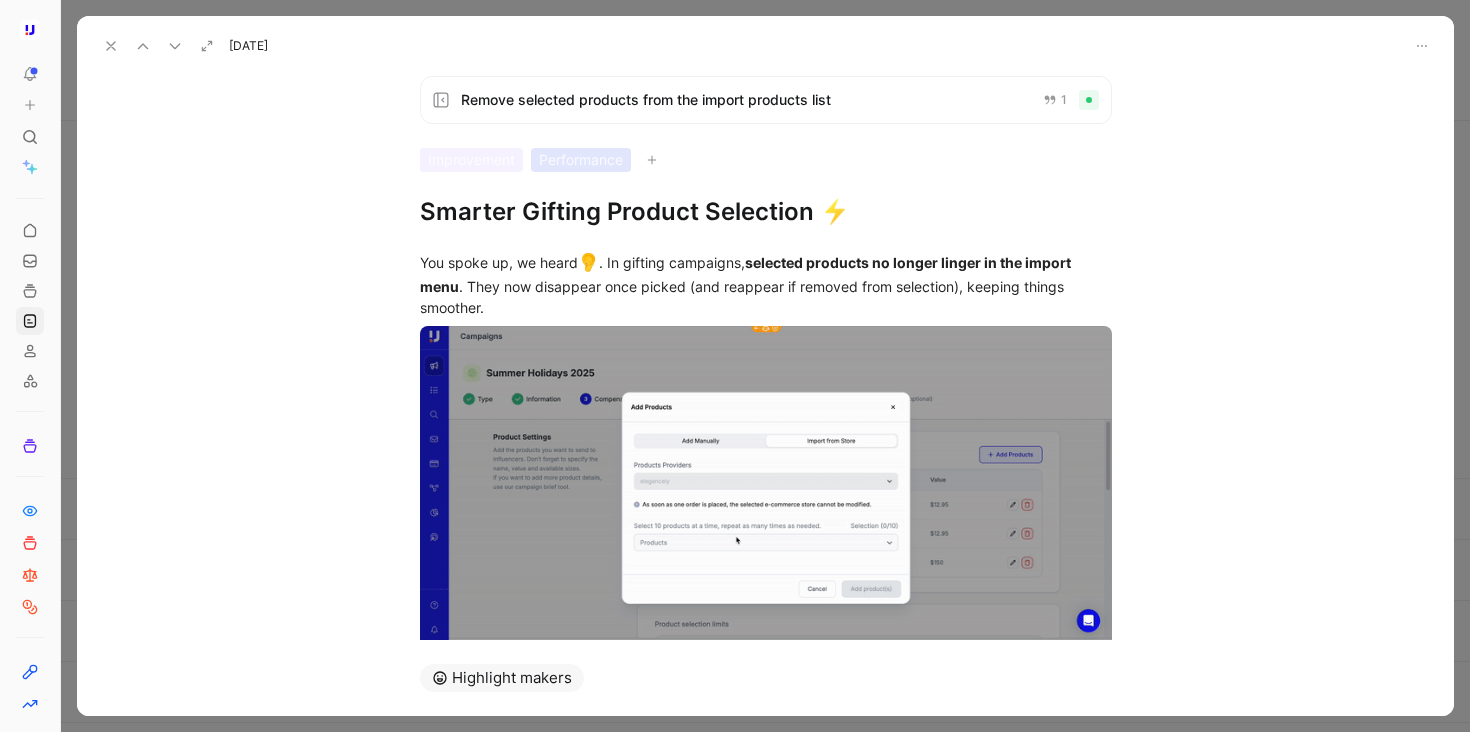 click 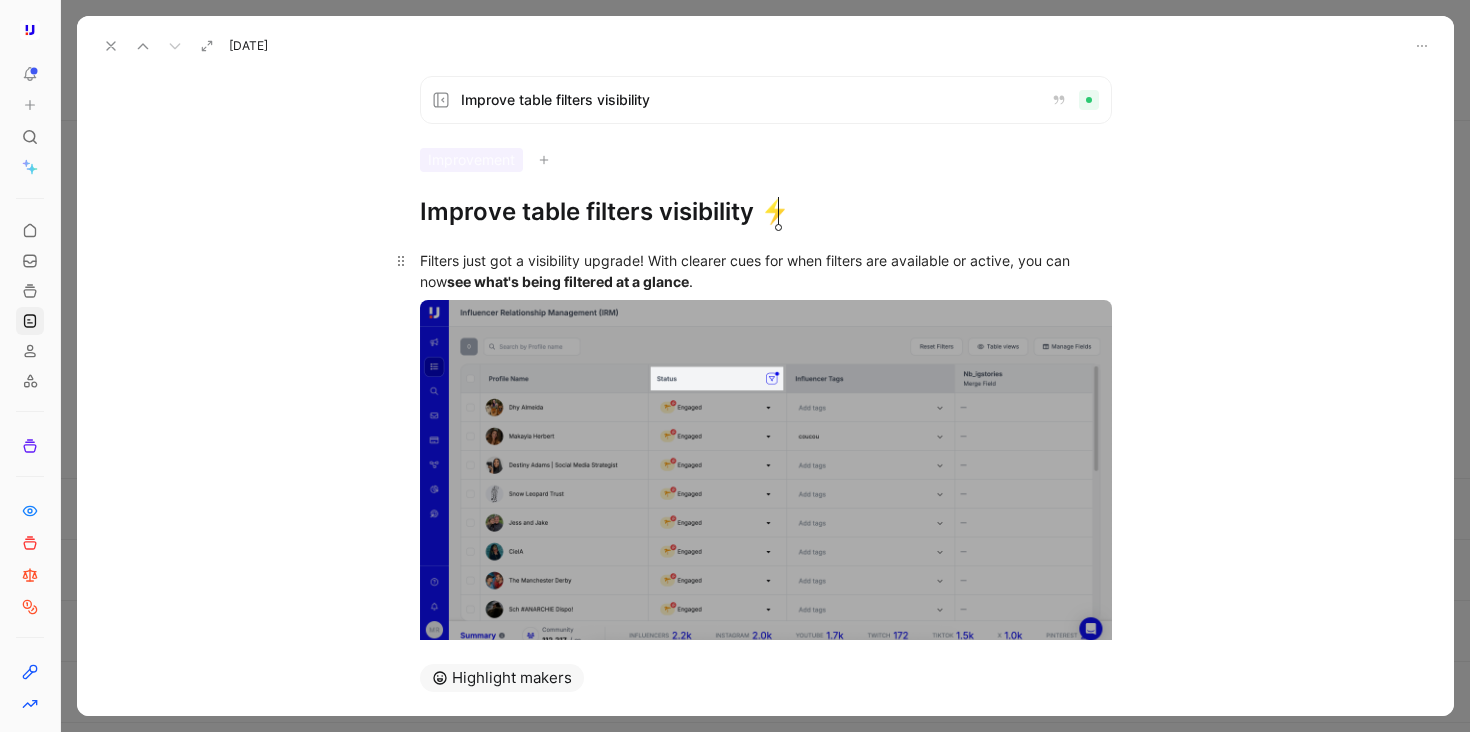 click on "Filters just got a visibility upgrade! With clearer cues for when filters are available or active, you can now  see what's being filtered at a glance ." at bounding box center [766, 271] 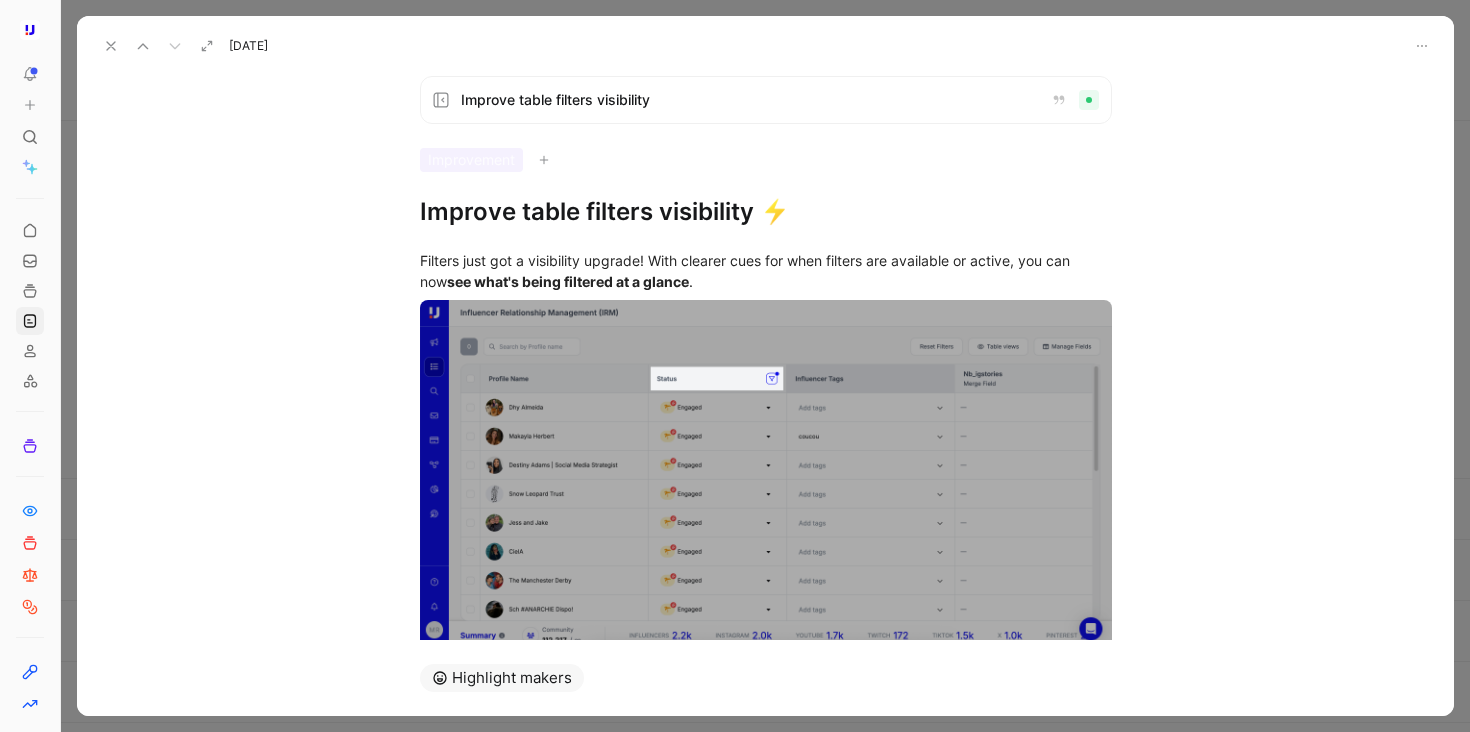 click on "Improve table filters visibility ⚡" at bounding box center (766, 212) 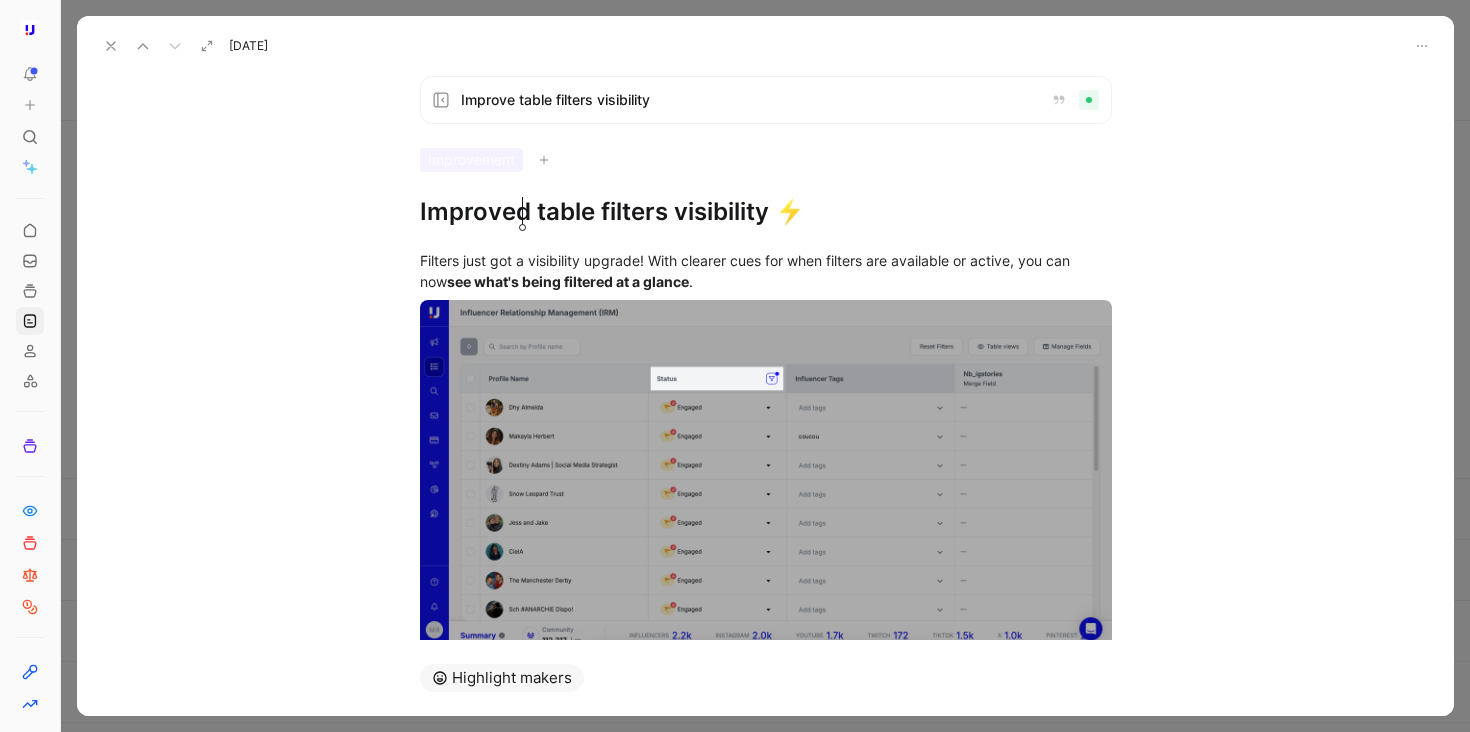 click on "Improved table filters visibility ⚡" at bounding box center (766, 212) 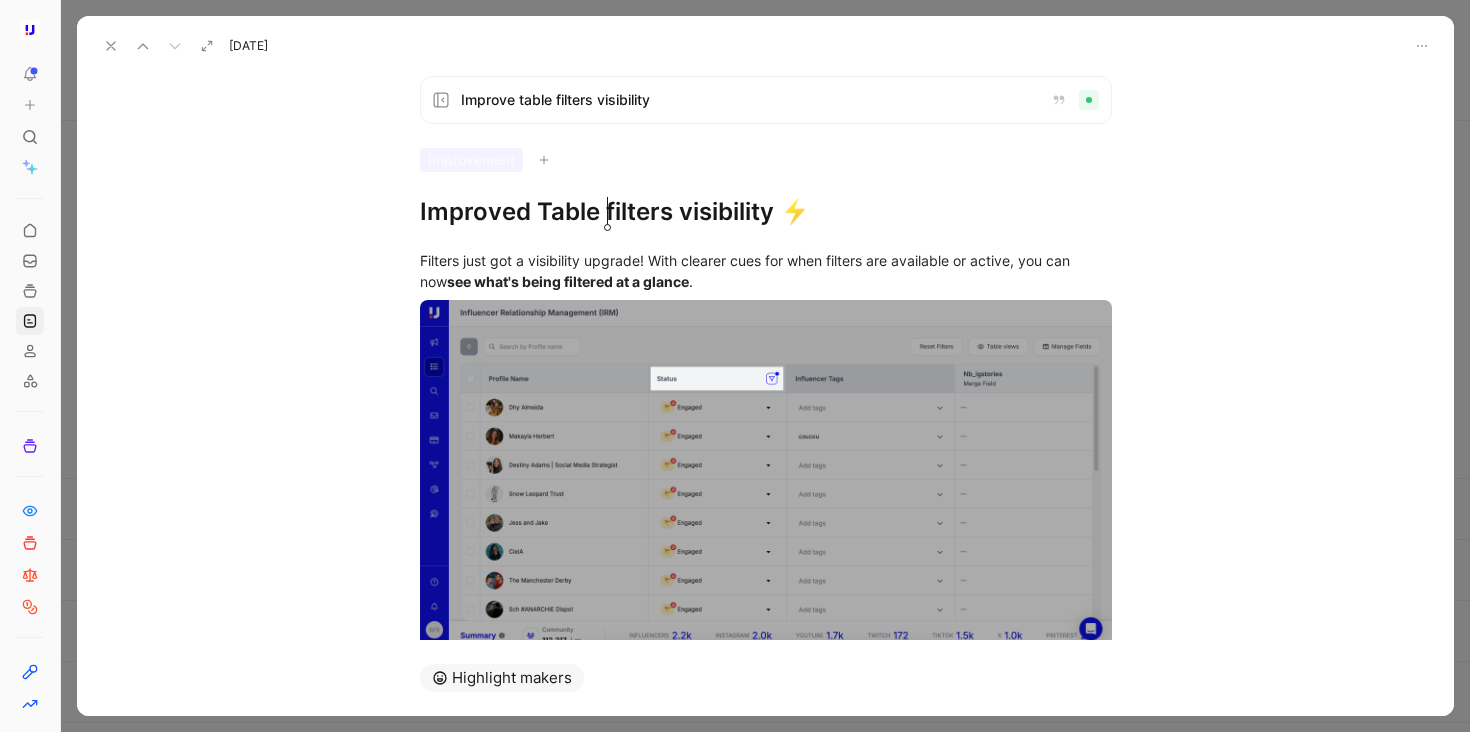 click on "Improved Table filters visibility ⚡" at bounding box center [766, 212] 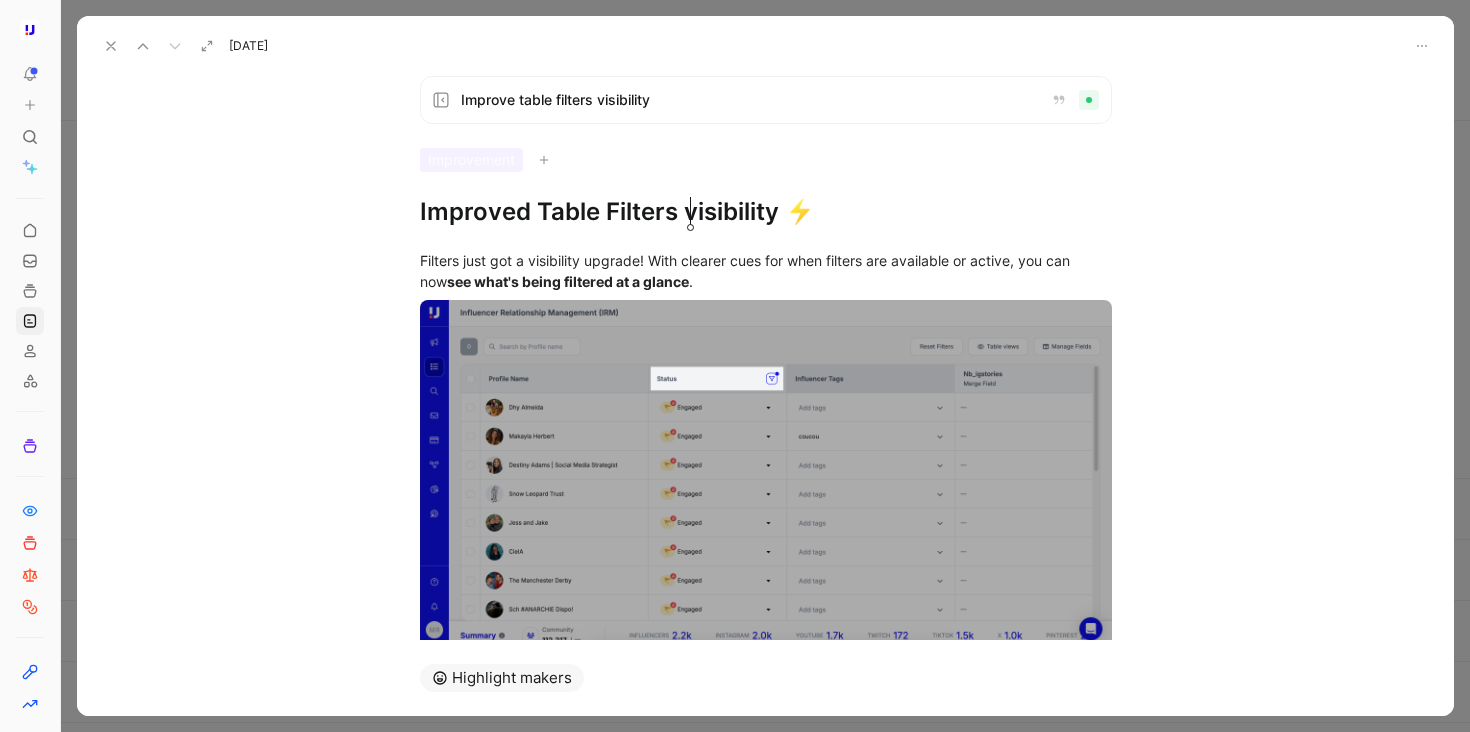 click on "Improved Table Filters visibility ⚡" at bounding box center [766, 212] 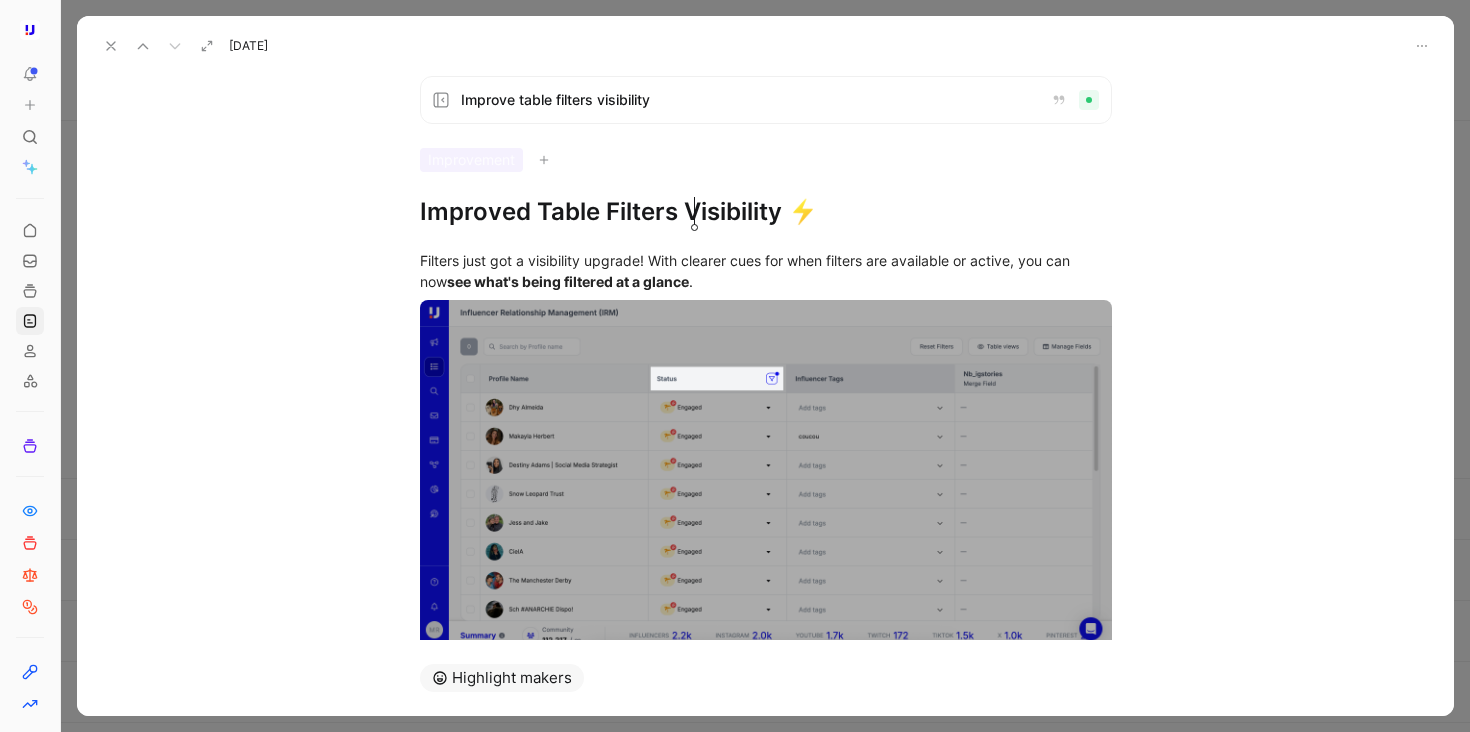 click 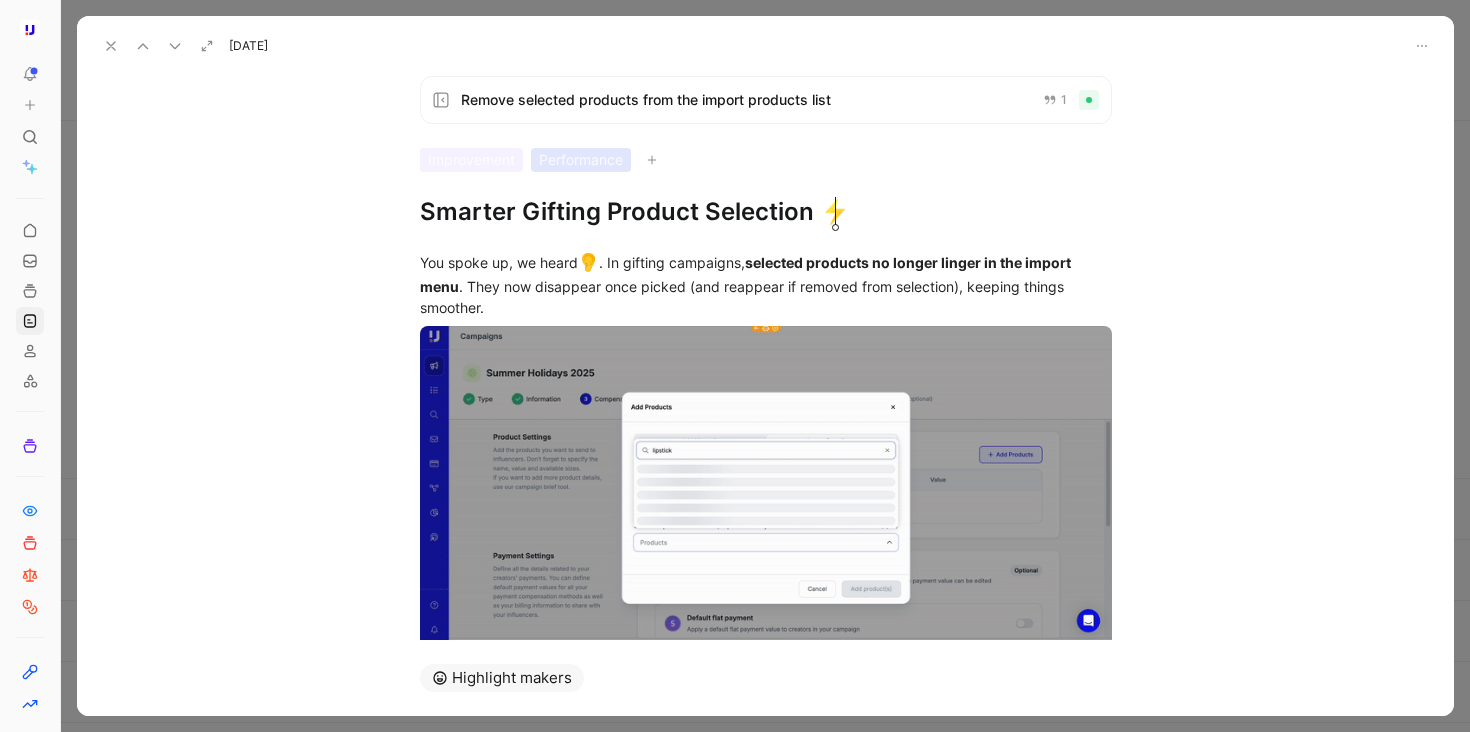 click 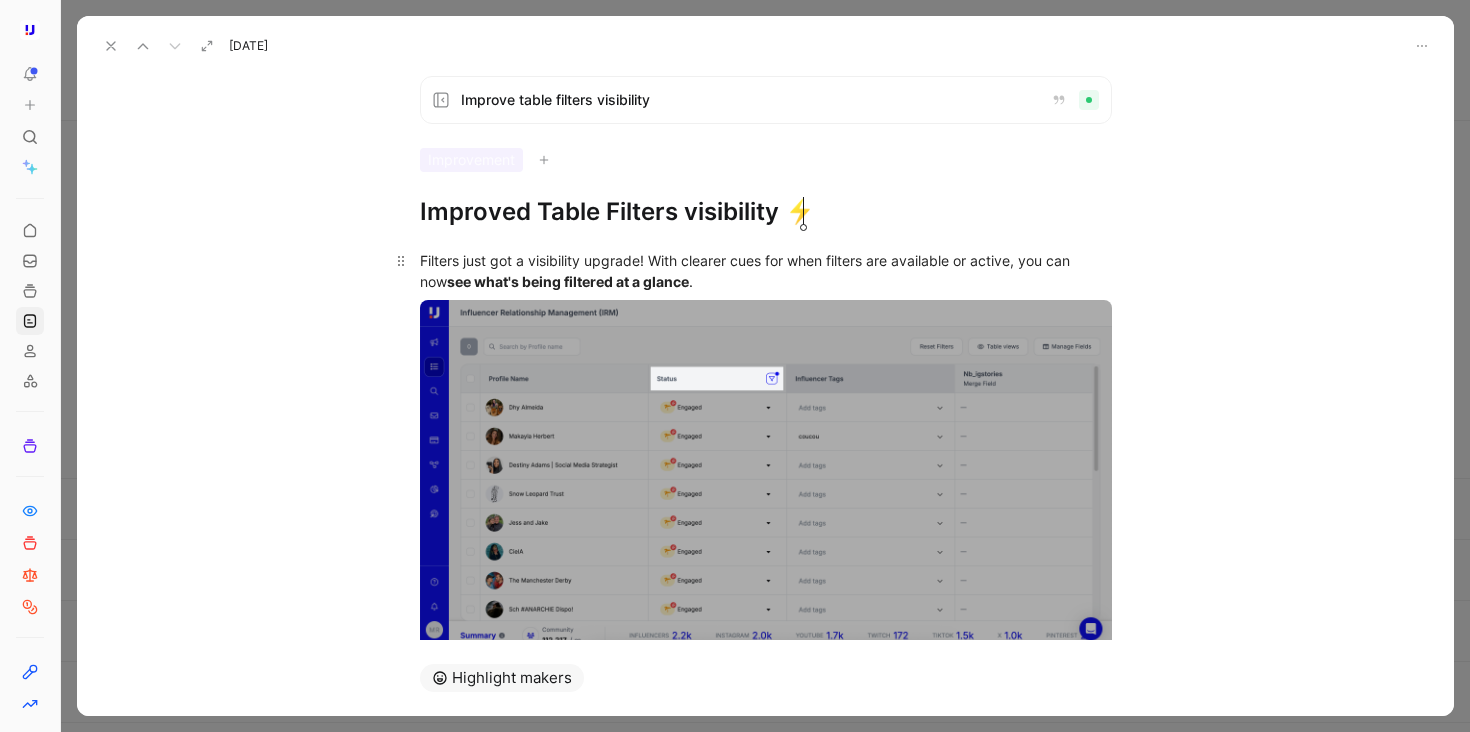 click on "Filters just got a visibility upgrade! With clearer cues for when filters are available or active, you can now  see what's being filtered at a glance ." at bounding box center (766, 271) 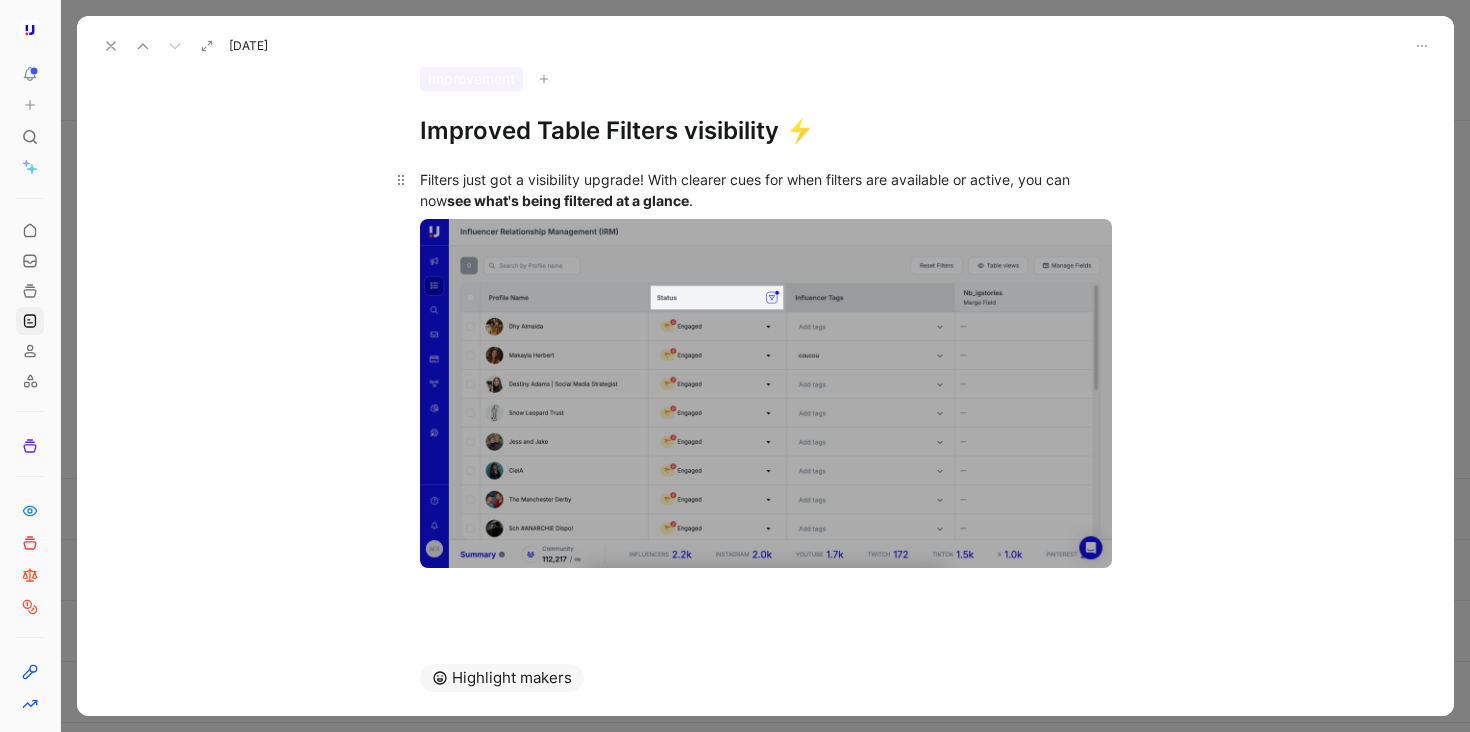 scroll, scrollTop: 83, scrollLeft: 0, axis: vertical 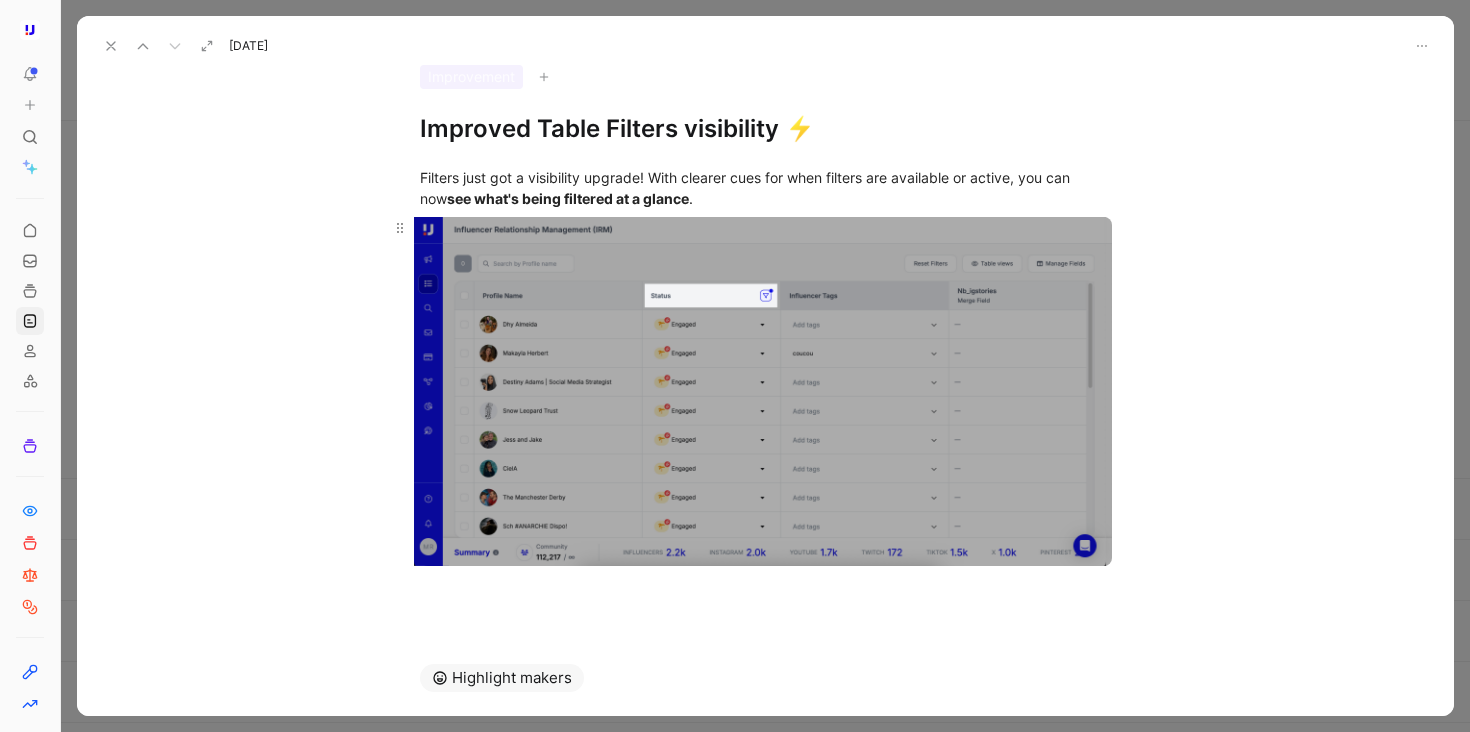 click on "To pick up a draggable item, press the space bar.
While dragging, use the arrow keys to move the item.
Press space again to drop the item in its new position, or press escape to cancel.
Releases Changelog is live No release Aug 04, 2025 Collapsable Workflow Top Bar ⚡ Smarter Gifting Product Selection ⚡ 1 Improved Table Filters visibility ⚡ New Other improvements & bugs New
To pick up a draggable item, press the space bar.
While dragging, use the arrow keys to move the item.
Press space again to drop the item in its new position, or press escape to cancel.
Jul 24, 2025 Jul 24, 2025 Jun 26, 2025 Jun 17, 2025 May 21, 2025 May 05, 2025 Apr 29, 2025 Apr 28, 2025 Apr 14, 2025 Apr 10, 2025 Apr 09, 2025 Mar 05, 2025 Feb 19, 2025 Feb 10, 2025 Jan 28, 2025 Jan 17, 2025 Jan 07, 2025 Dec 16, 2024 Jan 06, 2025 Dec 20, 2024 Dec 20, 2024 Dec 09, 2024 Dec 09, 2024 Dec 03, 2024 Dec 03, 2024 Nov 28, 2024 Nov 28, 2024 Nov 21, 2024 Nov 21, 2024 Nov 20, 2024 Nov 20, 2024 ." at bounding box center [735, 366] 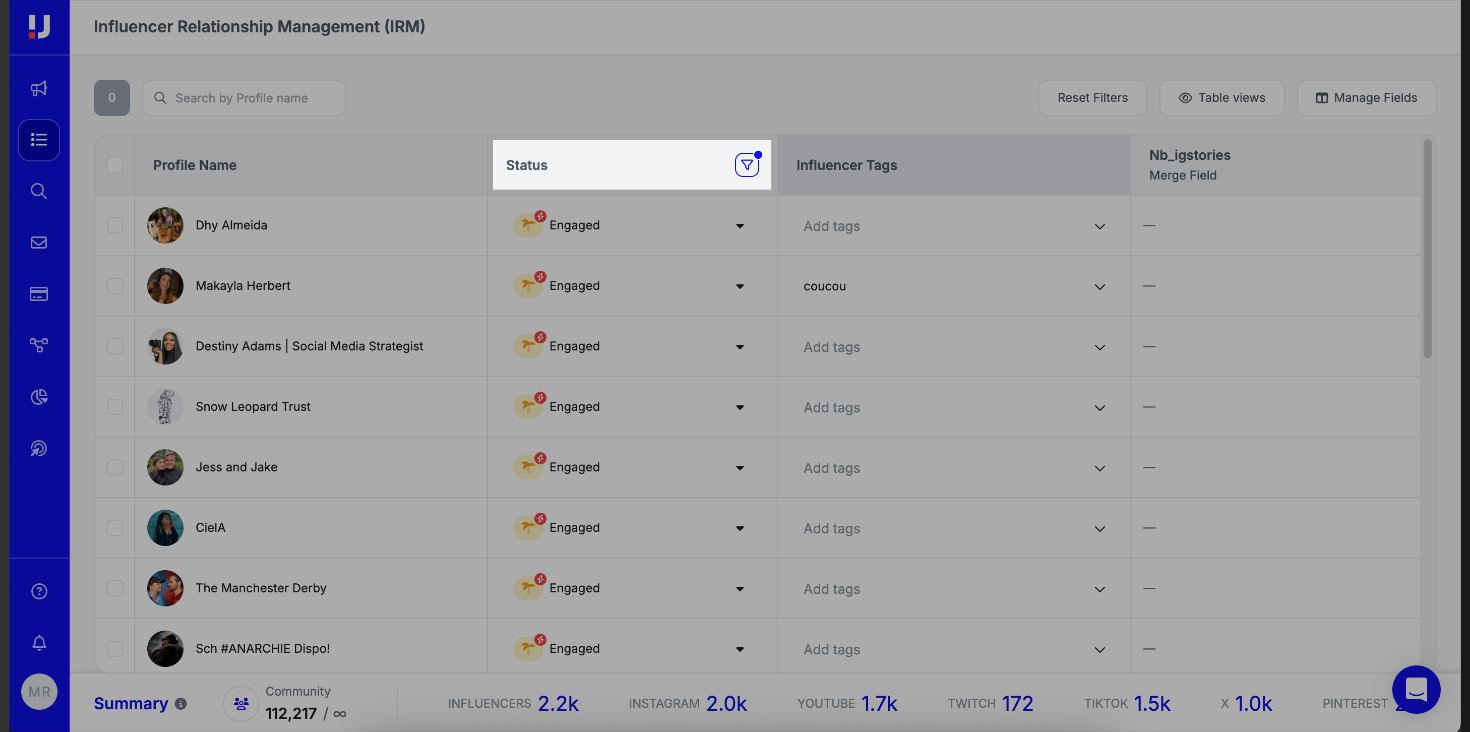 click at bounding box center (735, 366) 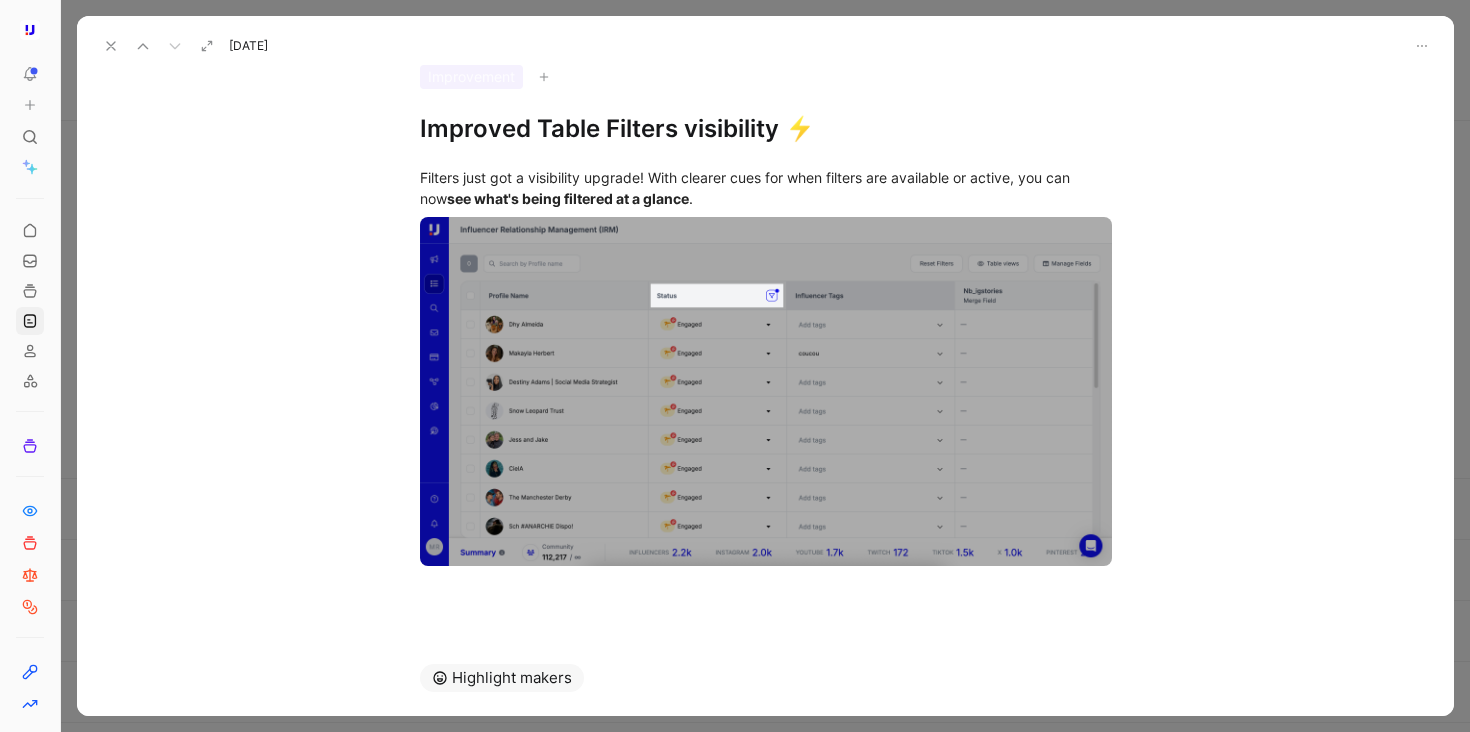 click at bounding box center [766, 391] 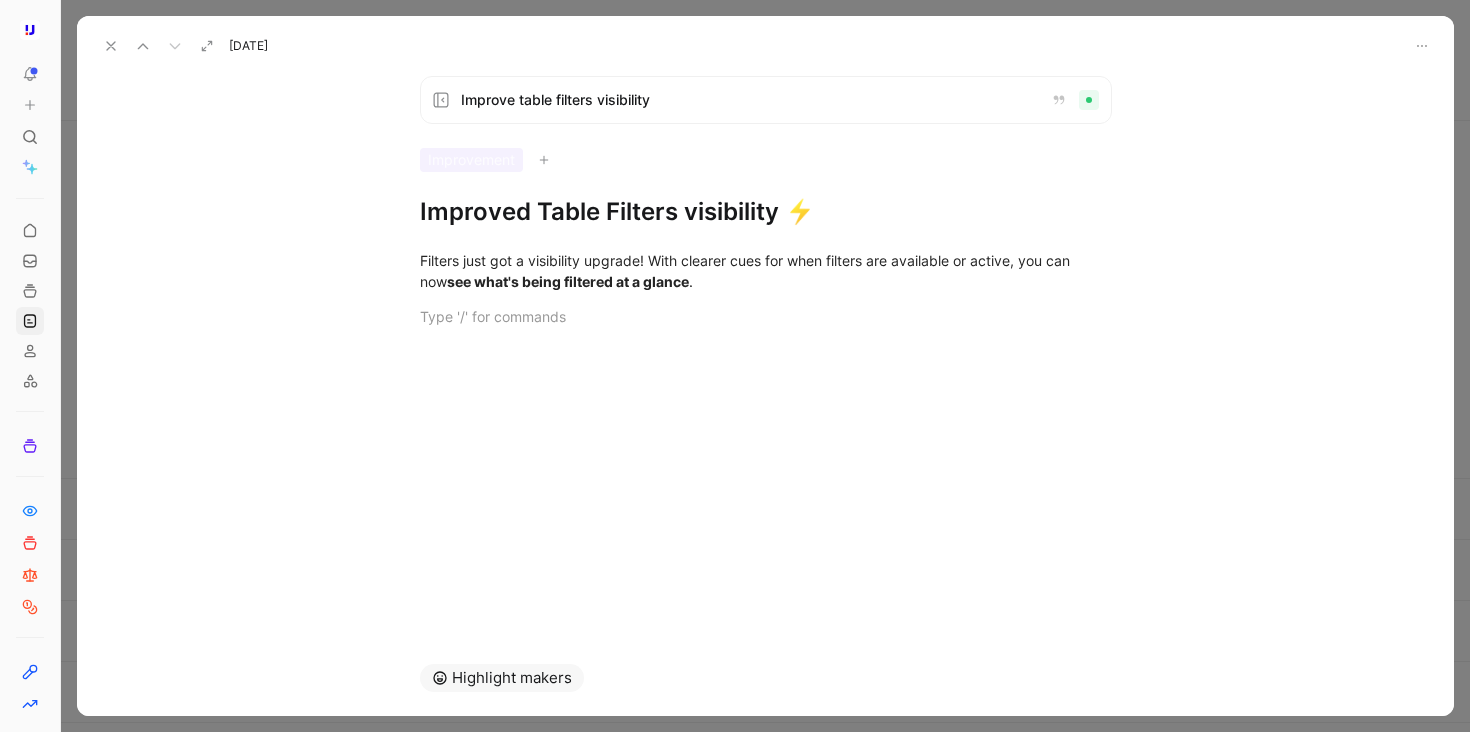 scroll, scrollTop: 0, scrollLeft: 0, axis: both 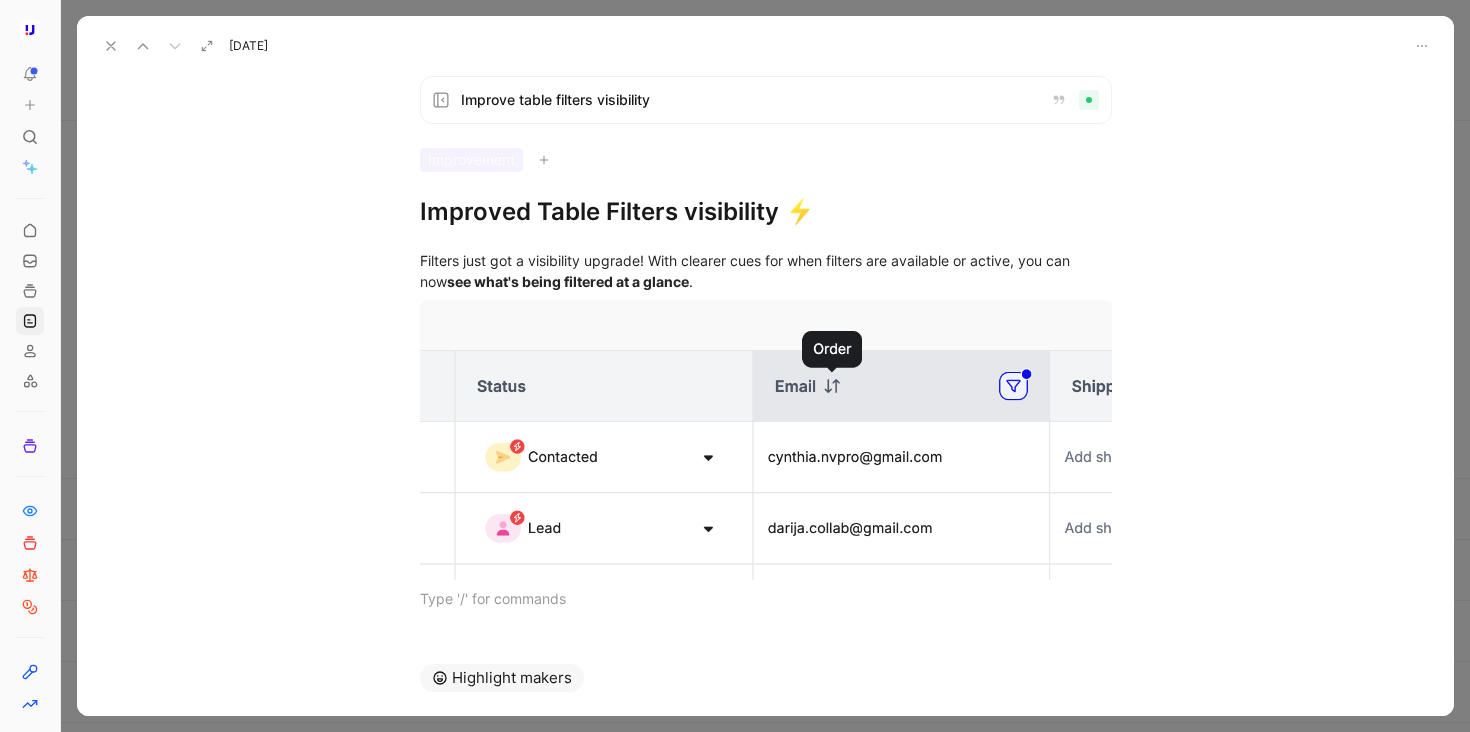 click 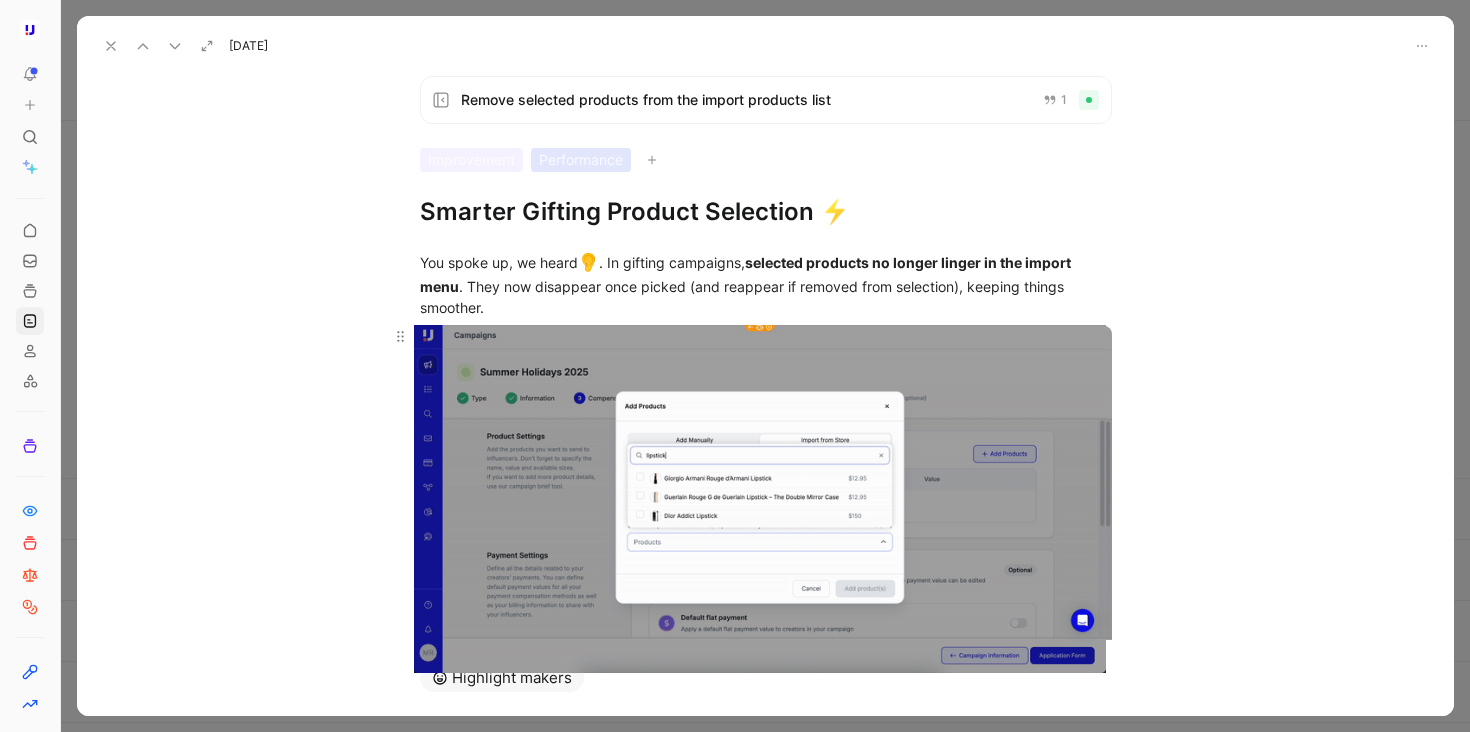 click on "To pick up a draggable item, press the space bar.
While dragging, use the arrow keys to move the item.
Press space again to drop the item in its new position, or press escape to cancel.
Releases Changelog is live No release Aug 04, 2025 Collapsable Workflow Top Bar ⚡ Smarter Gifting Product Selection ⚡ 1 Improved Table Filters visibility ⚡ New Other improvements & bugs New
To pick up a draggable item, press the space bar.
While dragging, use the arrow keys to move the item.
Press space again to drop the item in its new position, or press escape to cancel.
Jul 24, 2025 Jul 24, 2025 Jun 26, 2025 Jun 17, 2025 May 21, 2025 May 05, 2025 Apr 29, 2025 Apr 28, 2025 Apr 14, 2025 Apr 10, 2025 Apr 09, 2025 Mar 05, 2025 Feb 19, 2025 Feb 10, 2025 Jan 28, 2025 Jan 17, 2025 Jan 07, 2025 Dec 16, 2024 Jan 06, 2025 Dec 20, 2024 Dec 20, 2024 Dec 09, 2024 Dec 09, 2024 Dec 03, 2024 Dec 03, 2024 Nov 28, 2024 Nov 28, 2024 Nov 21, 2024 Nov 21, 2024 Nov 20, 2024 Nov 20, 2024 1 👂" at bounding box center [735, 366] 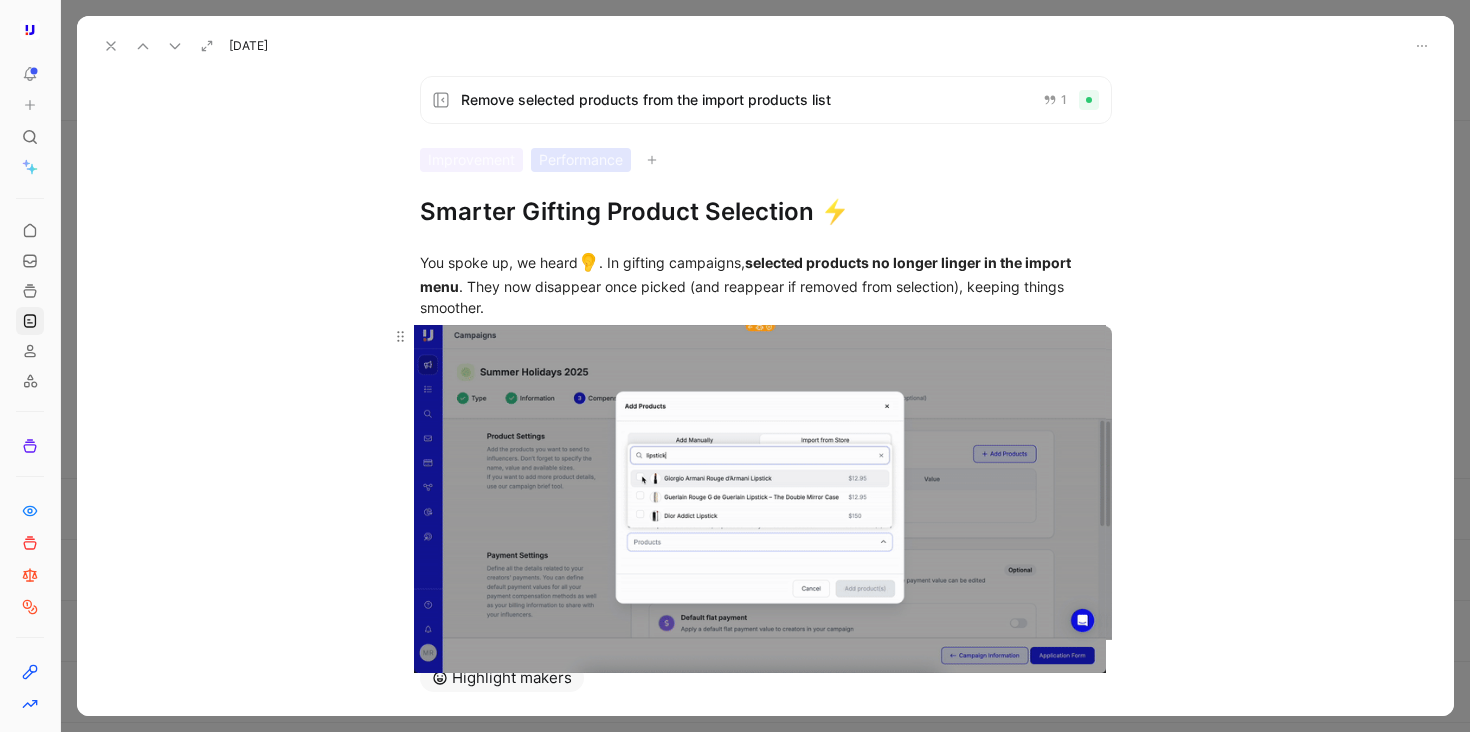 scroll, scrollTop: 33, scrollLeft: 0, axis: vertical 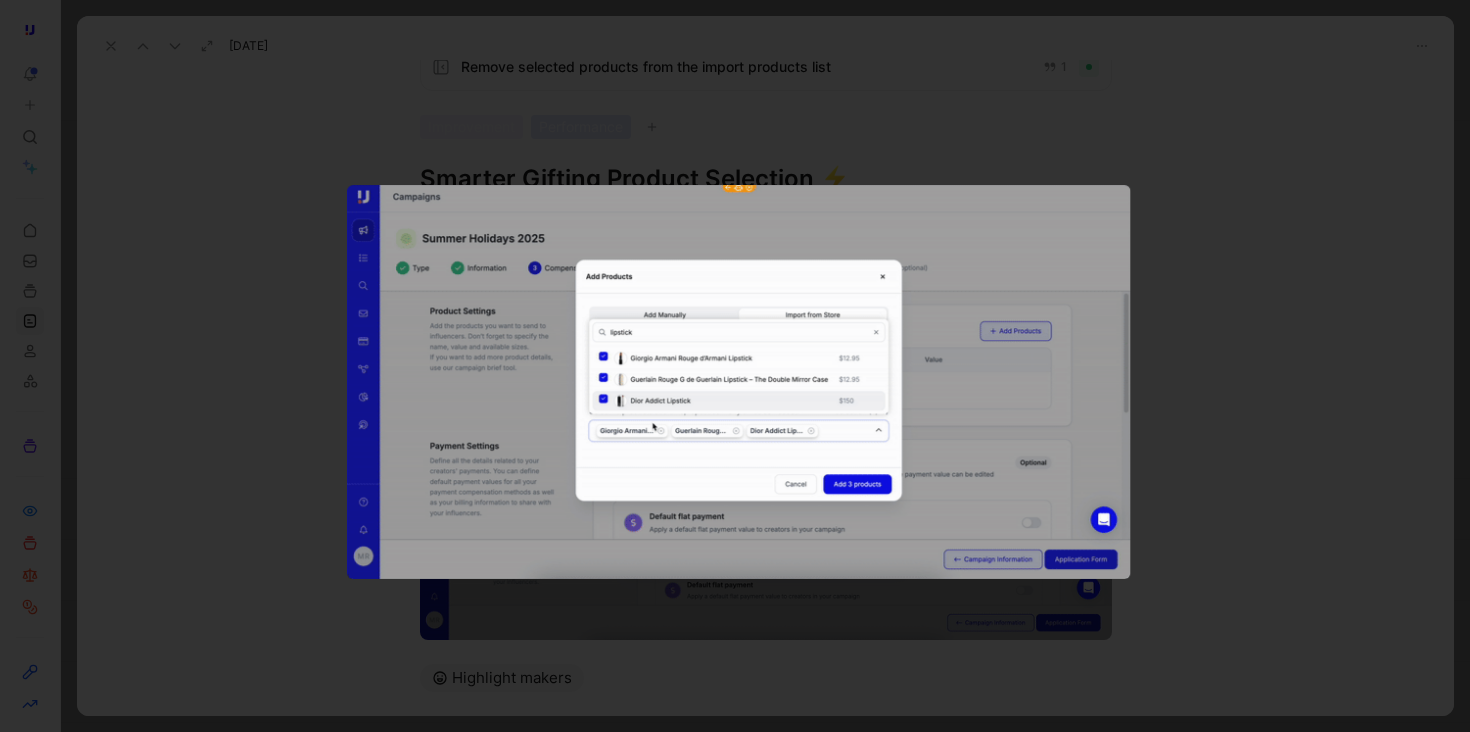 click at bounding box center [735, 732] 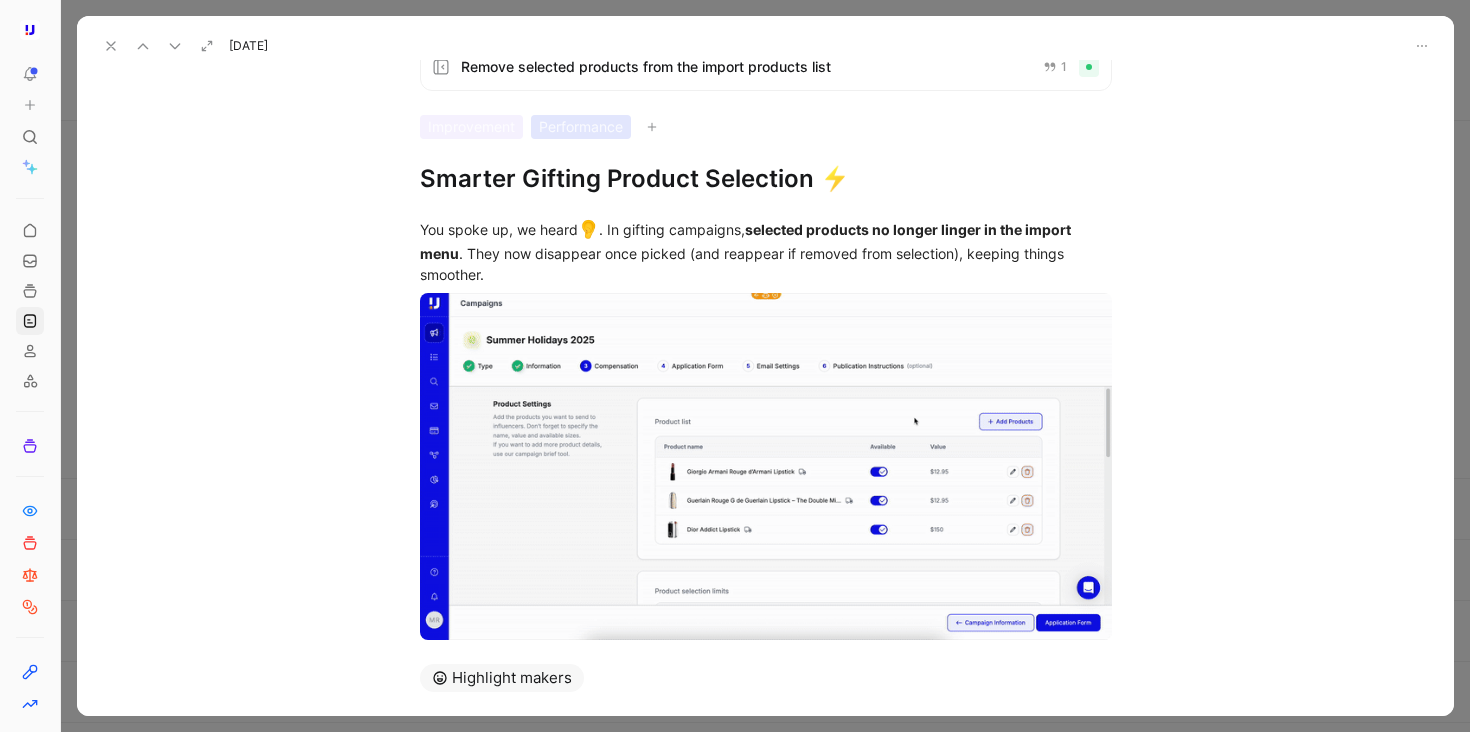click 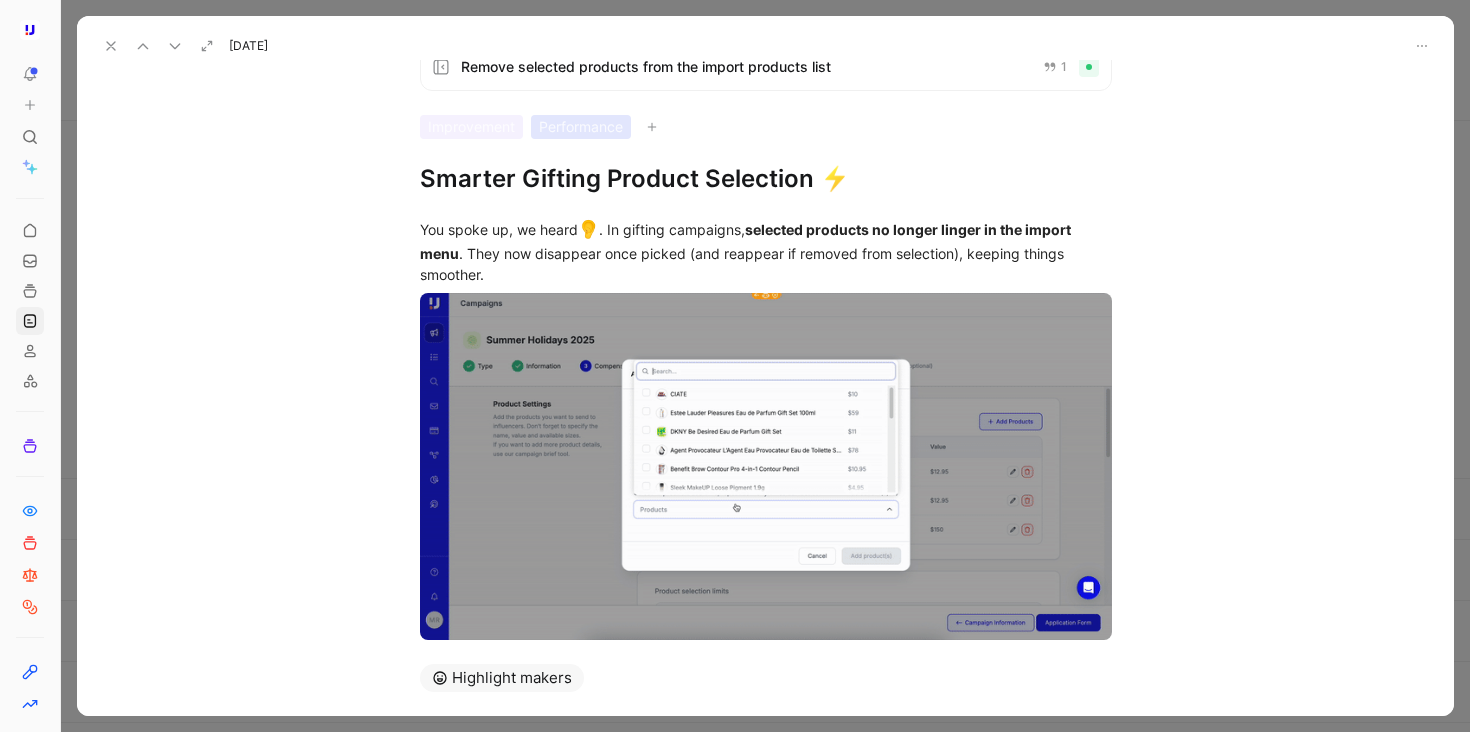 scroll, scrollTop: 0, scrollLeft: 0, axis: both 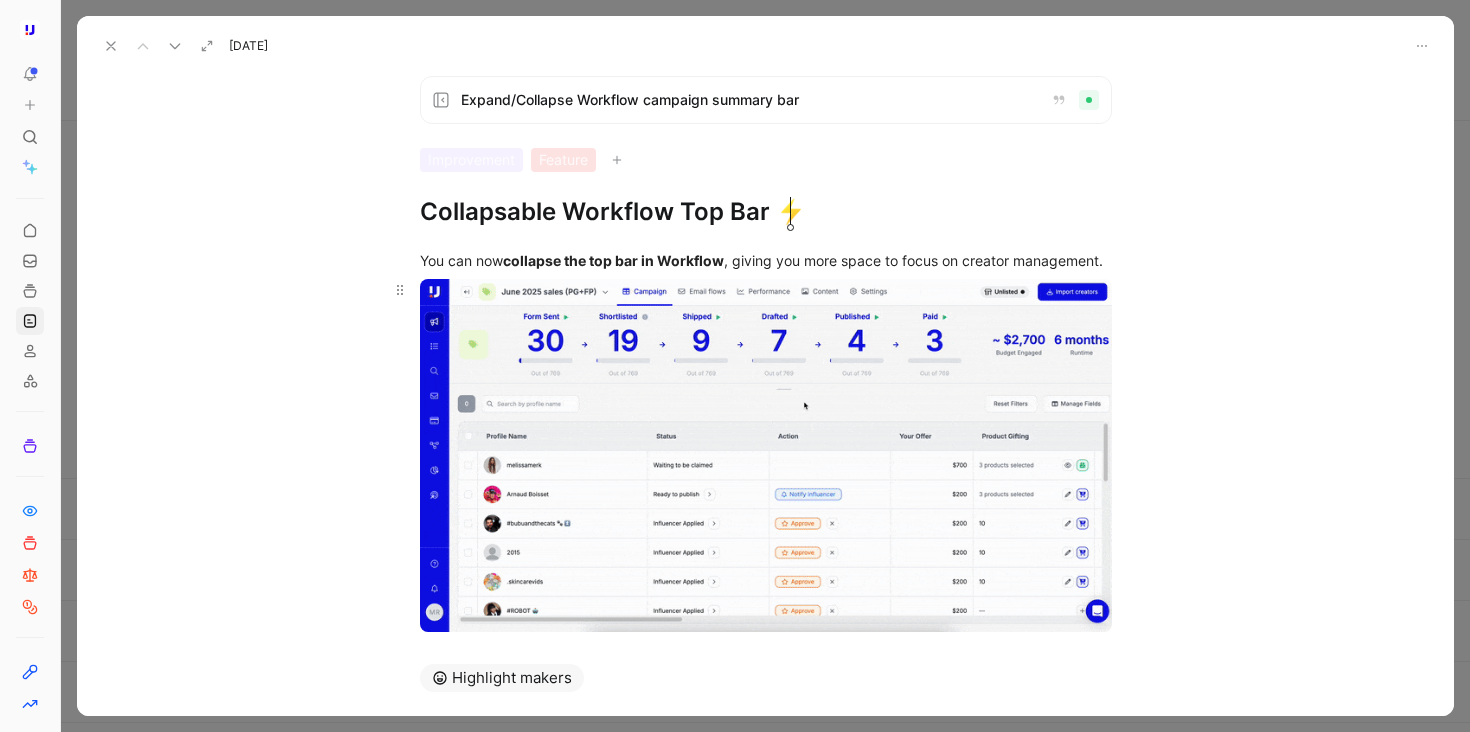 click on "To pick up a draggable item, press the space bar.
While dragging, use the arrow keys to move the item.
Press space again to drop the item in its new position, or press escape to cancel.
Releases Changelog is live No release Aug 04, 2025 Collapsable Workflow Top Bar ⚡ Smarter Gifting Product Selection ⚡ 1 Improved Table Filters visibility ⚡ New Other improvements & bugs New
To pick up a draggable item, press the space bar.
While dragging, use the arrow keys to move the item.
Press space again to drop the item in its new position, or press escape to cancel.
Jul 24, 2025 Jul 24, 2025 Jun 26, 2025 Jun 17, 2025 May 21, 2025 May 05, 2025 Apr 29, 2025 Apr 28, 2025 Apr 14, 2025 Apr 10, 2025 Apr 09, 2025 Mar 05, 2025 Feb 19, 2025 Feb 10, 2025 Jan 28, 2025 Jan 17, 2025 Jan 07, 2025 Dec 16, 2024 Jan 06, 2025 Dec 20, 2024 Dec 20, 2024 Dec 09, 2024 Dec 09, 2024 Dec 03, 2024 Dec 03, 2024 Nov 28, 2024 Nov 28, 2024 Nov 21, 2024 Nov 21, 2024 Nov 20, 2024 Nov 20, 2024 Feature" at bounding box center [735, 366] 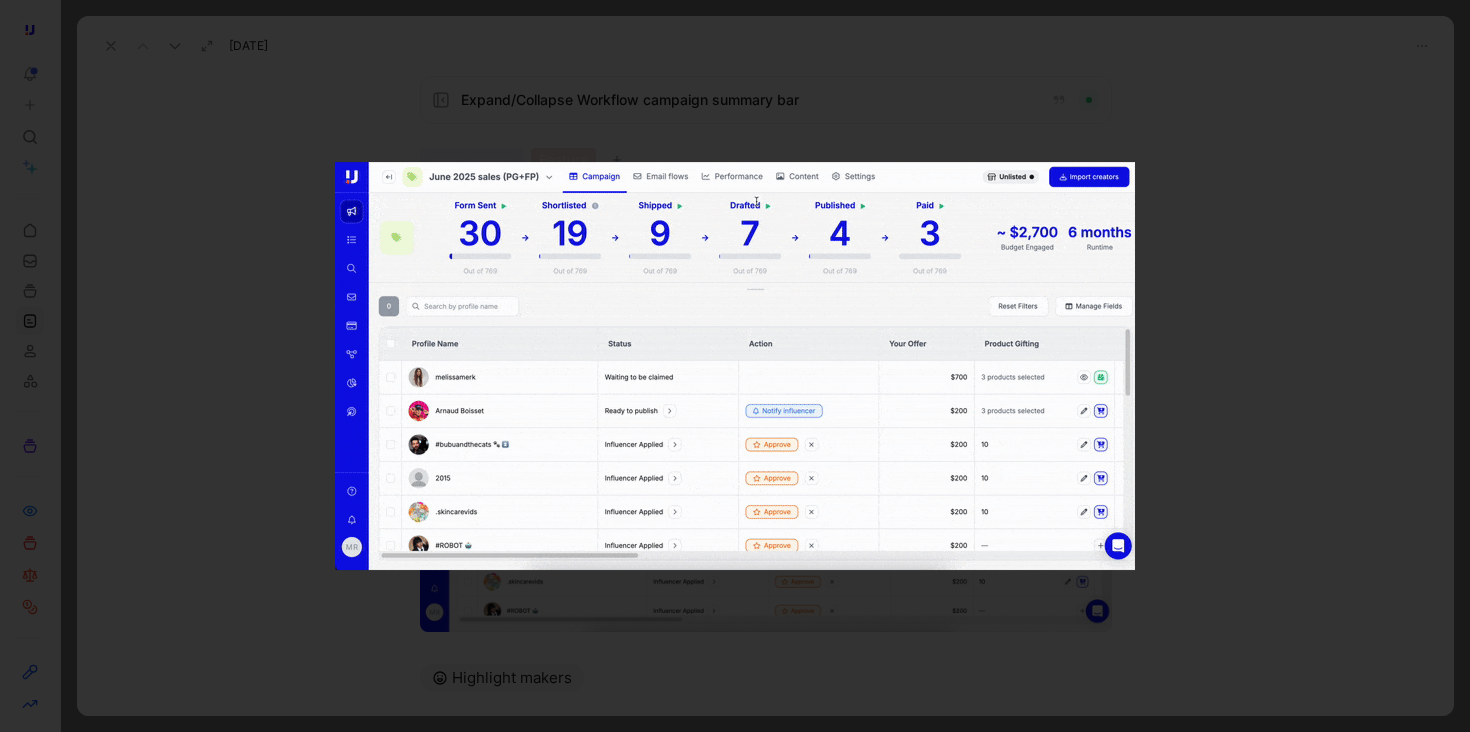 click at bounding box center [735, 366] 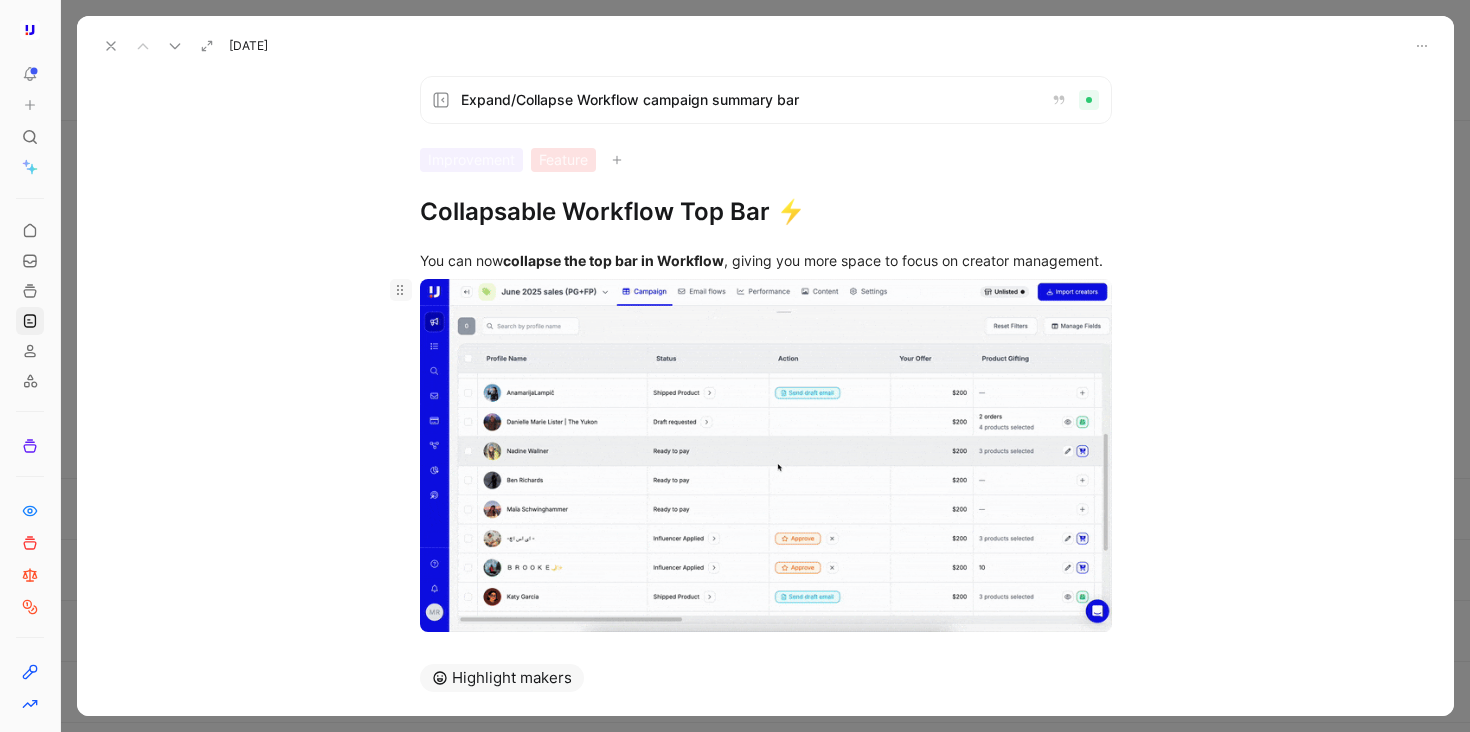 click 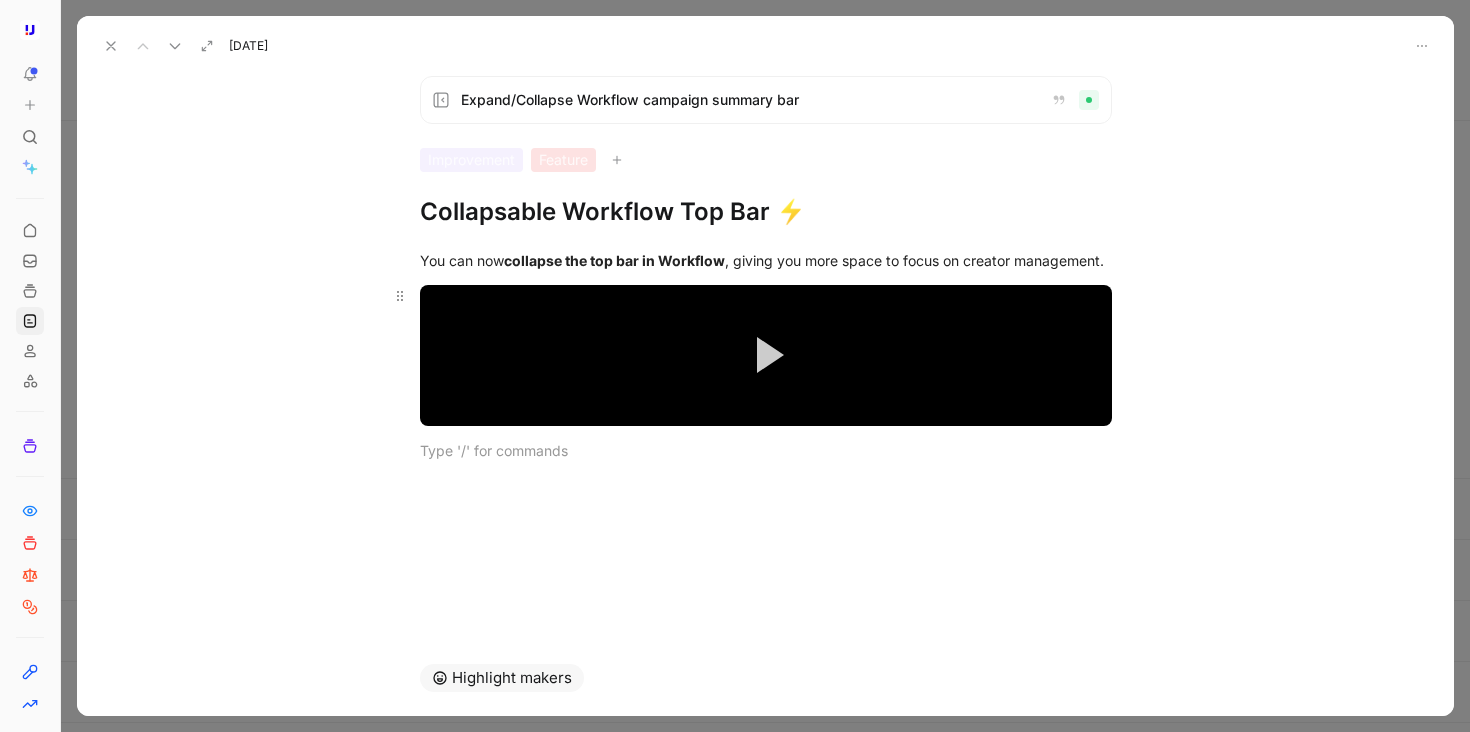 click on "Play Video" at bounding box center [766, 355] 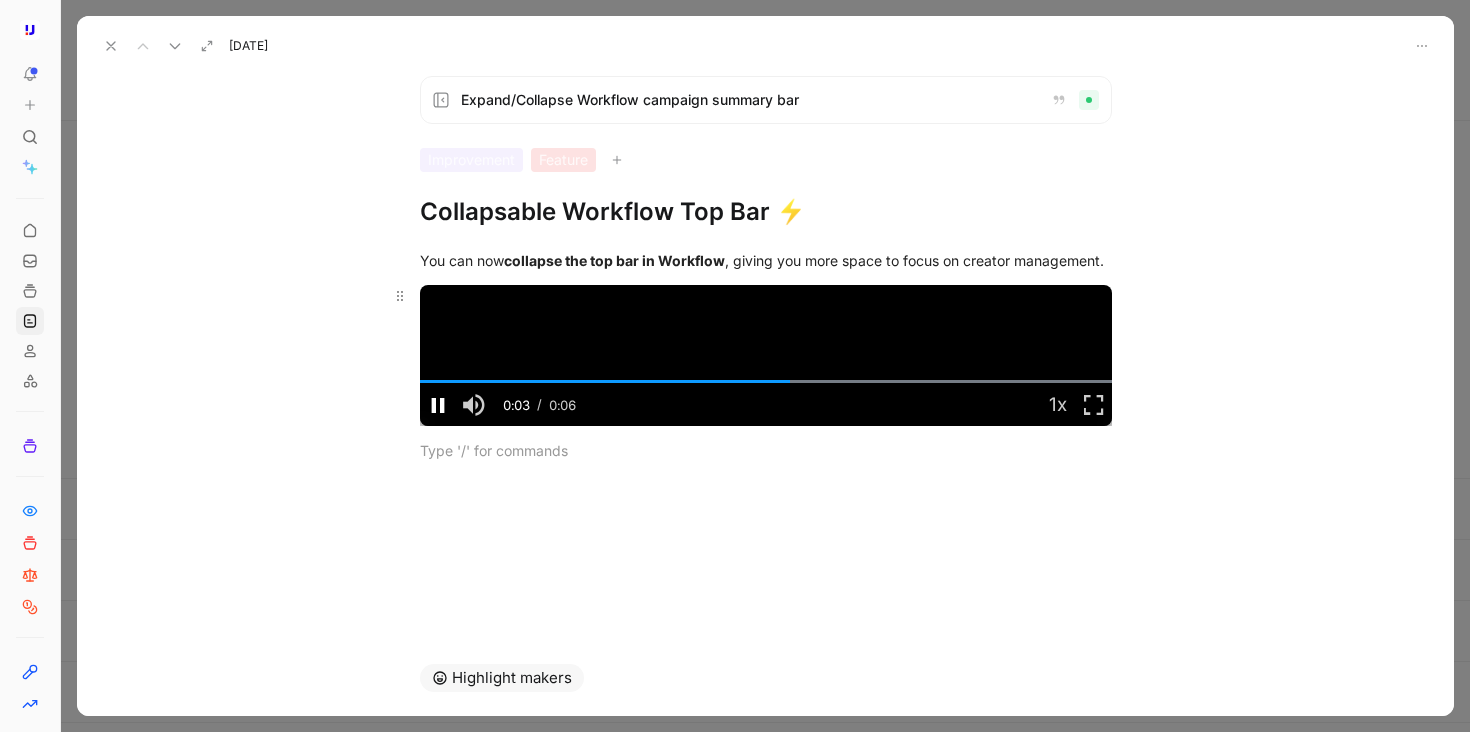 click at bounding box center (438, 404) 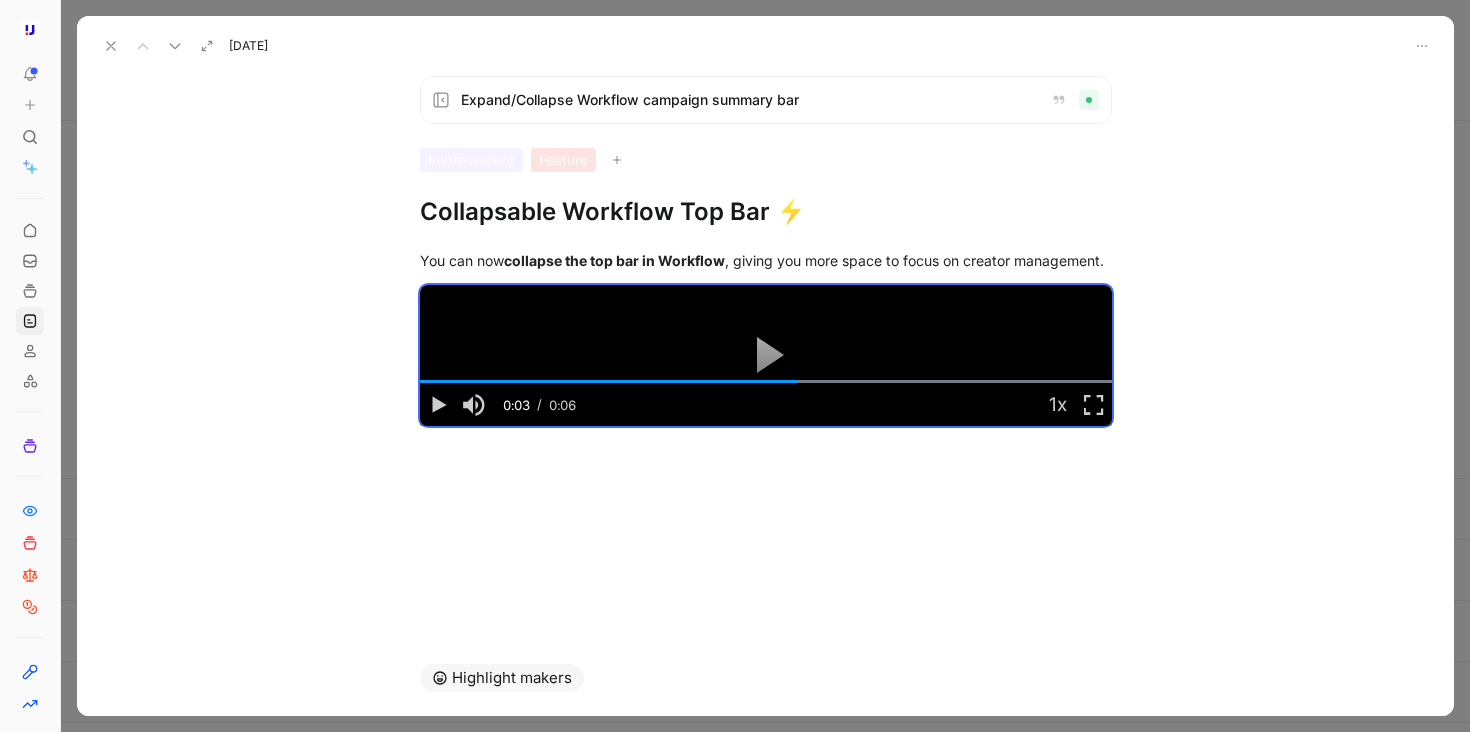 click 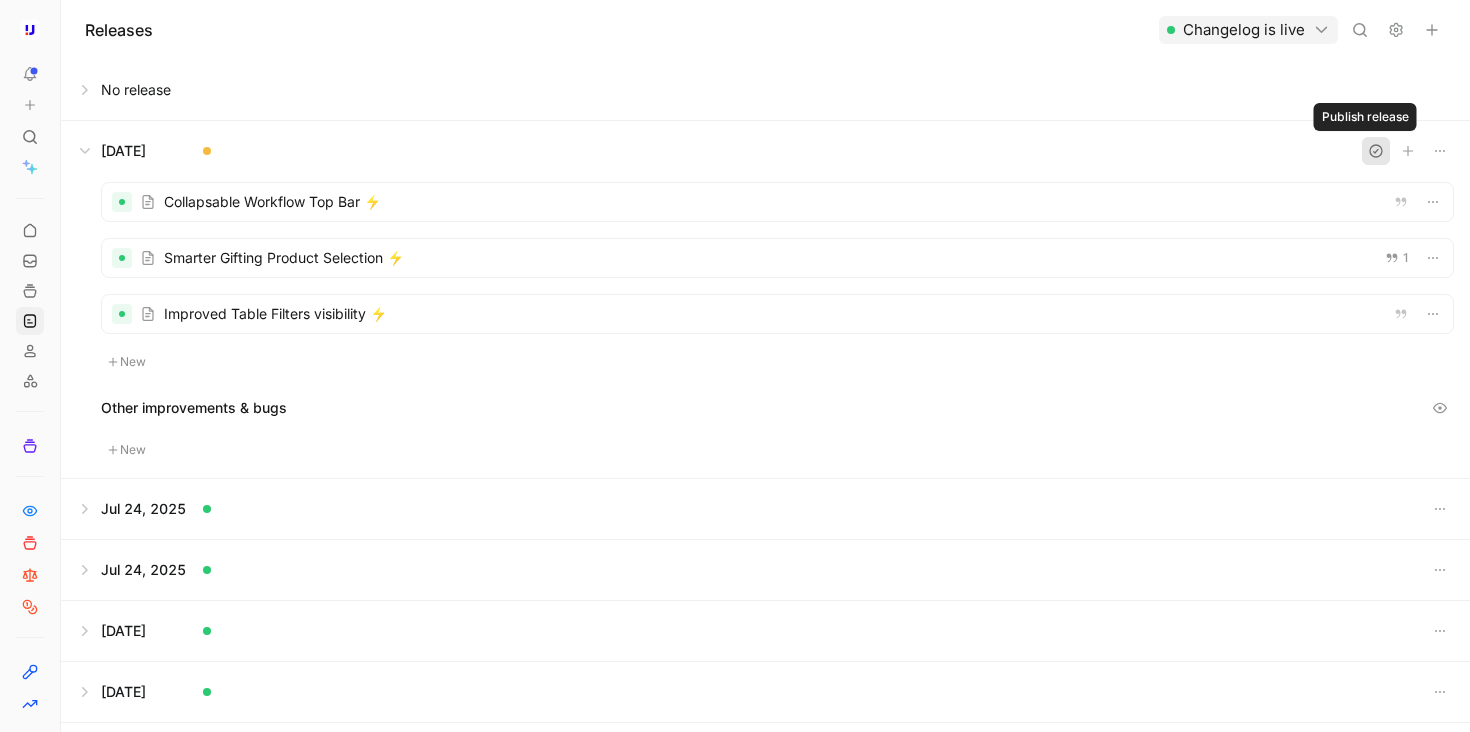 click 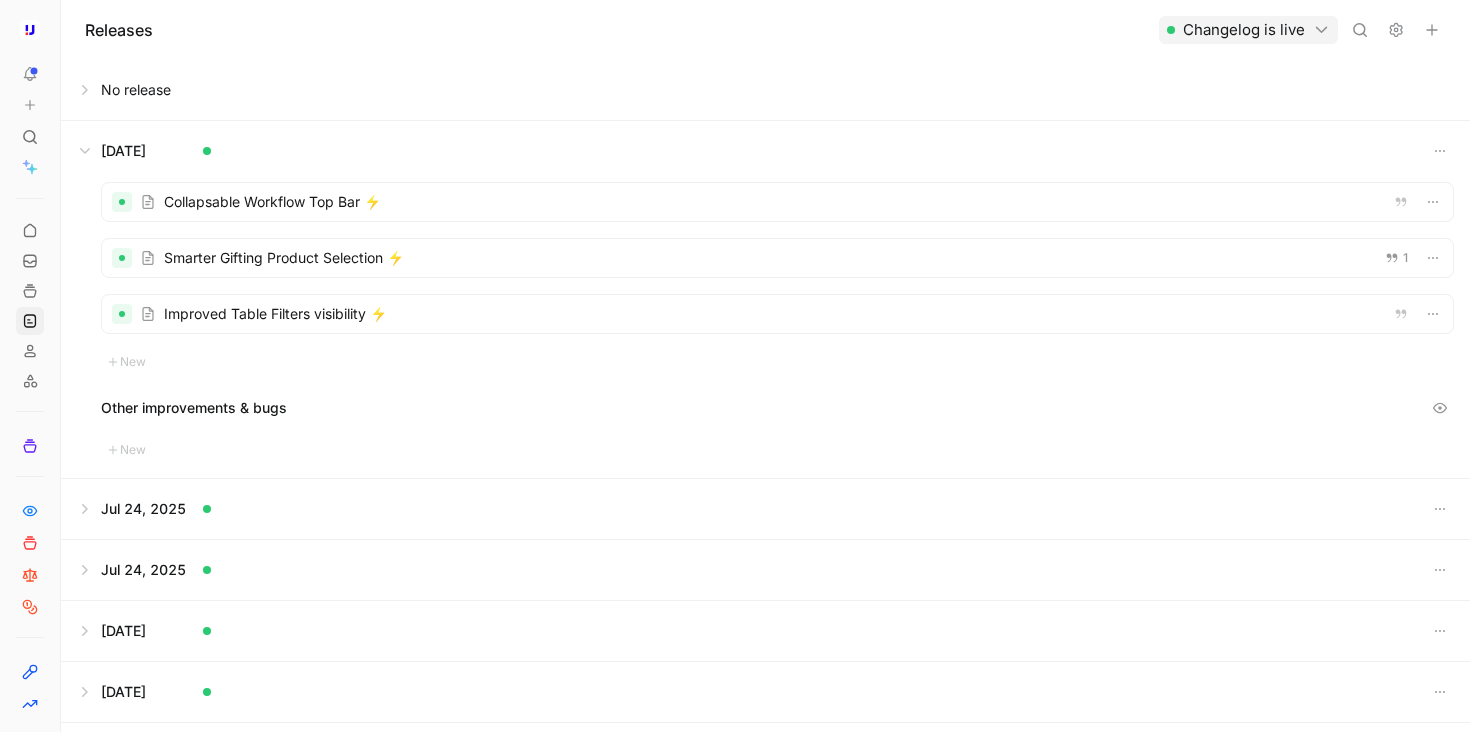 click on "Changelog is live" at bounding box center [1248, 30] 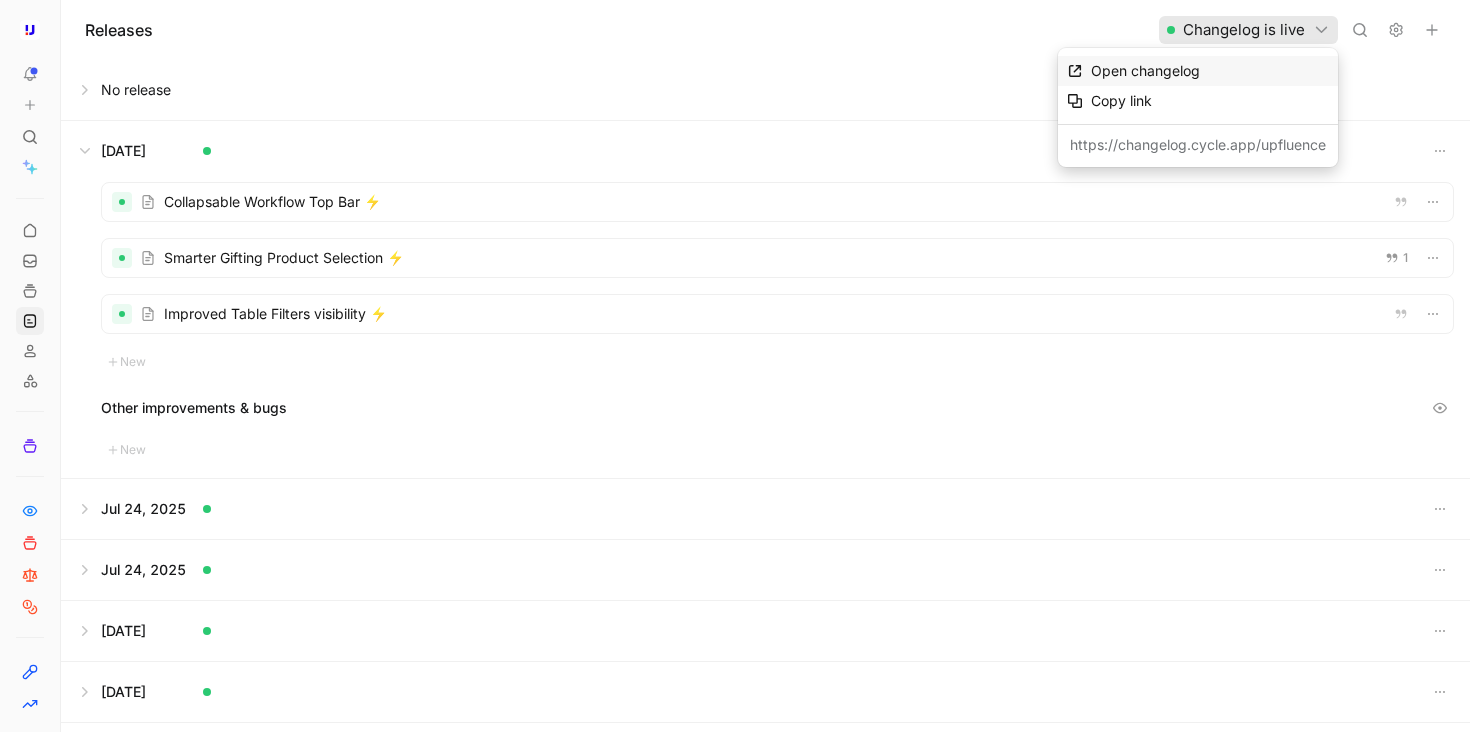 click on "Open changelog" at bounding box center [1145, 70] 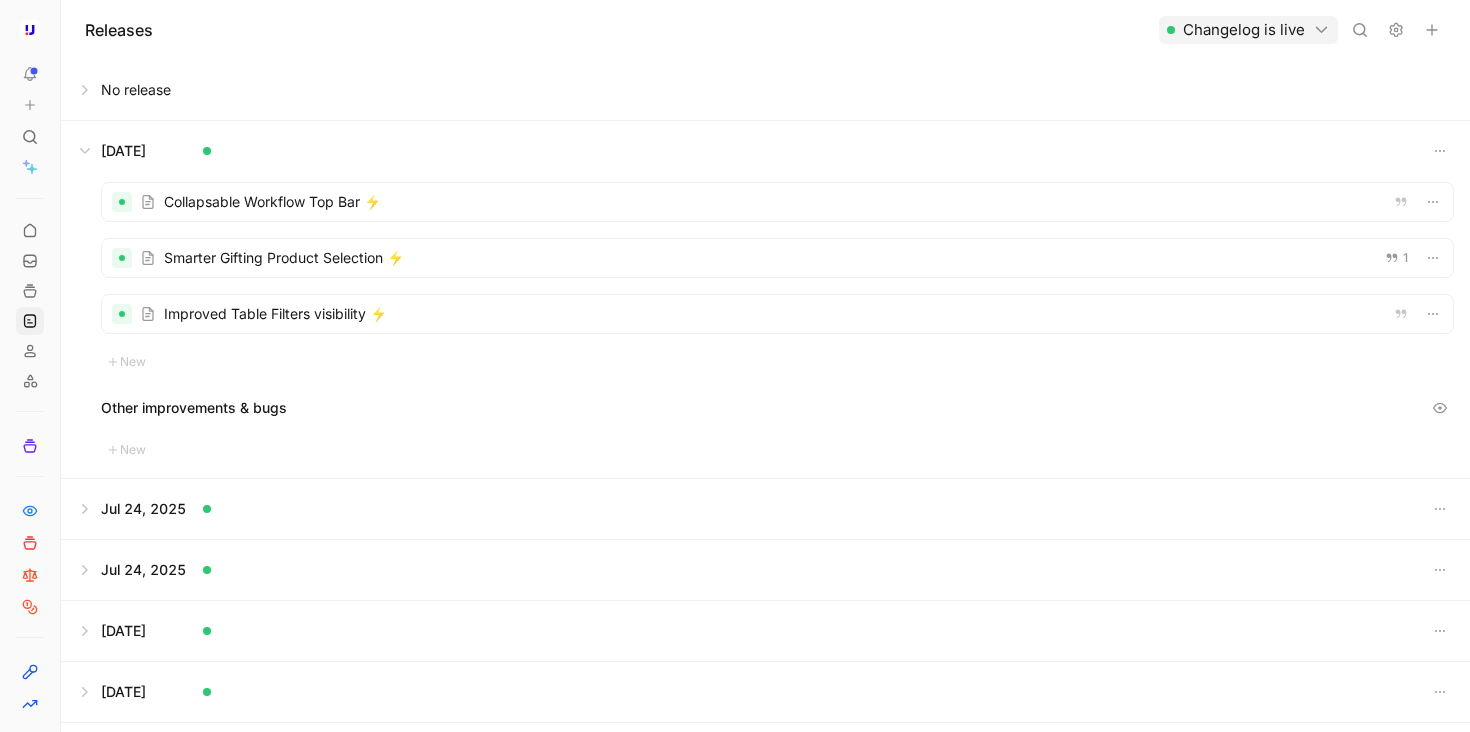 click at bounding box center [777, 314] 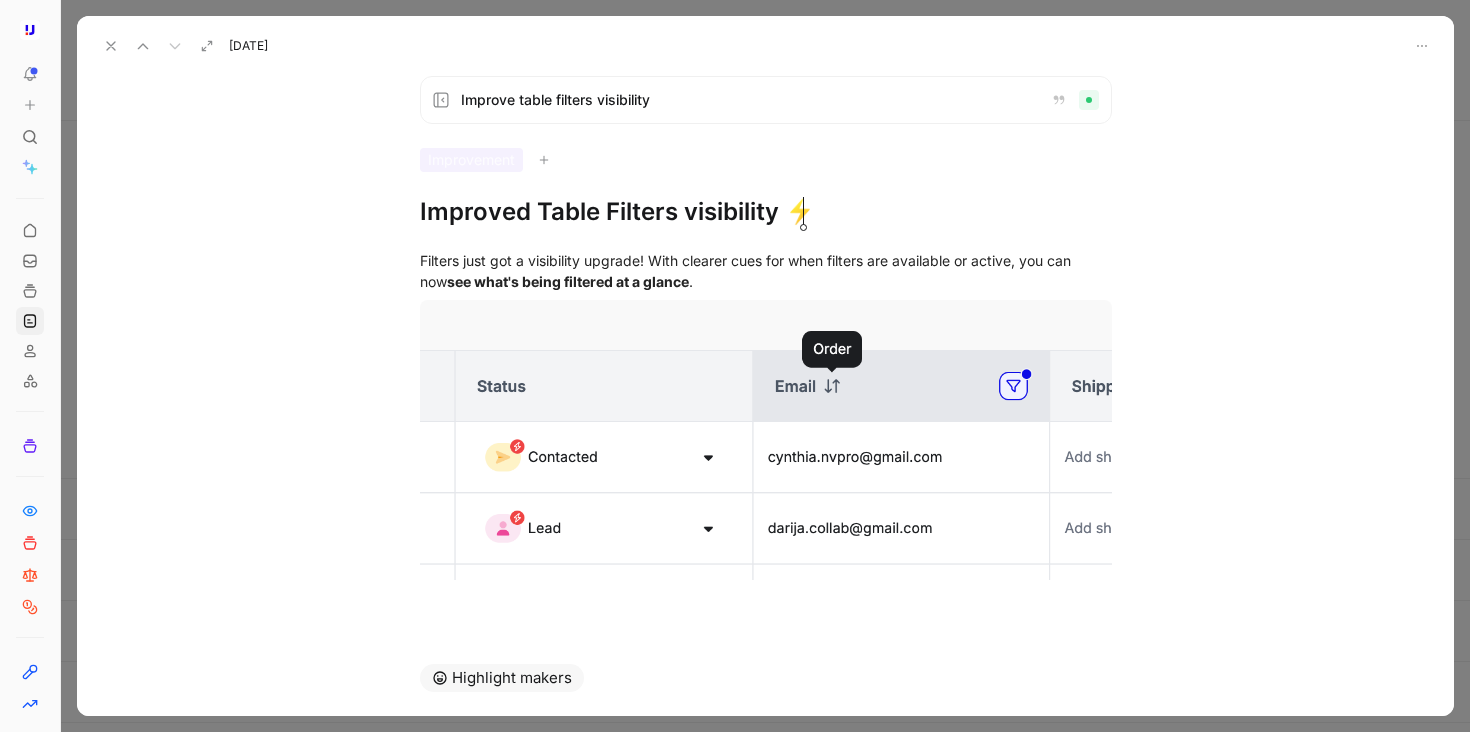 click 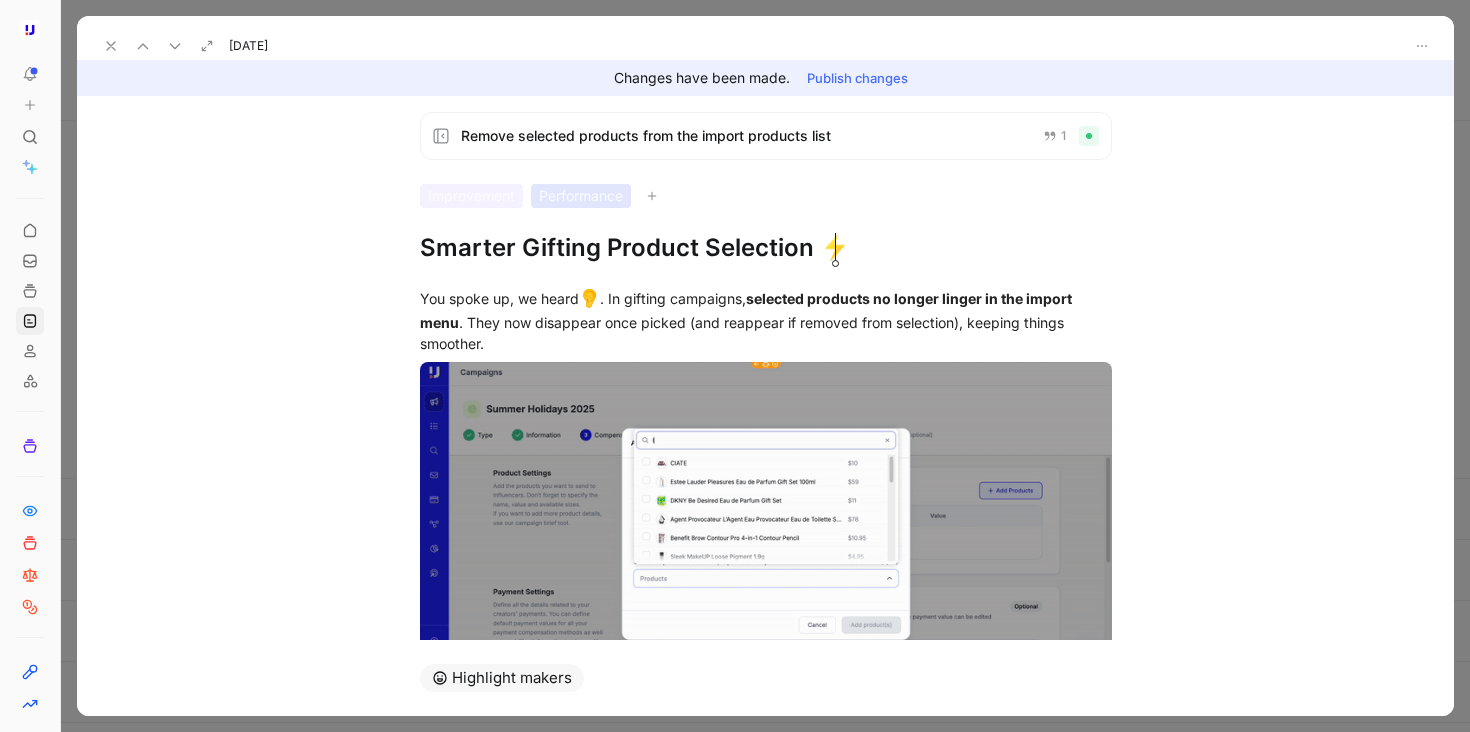 type 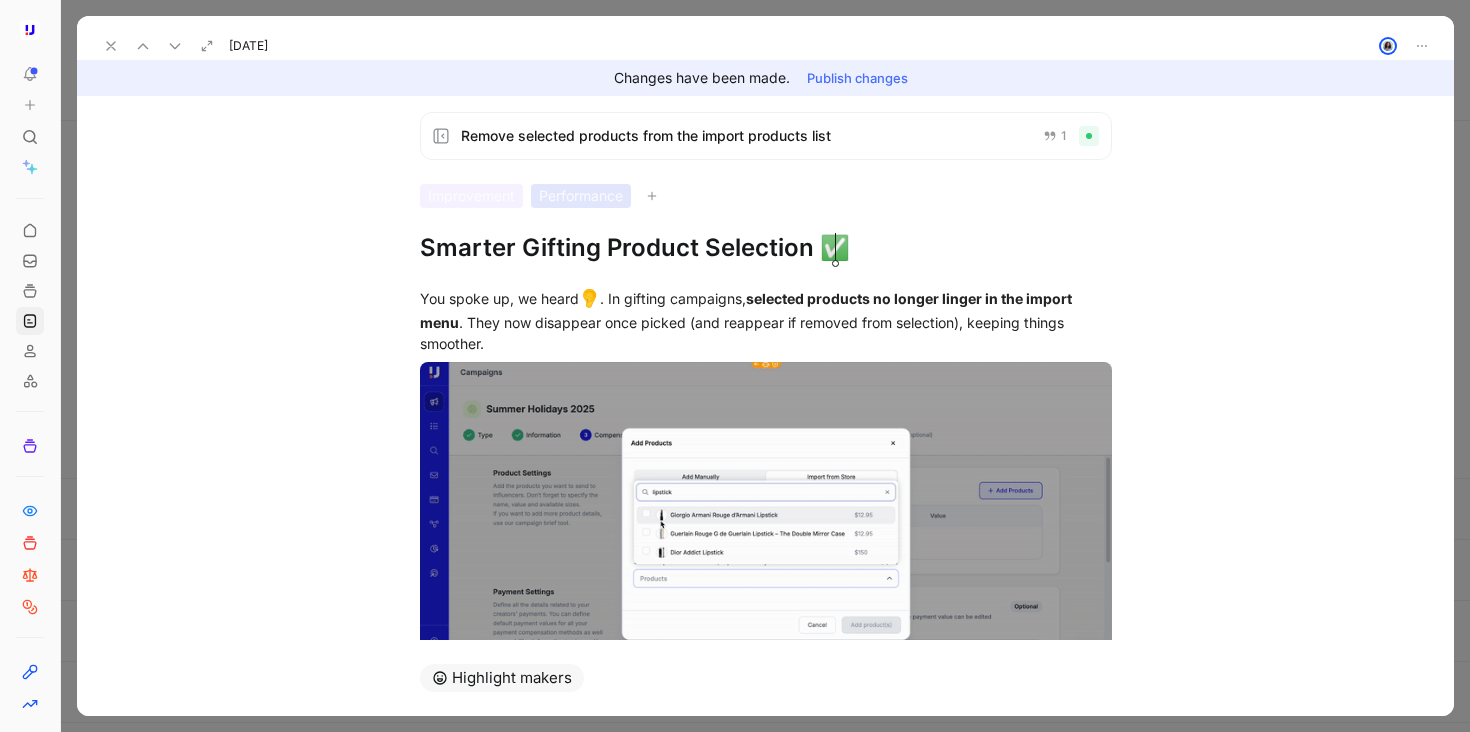 click on "Publish changes" at bounding box center (857, 78) 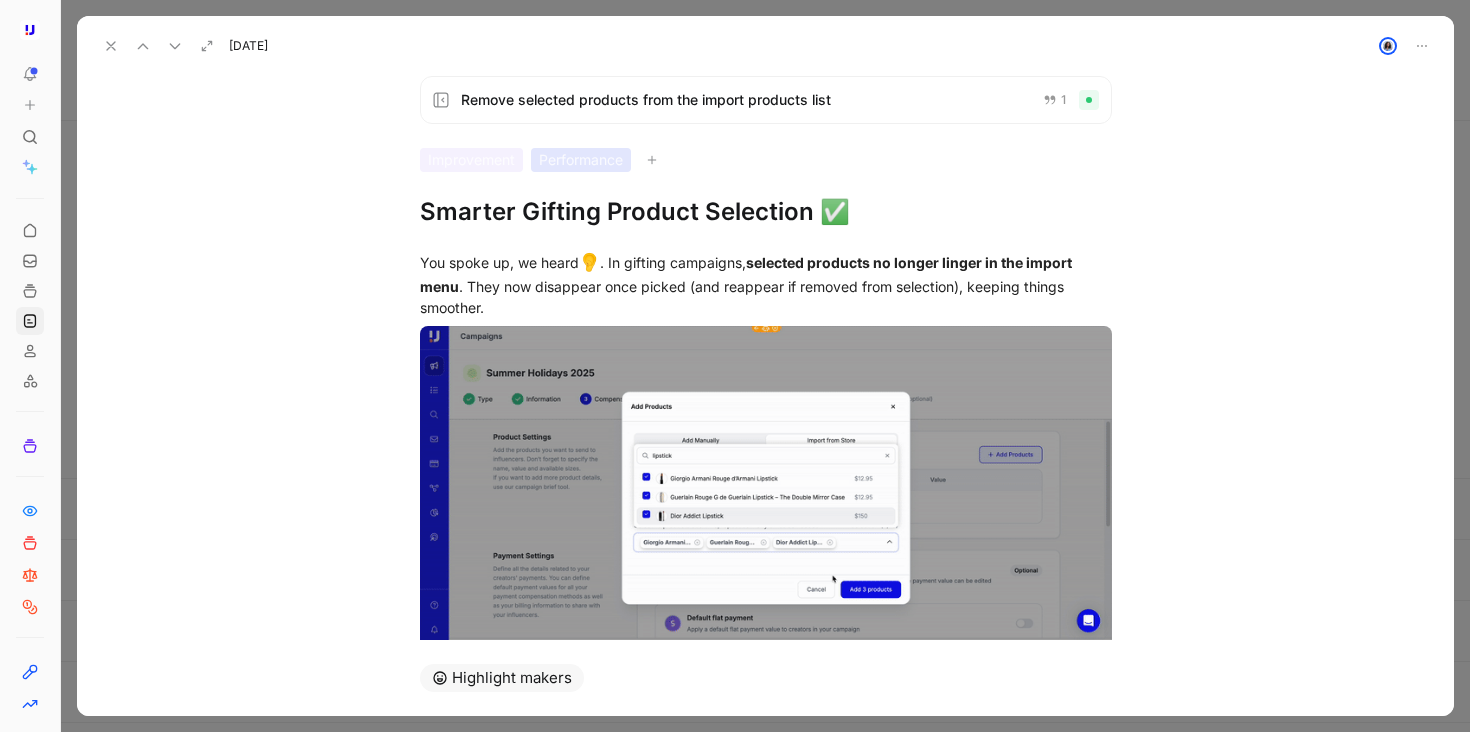 click 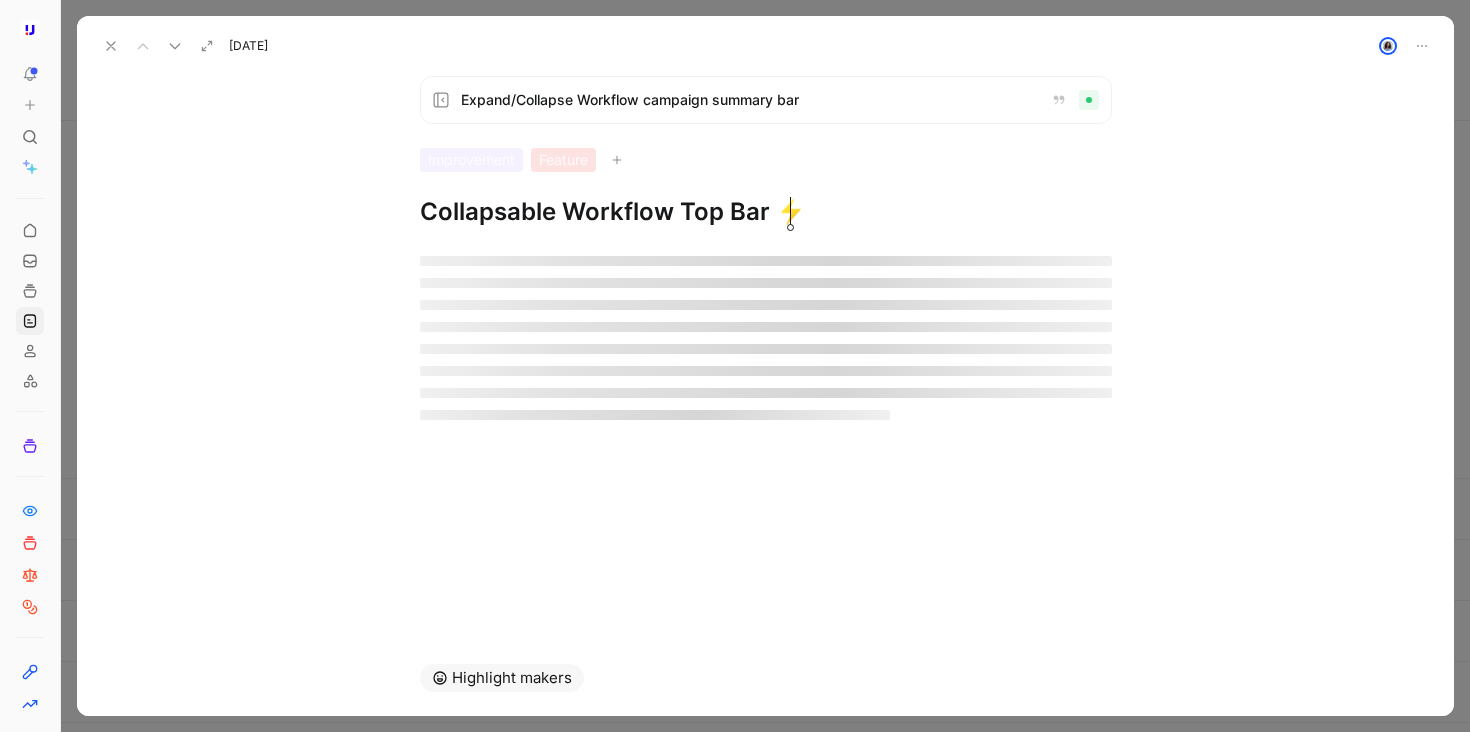 click on "Collapsable Workflow Top Bar ⚡" at bounding box center [766, 212] 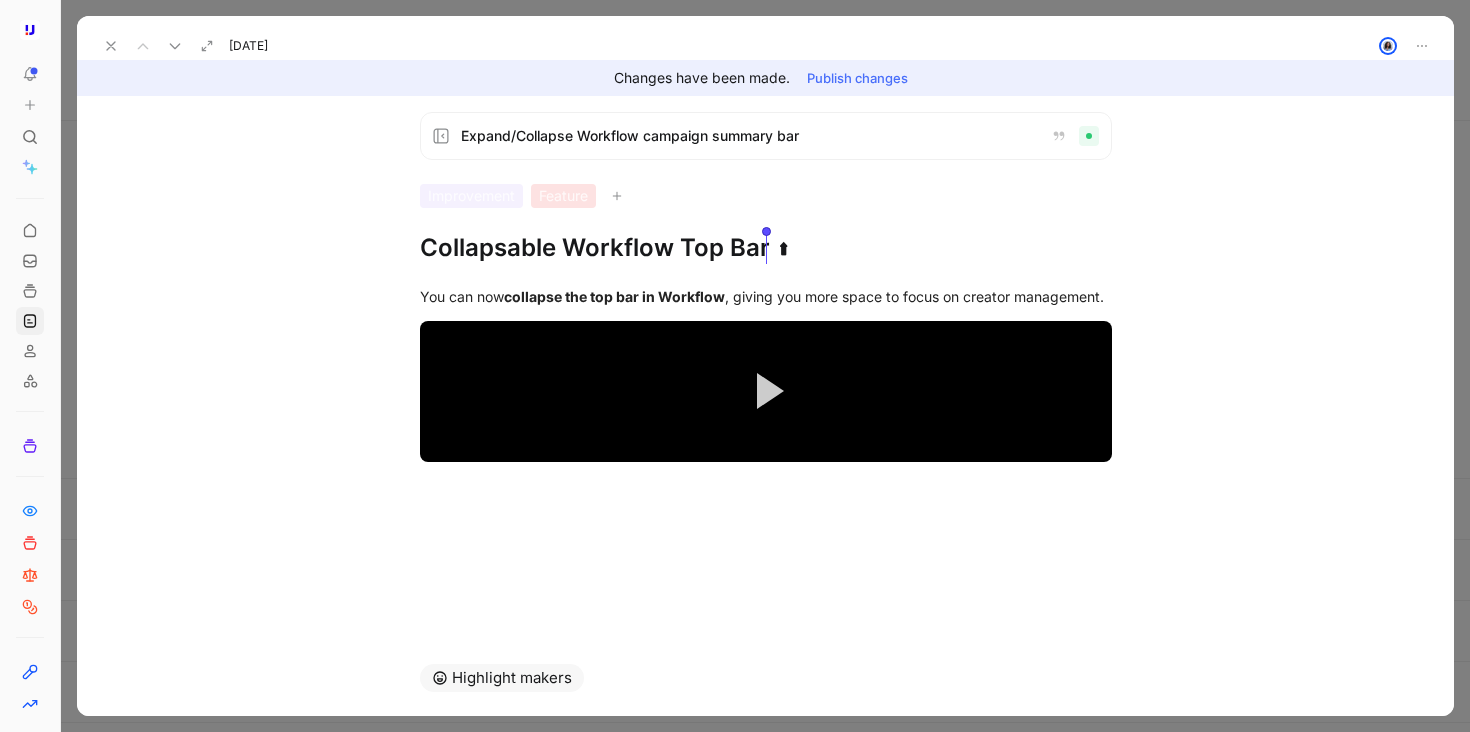 drag, startPoint x: 798, startPoint y: 254, endPoint x: 769, endPoint y: 246, distance: 30.083218 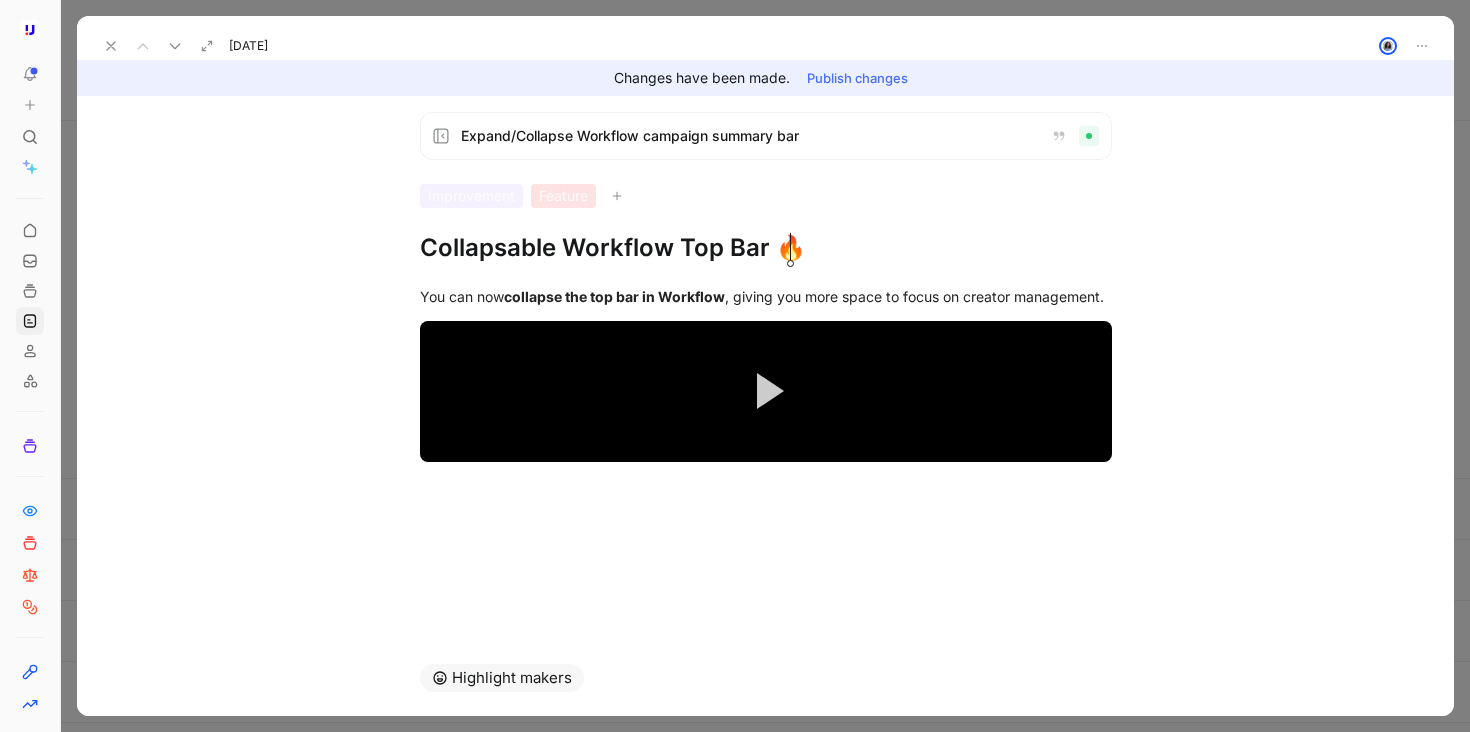 click on "Publish changes" at bounding box center (857, 78) 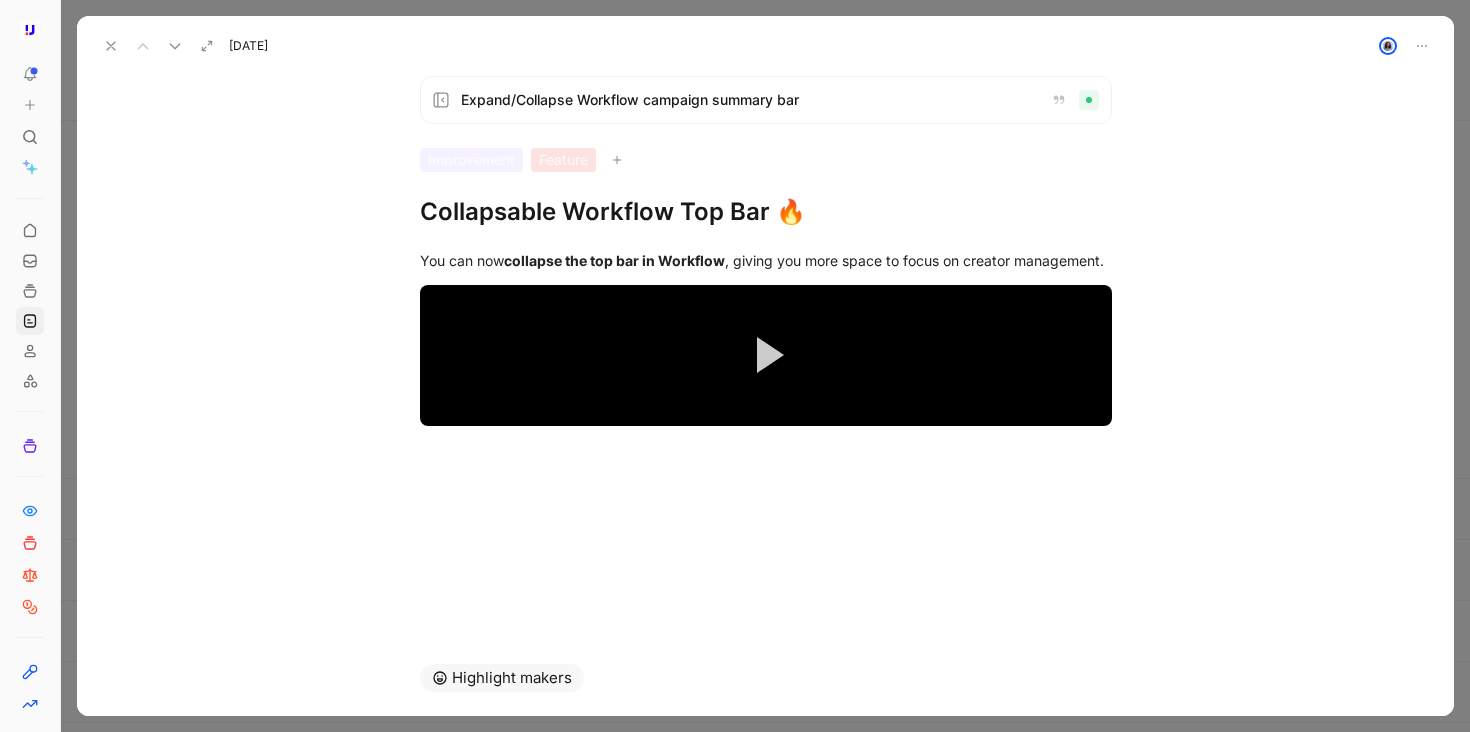 click 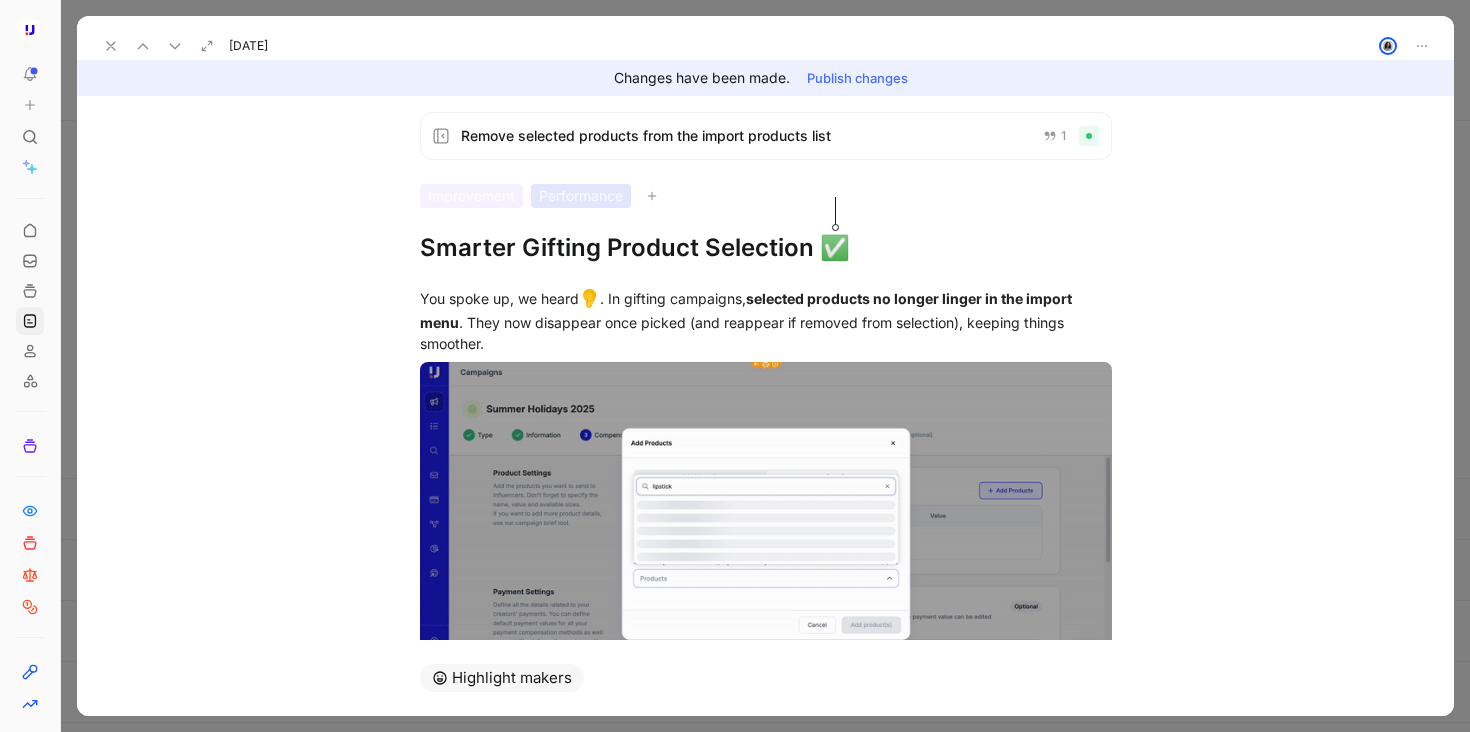 click 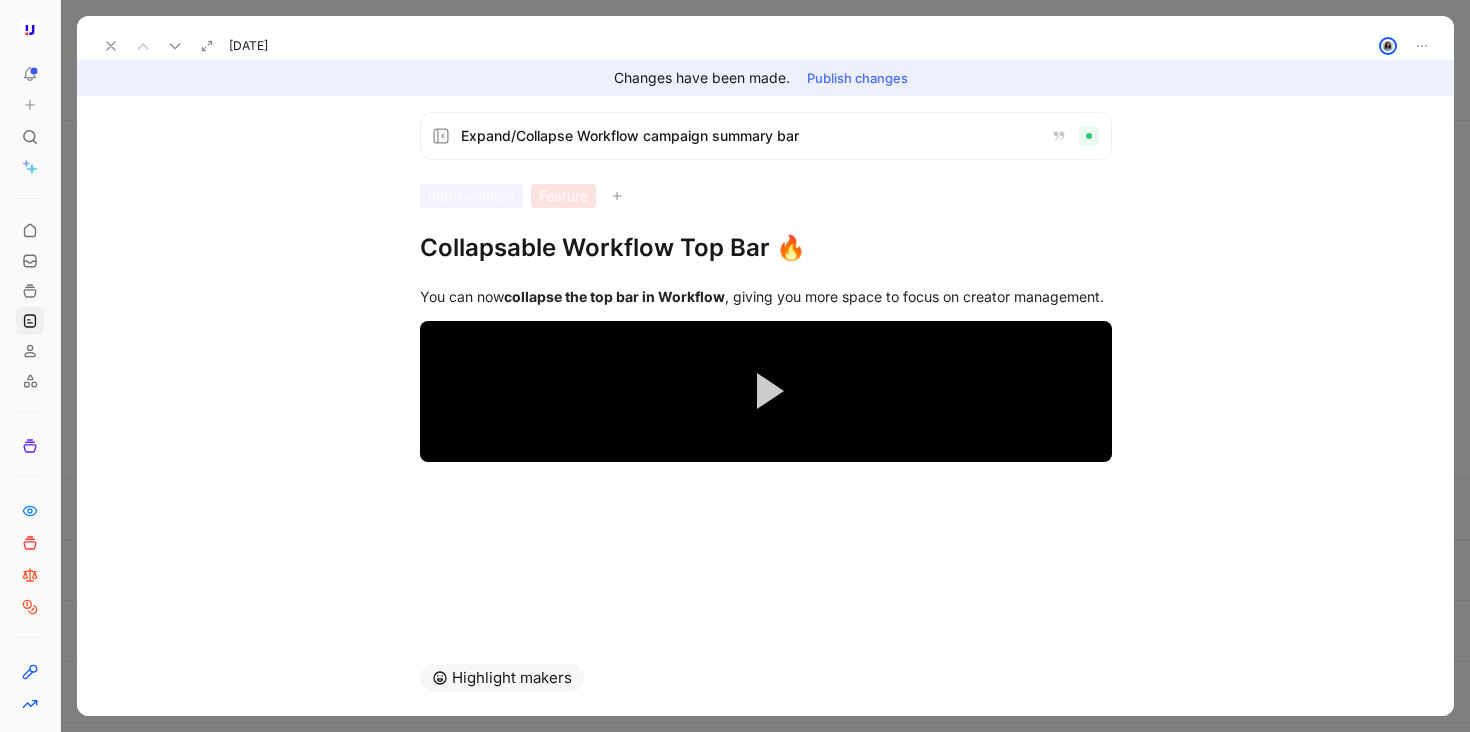 click 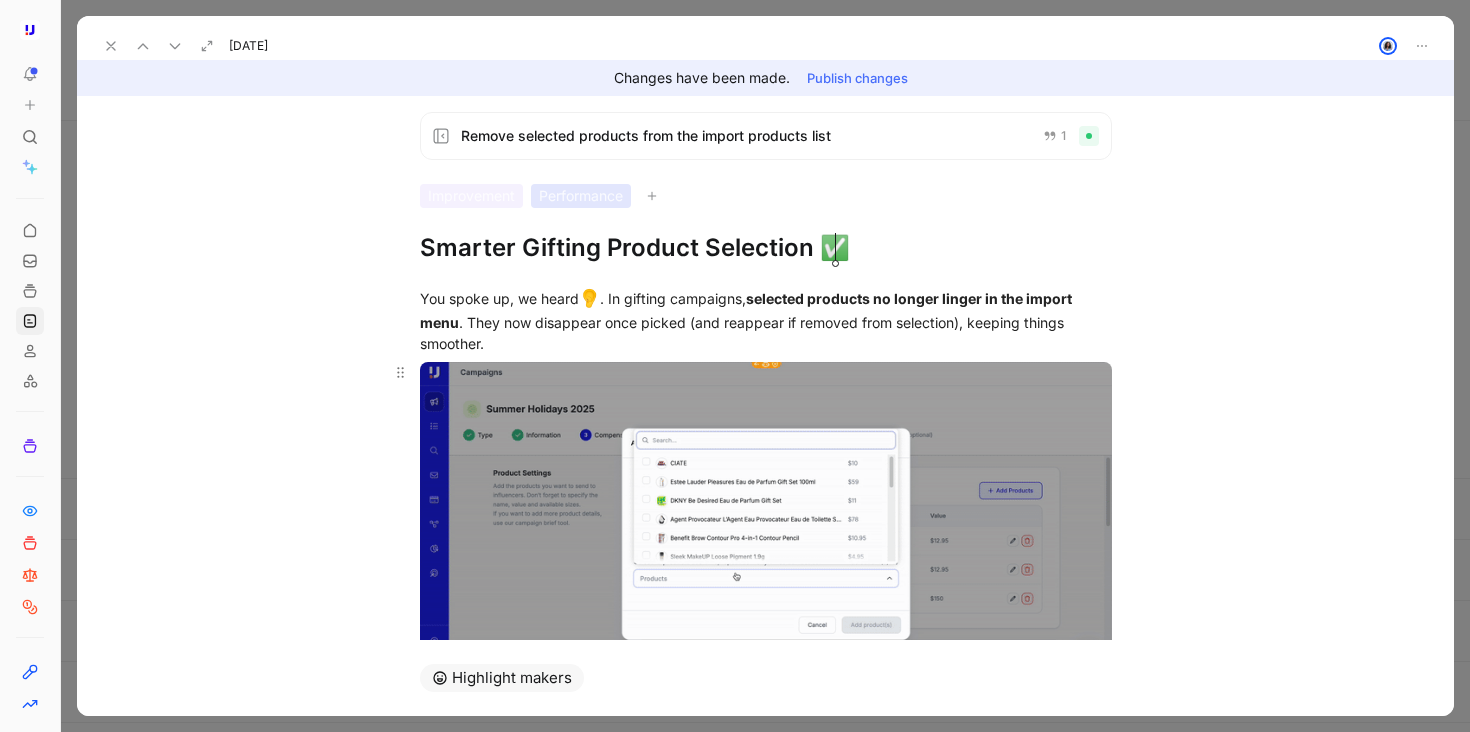 click on "To pick up a draggable item, press the space bar.
While dragging, use the arrow keys to move the item.
Press space again to drop the item in its new position, or press escape to cancel.
Releases Changelog is live No release Aug 04, 2025 Collapsable Workflow Top Bar 🔥 Smarter Gifting Product Selection ✅ 1 Improved Table Filters visibility 👀 New Other improvements & bugs New
To pick up a draggable item, press the space bar.
While dragging, use the arrow keys to move the item.
Press space again to drop the item in its new position, or press escape to cancel.
Jul 24, 2025 Jul 24, 2025 Jun 26, 2025 Jun 17, 2025 May 21, 2025 May 05, 2025 Apr 29, 2025 Apr 28, 2025 Apr 14, 2025 Apr 10, 2025 Apr 09, 2025 Mar 05, 2025 Feb 19, 2025 Feb 10, 2025 Jan 28, 2025 Jan 17, 2025 Jan 07, 2025 Dec 16, 2024 Jan 06, 2025 Dec 20, 2024 Dec 20, 2024 Dec 09, 2024 Dec 09, 2024 Dec 03, 2024 Dec 03, 2024 Nov 28, 2024 Nov 28, 2024 Nov 21, 2024 Nov 21, 2024 Nov 20, 2024 Nov 20, 2024 1 👂" at bounding box center (735, 366) 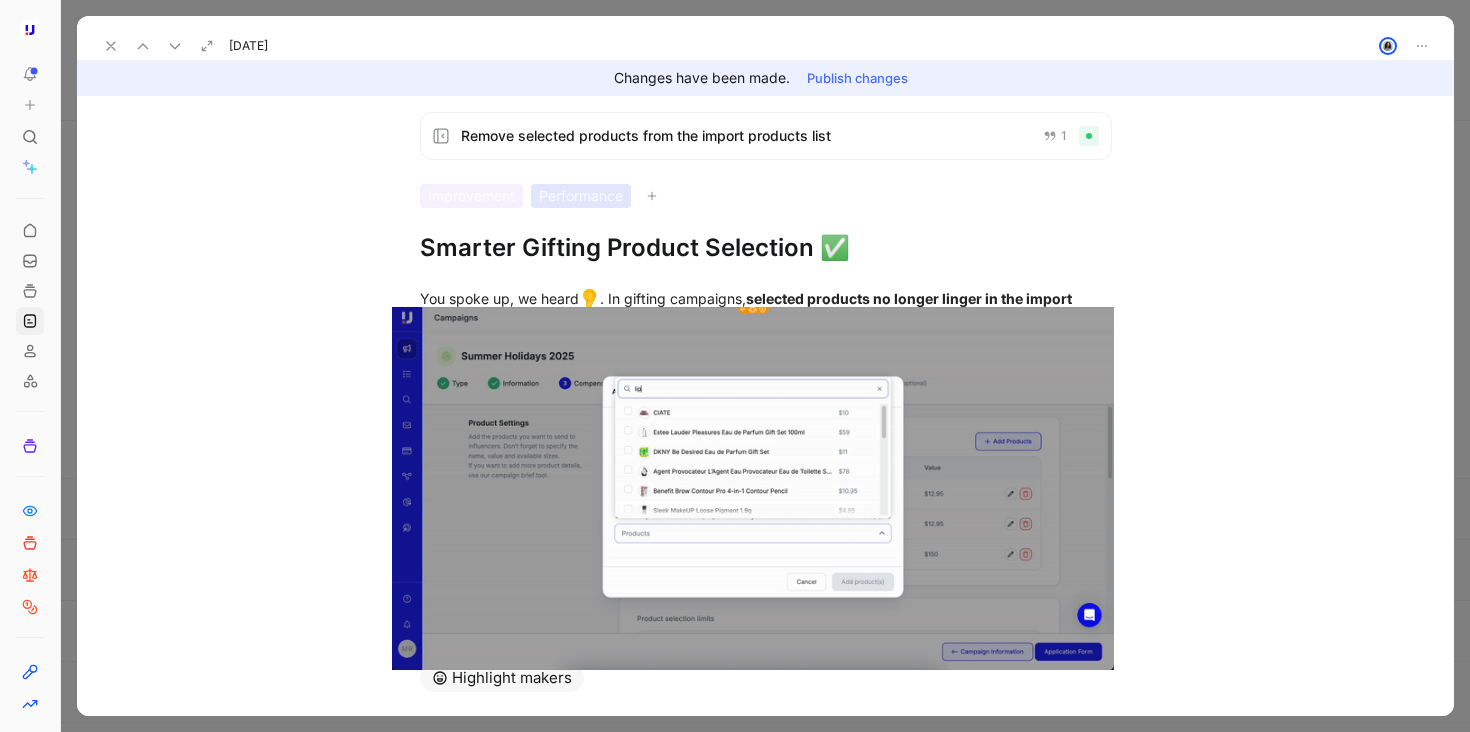 scroll, scrollTop: 69, scrollLeft: 0, axis: vertical 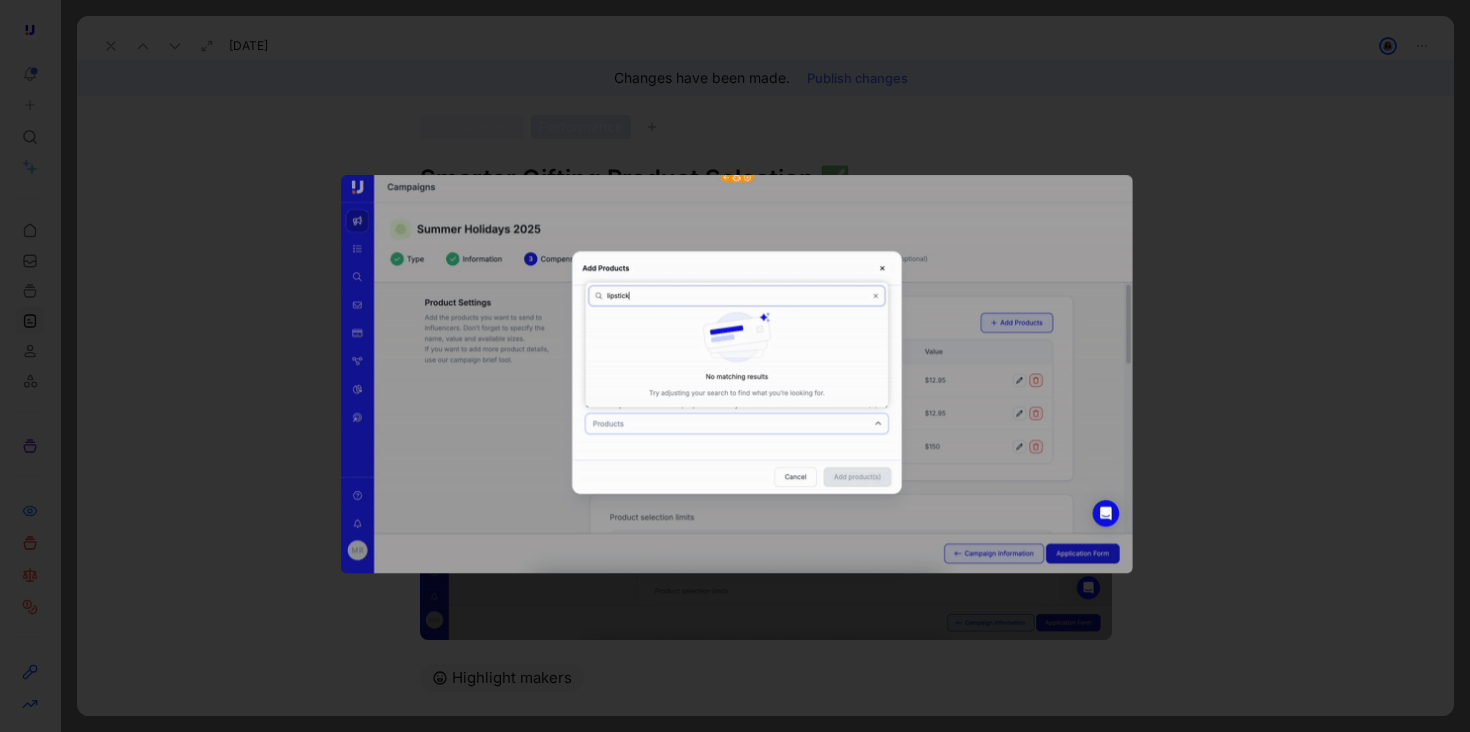 click at bounding box center [737, 374] 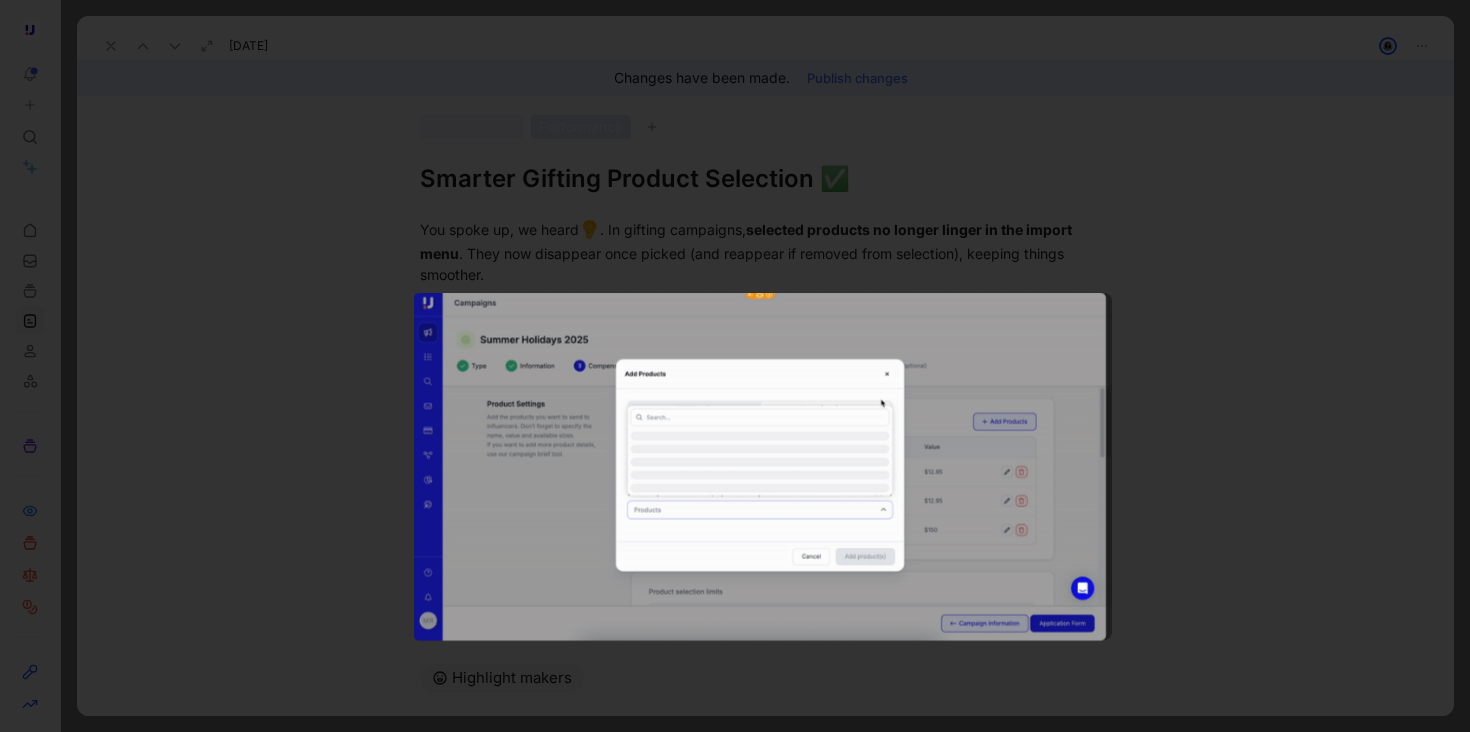 click at bounding box center (735, 366) 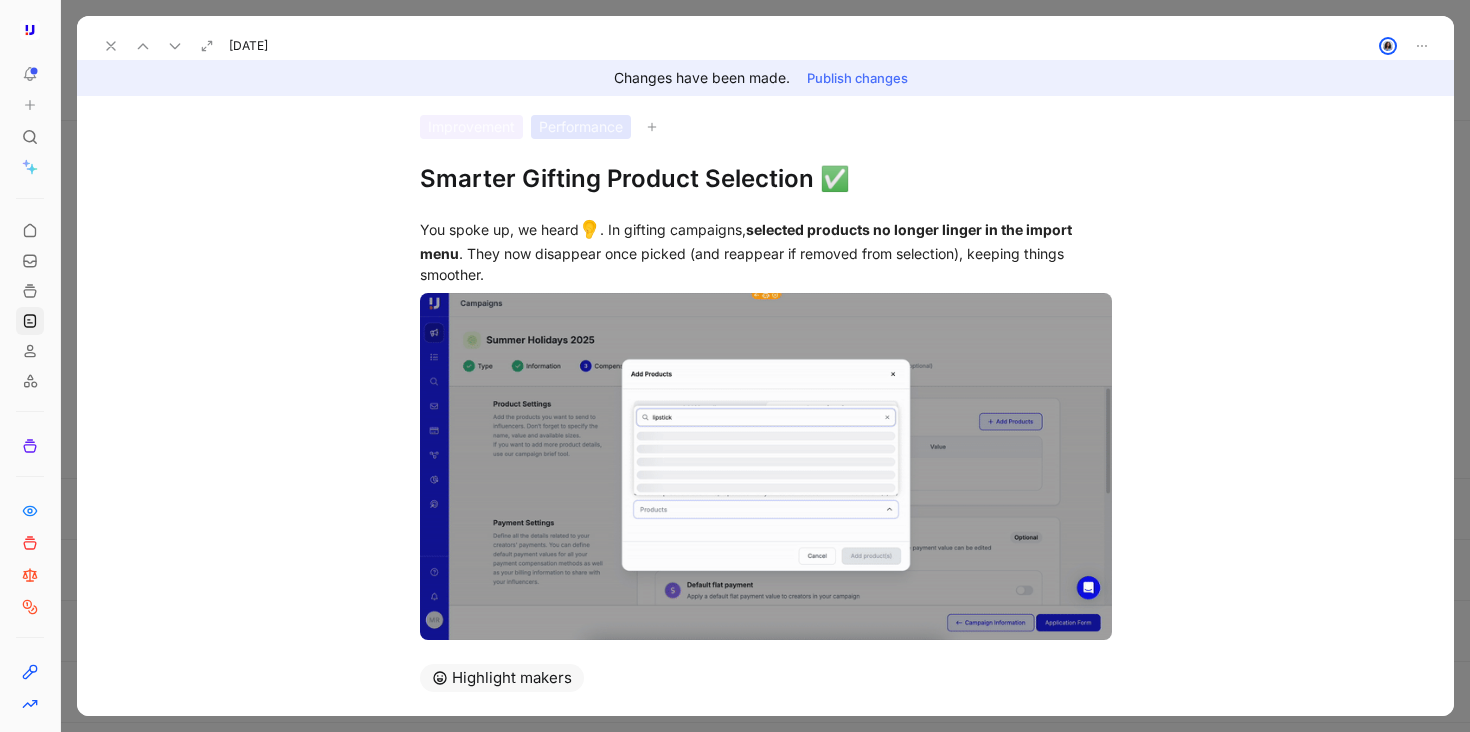 click at bounding box center (766, 467) 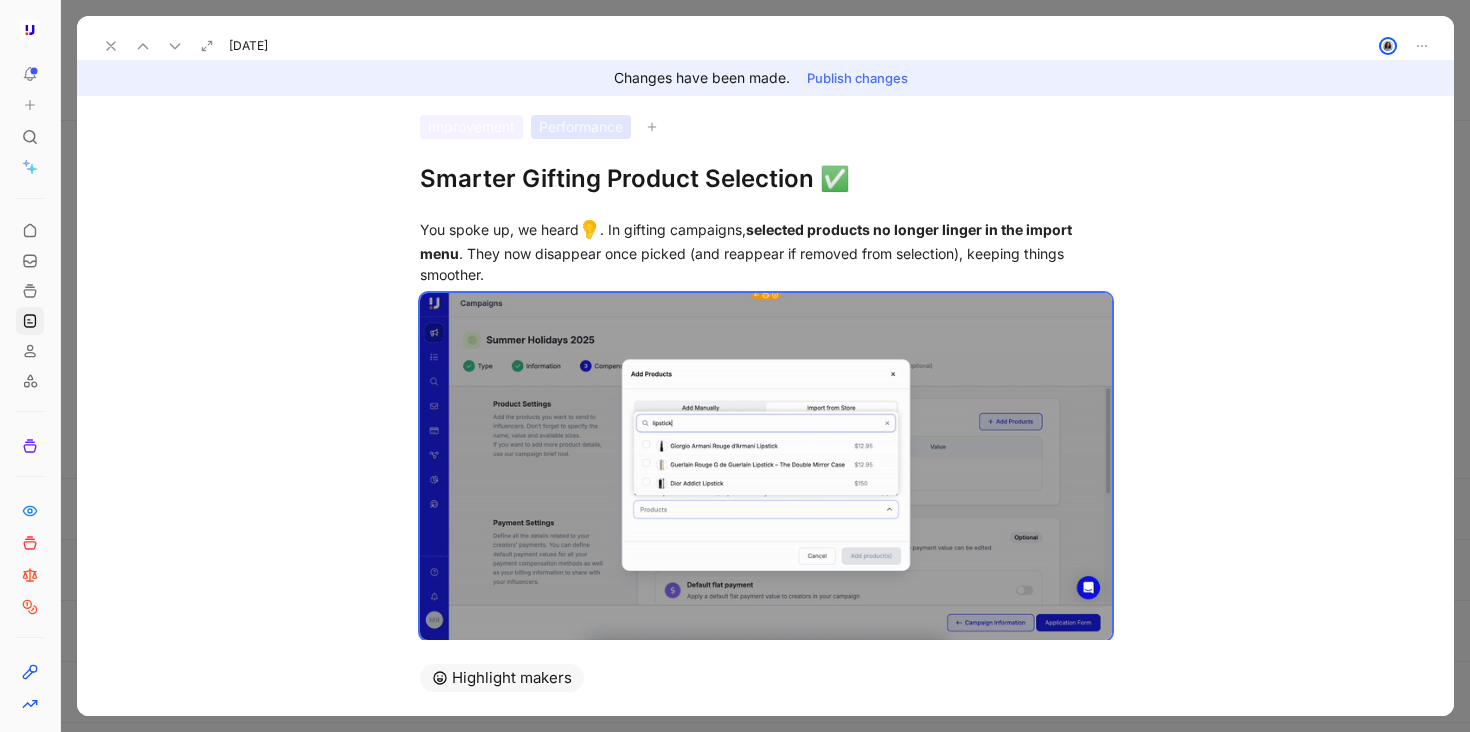 scroll, scrollTop: 0, scrollLeft: 0, axis: both 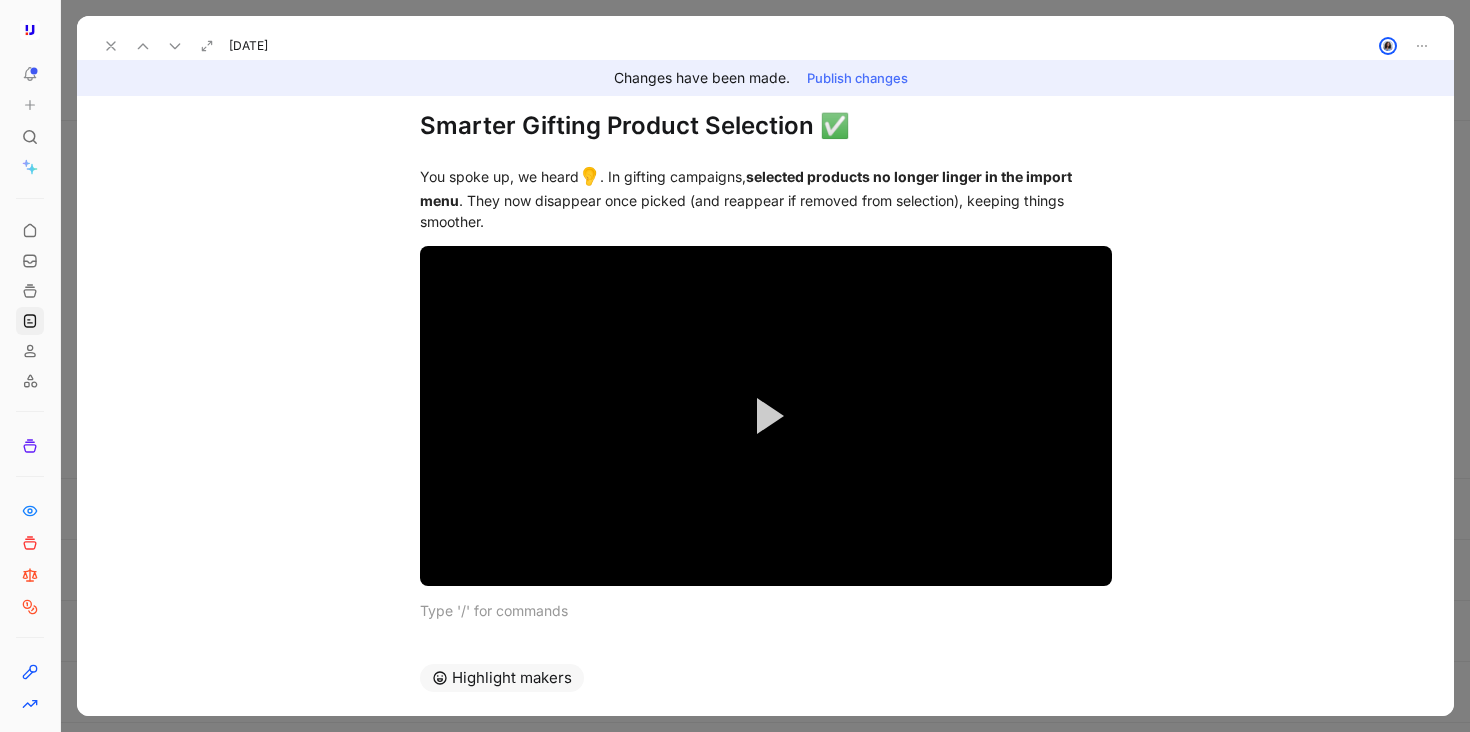 click on "Publish changes" at bounding box center [857, 78] 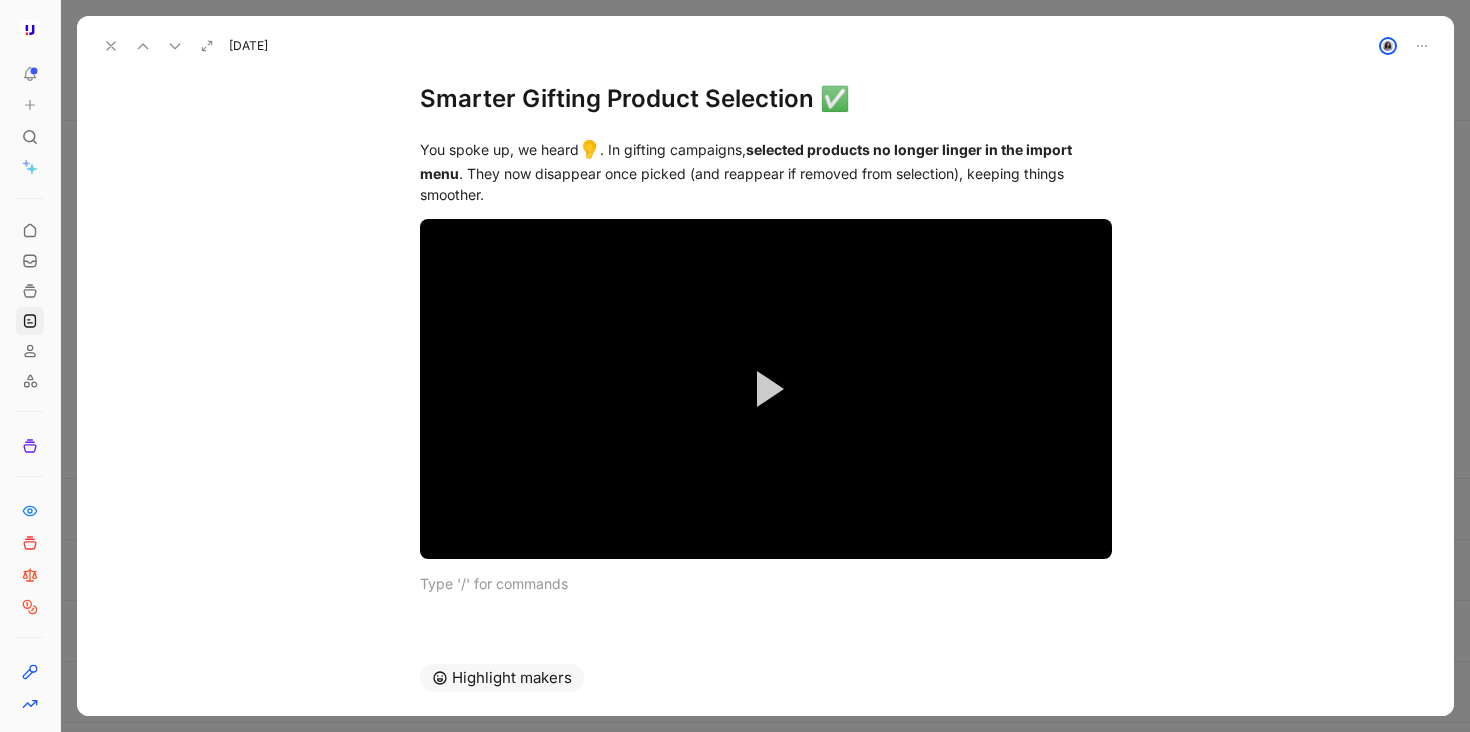 scroll, scrollTop: 113, scrollLeft: 0, axis: vertical 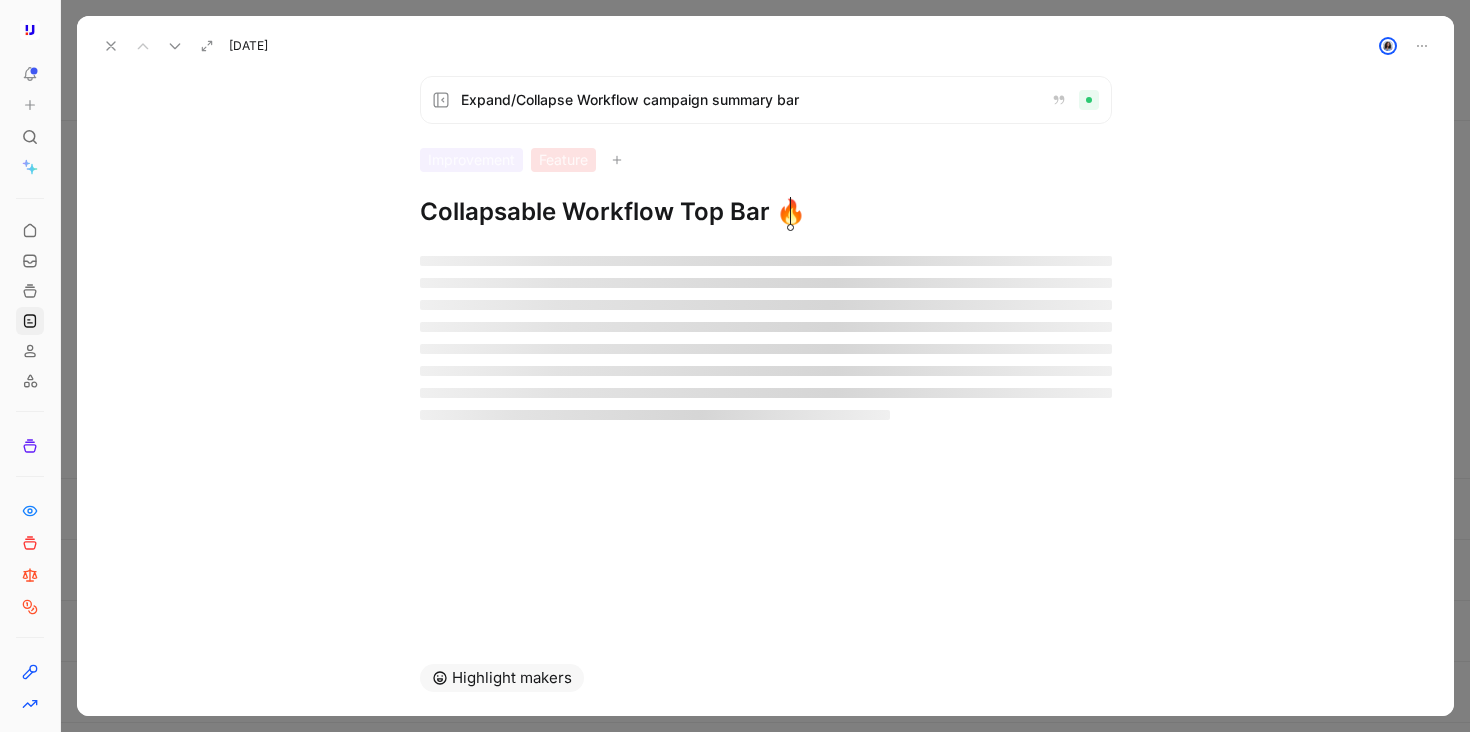 click 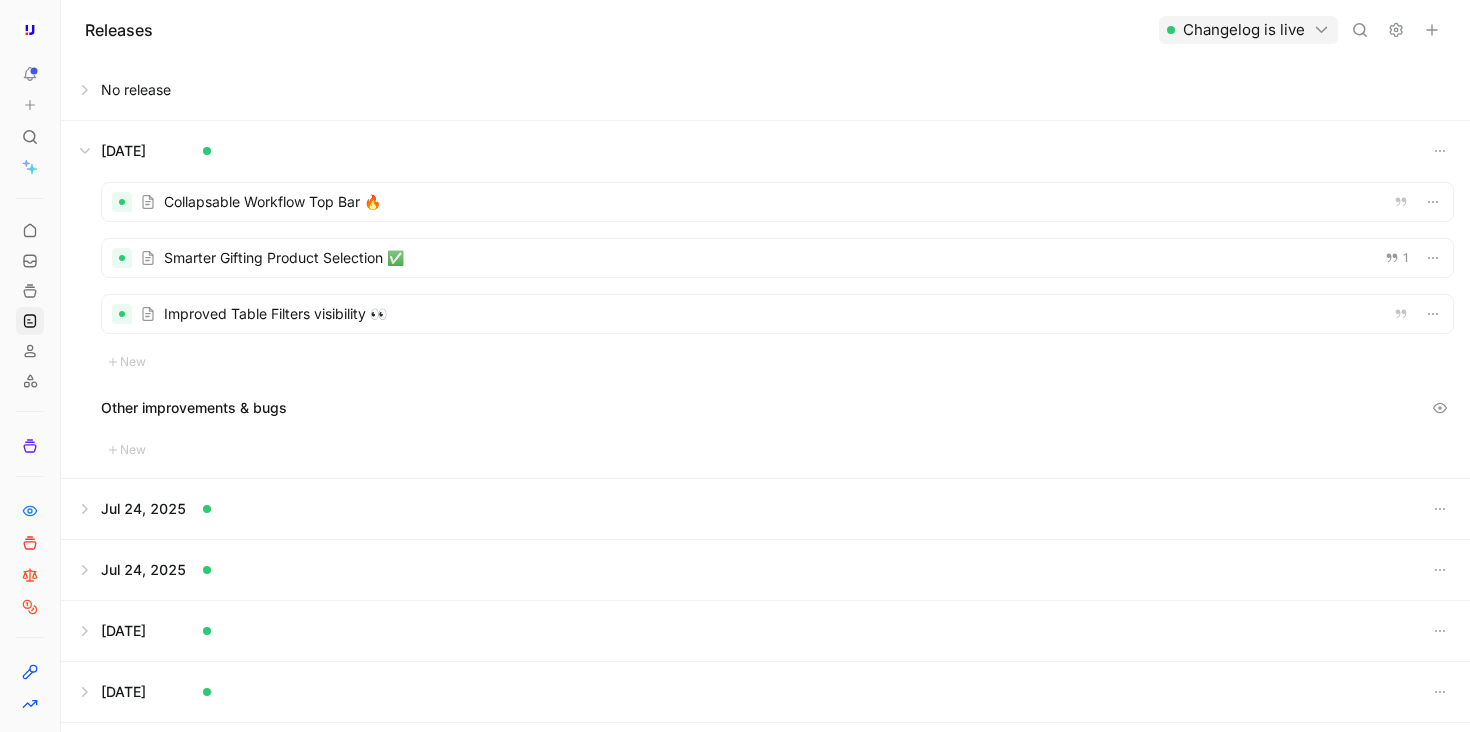 scroll, scrollTop: 30, scrollLeft: 0, axis: vertical 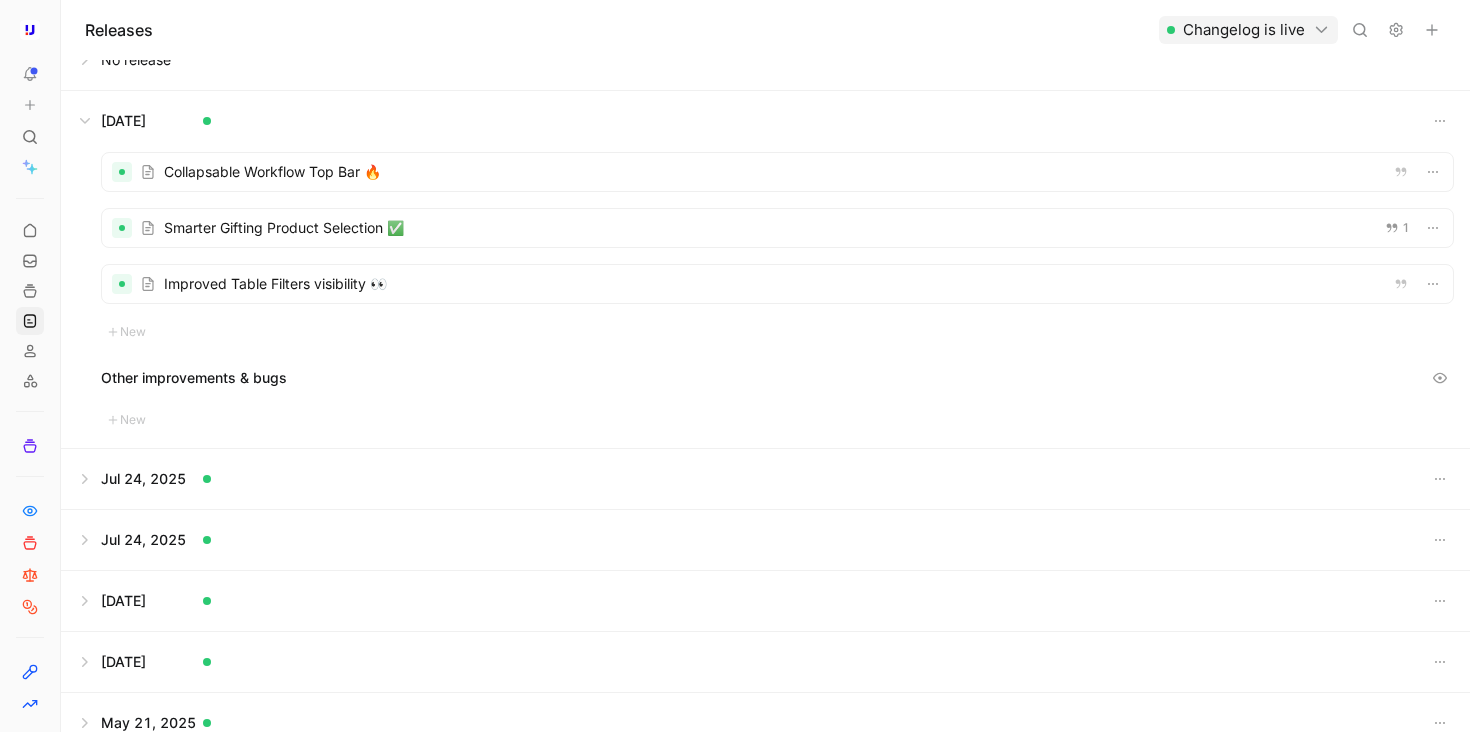 click at bounding box center [777, 228] 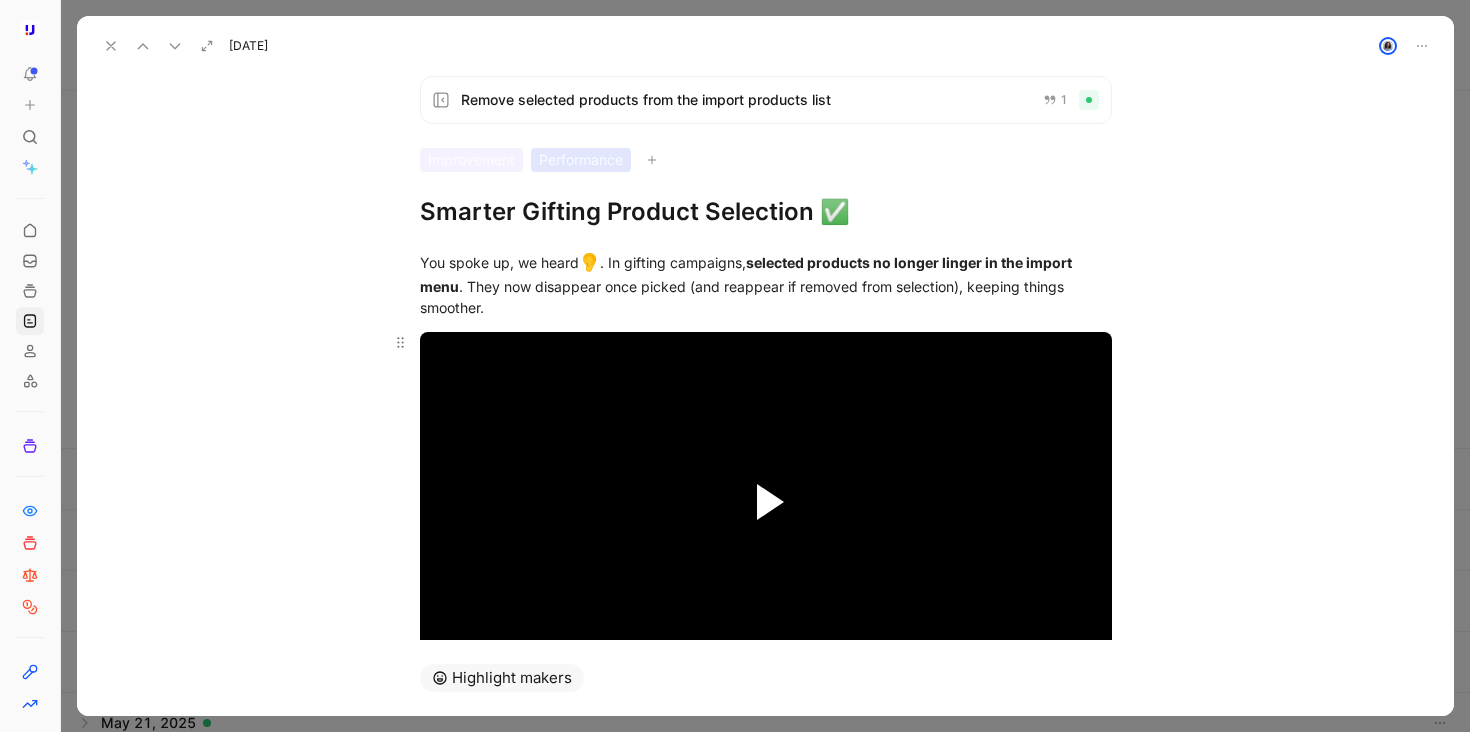click at bounding box center (770, 502) 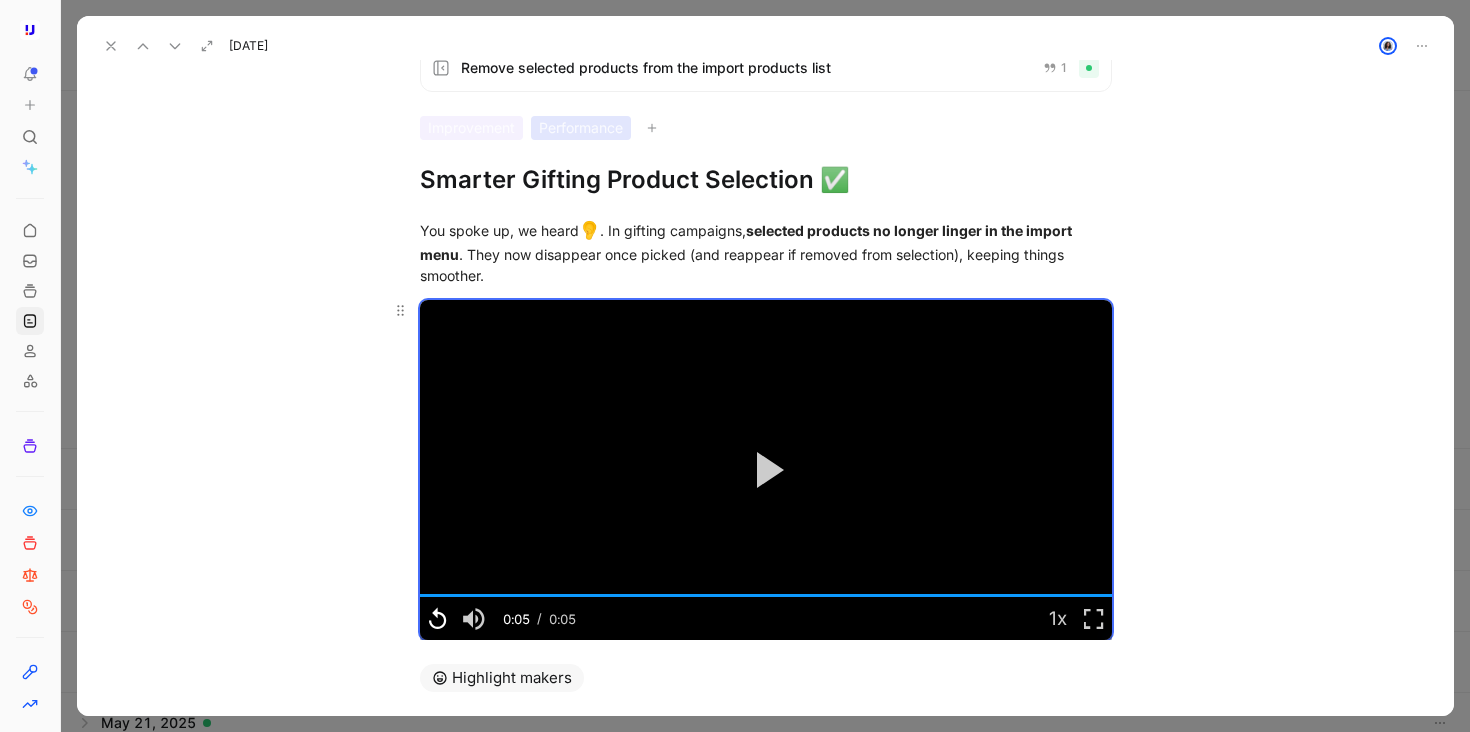 click at bounding box center (438, 619) 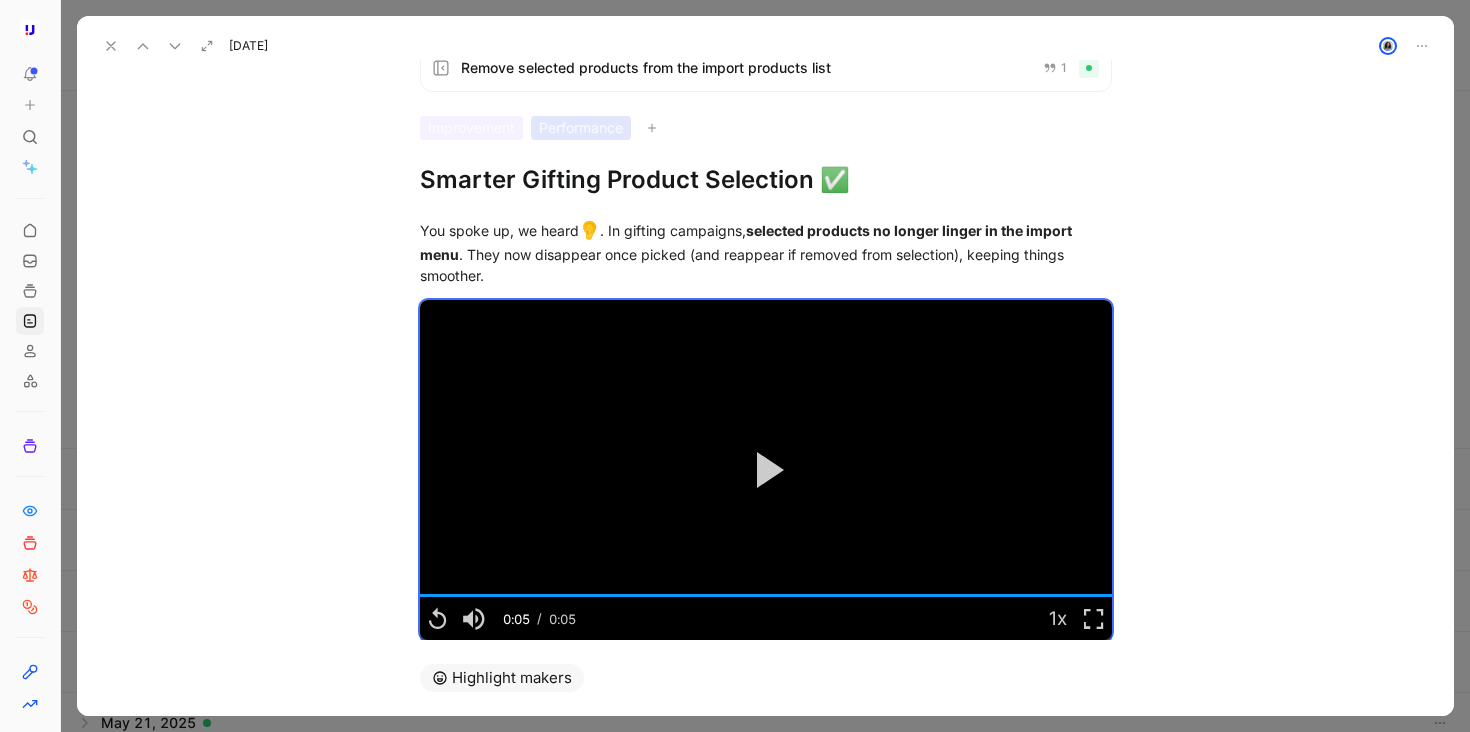 click 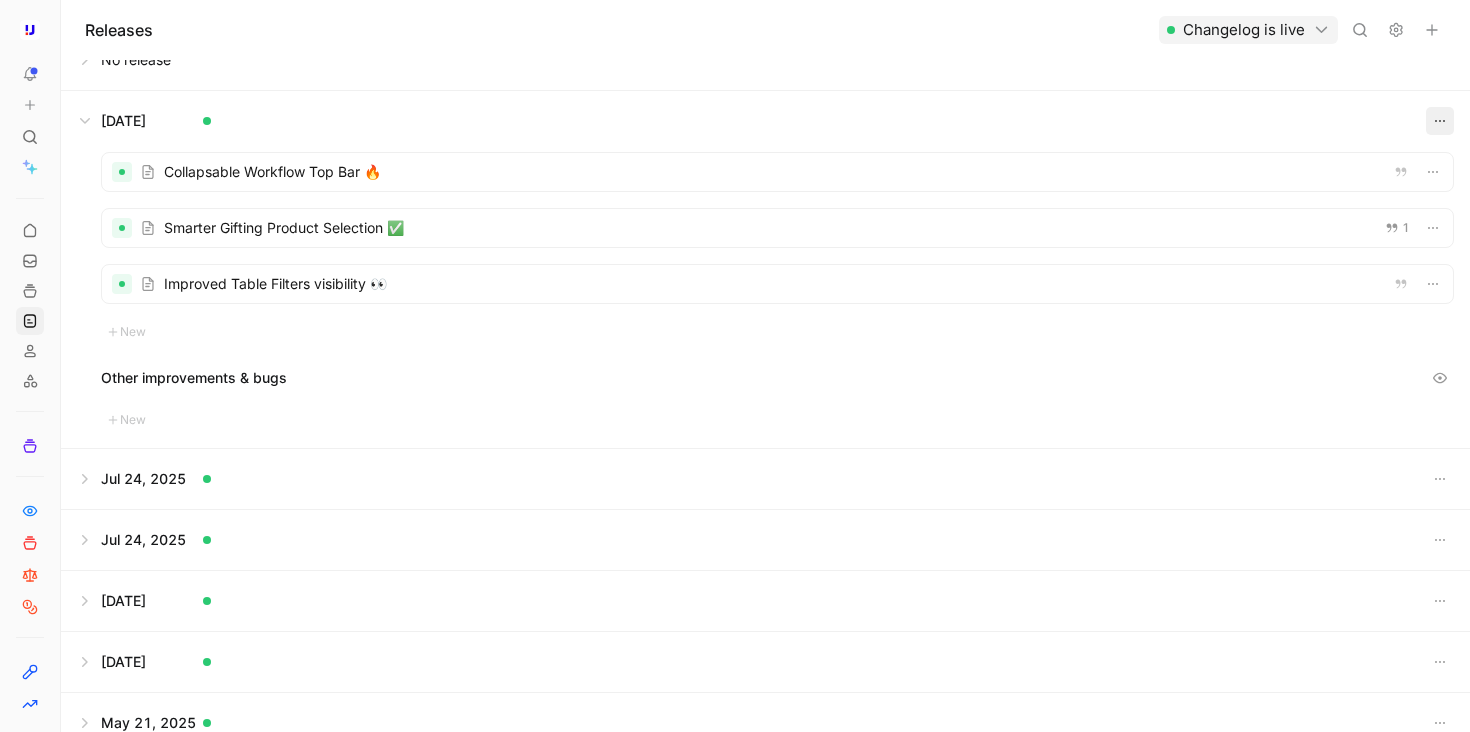 click 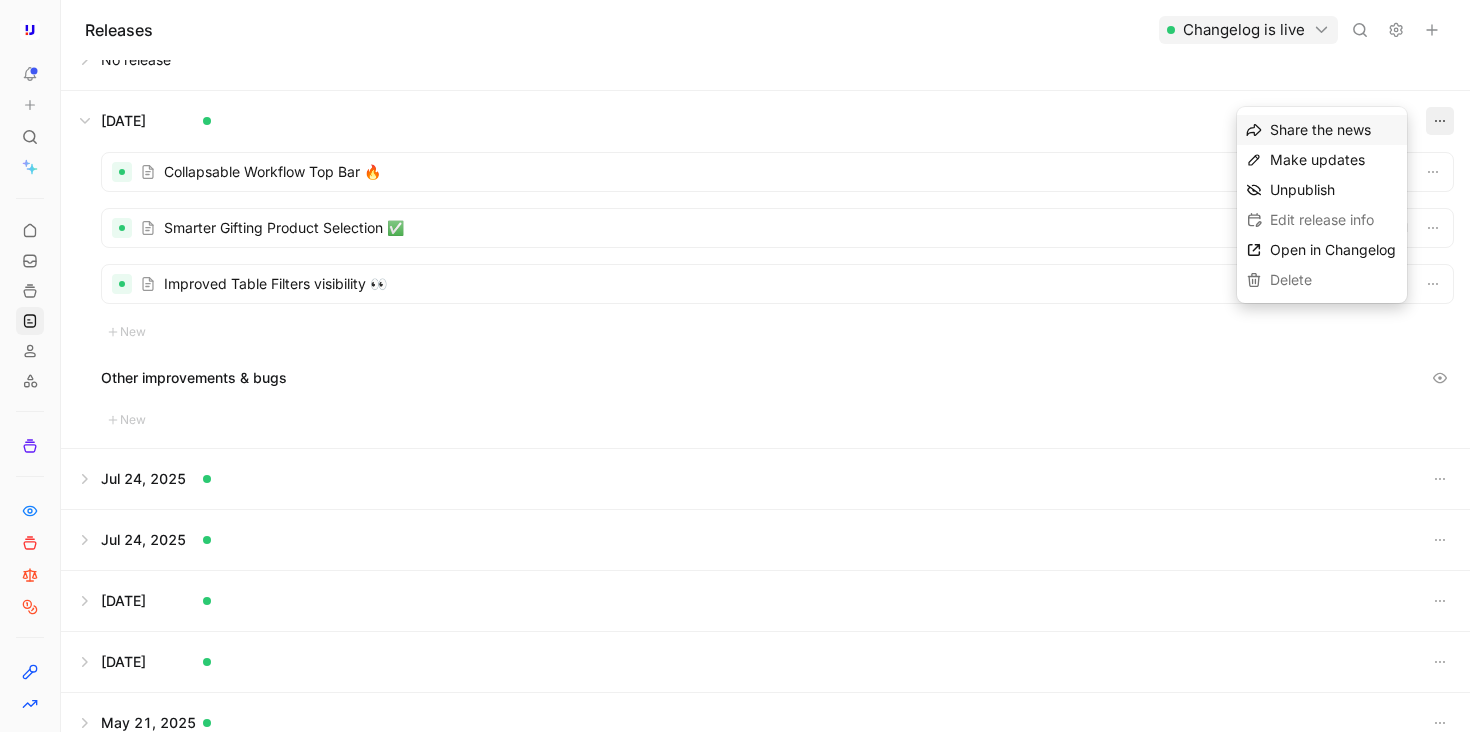click on "Share the news" at bounding box center [1320, 129] 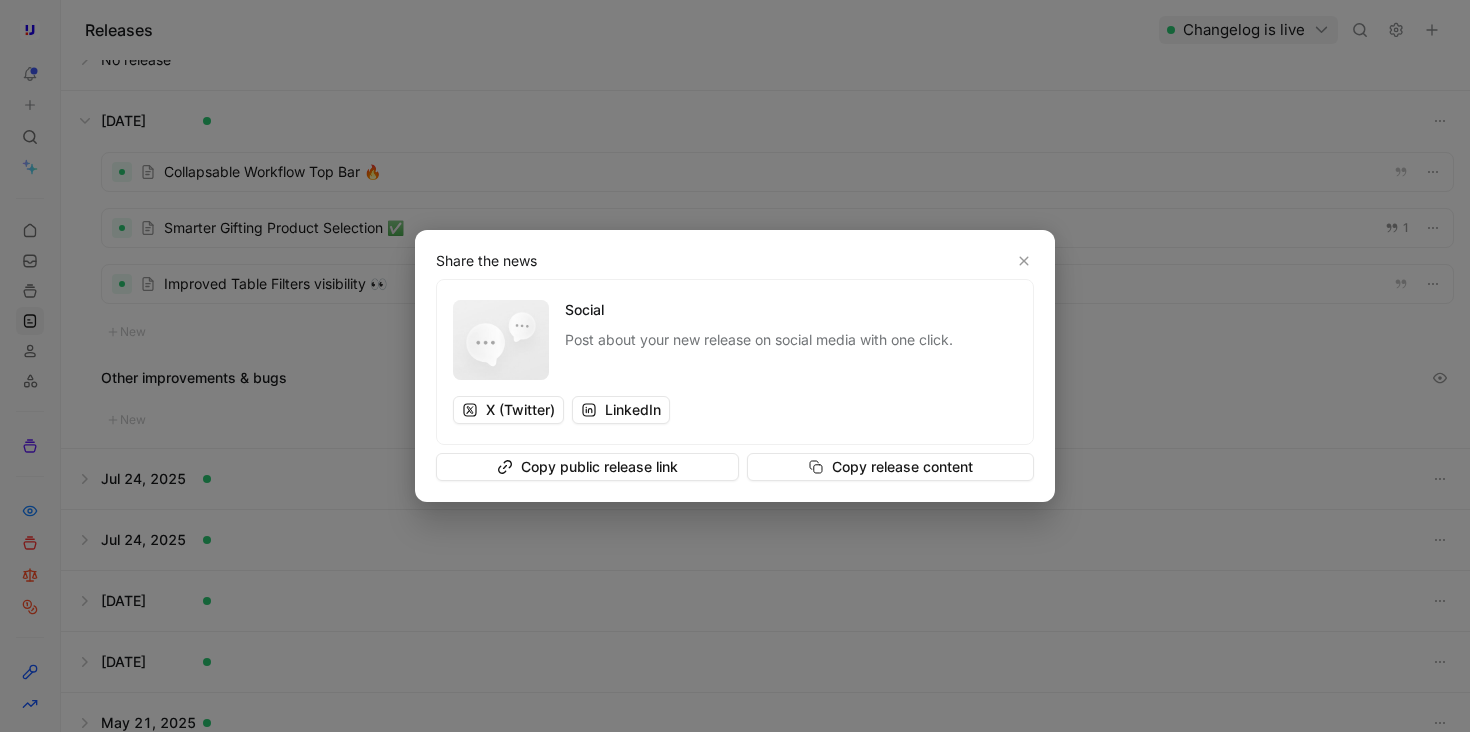 drag, startPoint x: 551, startPoint y: 305, endPoint x: 861, endPoint y: 374, distance: 317.5862 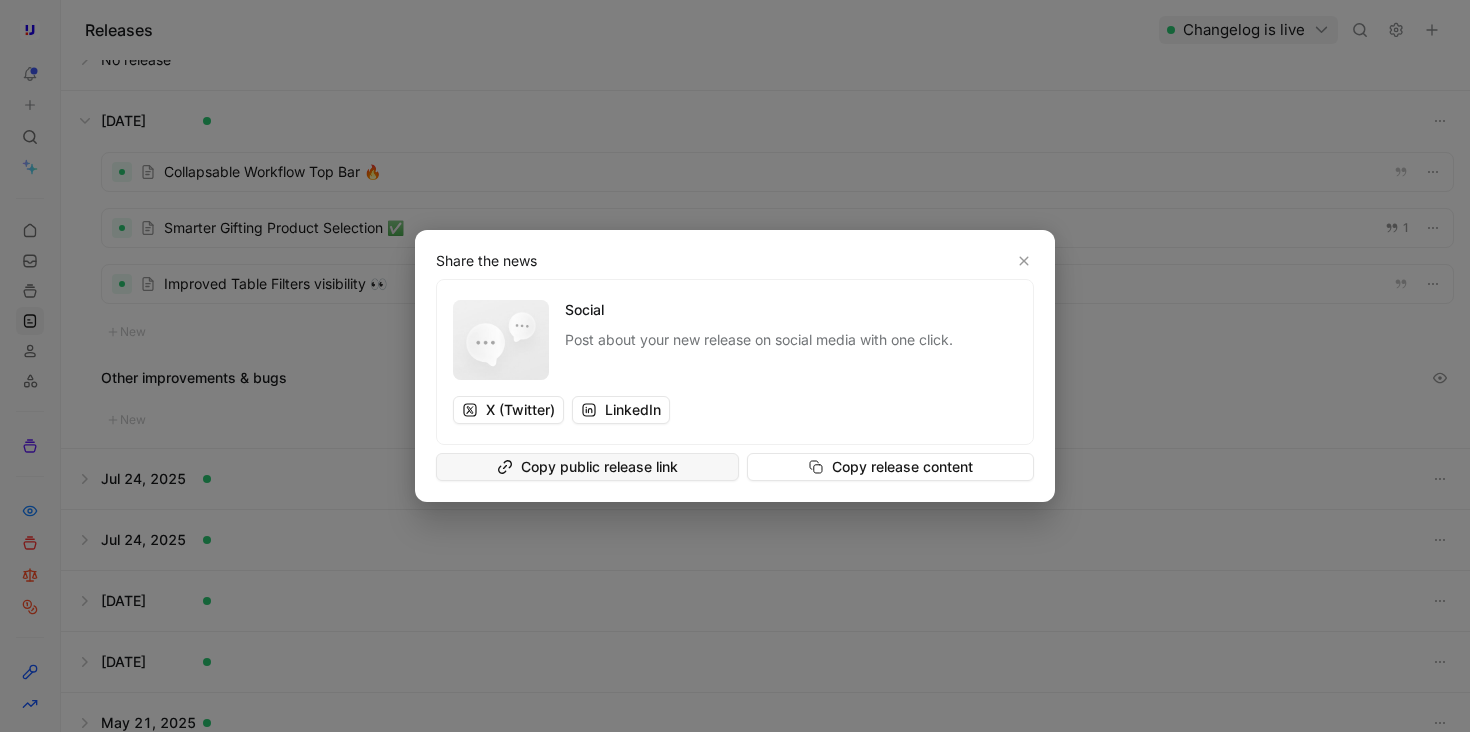 click on "Copy public release link" at bounding box center [587, 467] 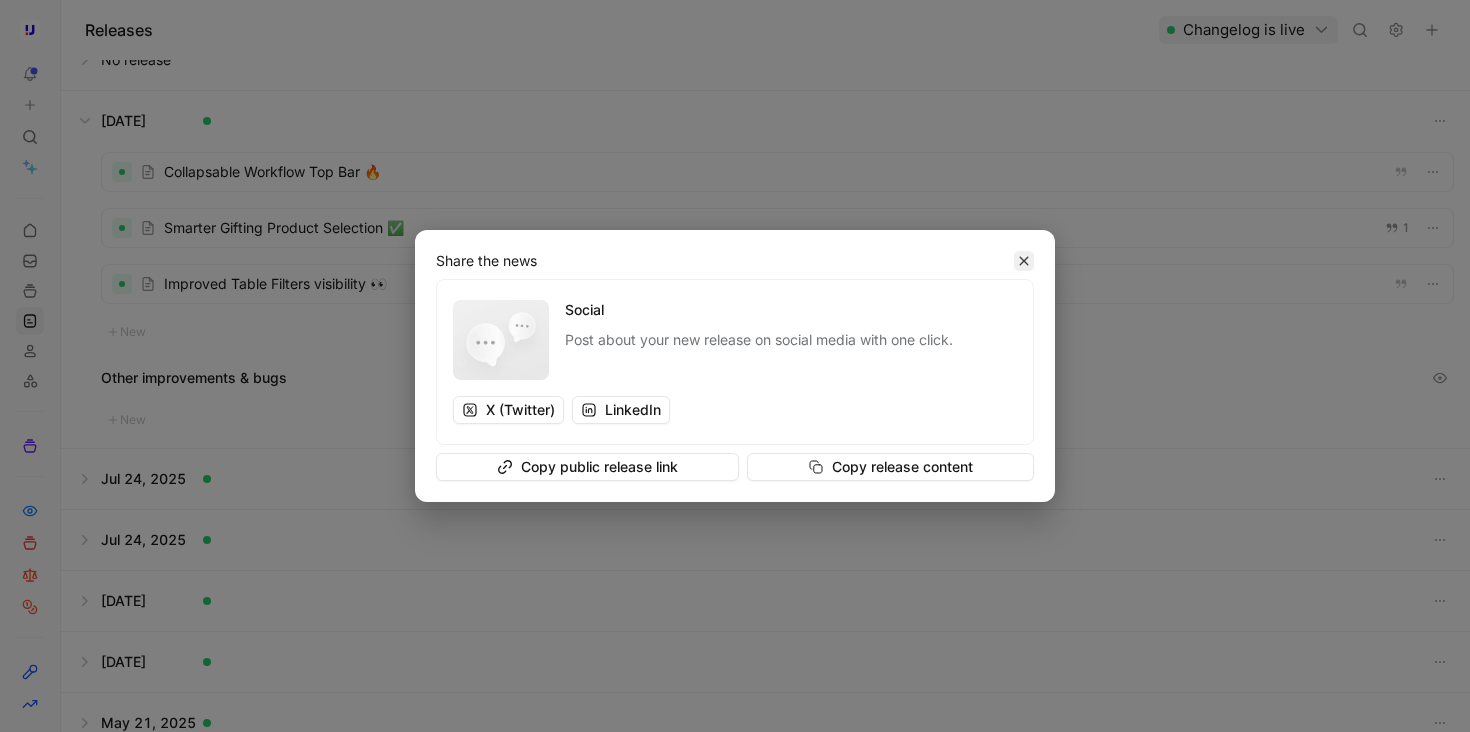 click at bounding box center [1024, 261] 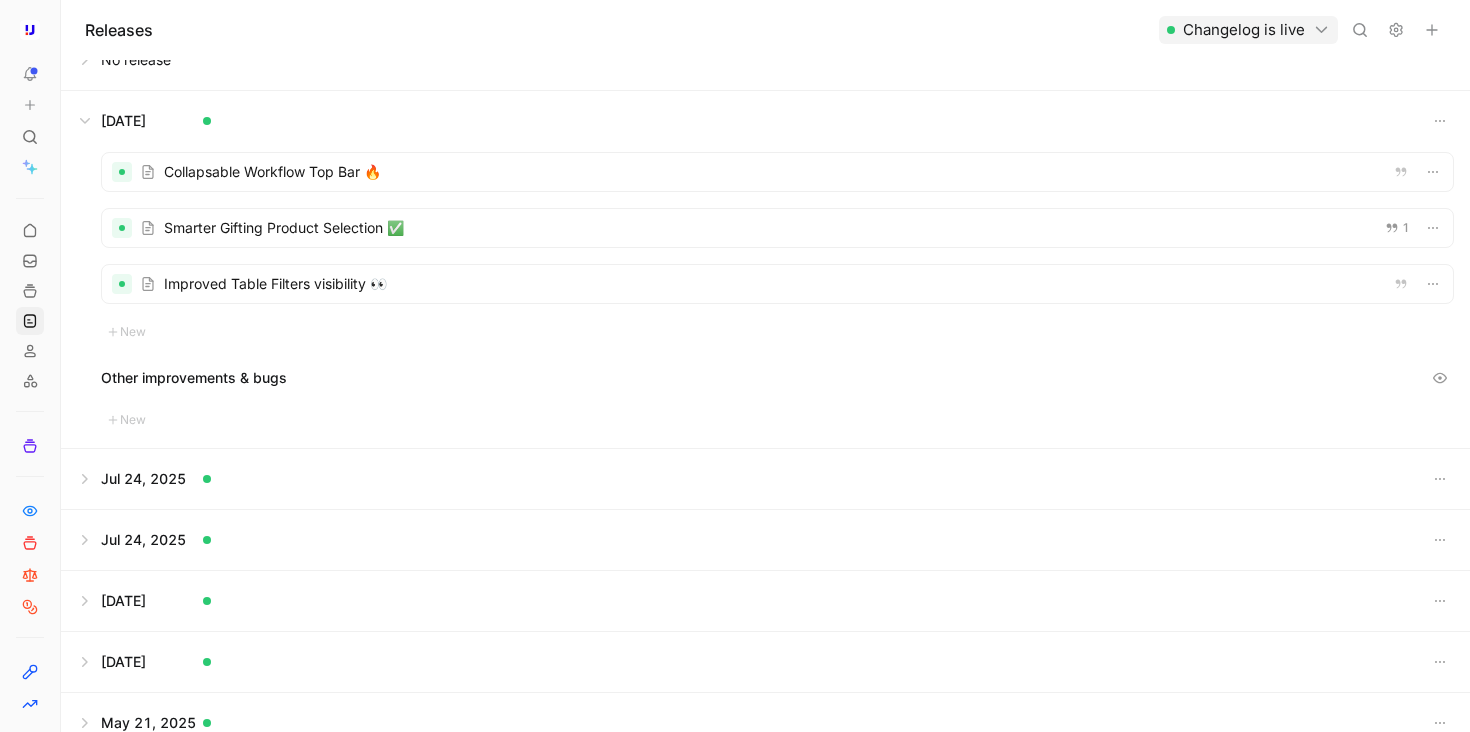scroll, scrollTop: 0, scrollLeft: 0, axis: both 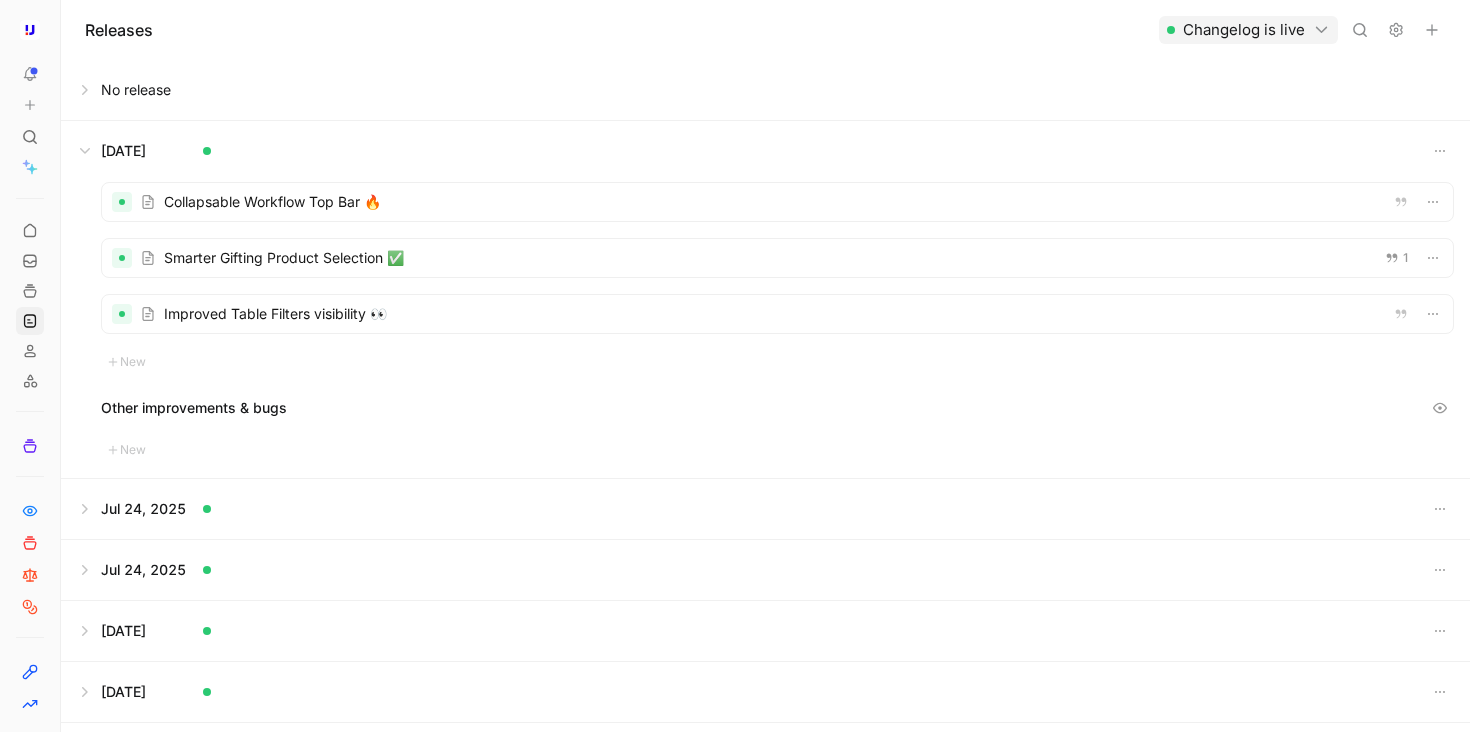 click at bounding box center (1171, 30) 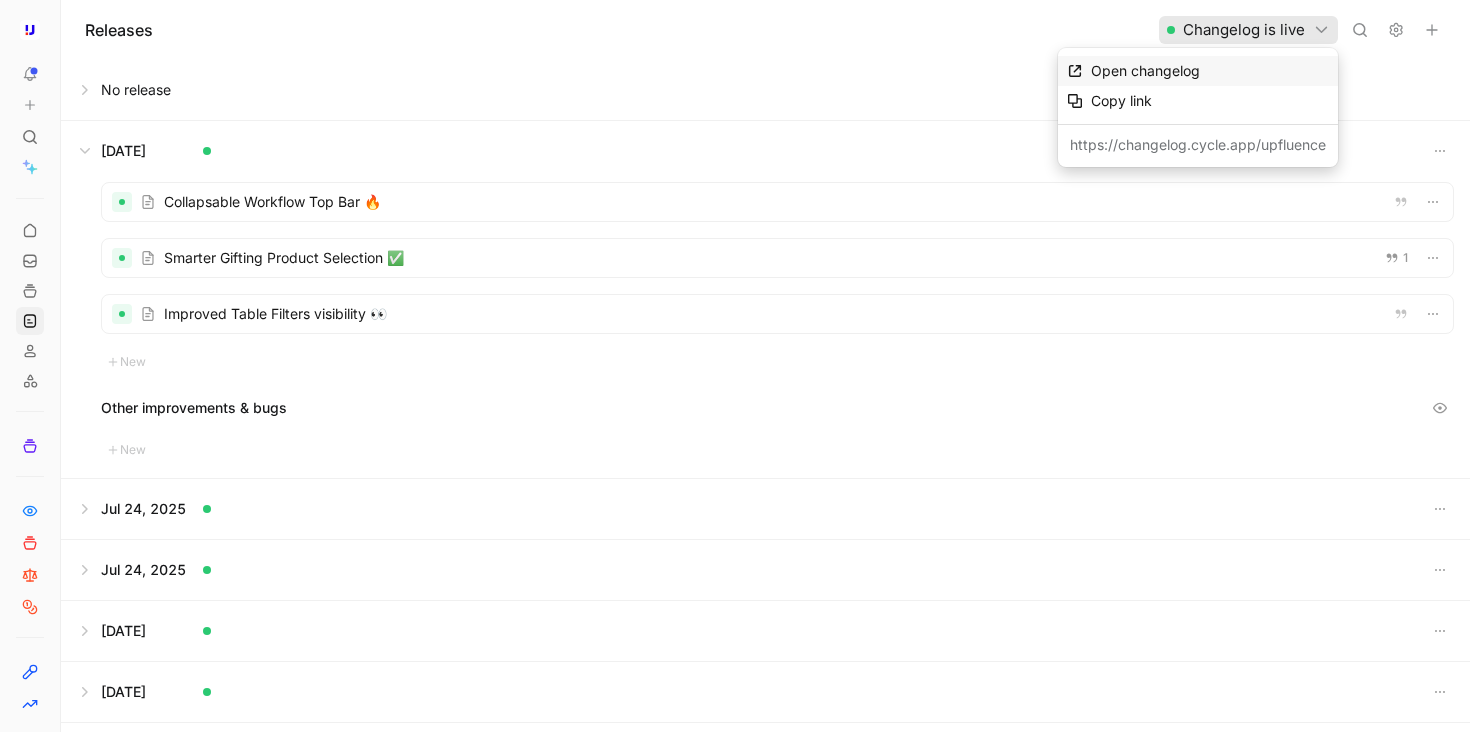 click on "Open changelog" at bounding box center [1145, 70] 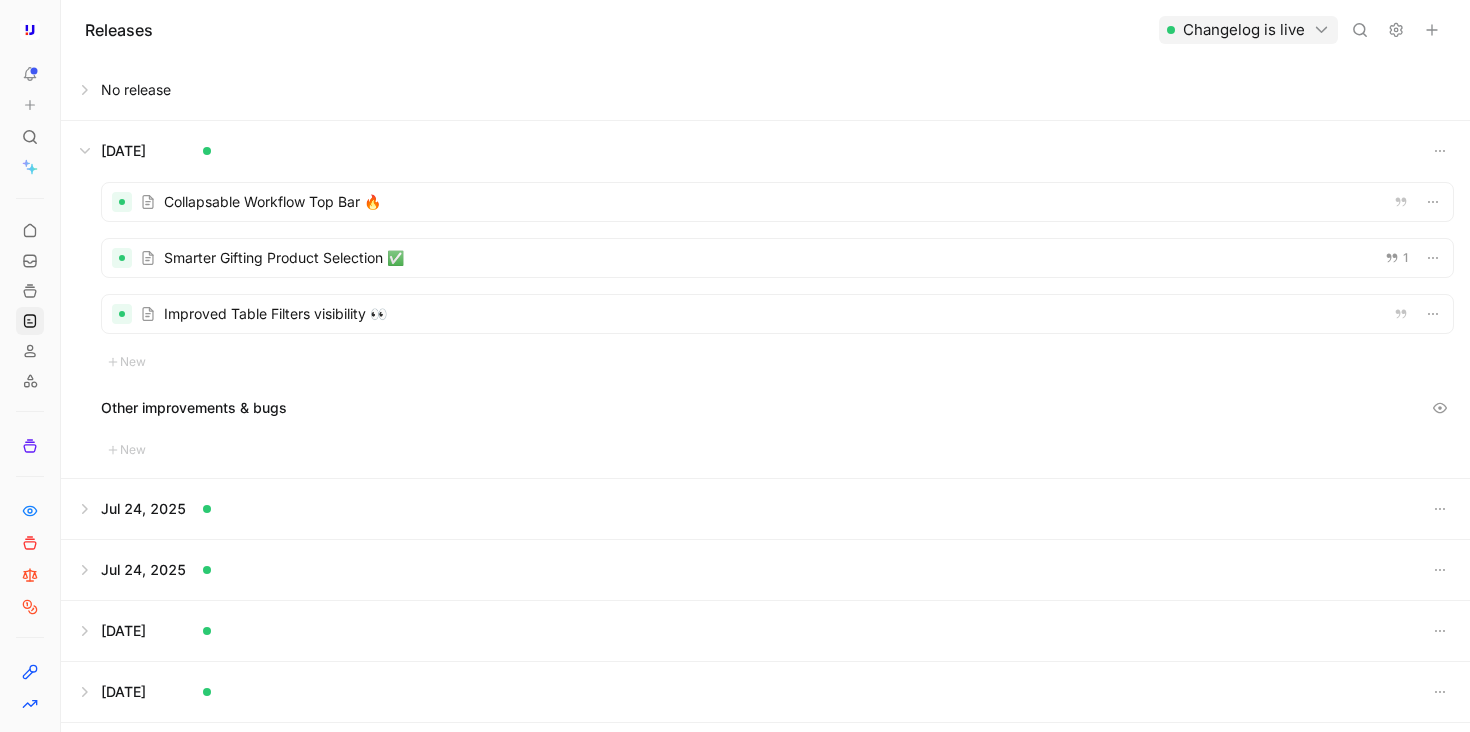 click at bounding box center [777, 258] 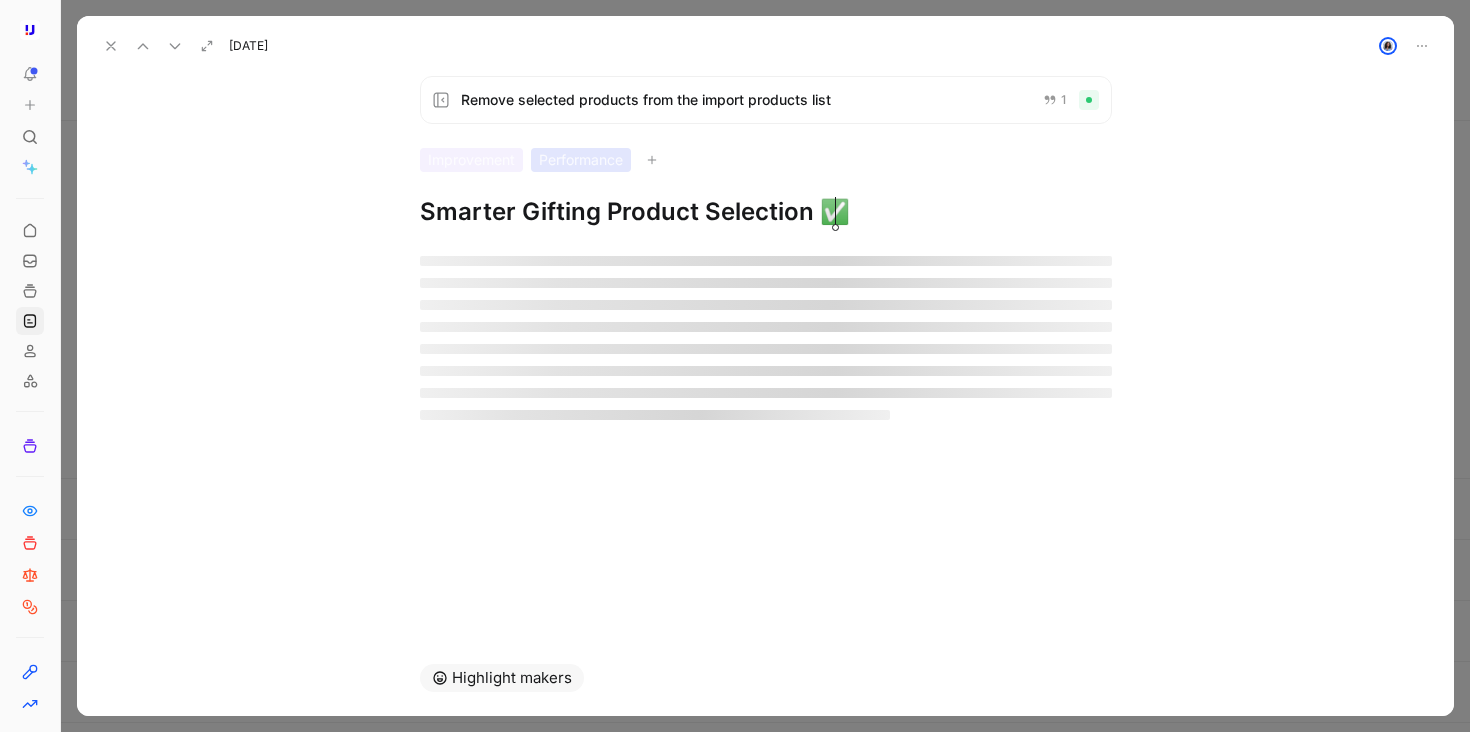 click at bounding box center (766, 338) 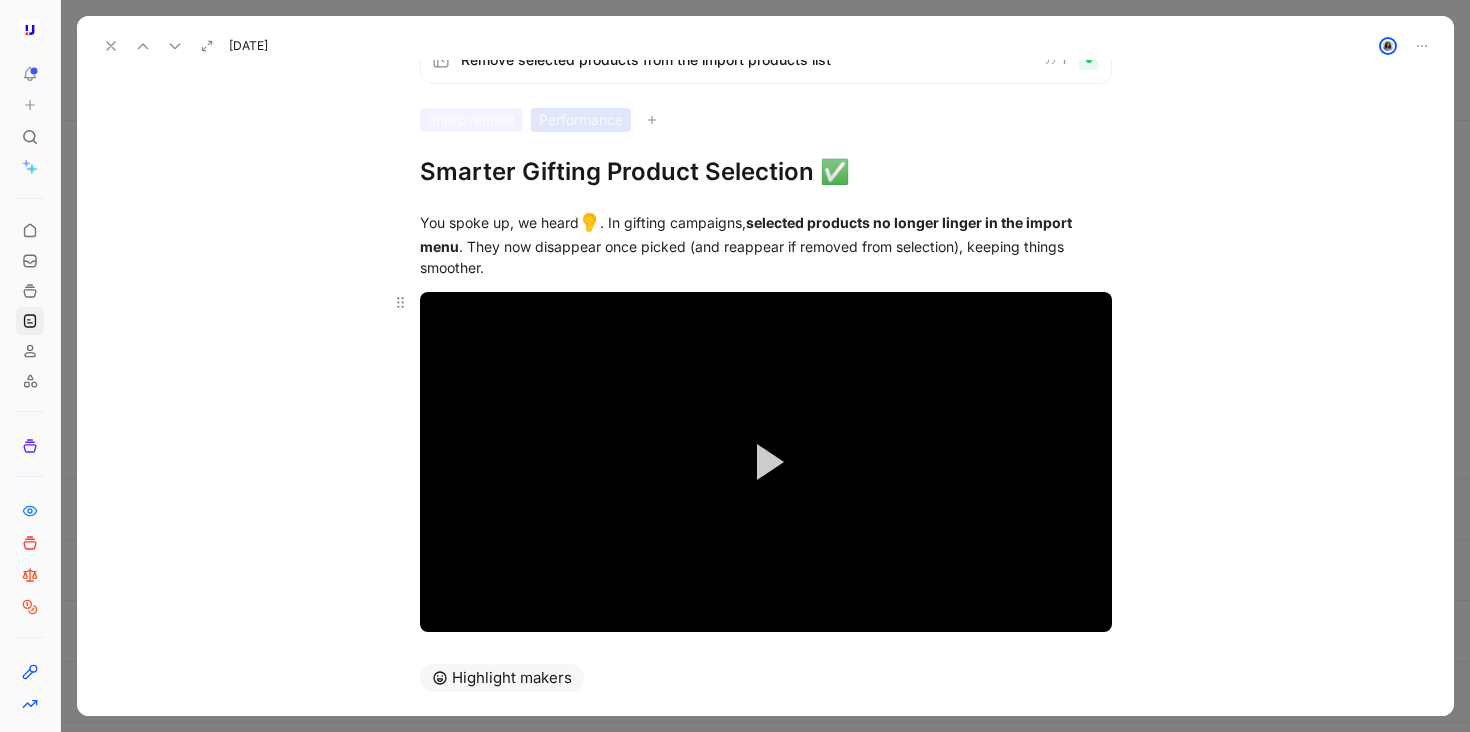 scroll, scrollTop: 0, scrollLeft: 0, axis: both 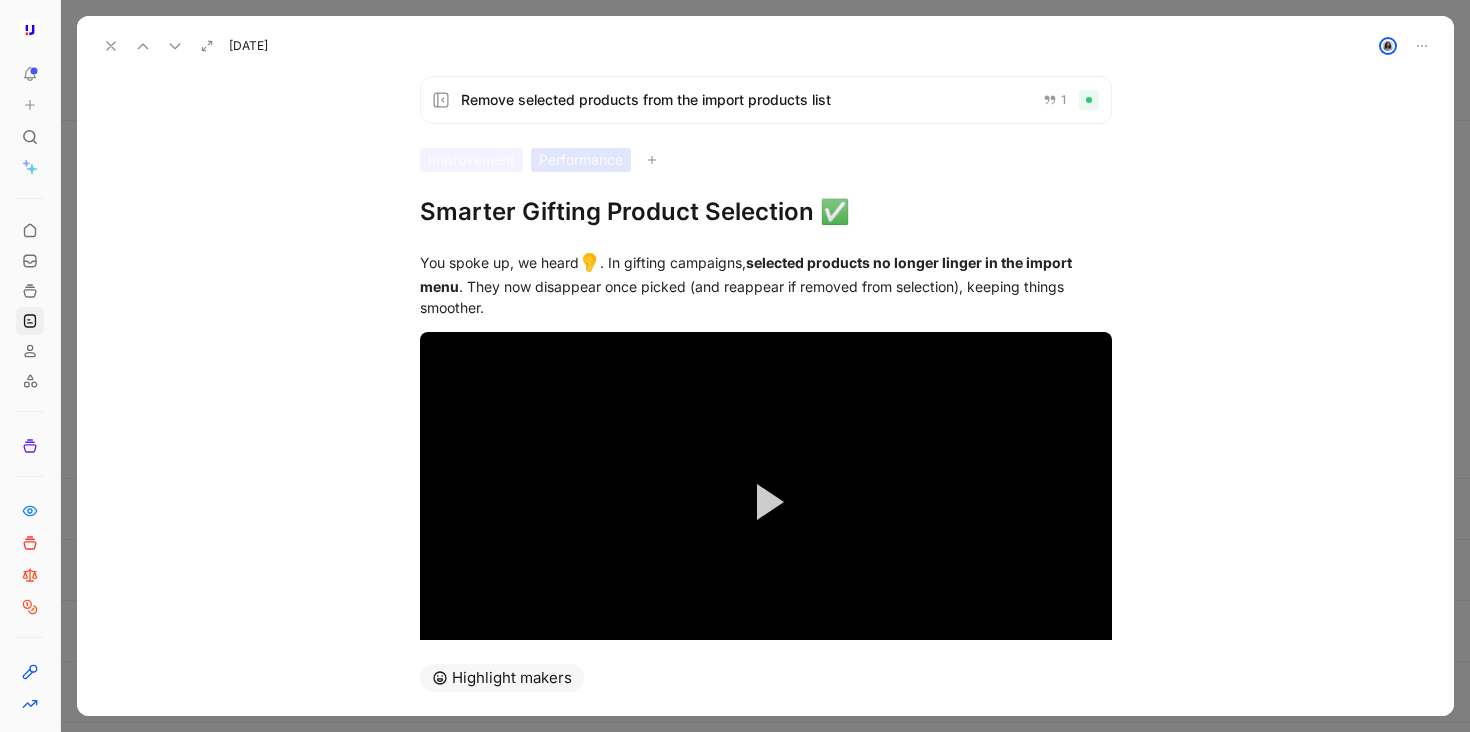 click at bounding box center (111, 46) 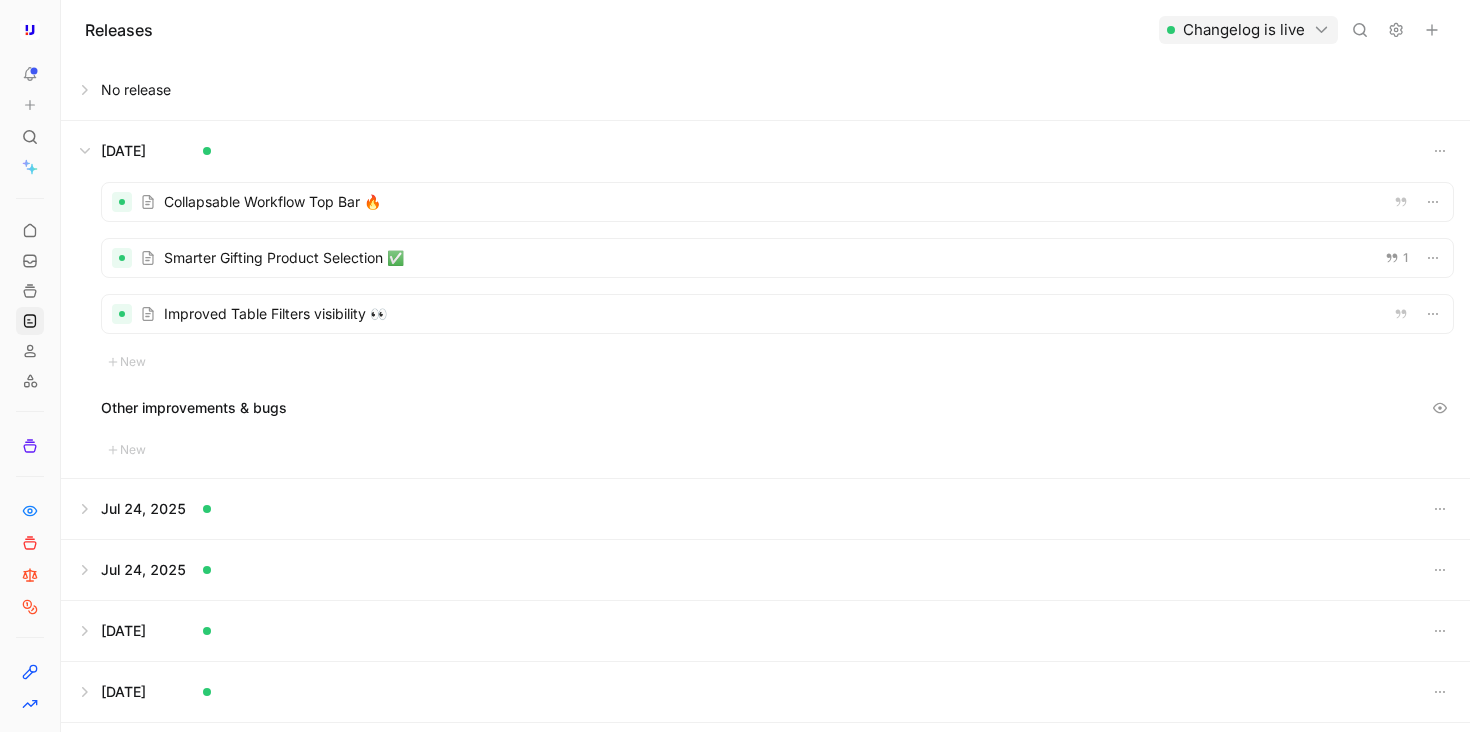 click at bounding box center (765, 151) 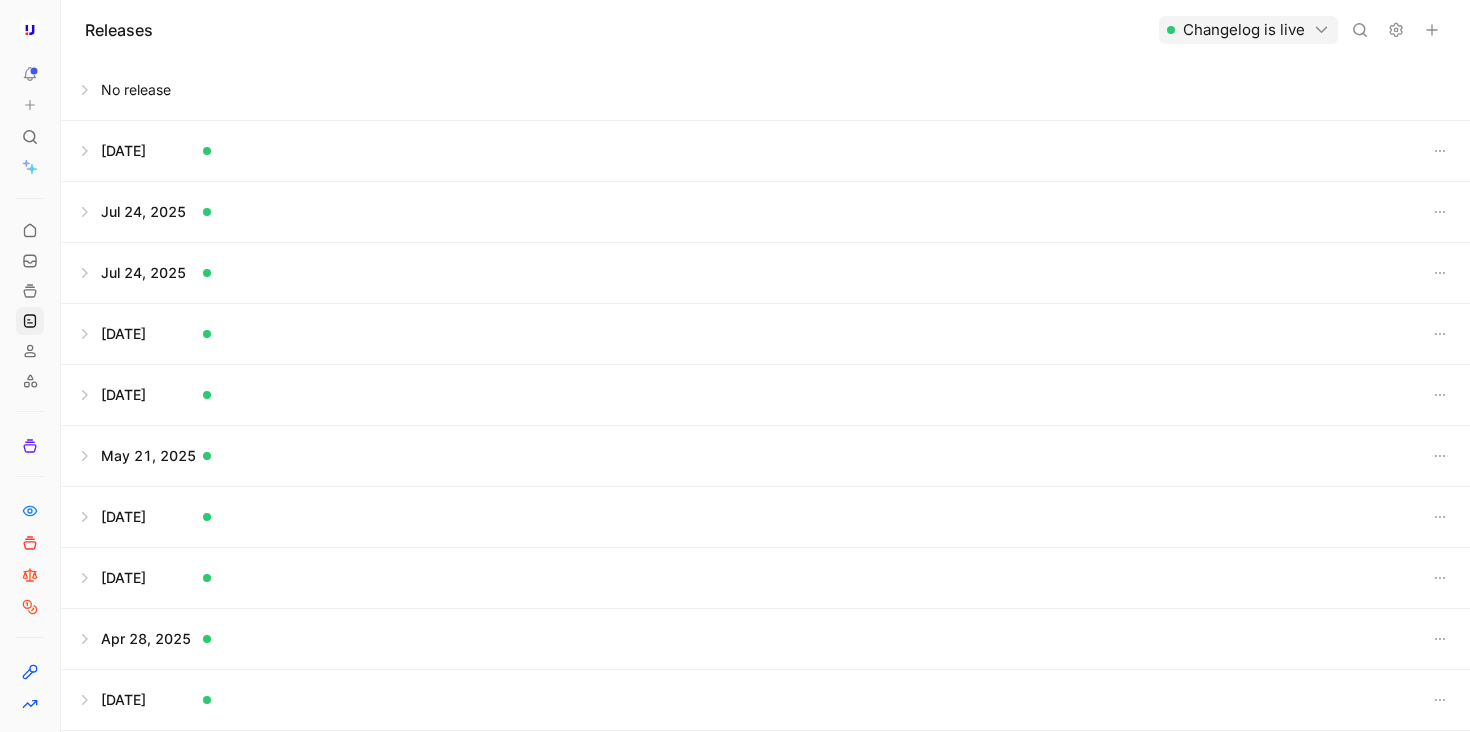 click at bounding box center (765, 90) 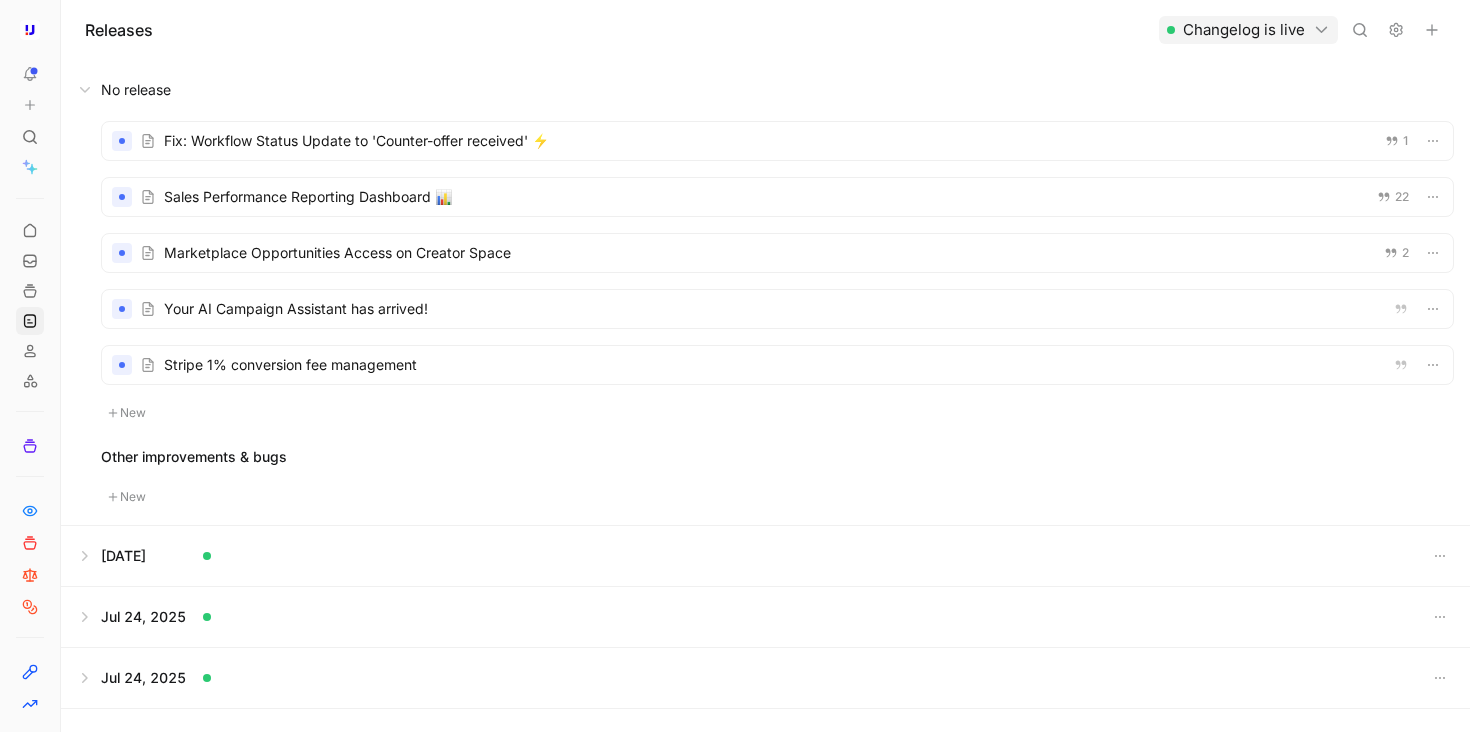 scroll, scrollTop: 36, scrollLeft: 0, axis: vertical 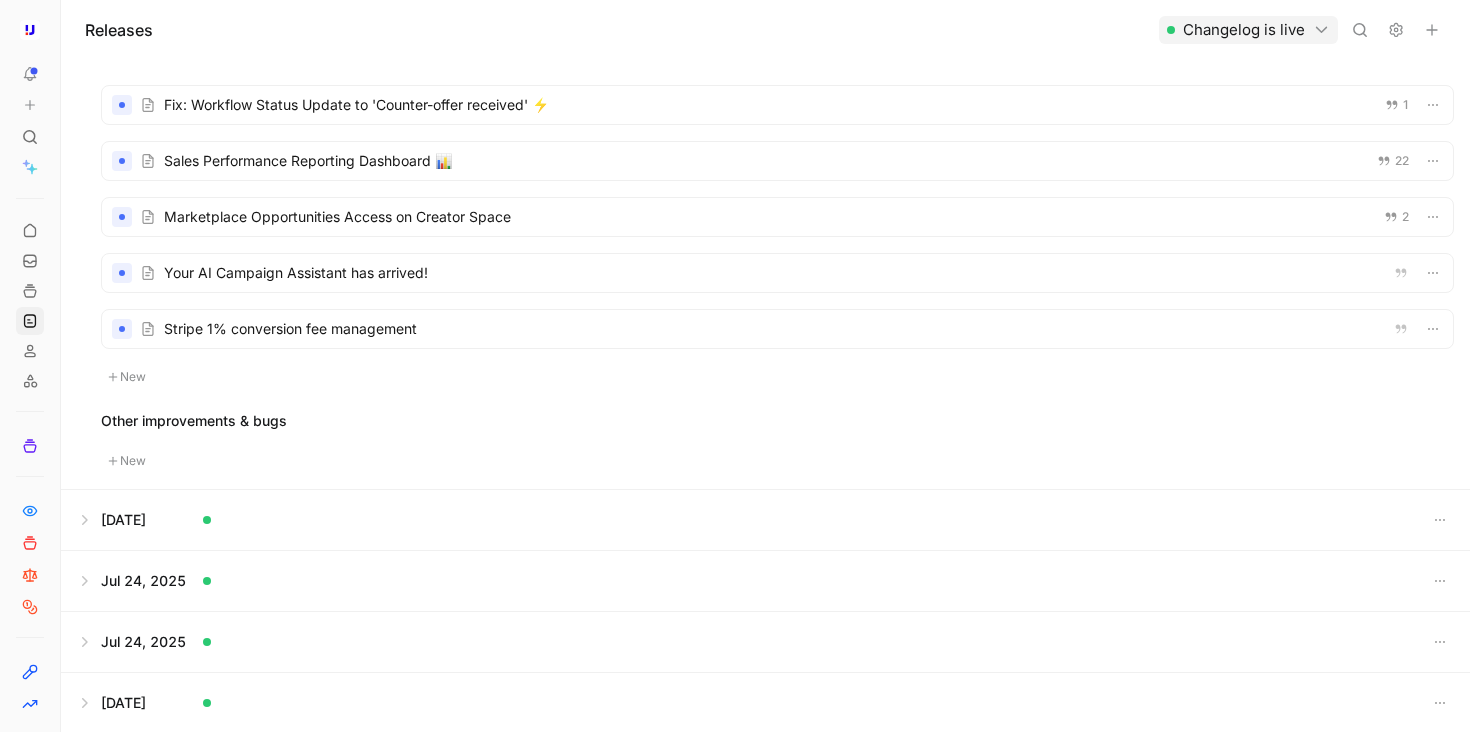 click 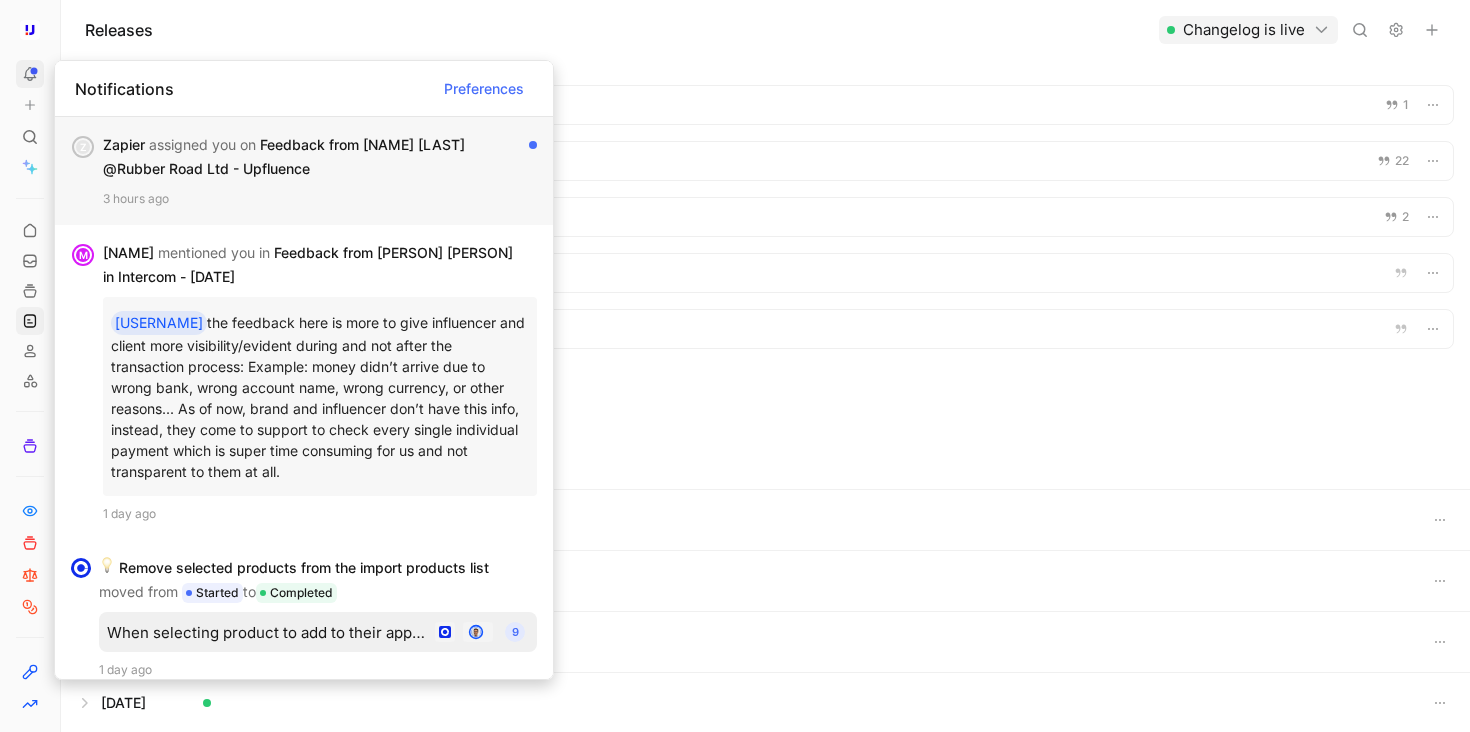 click on "Zapier   assigned you on   Feedback from Darren Browne @Rubber Road Ltd - Upfluence 3 hours ago" at bounding box center (320, 171) 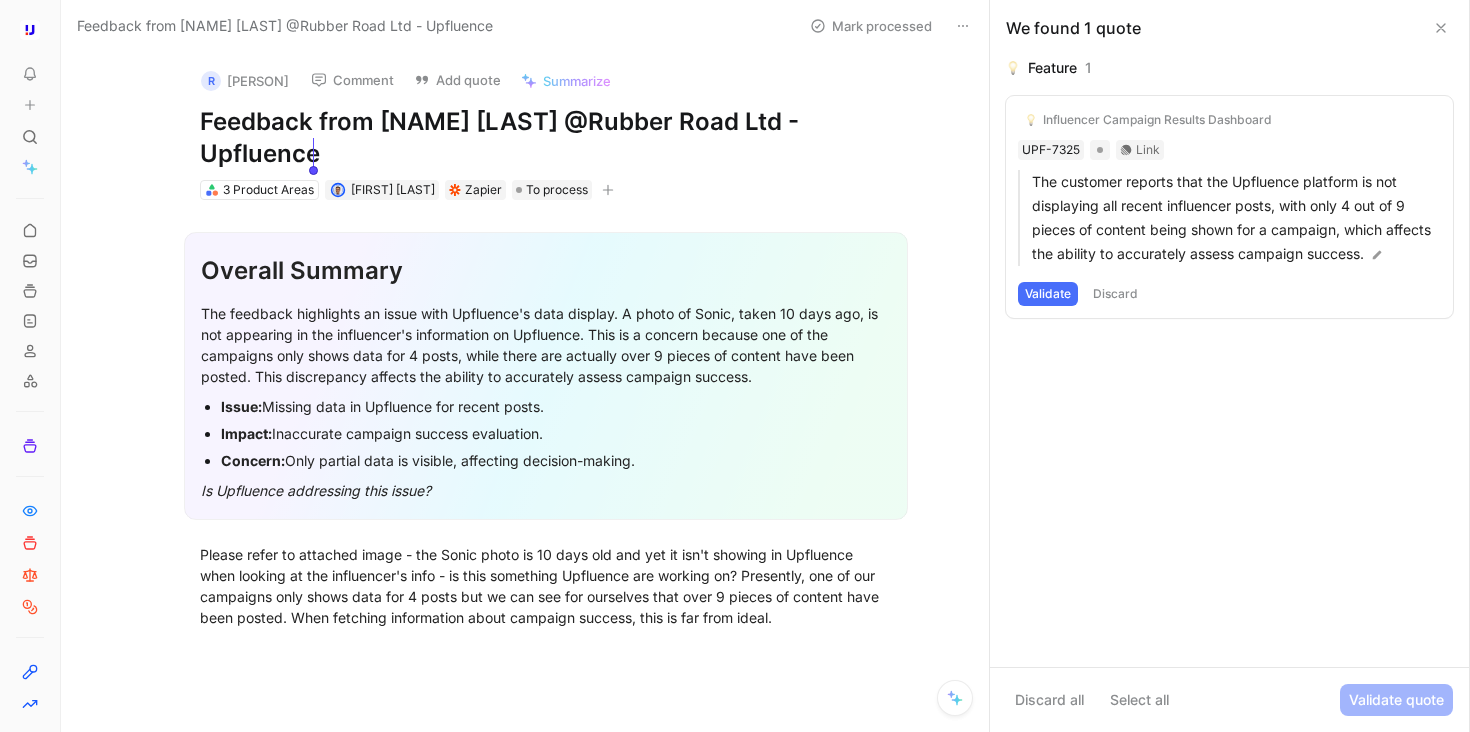 drag, startPoint x: 561, startPoint y: 121, endPoint x: 762, endPoint y: 149, distance: 202.94087 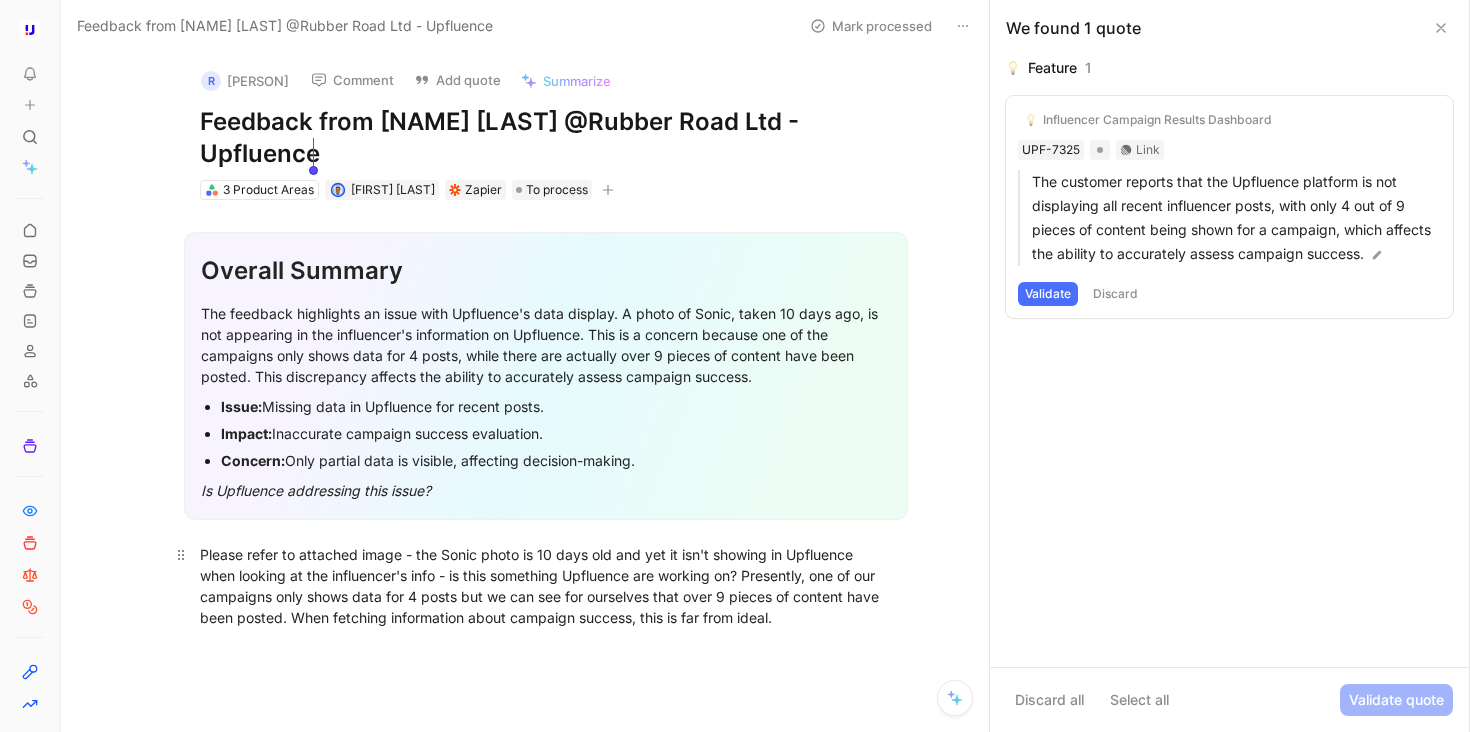 click on "Please refer to attached image - the Sonic photo is 10 days old and yet it isn't showing in Upfluence when looking at the influencer's info - is this something Upfluence are working on? Presently, one of our campaigns only shows data for 4 posts but we can see for ourselves that over 9 pieces of content have been posted. When fetching information about campaign success, this is far from ideal." at bounding box center (546, 586) 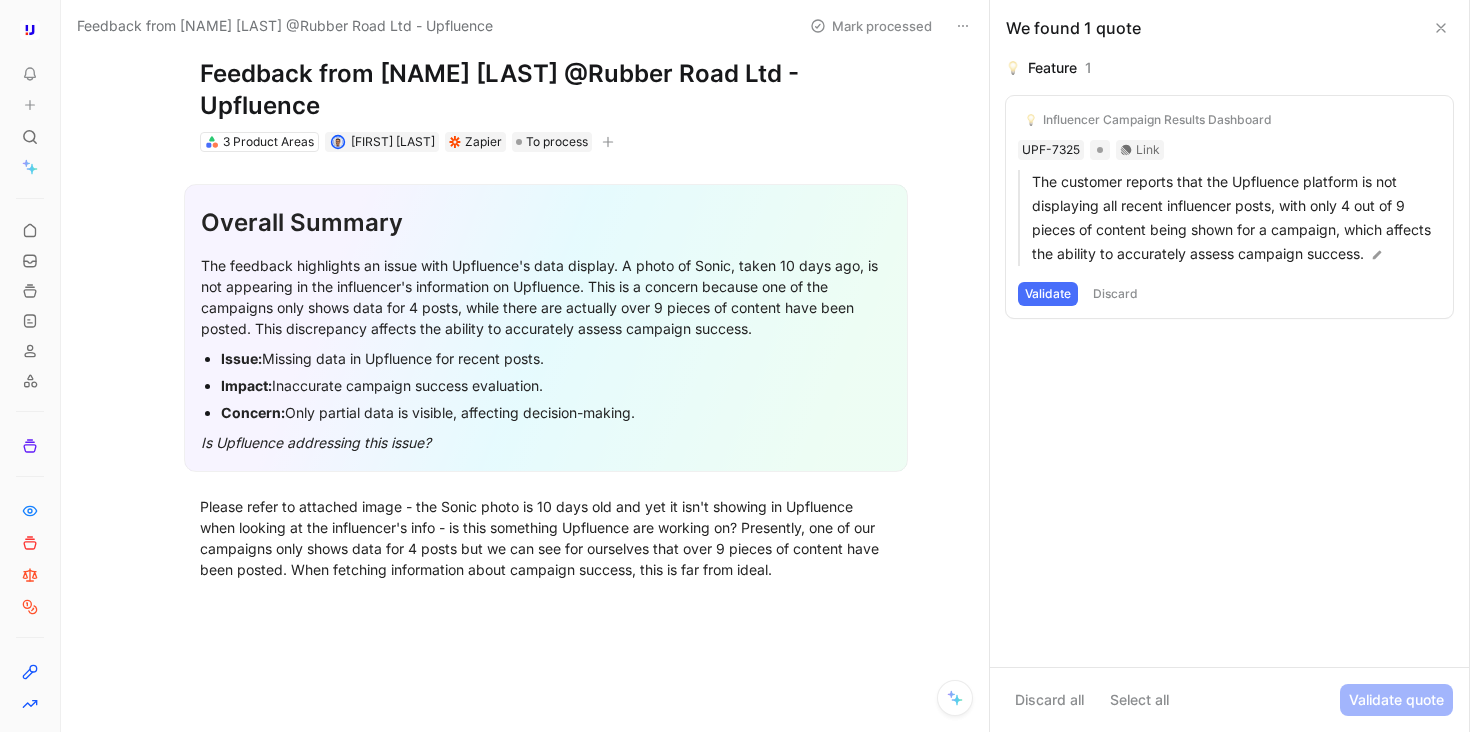 scroll, scrollTop: 50, scrollLeft: 0, axis: vertical 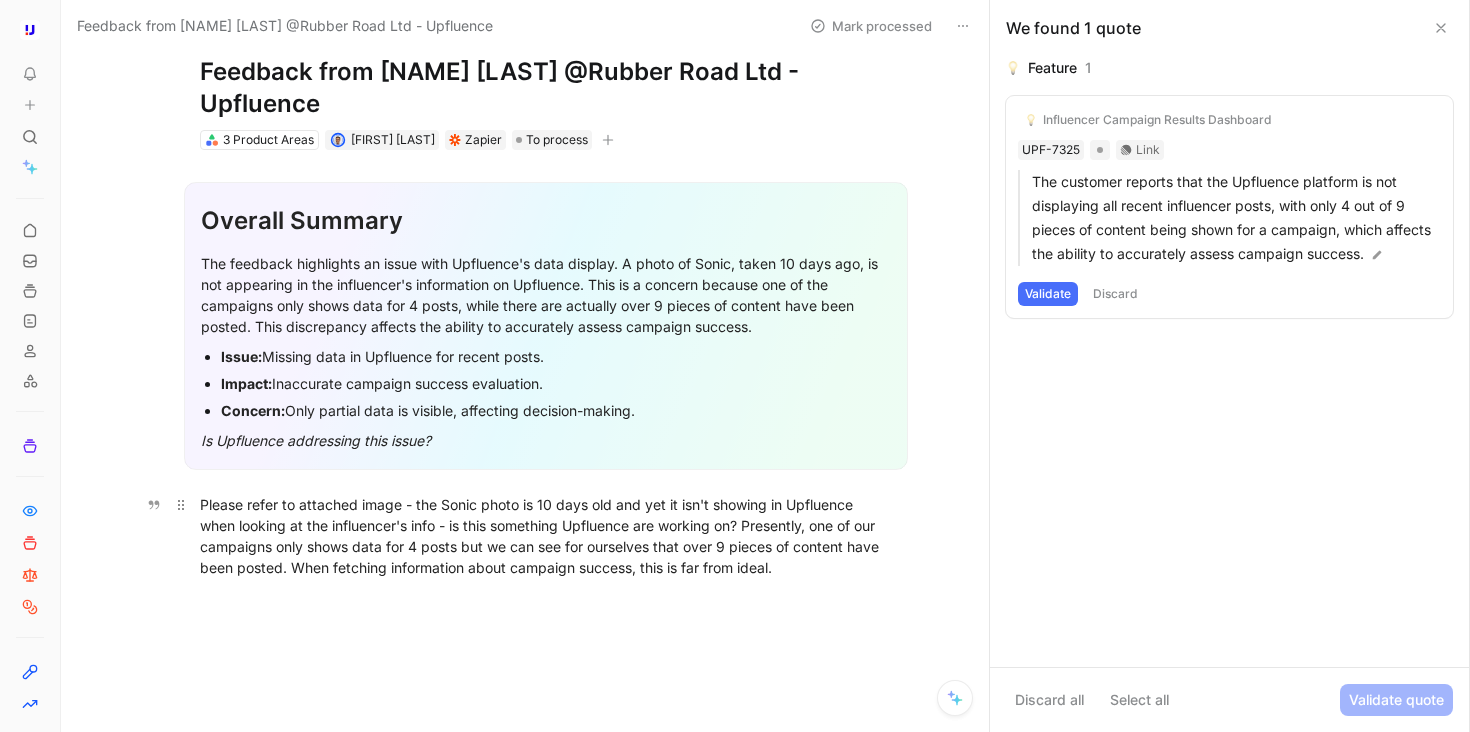 click on "Please refer to attached image - the Sonic photo is 10 days old and yet it isn't showing in Upfluence when looking at the influencer's info - is this something Upfluence are working on? Presently, one of our campaigns only shows data for 4 posts but we can see for ourselves that over 9 pieces of content have been posted. When fetching information about campaign success, this is far from ideal." at bounding box center (546, 536) 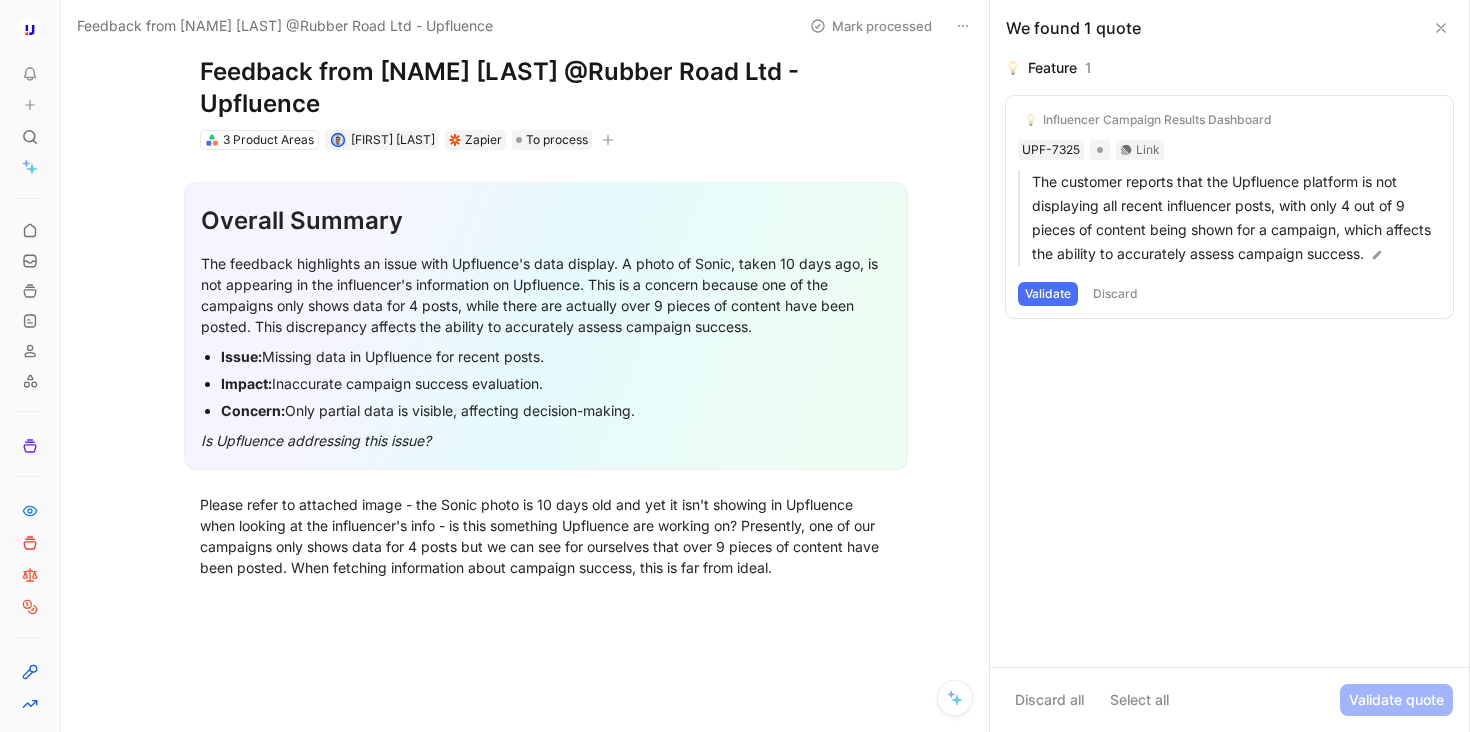 click 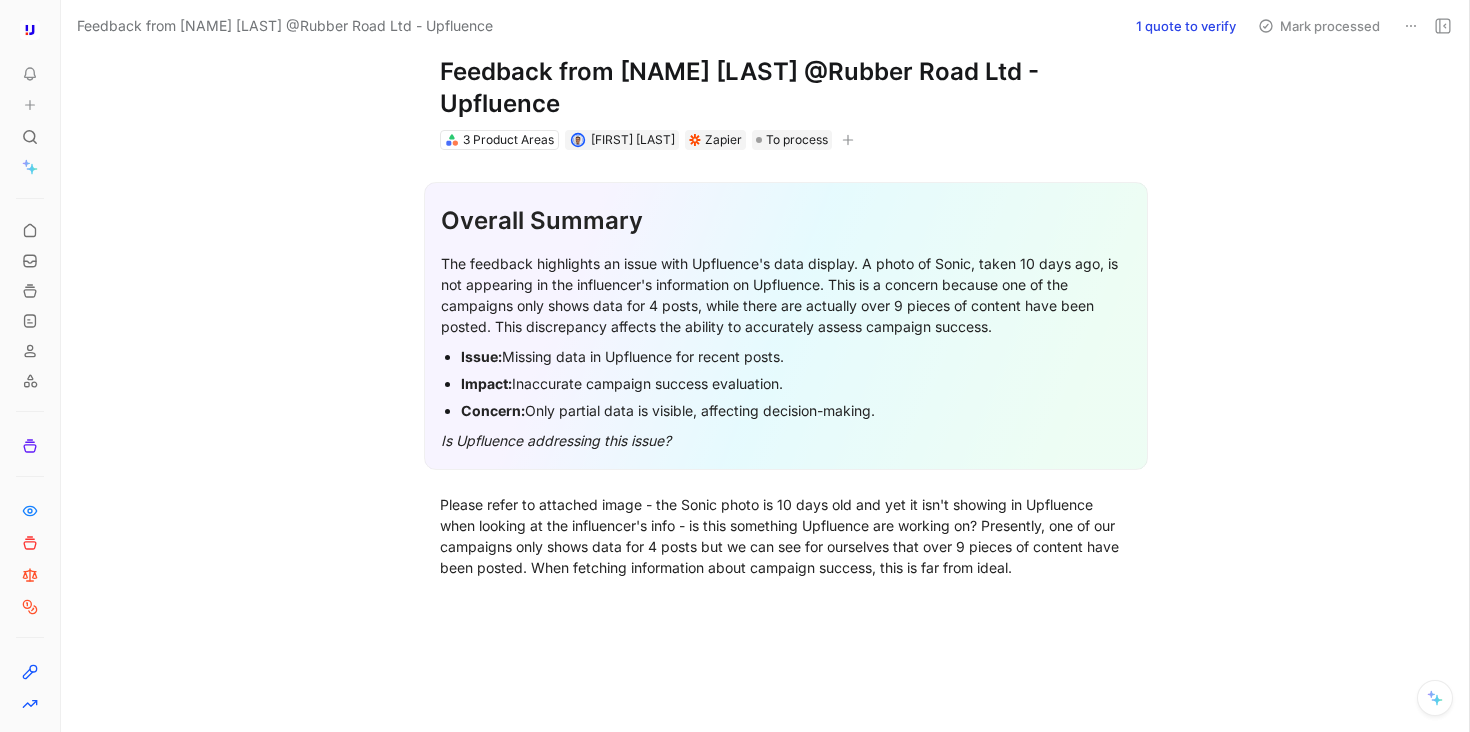 click on "Feedback from [NAME] [LAST] @[COMPANY] - Upfluence" at bounding box center [786, 88] 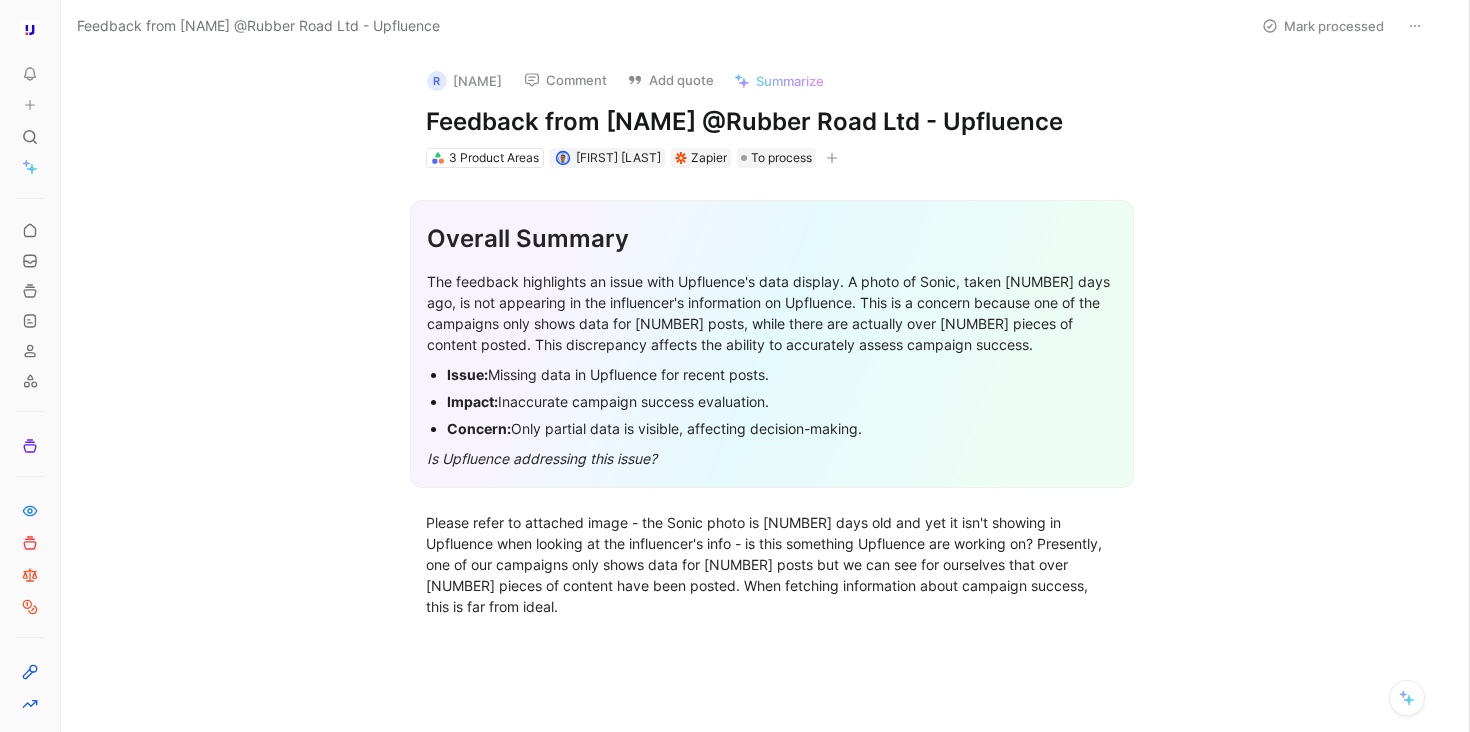scroll, scrollTop: 0, scrollLeft: 0, axis: both 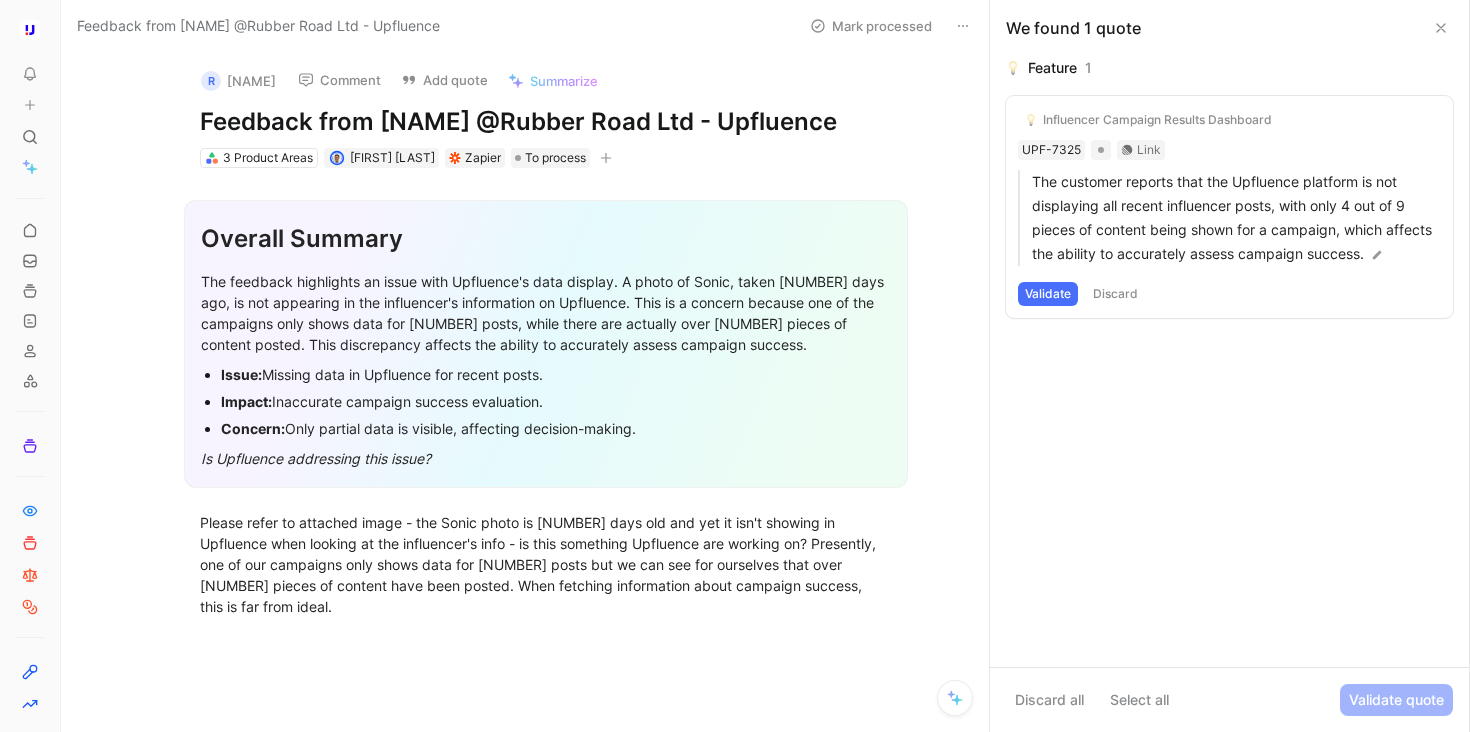 click on "Comment" at bounding box center [339, 80] 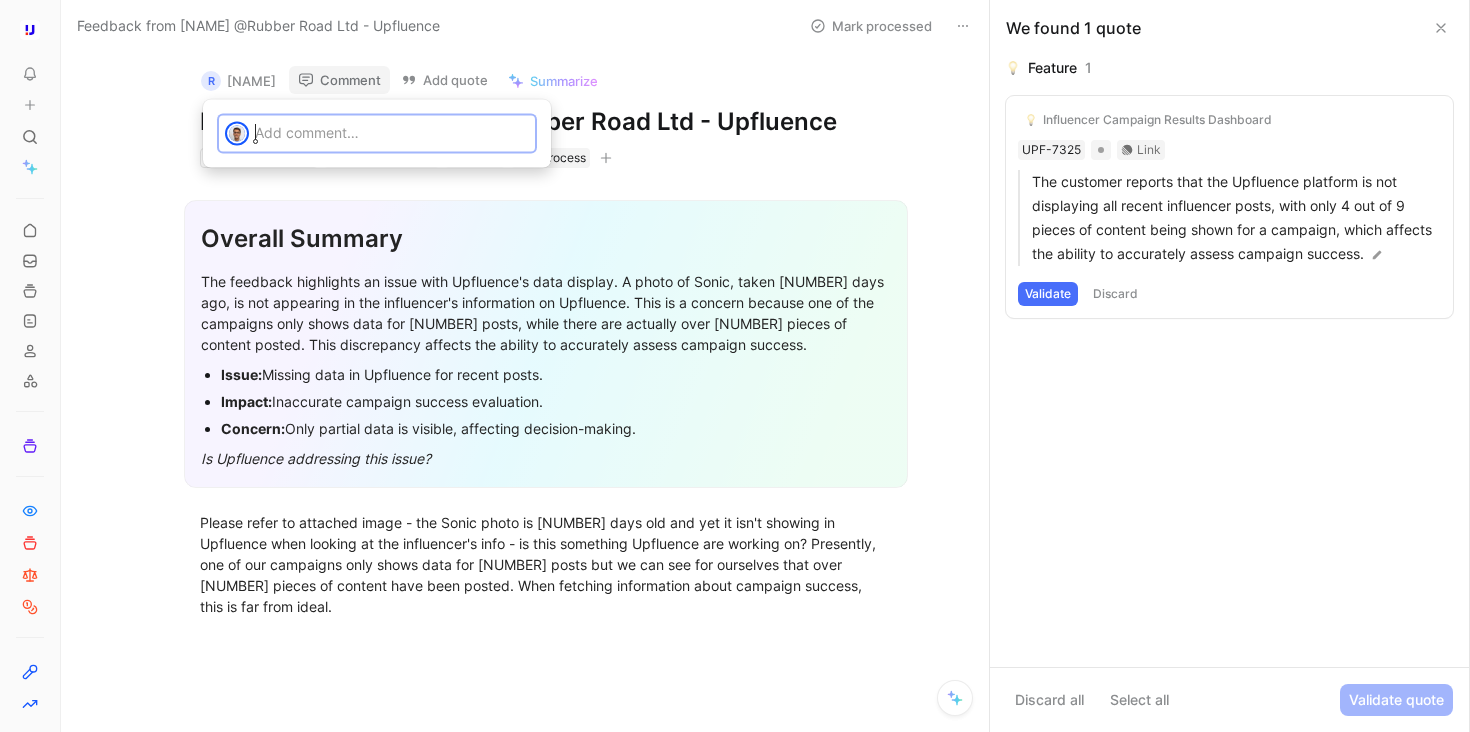 type 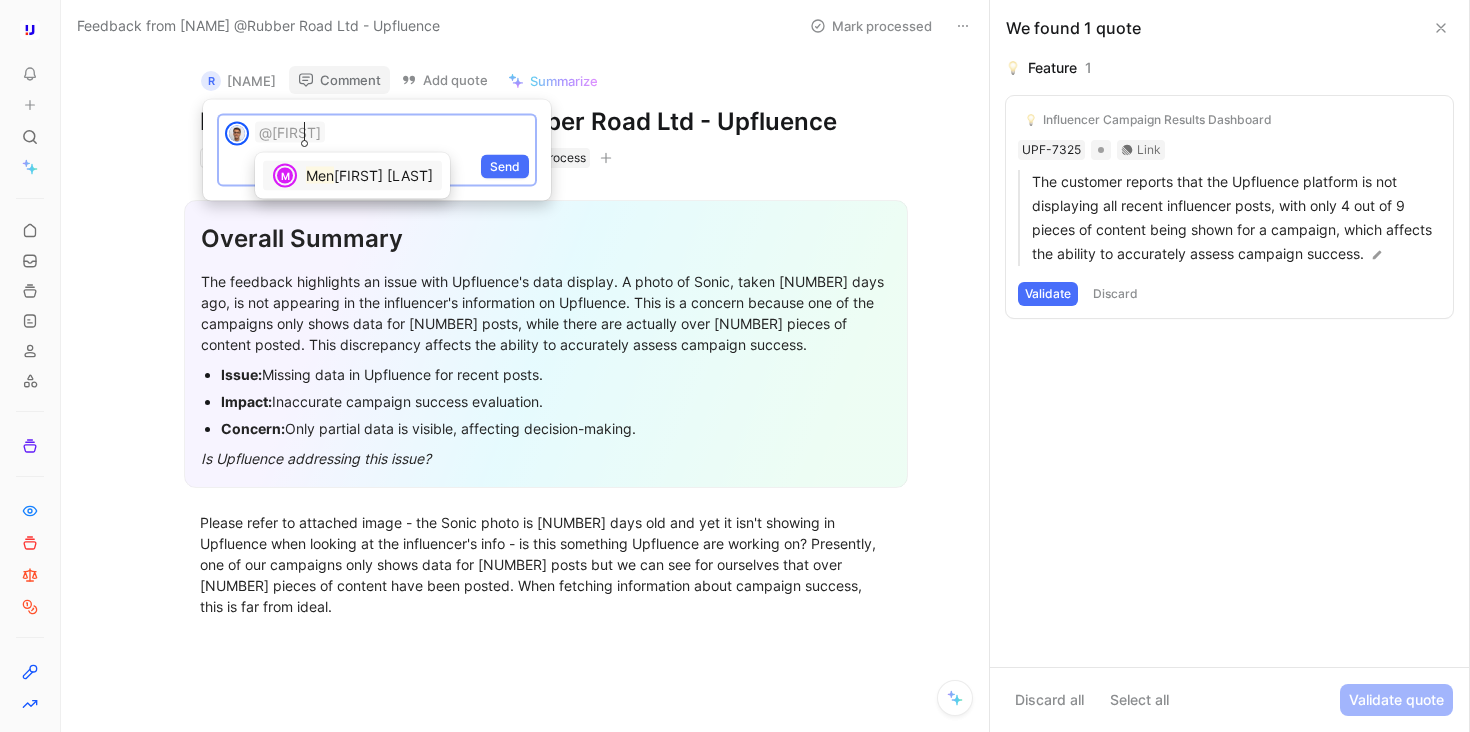 click on "gyuan LI" at bounding box center [383, 175] 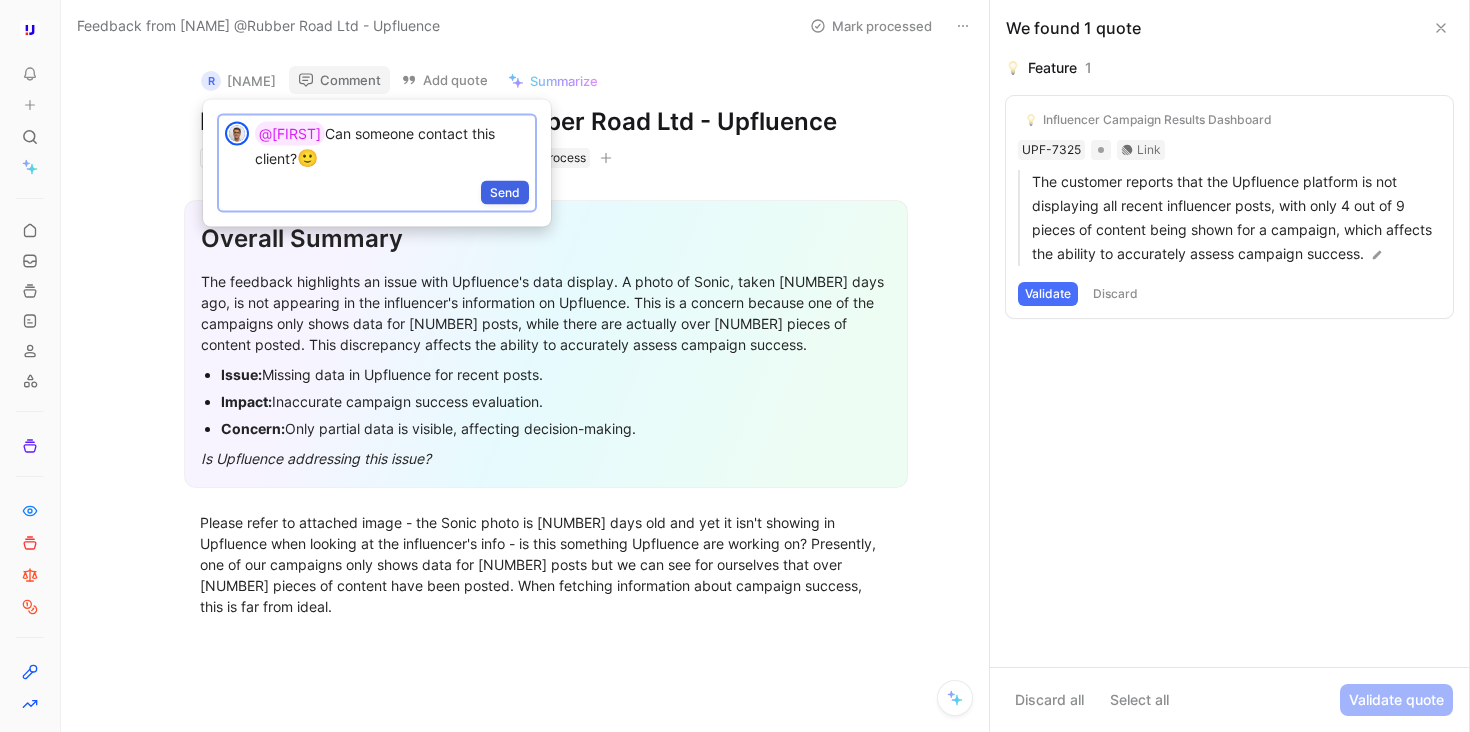 click on "Send" at bounding box center [505, 192] 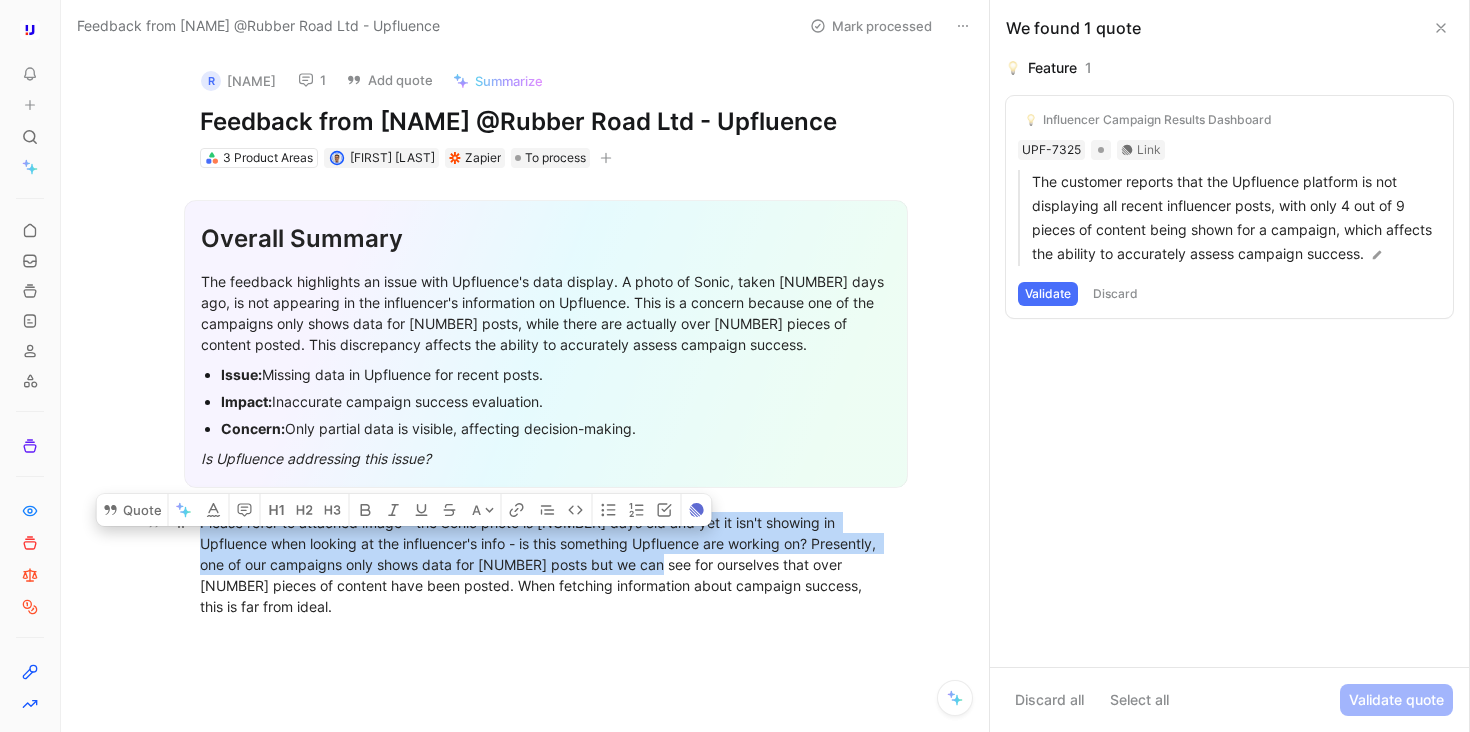drag, startPoint x: 190, startPoint y: 549, endPoint x: 614, endPoint y: 598, distance: 426.822 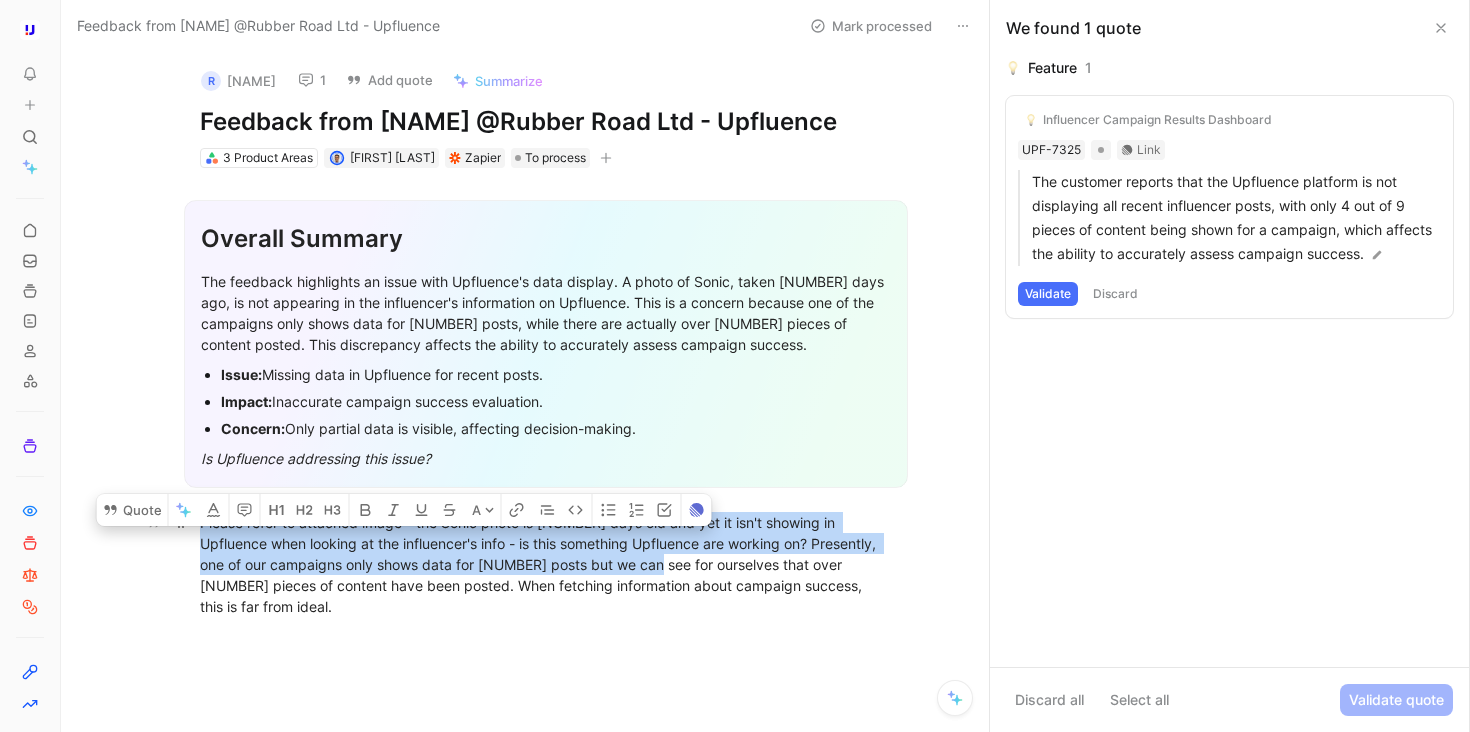 click on "Please refer to attached image - the Sonic photo is 10 days old and yet it isn't showing in Upfluence when looking at the influencer's info - is this something Upfluence are working on? Presently, one of our campaigns only shows data for 4 posts but we can see for ourselves that over 9 pieces of content have been posted. When fetching information about campaign success, this is far from ideal." at bounding box center [546, 564] 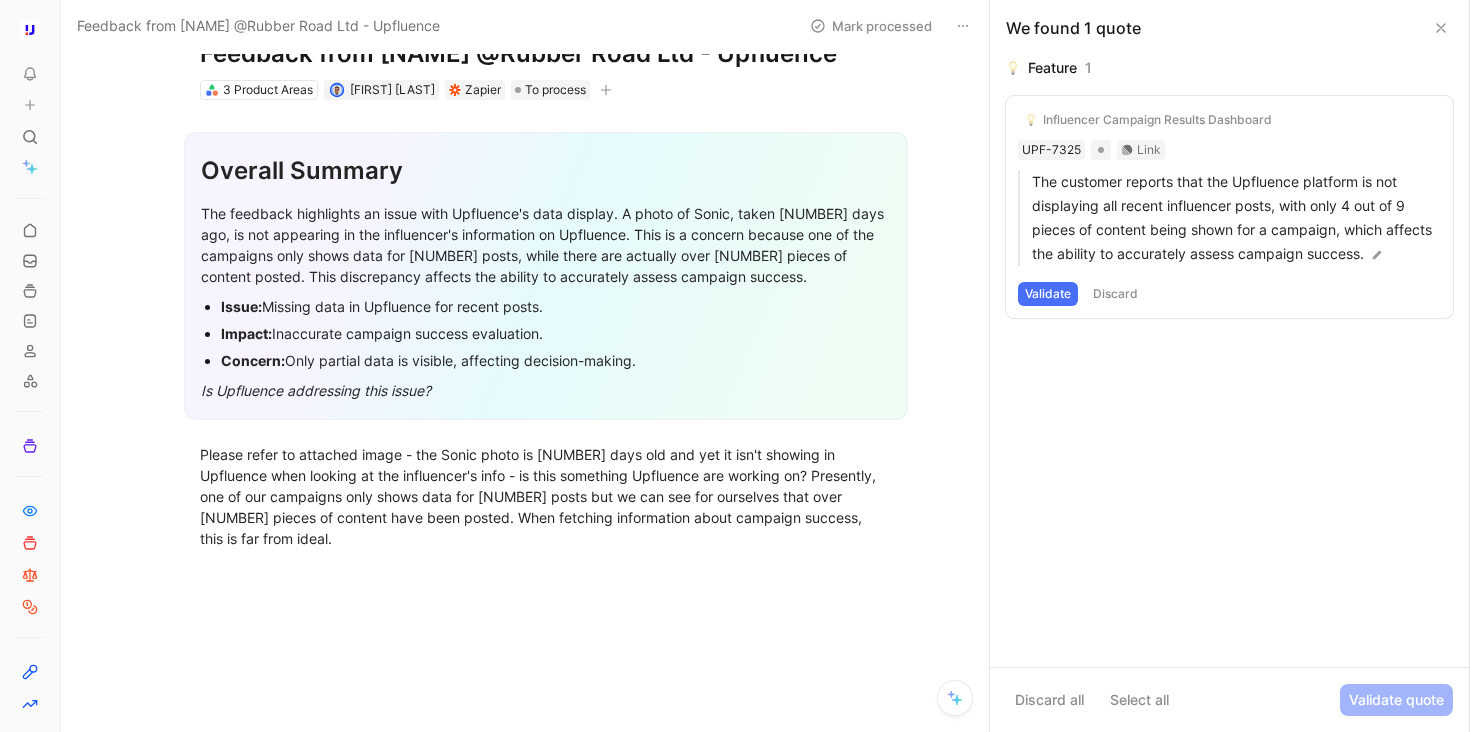 scroll, scrollTop: 137, scrollLeft: 0, axis: vertical 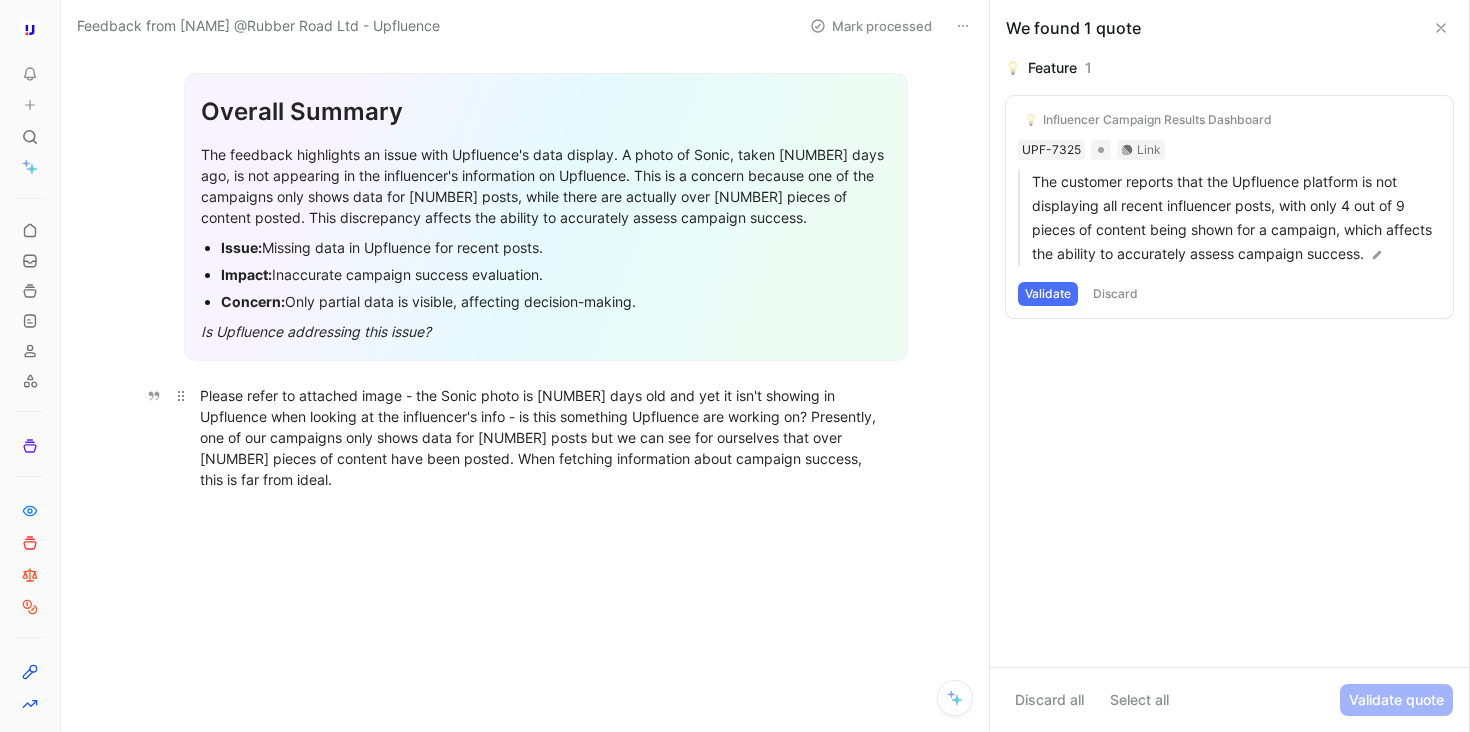 click on "Please refer to attached image - the Sonic photo is 10 days old and yet it isn't showing in Upfluence when looking at the influencer's info - is this something Upfluence are working on? Presently, one of our campaigns only shows data for 4 posts but we can see for ourselves that over 9 pieces of content have been posted. When fetching information about campaign success, this is far from ideal." at bounding box center [546, 437] 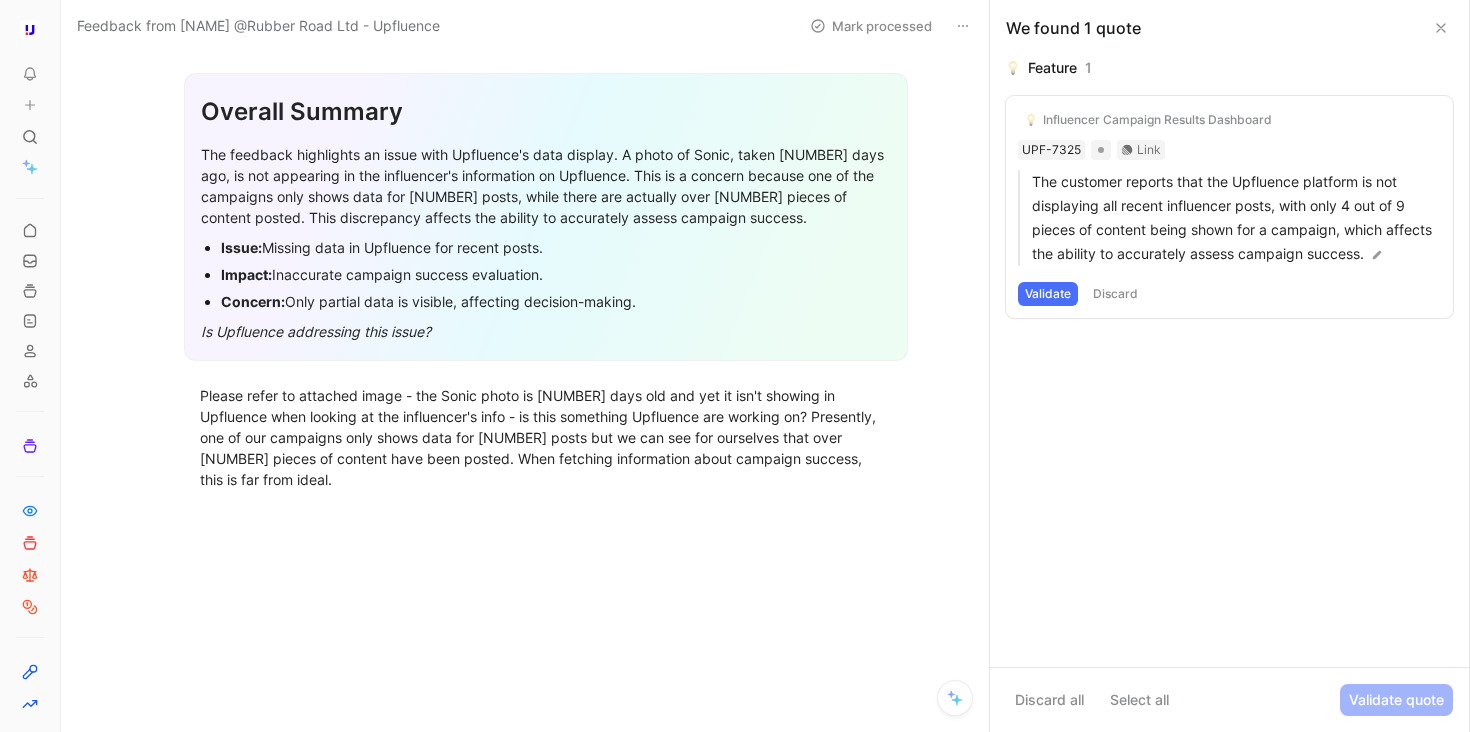 click at bounding box center (546, 622) 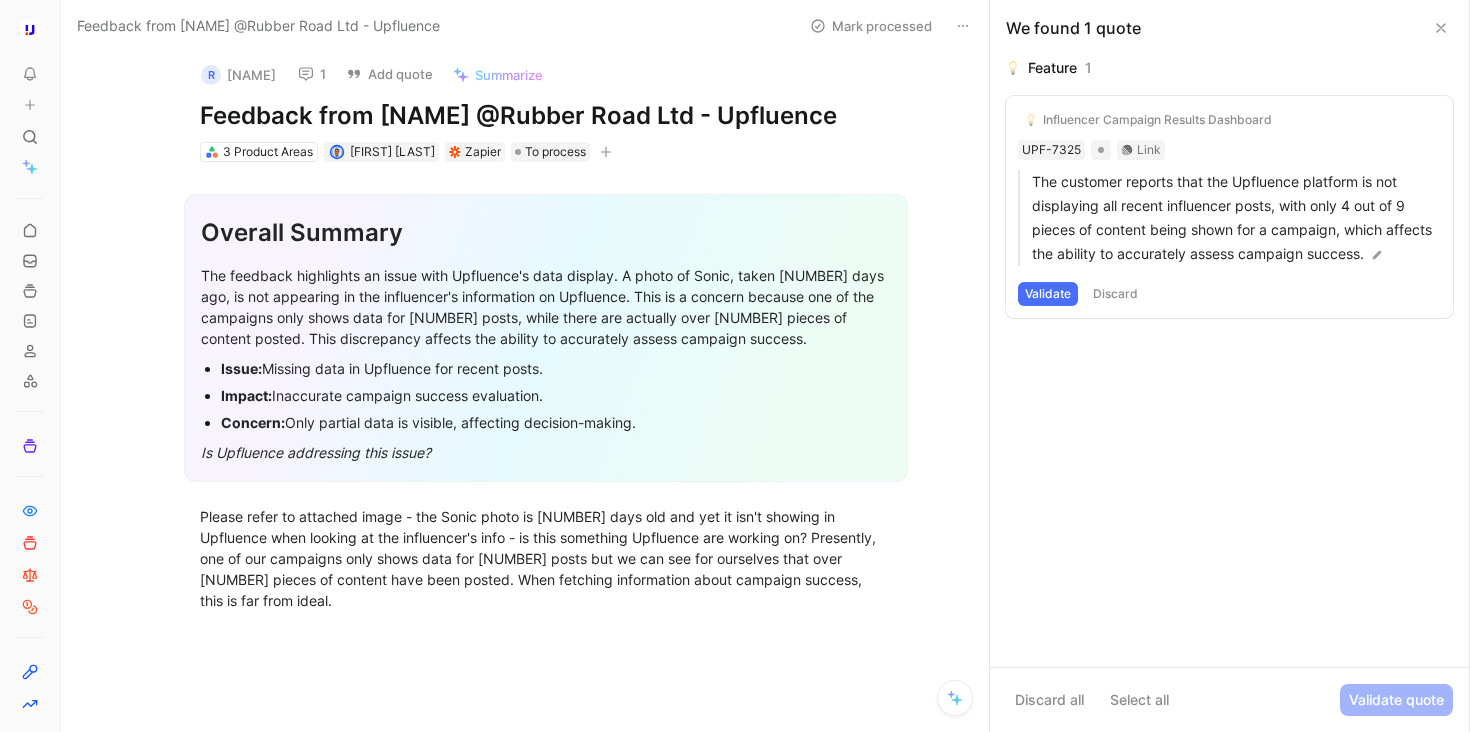 scroll, scrollTop: 0, scrollLeft: 0, axis: both 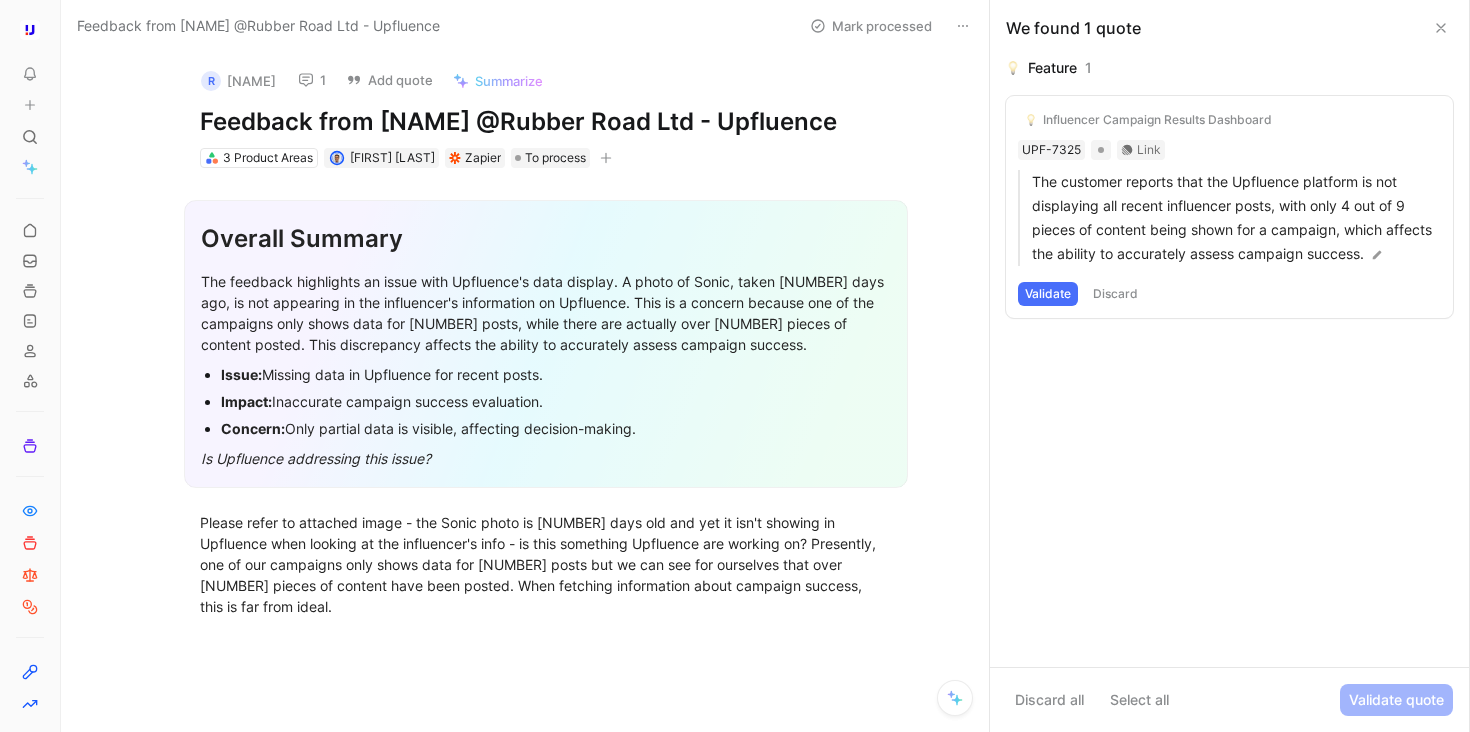 click on "Discard" at bounding box center [1115, 294] 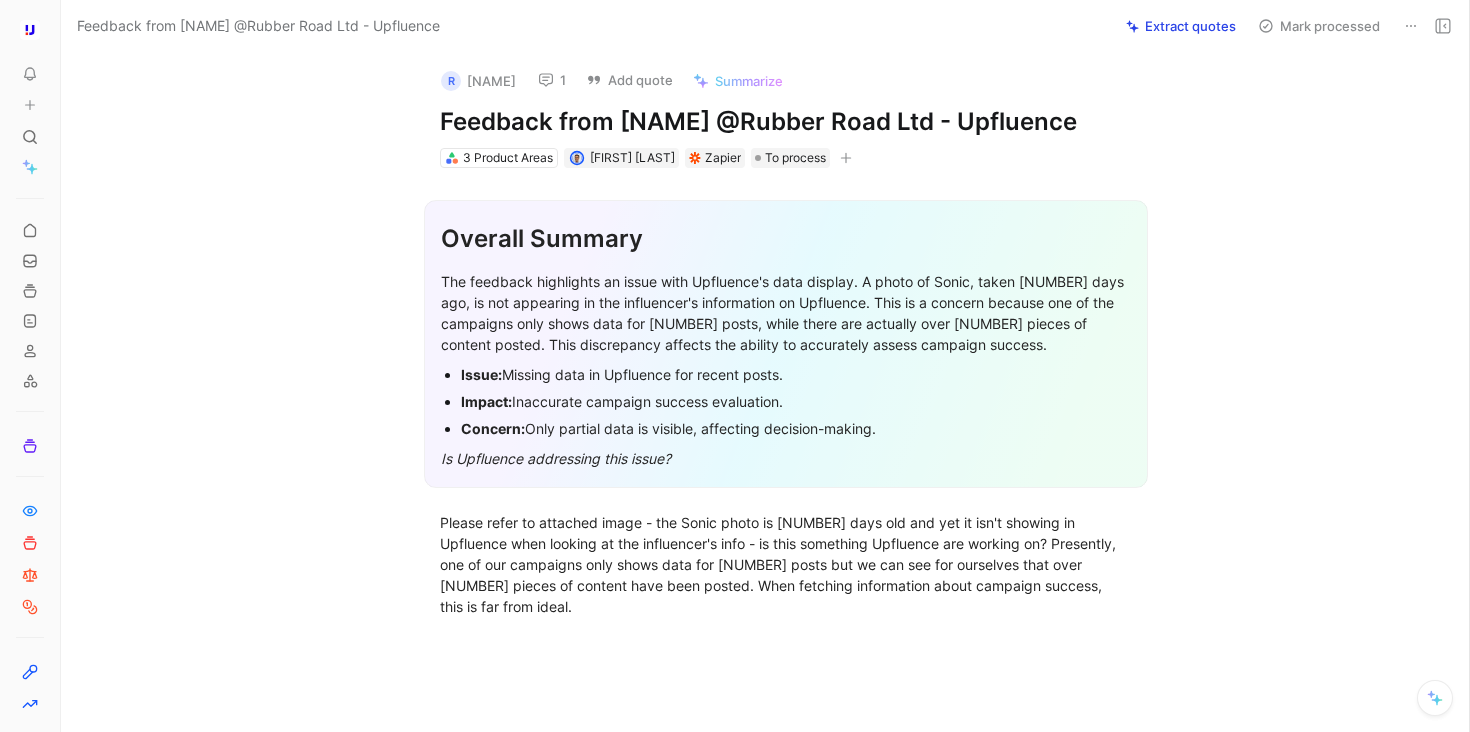 click on "Extract quotes" at bounding box center [1181, 26] 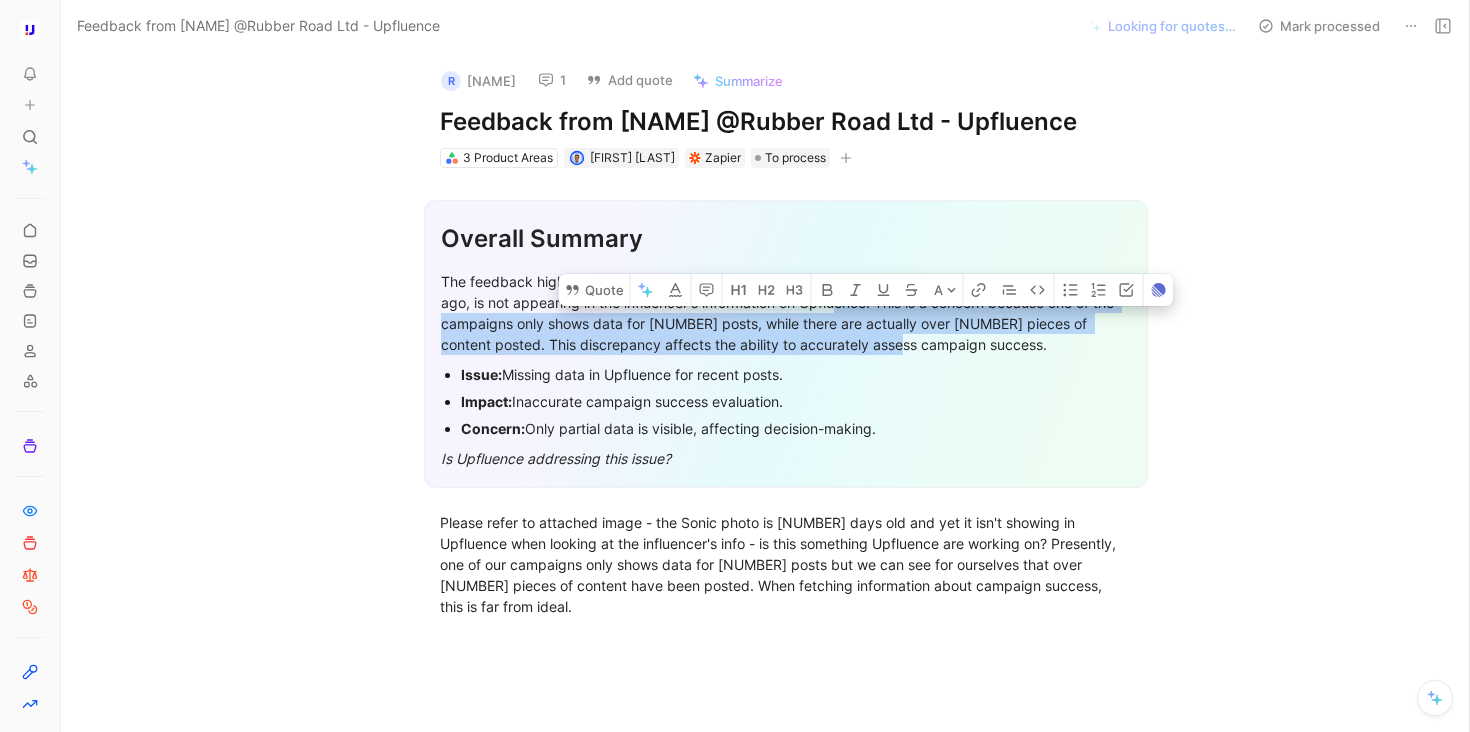 drag, startPoint x: 828, startPoint y: 330, endPoint x: 953, endPoint y: 385, distance: 136.565 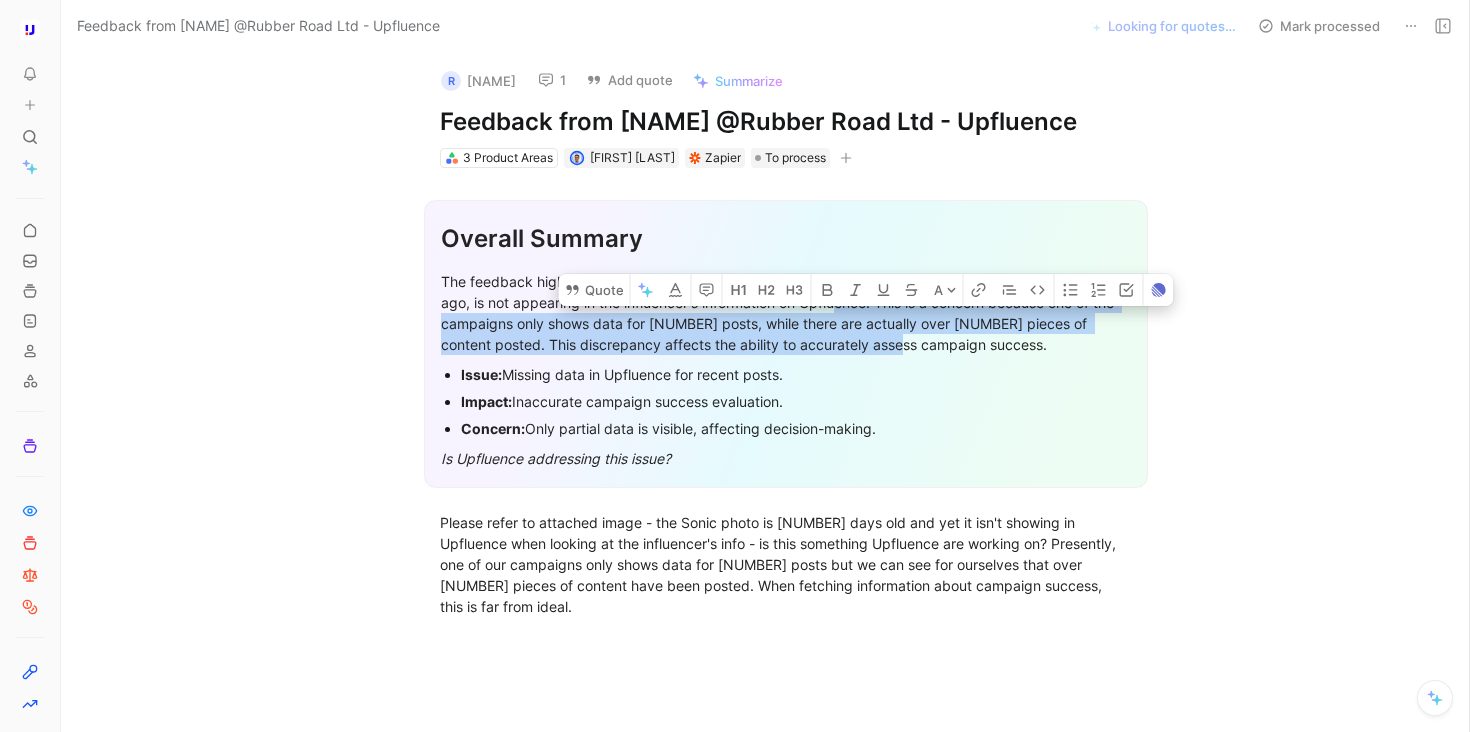click on "The feedback highlights an issue with Upfluence's data display. A photo of Sonic, taken 10 days ago, is not appearing in the influencer's information on Upfluence. This is a concern because one of the campaigns only shows data for 4 posts, while there are actually over 9 pieces of content posted. This discrepancy affects the ability to accurately assess campaign success." at bounding box center [786, 313] 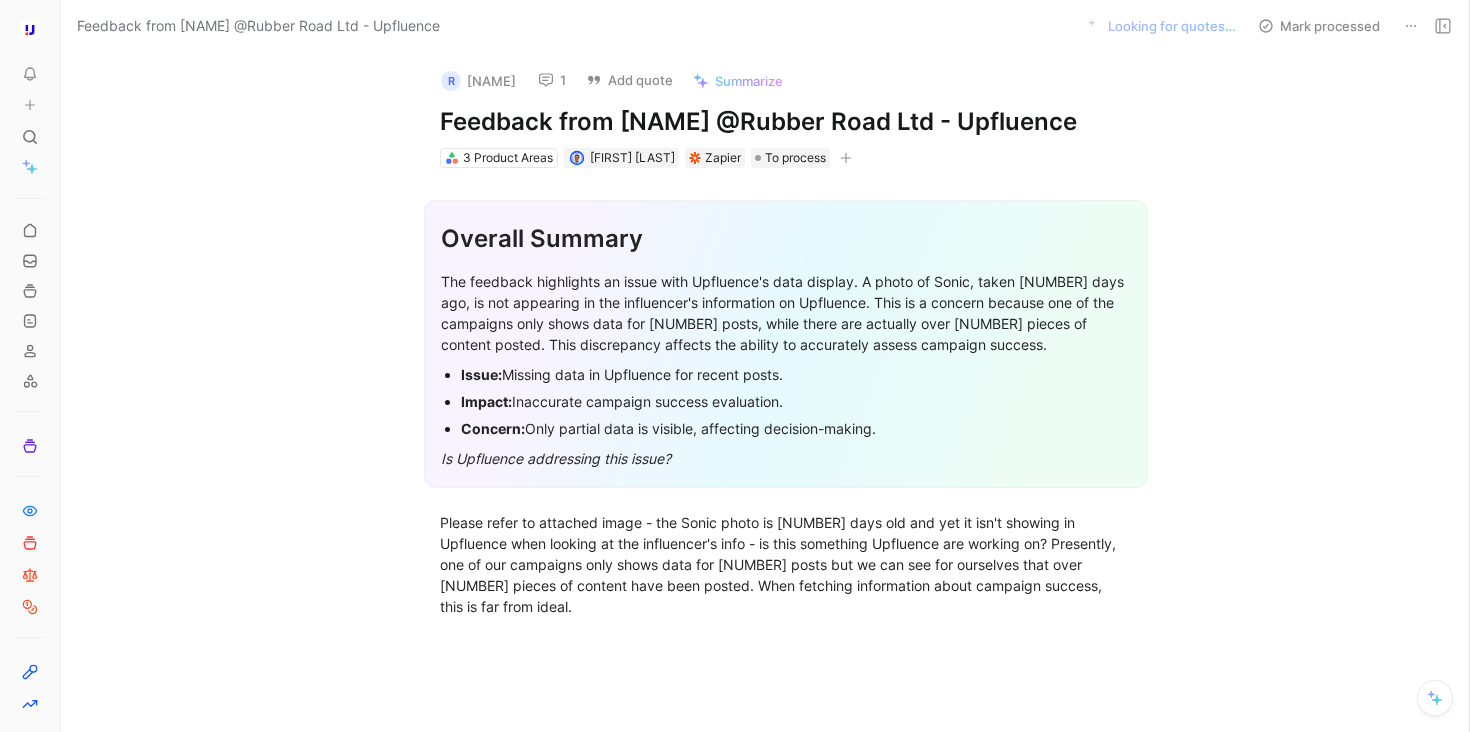scroll, scrollTop: 1, scrollLeft: 0, axis: vertical 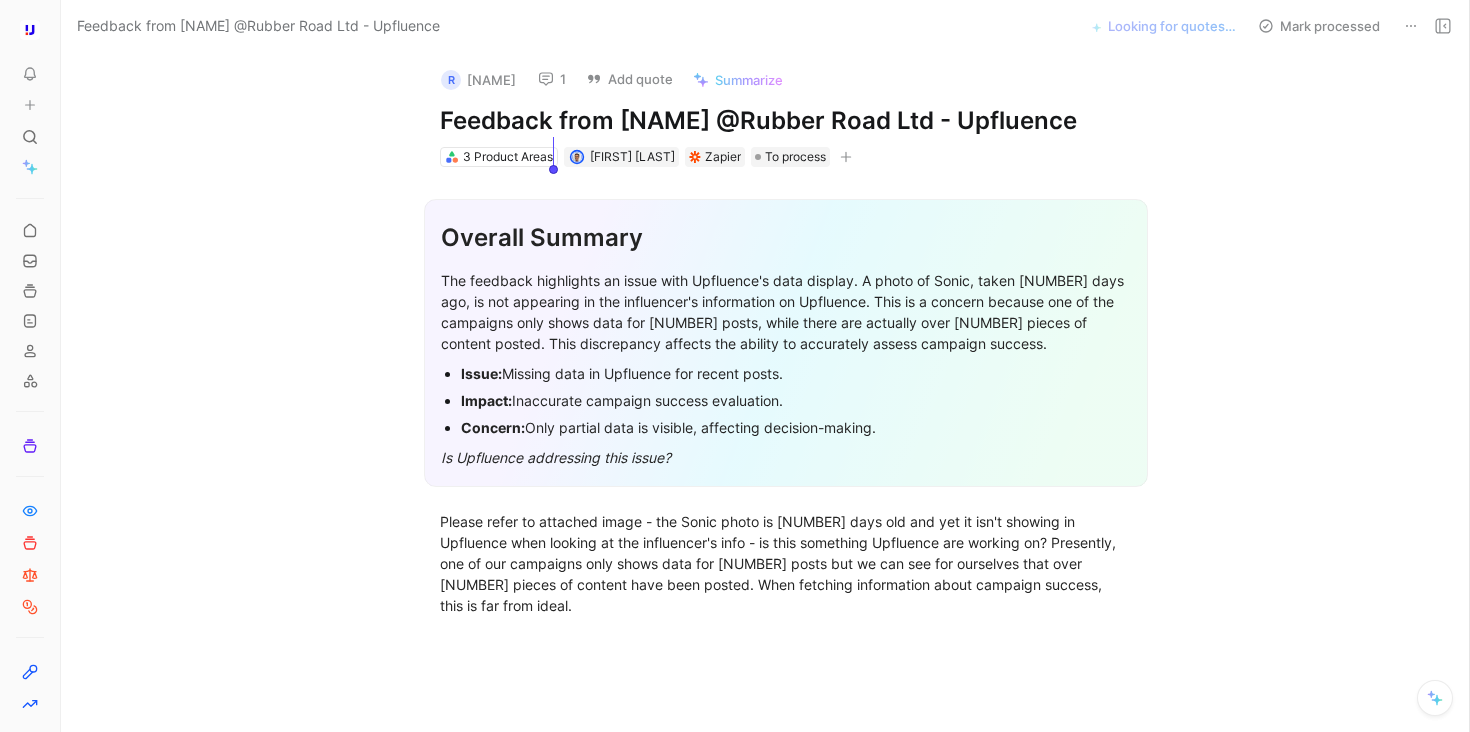 drag, startPoint x: 793, startPoint y: 124, endPoint x: 819, endPoint y: 139, distance: 30.016663 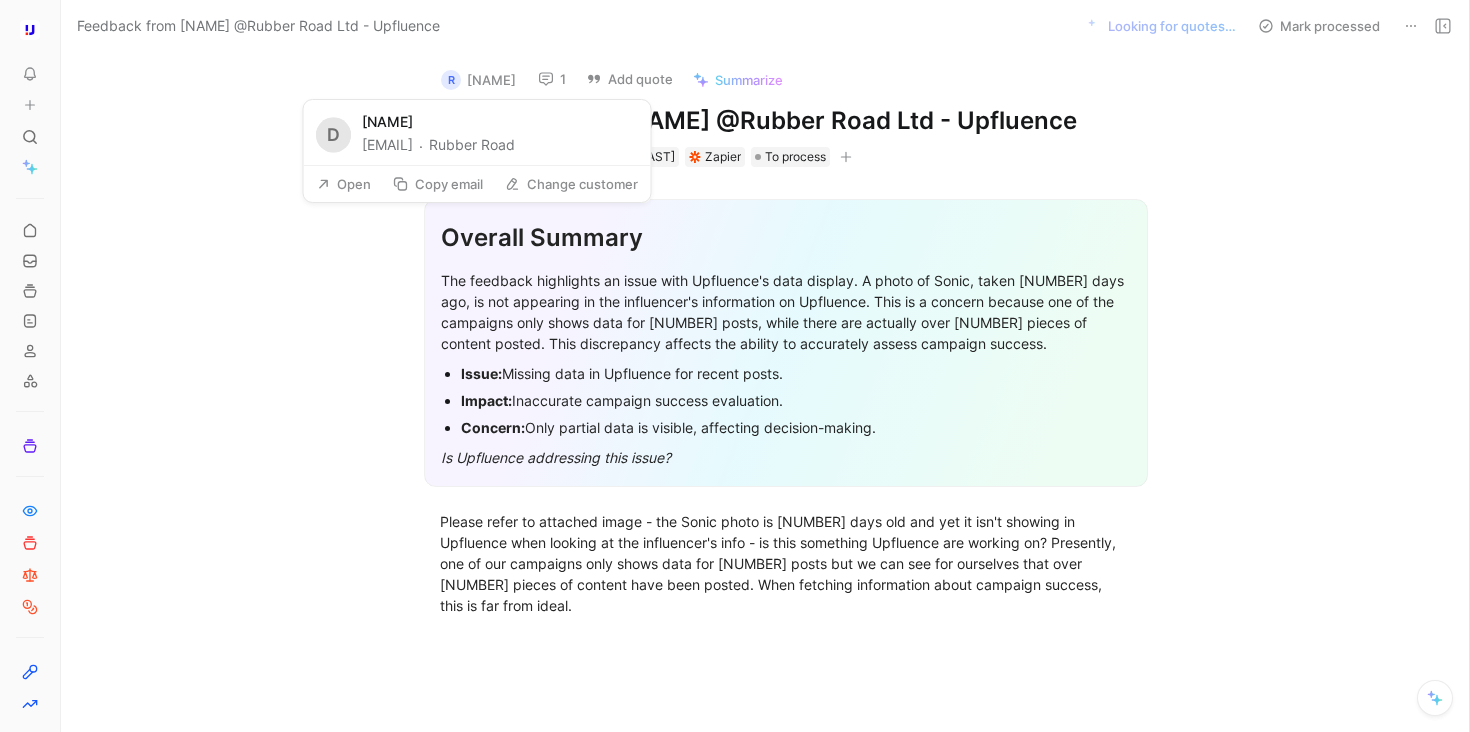 click on "Copy email" at bounding box center (438, 184) 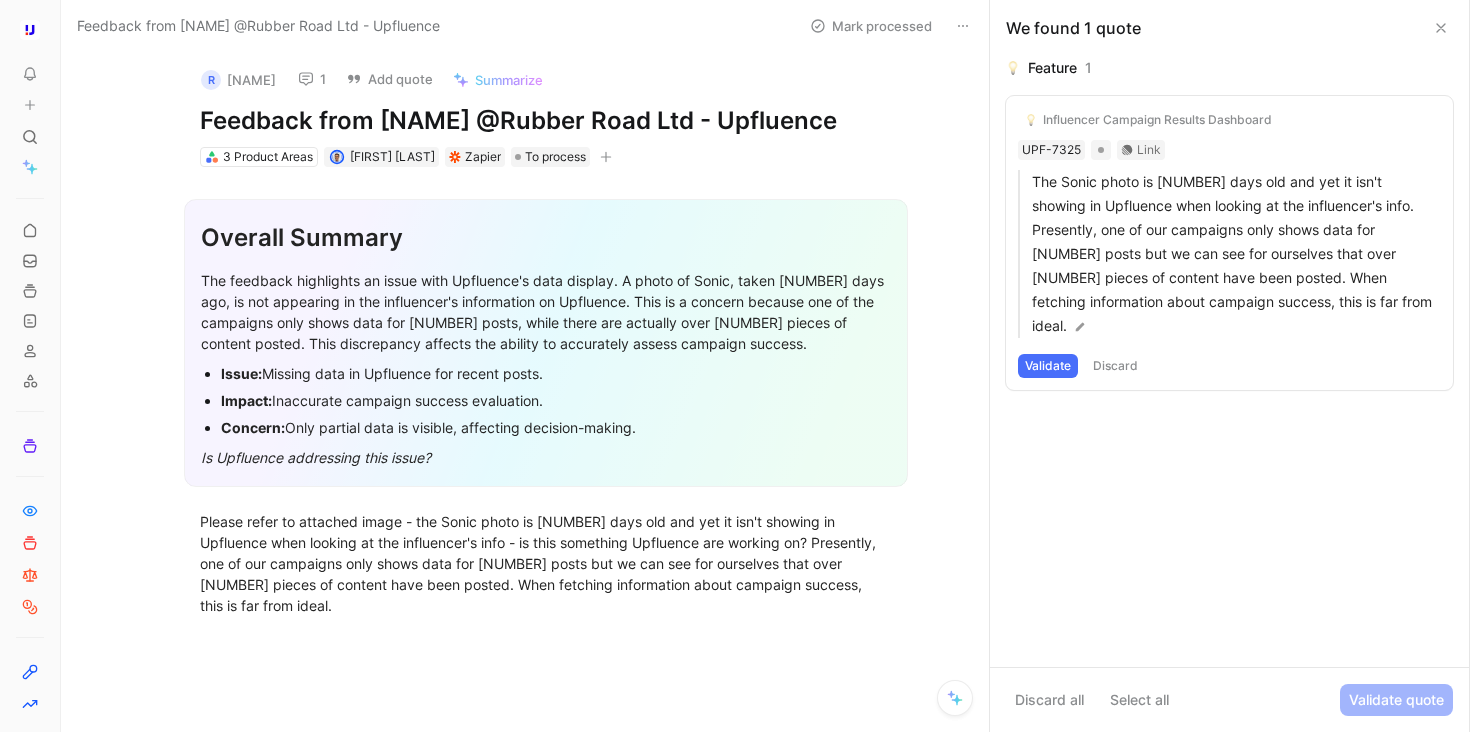 click on "1" at bounding box center [312, 79] 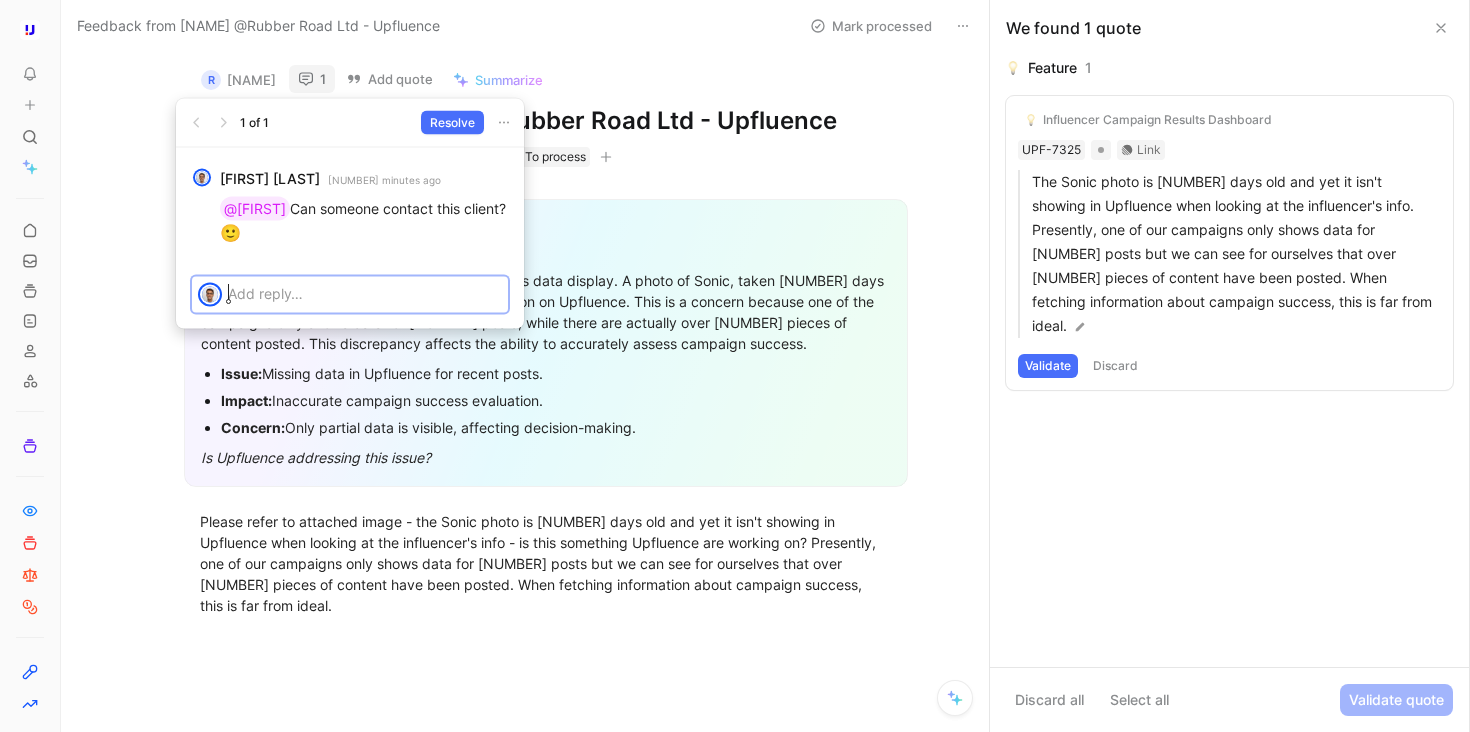 click at bounding box center (365, 292) 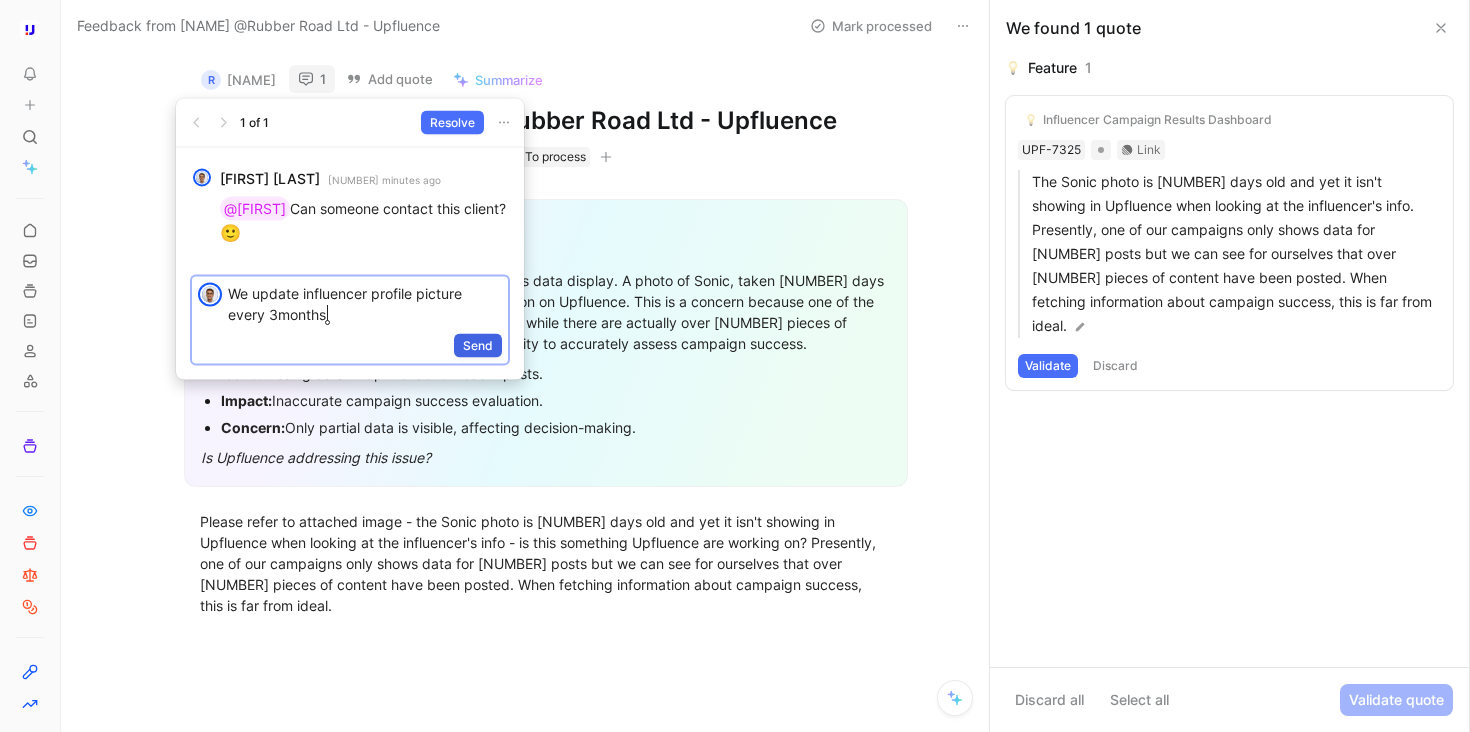 click on "Send" at bounding box center [478, 345] 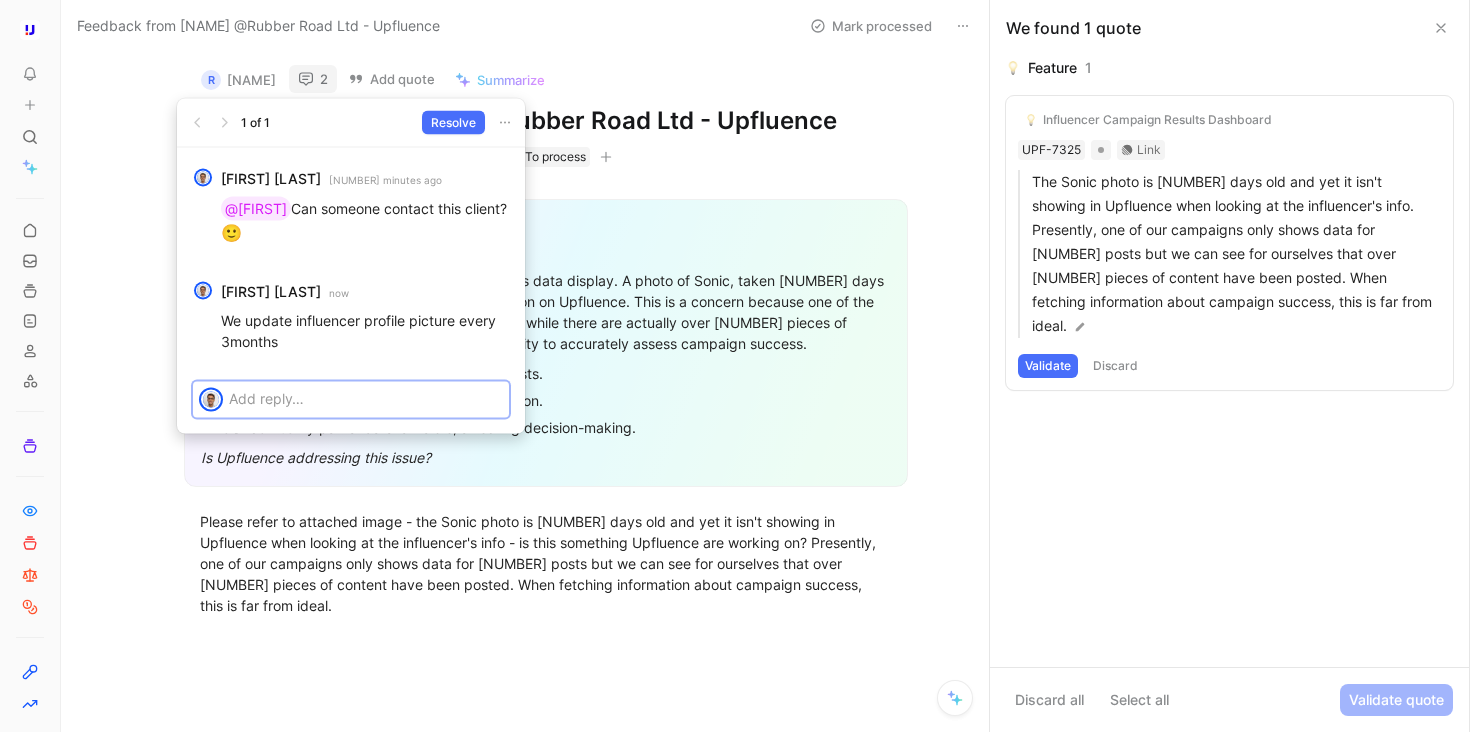 click at bounding box center [366, 397] 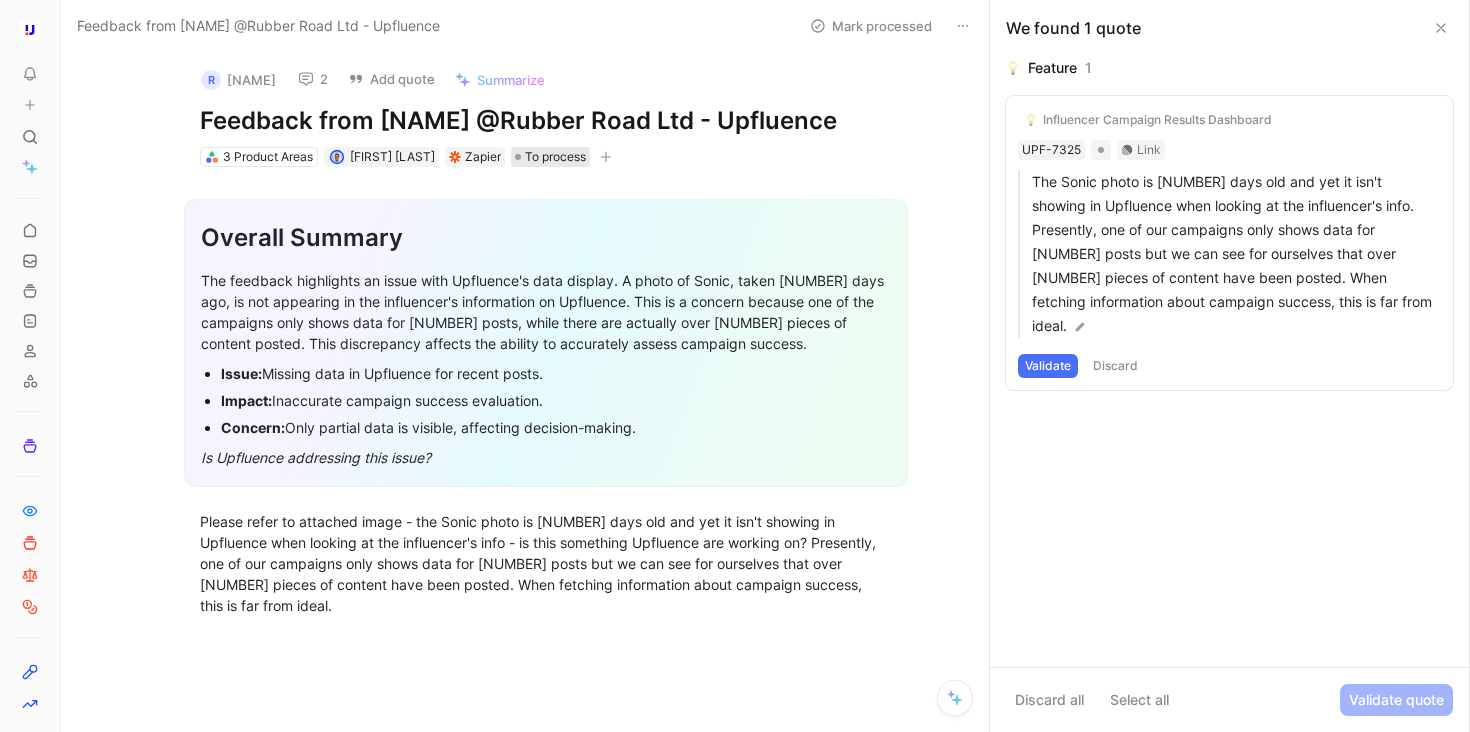 click on "To process" at bounding box center [550, 157] 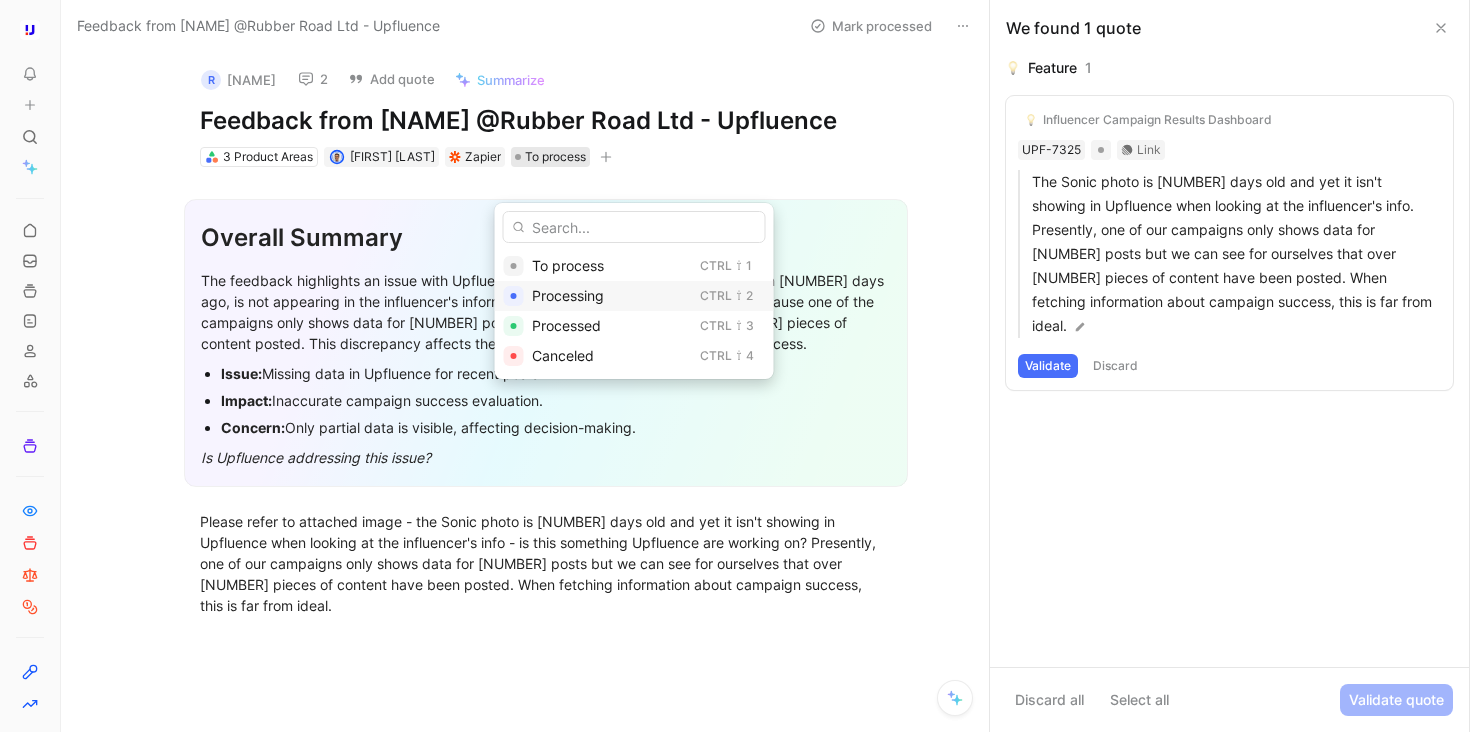click on "Processing" at bounding box center [568, 295] 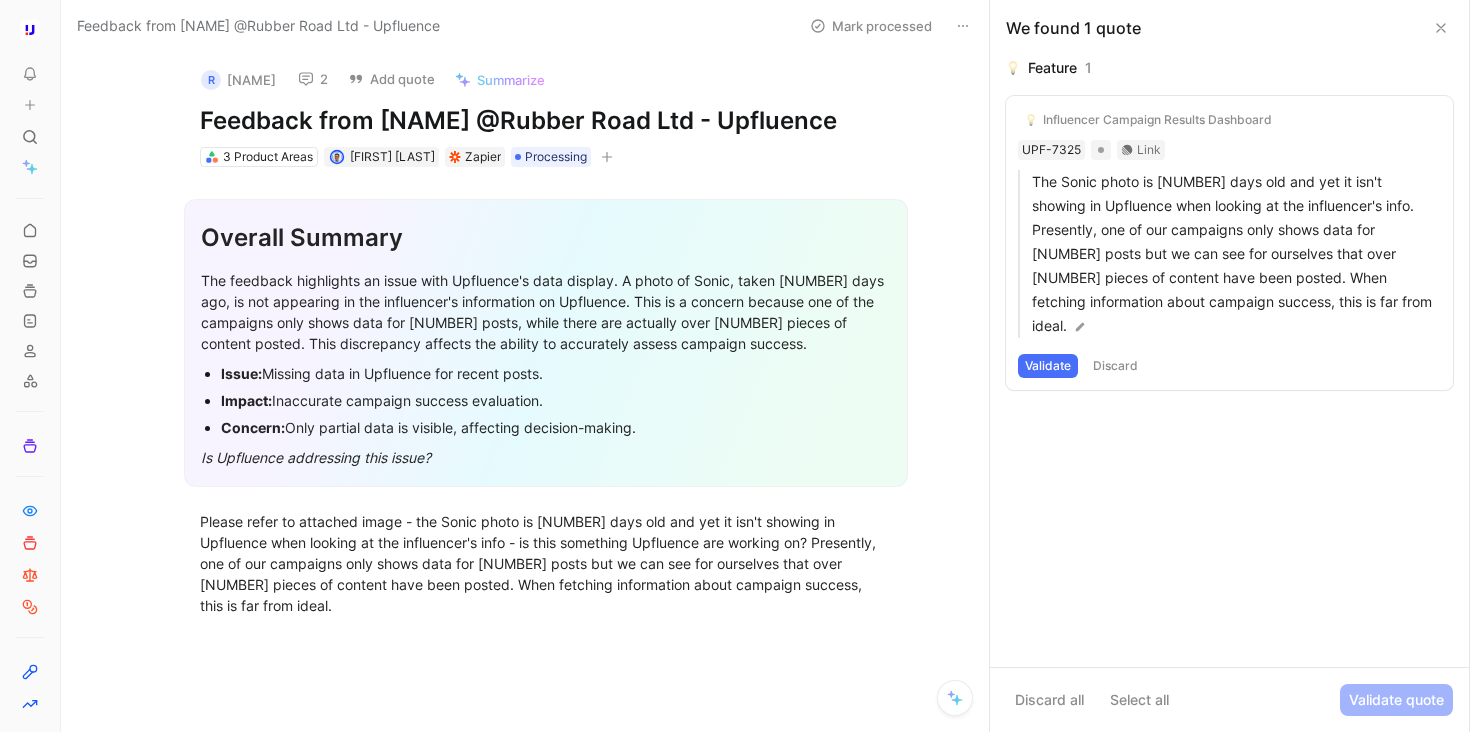 click 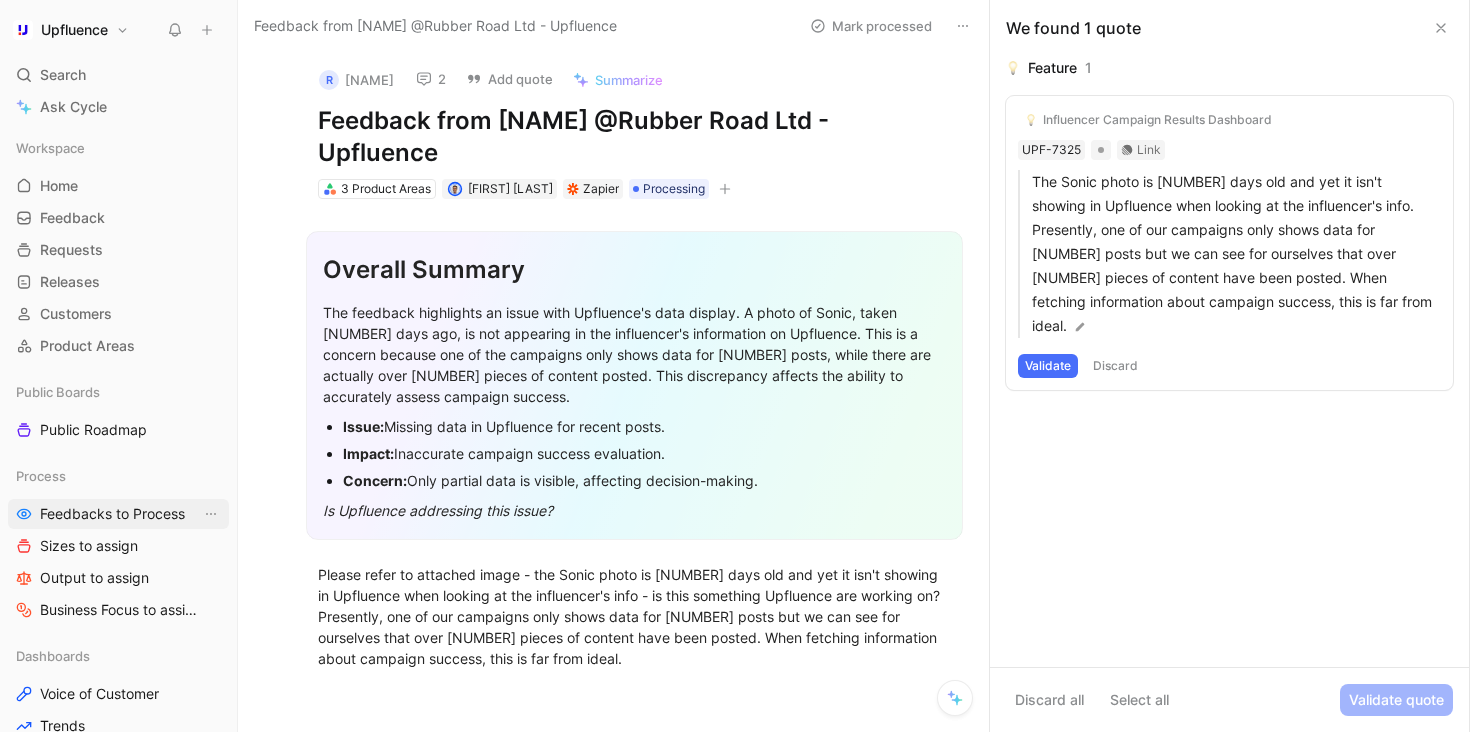 click on "Feedbacks to Process" at bounding box center [112, 514] 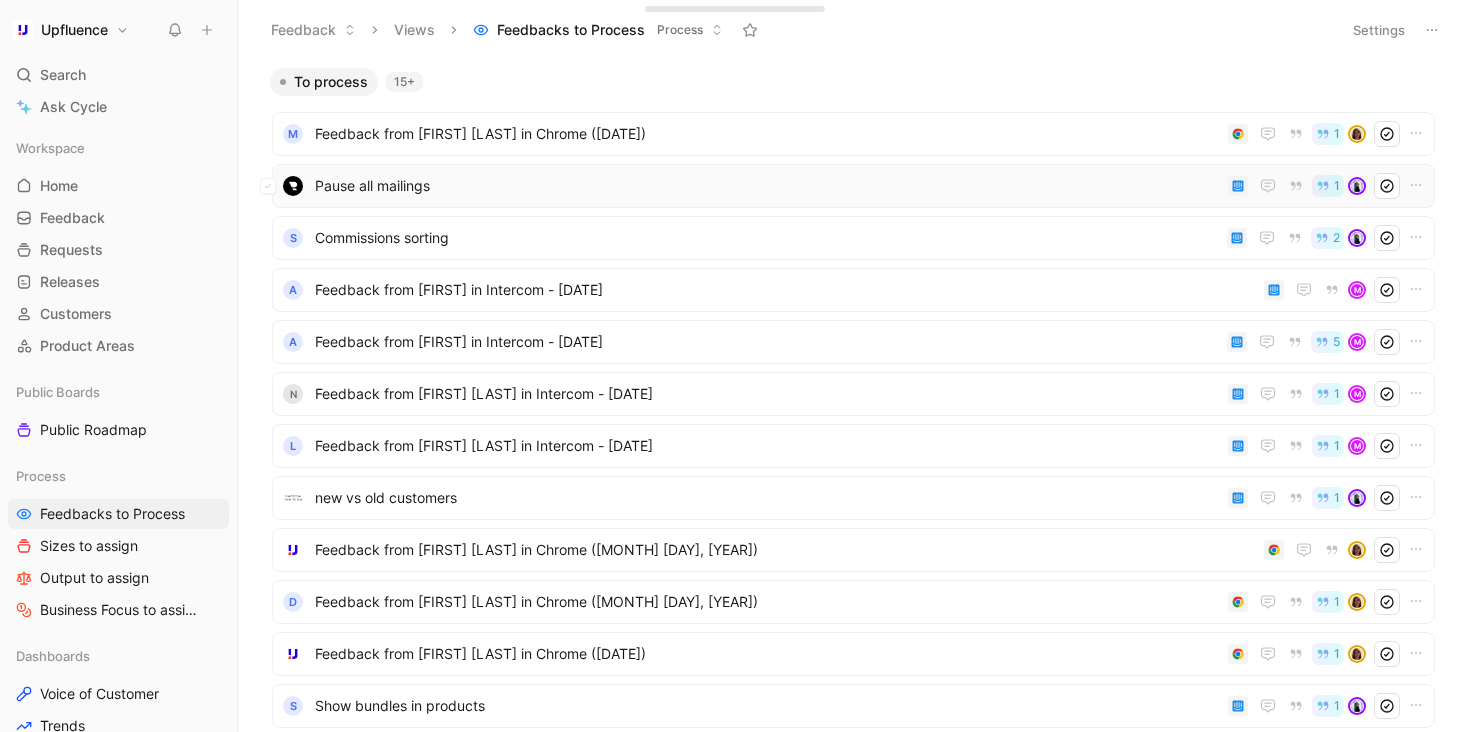 click on "Pause all mailings" at bounding box center (767, 186) 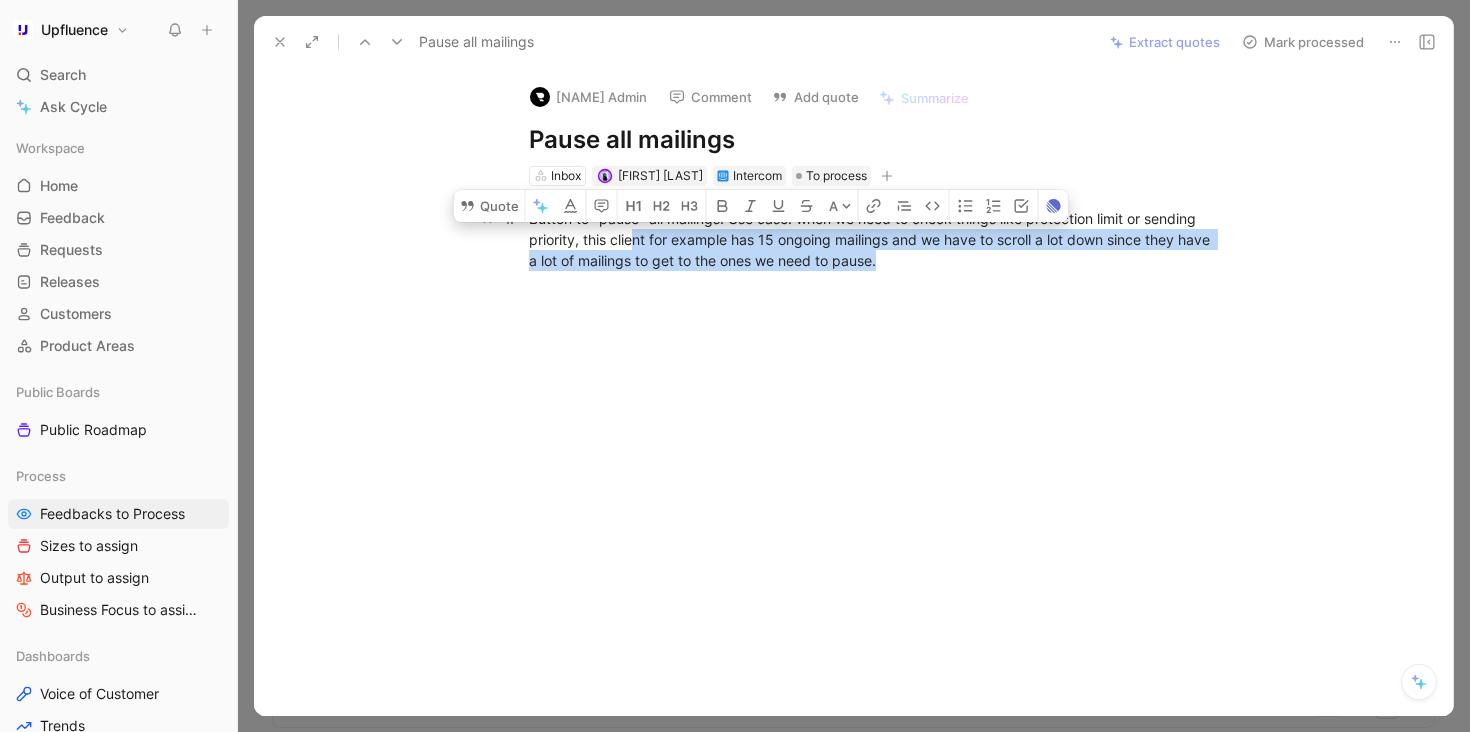 drag, startPoint x: 966, startPoint y: 271, endPoint x: 644, endPoint y: 236, distance: 323.89658 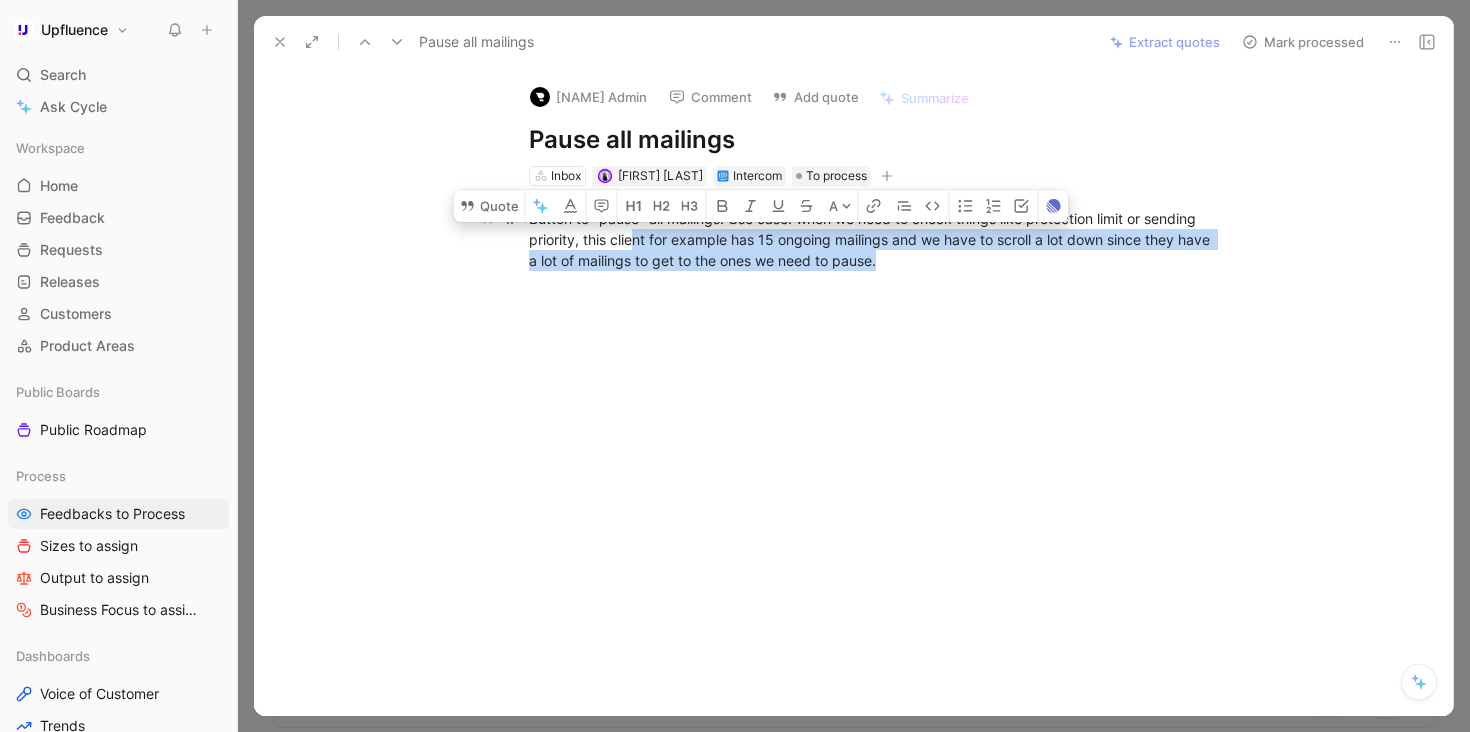 click on "Button to "pause" all mailings. Use case: when we need to check things like protection limit or sending priority, this client for example has 15 ongoing mailings and we have to scroll a lot down since they have a lot of mailings to get to the ones we need to pause." at bounding box center [875, 239] 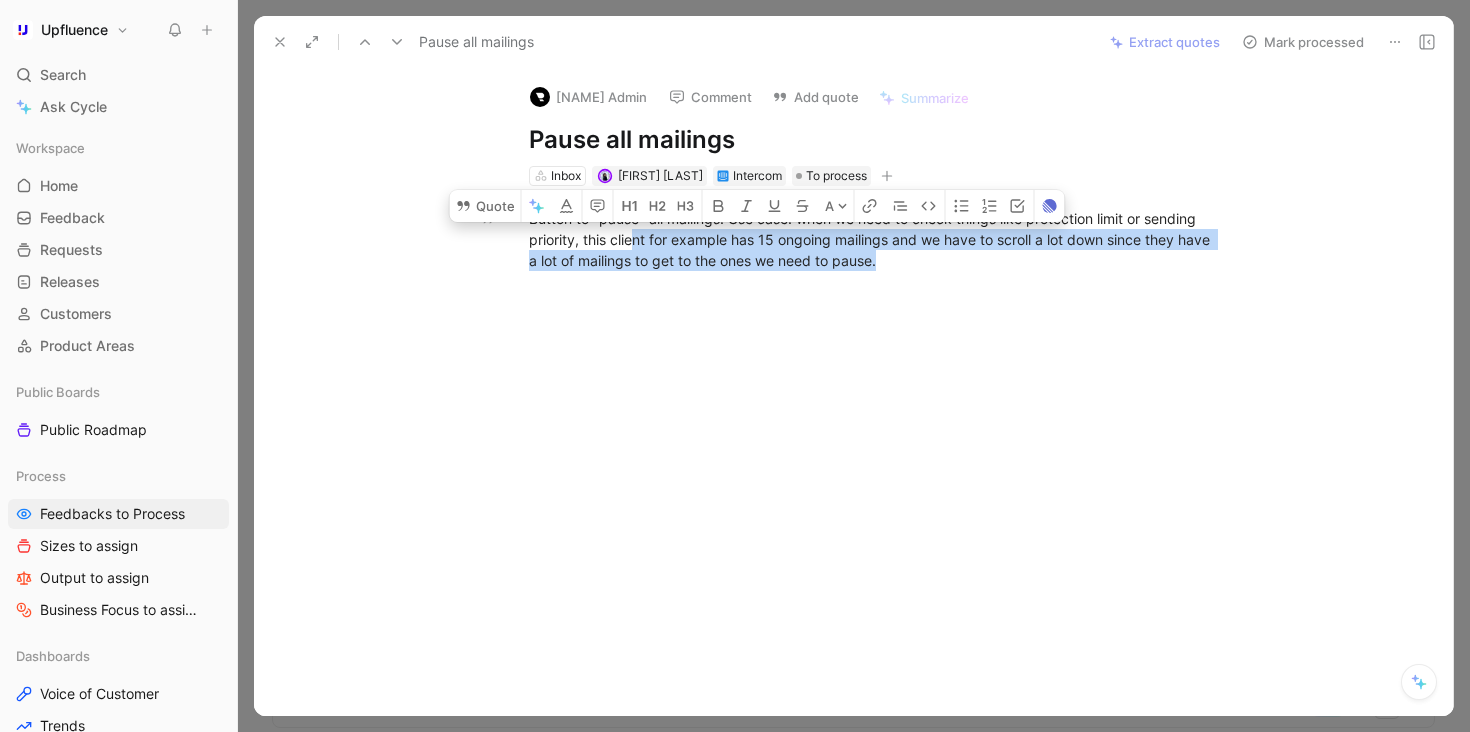 click on "Button to "pause" all mailings. Use case: when we need to check things like protection limit or sending priority, this client for example has 15 ongoing mailings and we have to scroll a lot down since they have a lot of mailings to get to the ones we need to pause." at bounding box center (874, 239) 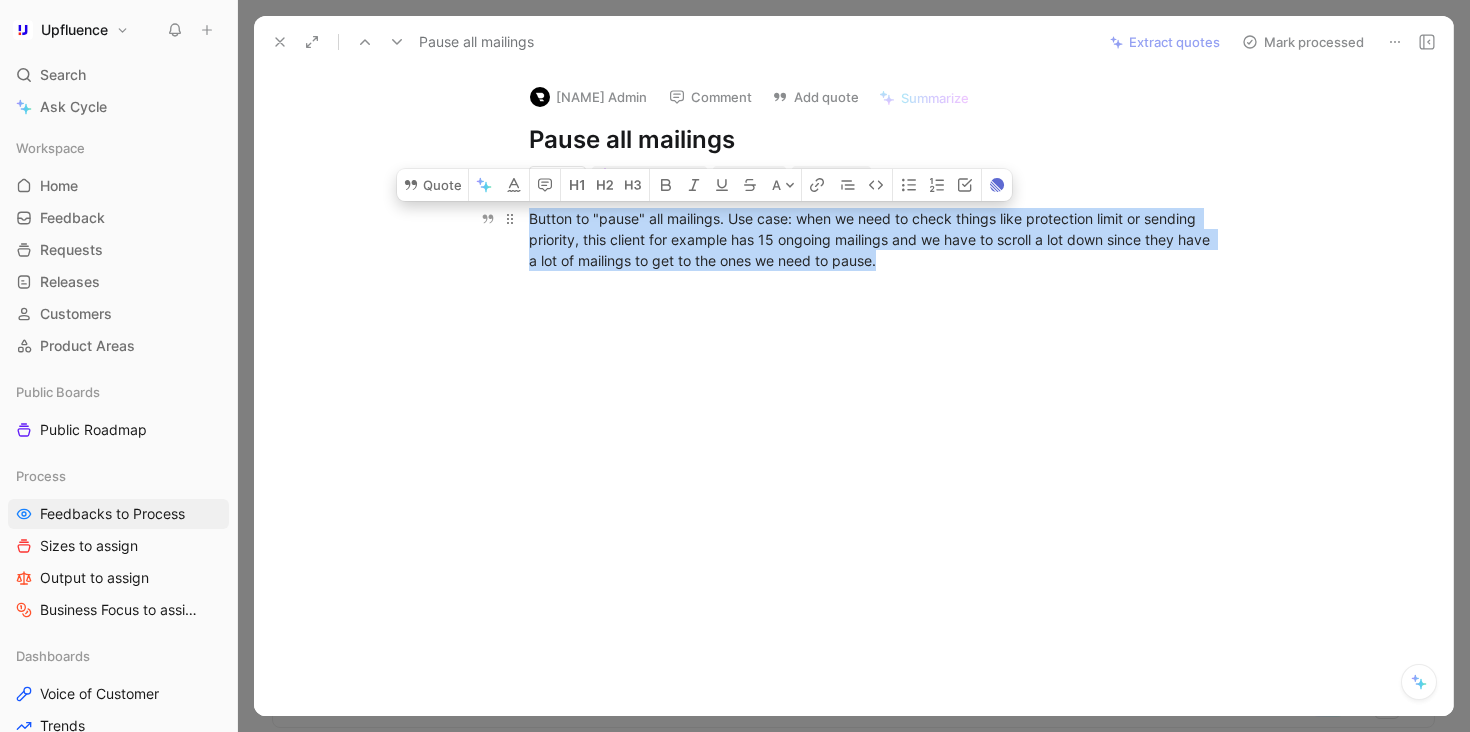 drag, startPoint x: 527, startPoint y: 224, endPoint x: 896, endPoint y: 268, distance: 371.61404 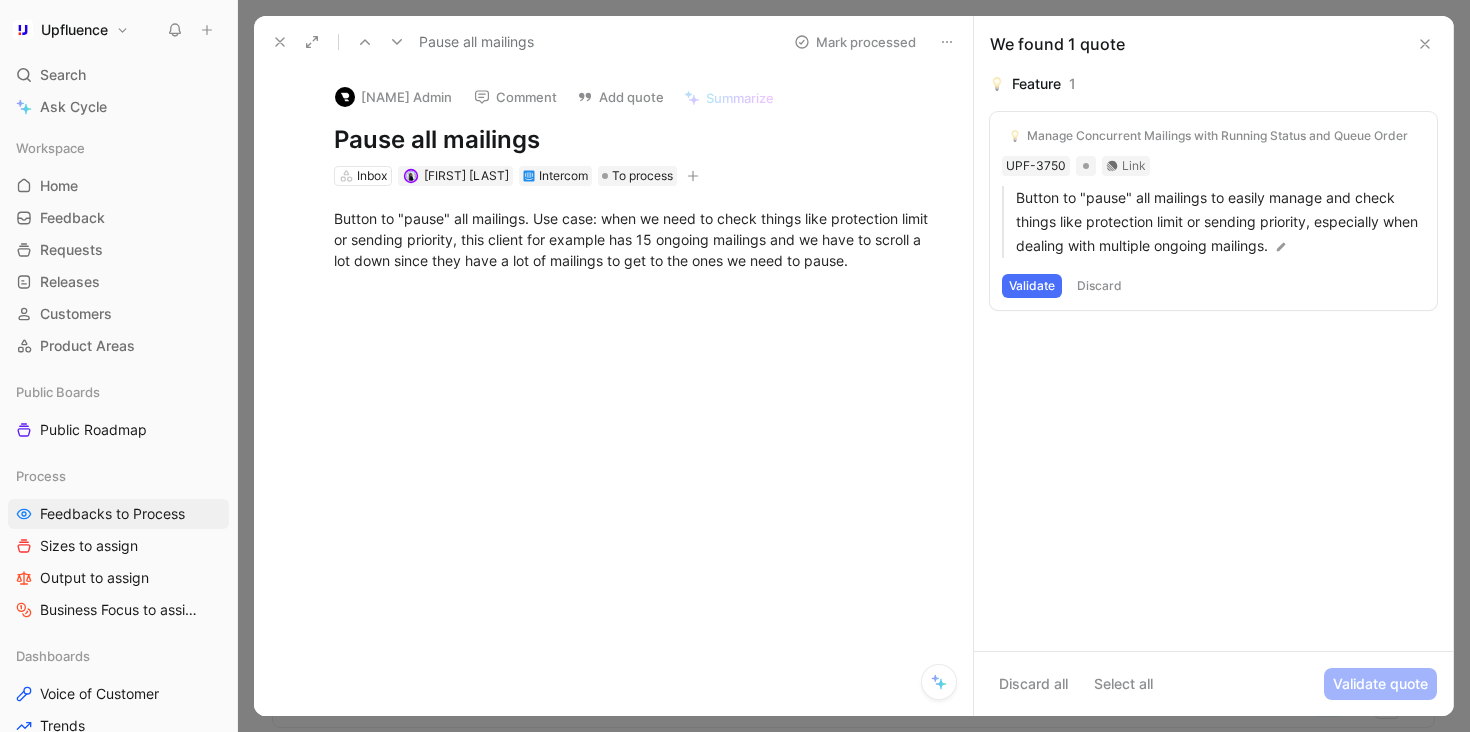 click on "Comment" at bounding box center [515, 97] 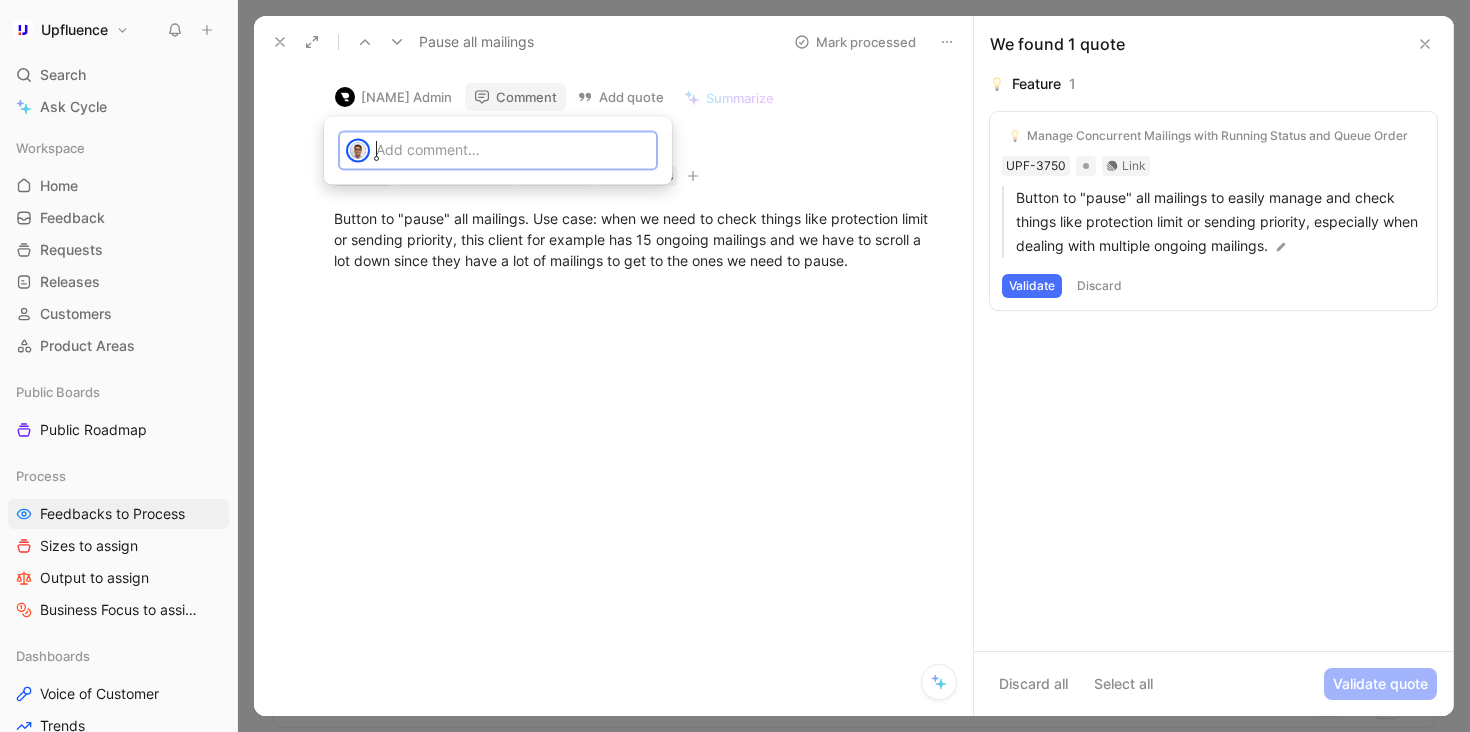 type 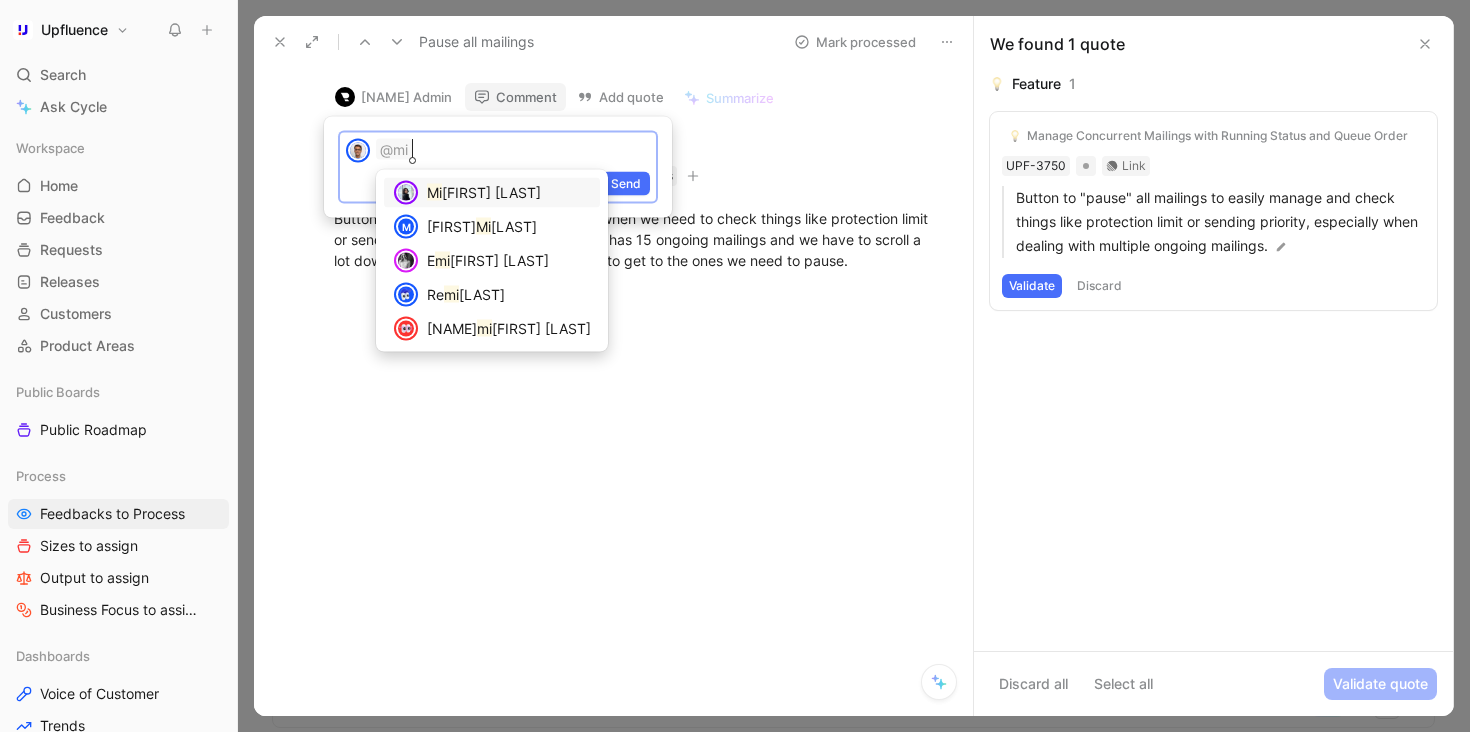 click on "chelle Meleck" at bounding box center [491, 192] 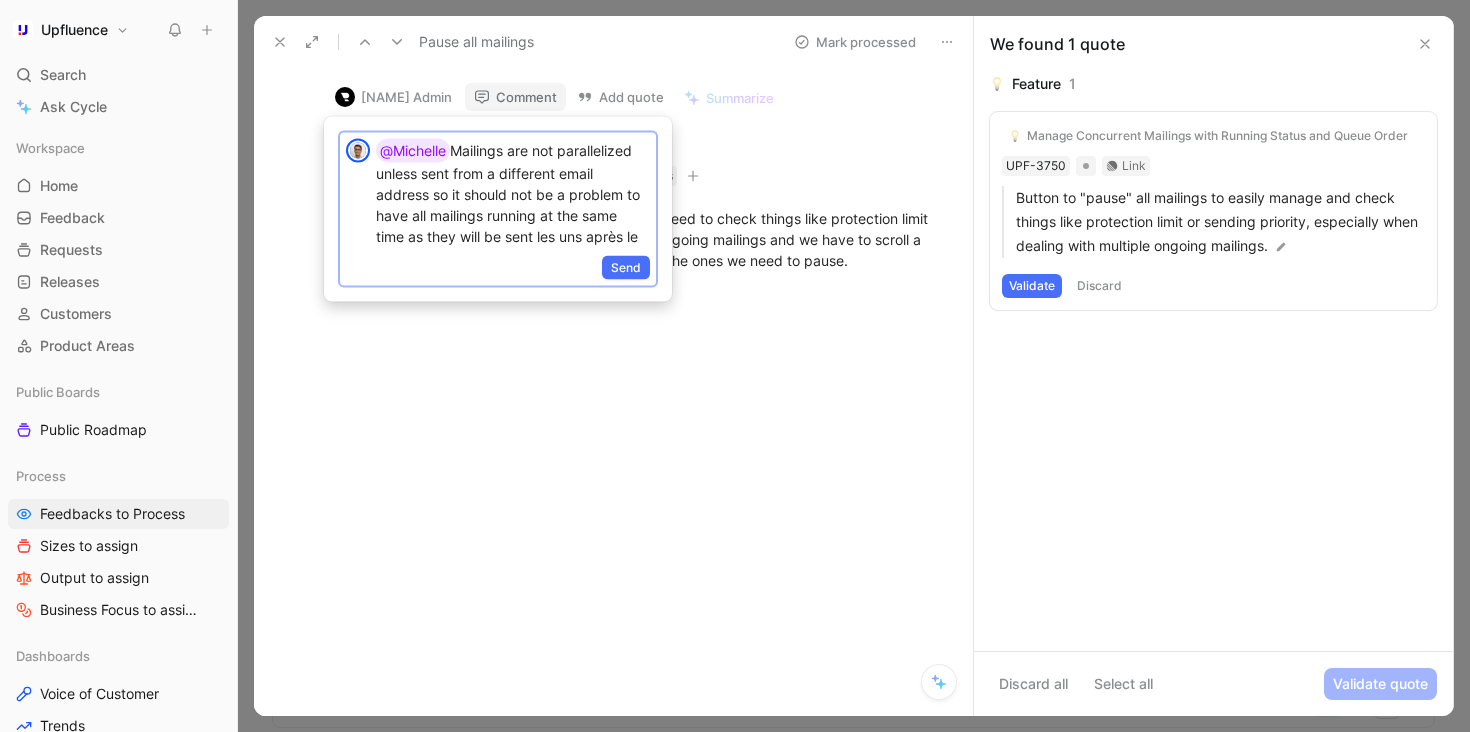 scroll, scrollTop: 13, scrollLeft: 0, axis: vertical 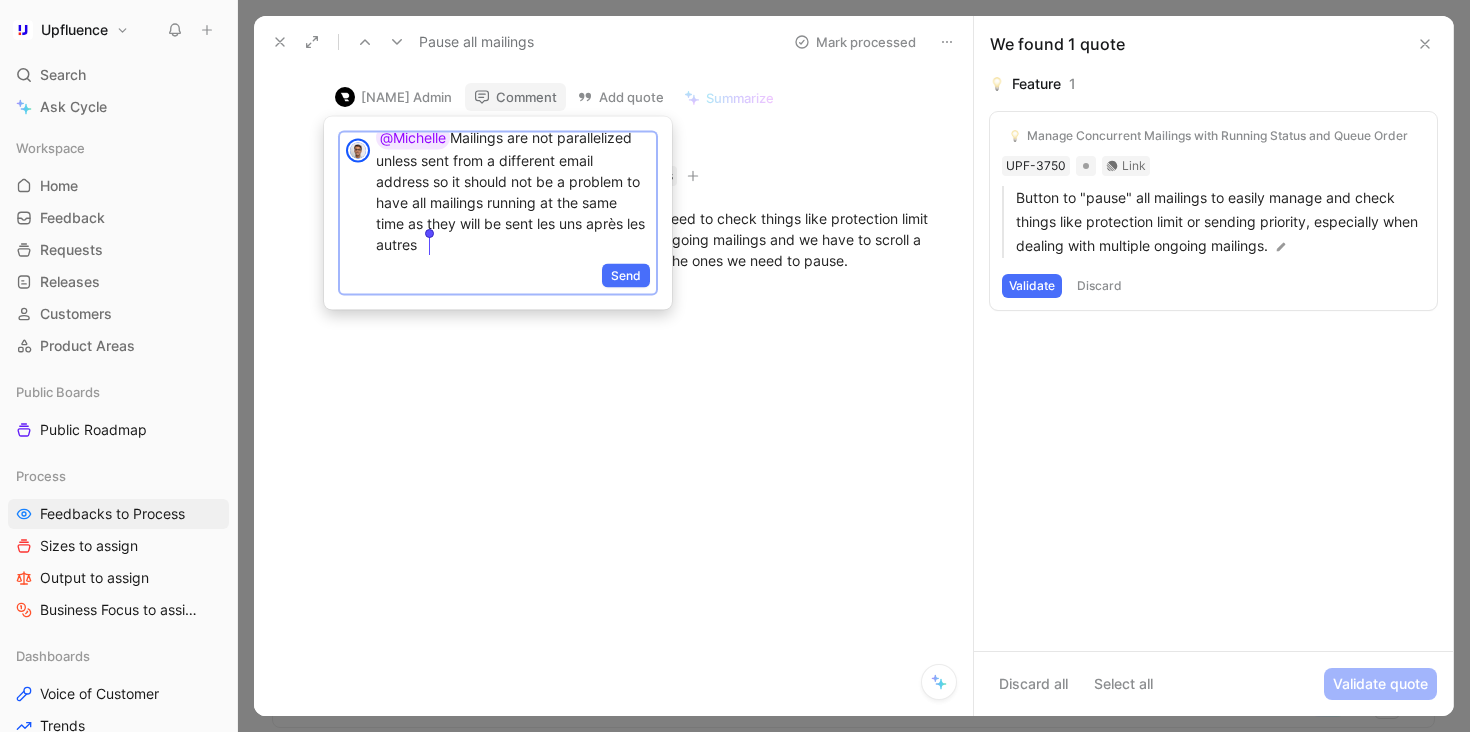 drag, startPoint x: 644, startPoint y: 245, endPoint x: 429, endPoint y: 247, distance: 215.00931 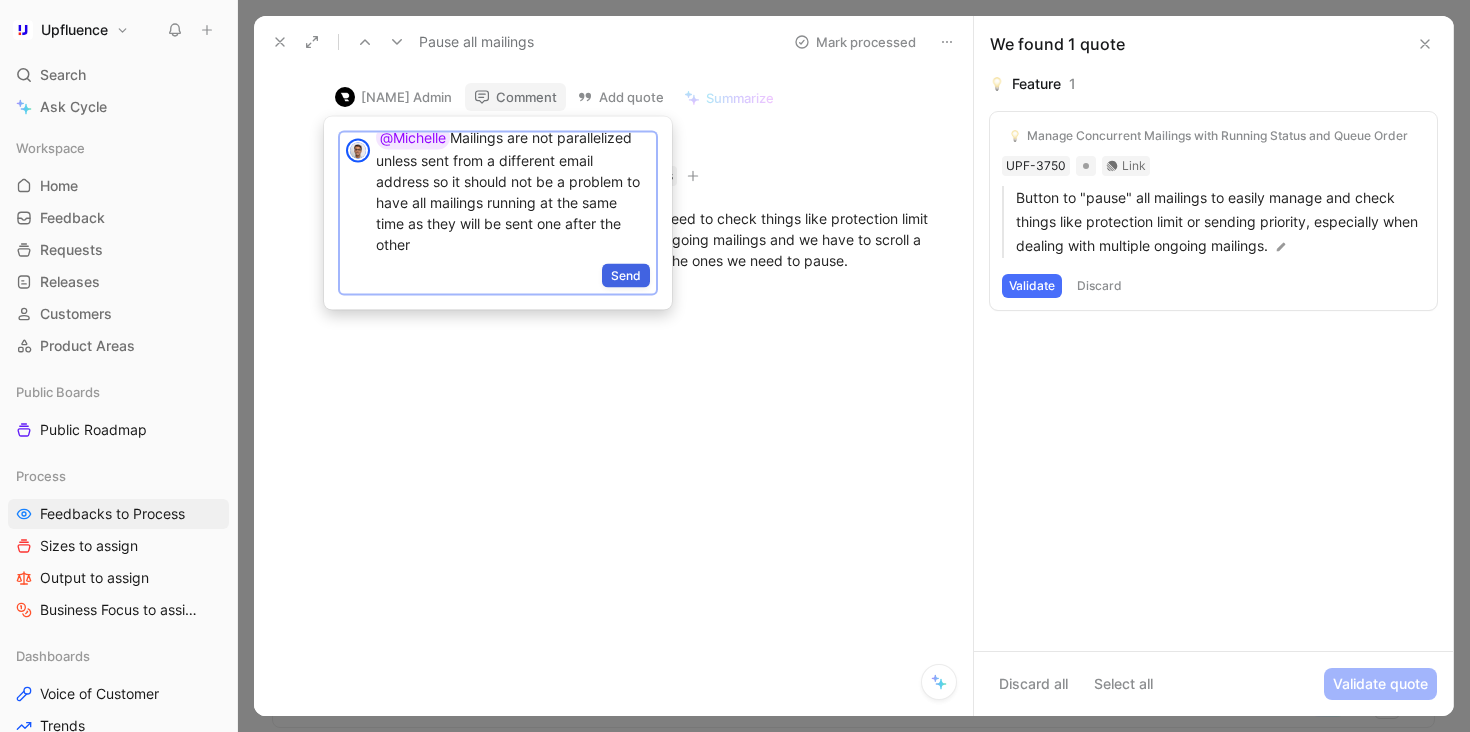 click on "Send" at bounding box center (626, 276) 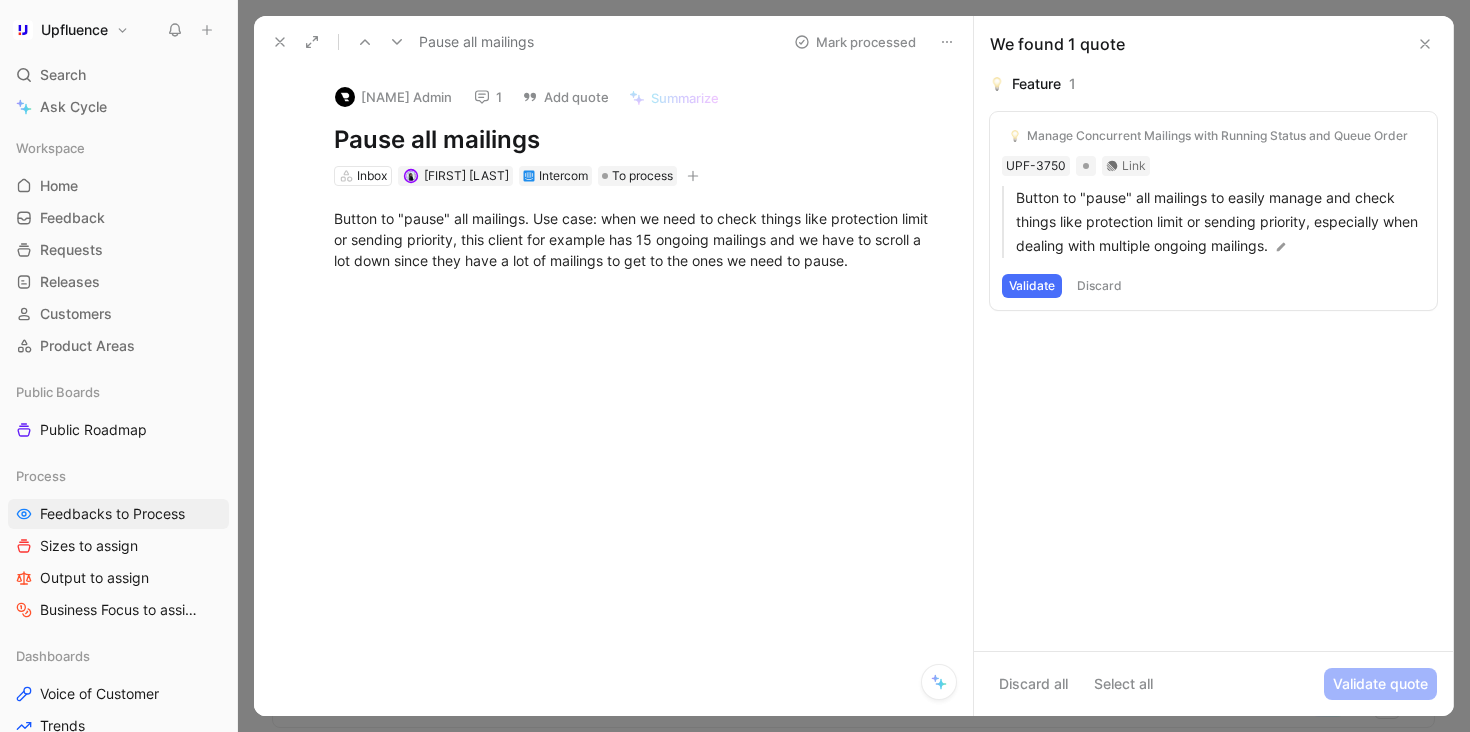 click on "Discard" at bounding box center (1099, 286) 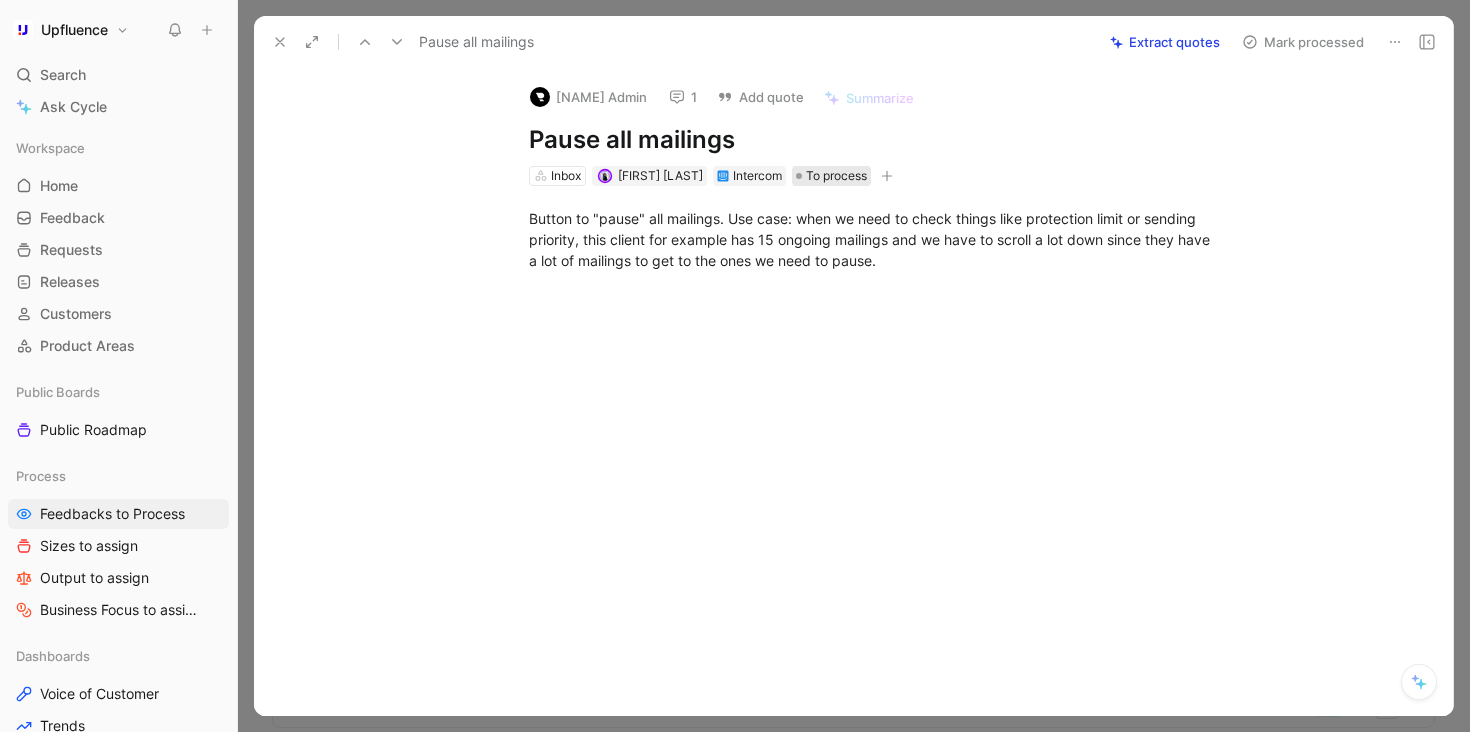 click on "To process" at bounding box center (836, 176) 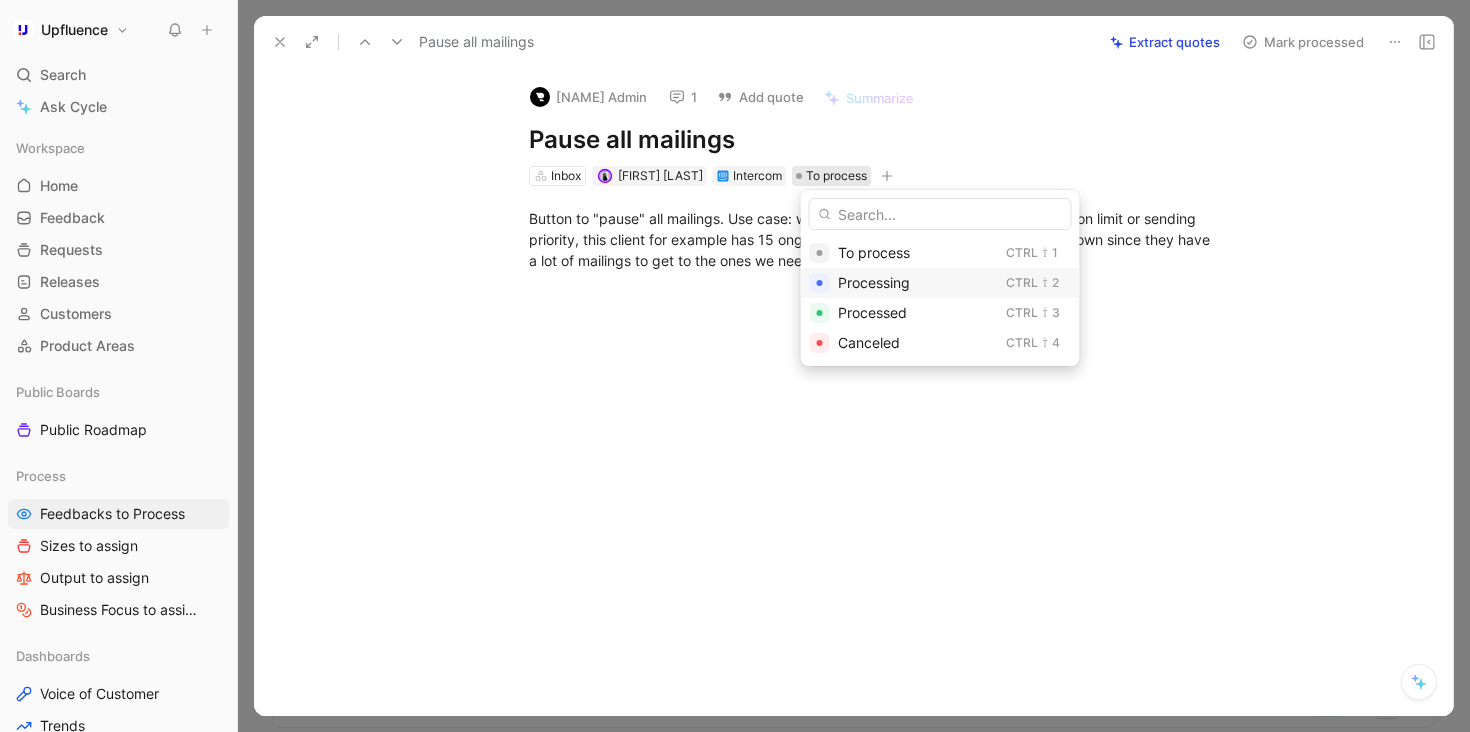 click on "Processing" at bounding box center (874, 282) 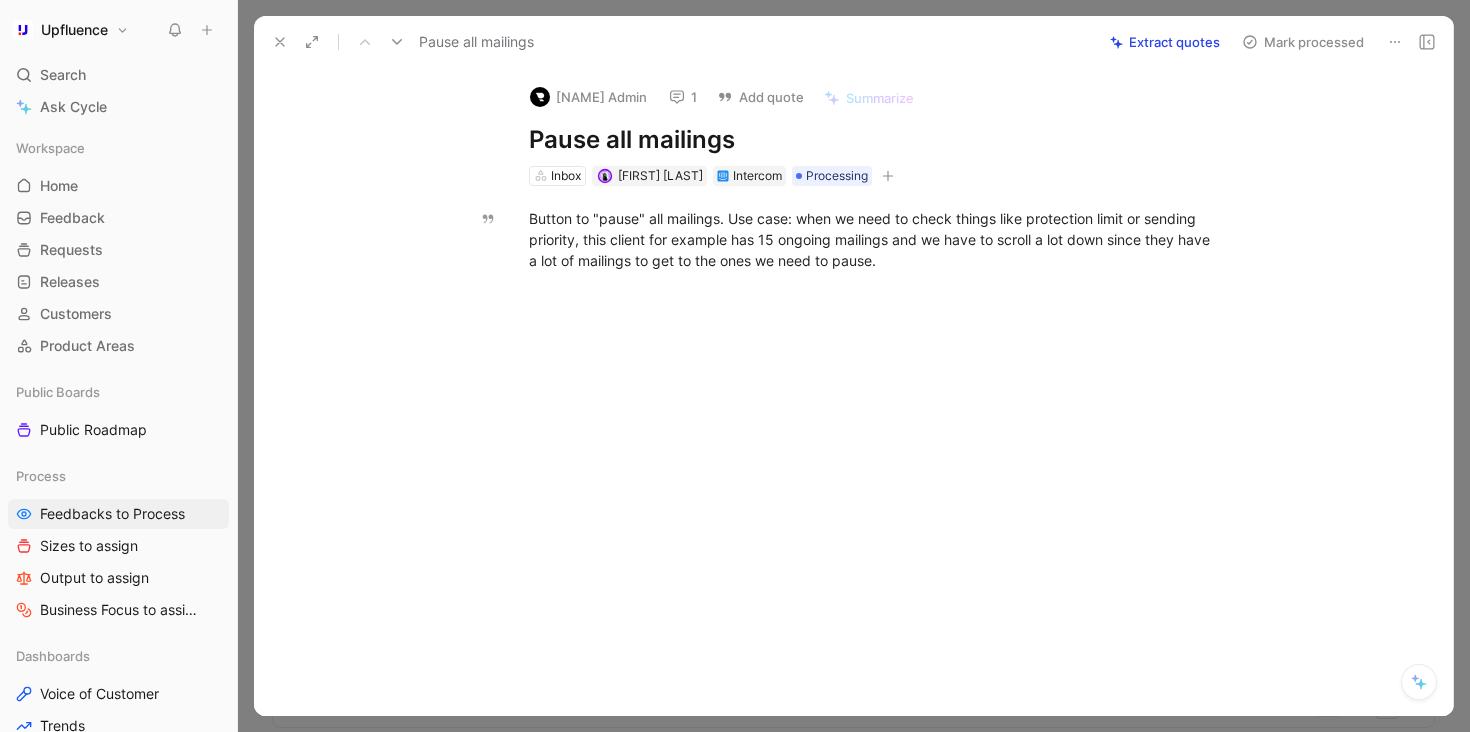 click 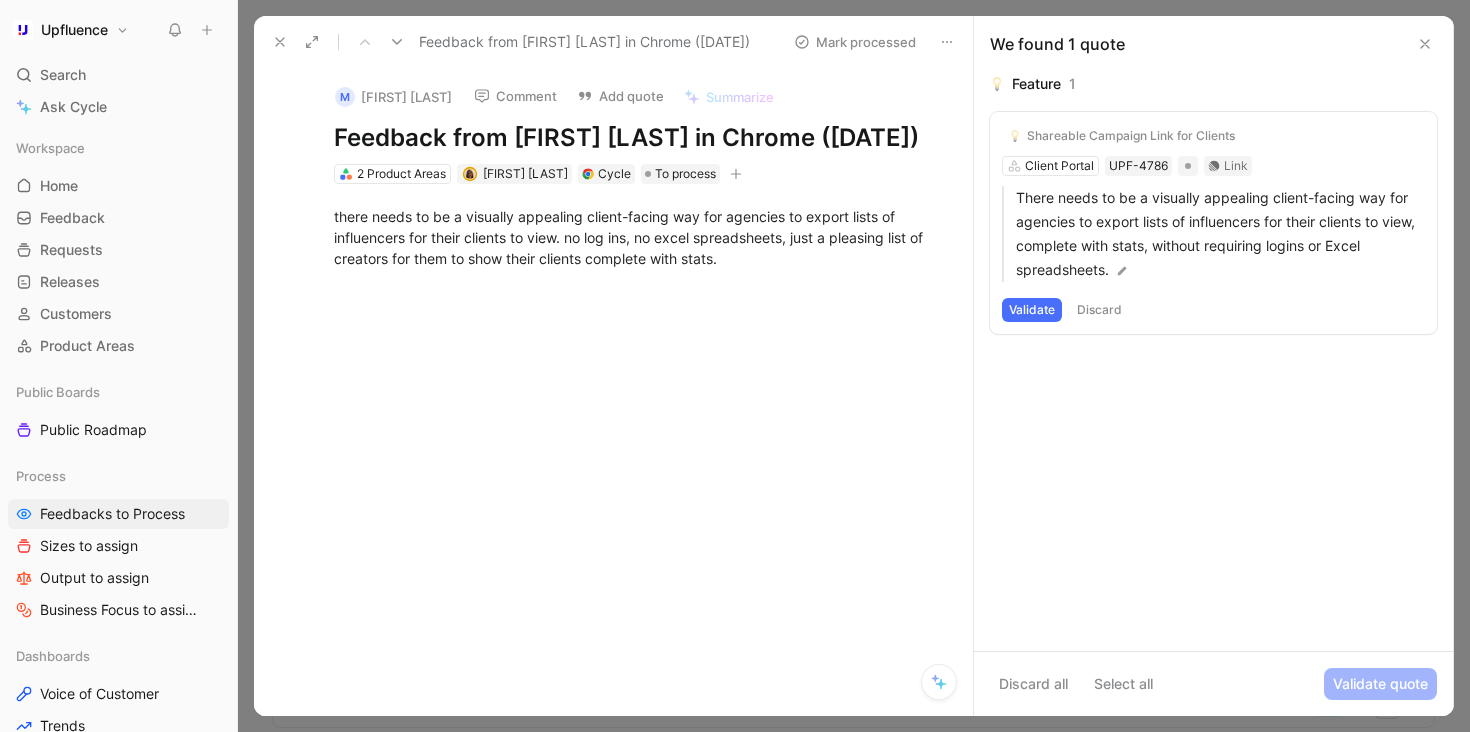 click on "Validate" at bounding box center [1032, 310] 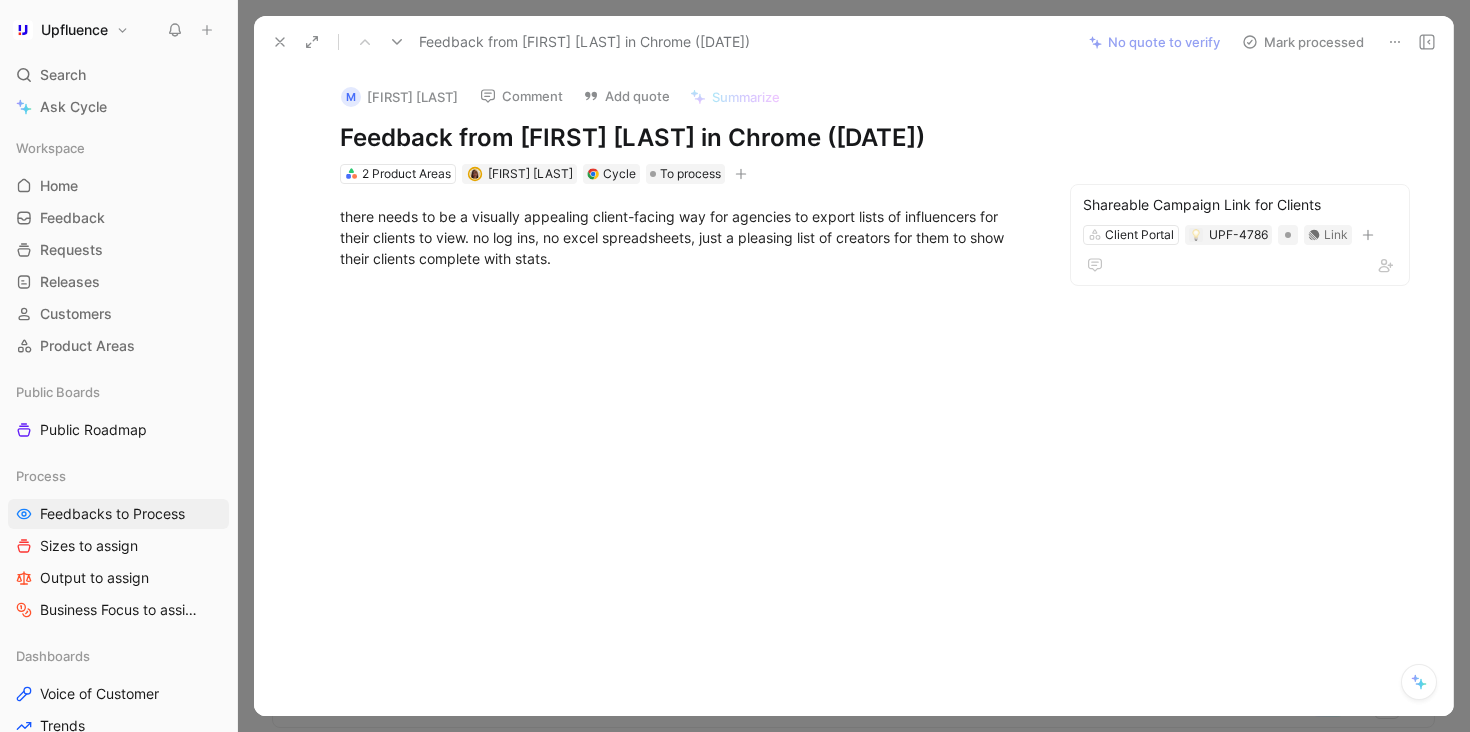 click on "Mark processed" at bounding box center [1303, 42] 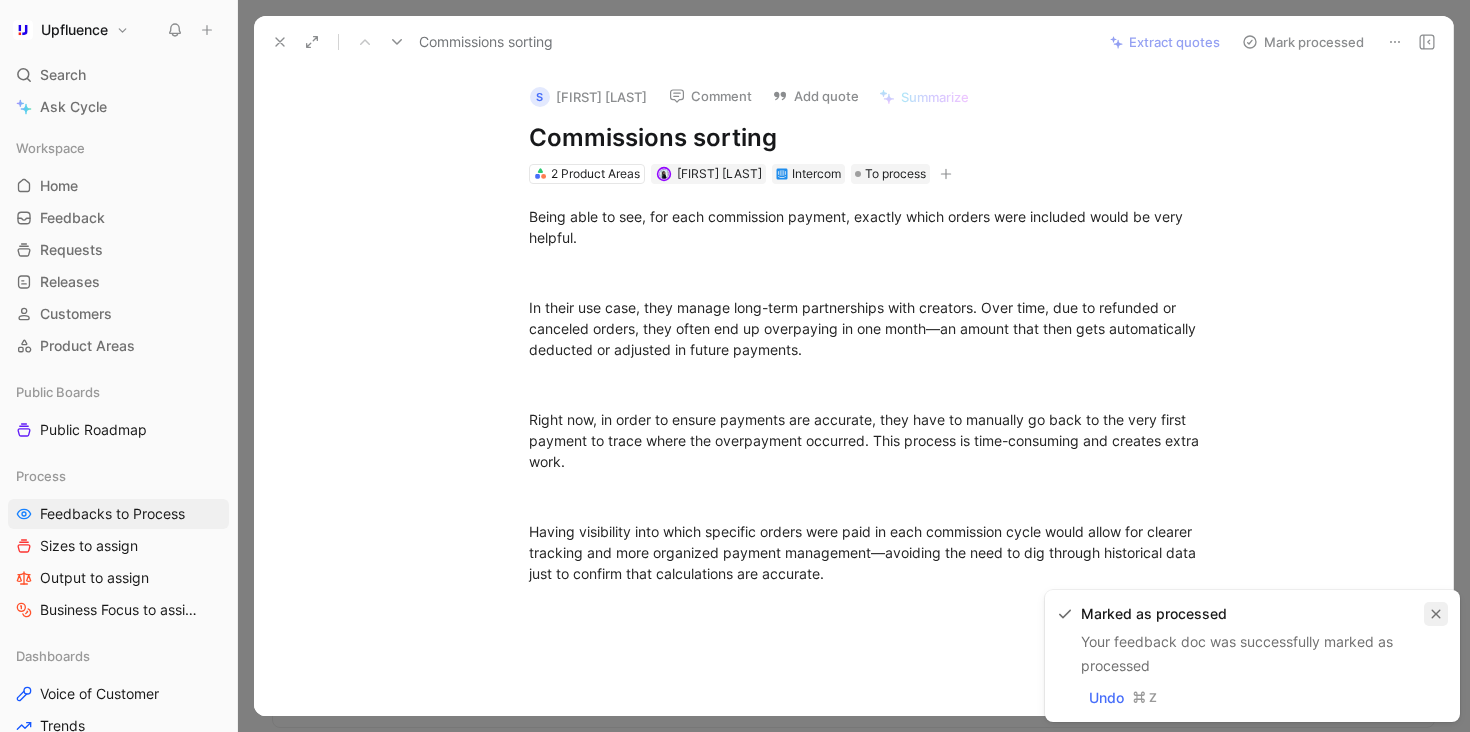click at bounding box center (1436, 614) 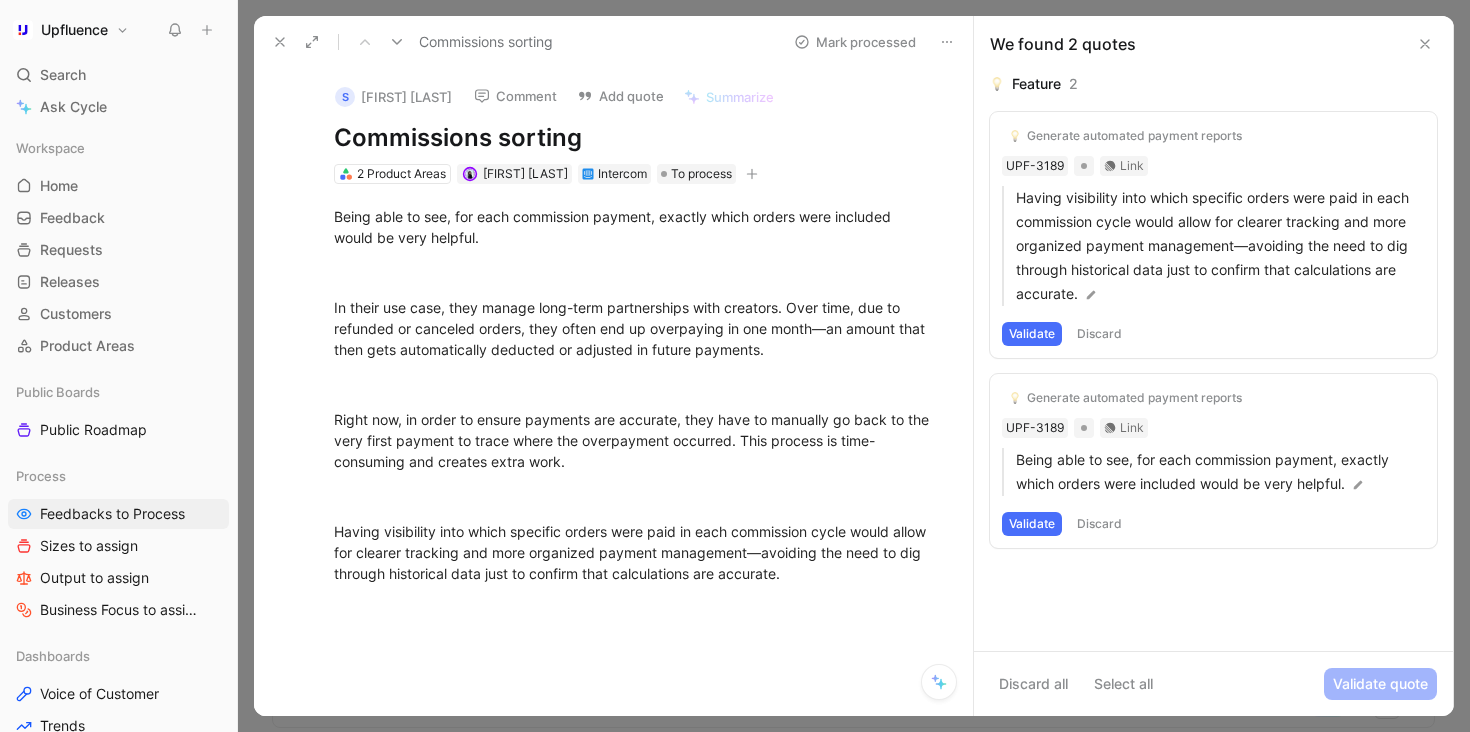 click on "Discard" at bounding box center [1099, 524] 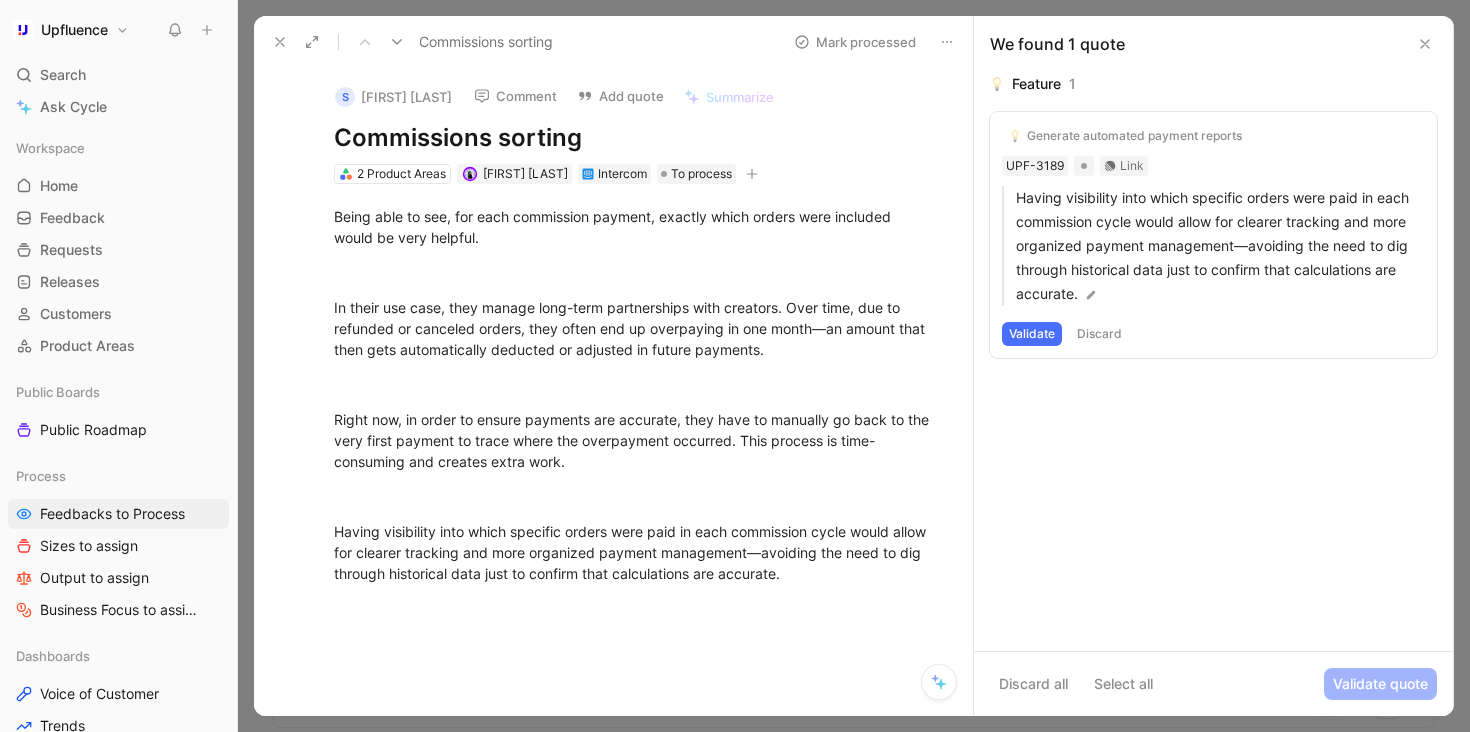 click on "Discard" at bounding box center (1099, 334) 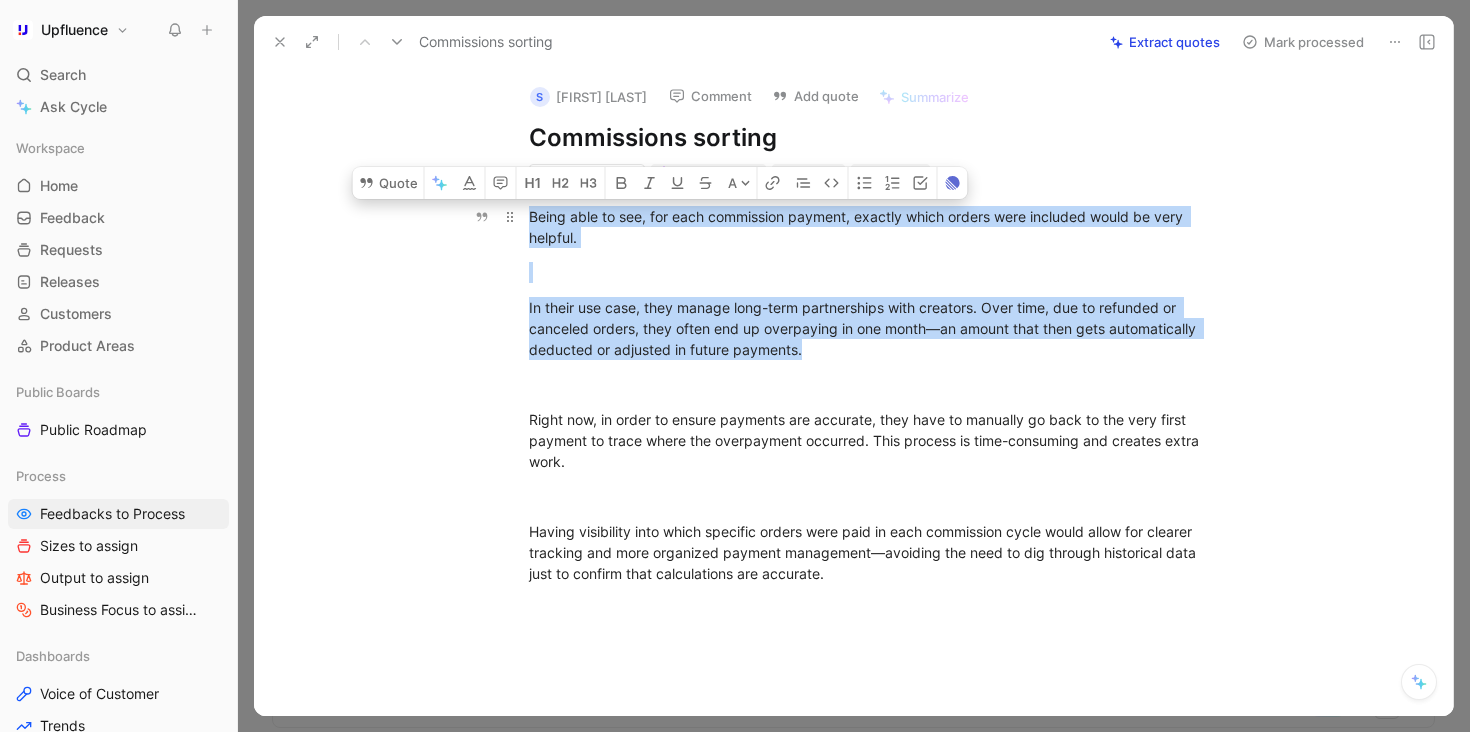 drag, startPoint x: 850, startPoint y: 346, endPoint x: 513, endPoint y: 204, distance: 365.69522 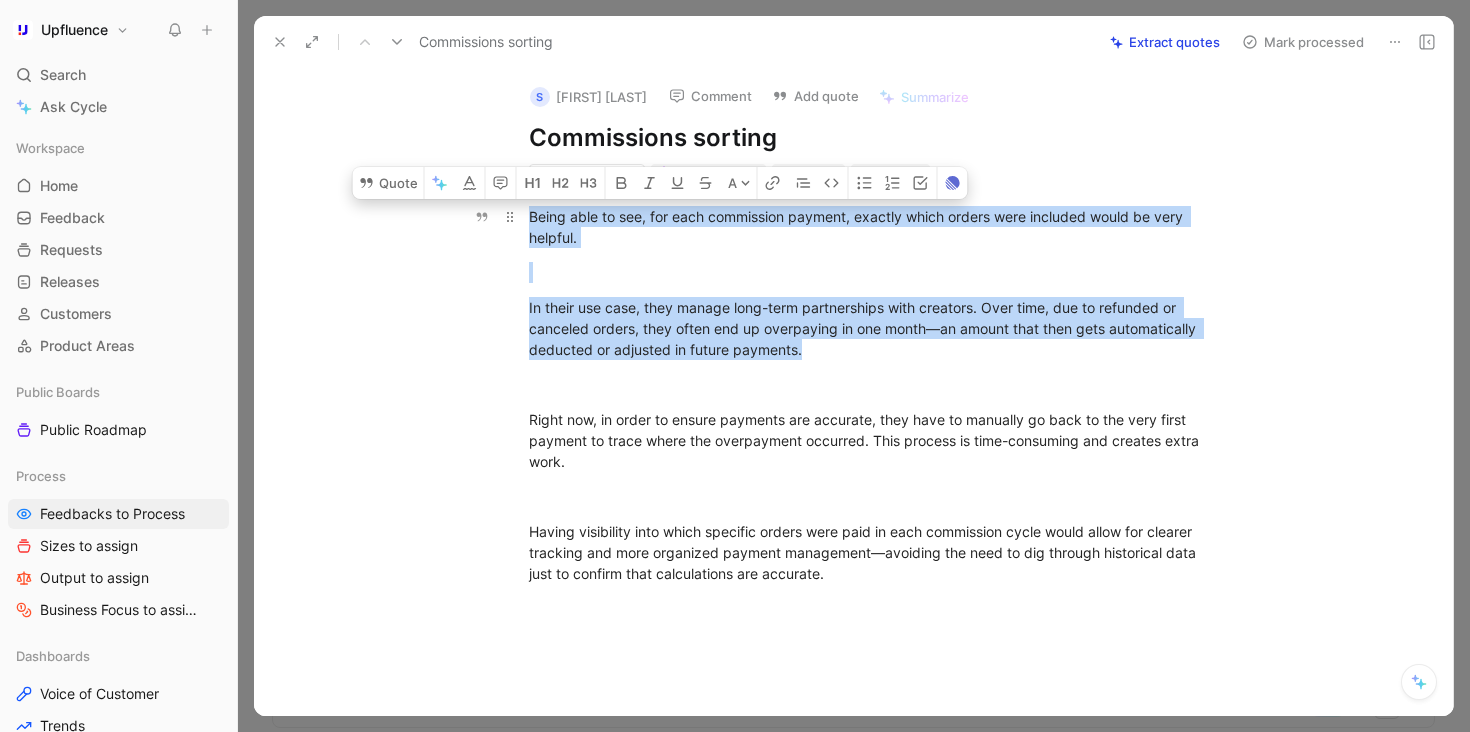 click on "Being able to see, for each commission payment, exactly which orders were included would be very helpful. In their use case, they manage long-term partnerships with creators. Over time, due to refunded or canceled orders, they often end up overpaying in one month—an amount that then gets automatically deducted or adjusted in future payments. Right now, in order to ensure payments are accurate, they have to manually go back to the very first payment to trace where the overpayment occurred. This process is time-consuming and creates extra work. Having visibility into which specific orders were paid in each commission cycle would allow for clearer tracking and more organized payment management—avoiding the need to dig through historical data just to confirm that calculations are accurate." at bounding box center (874, 395) 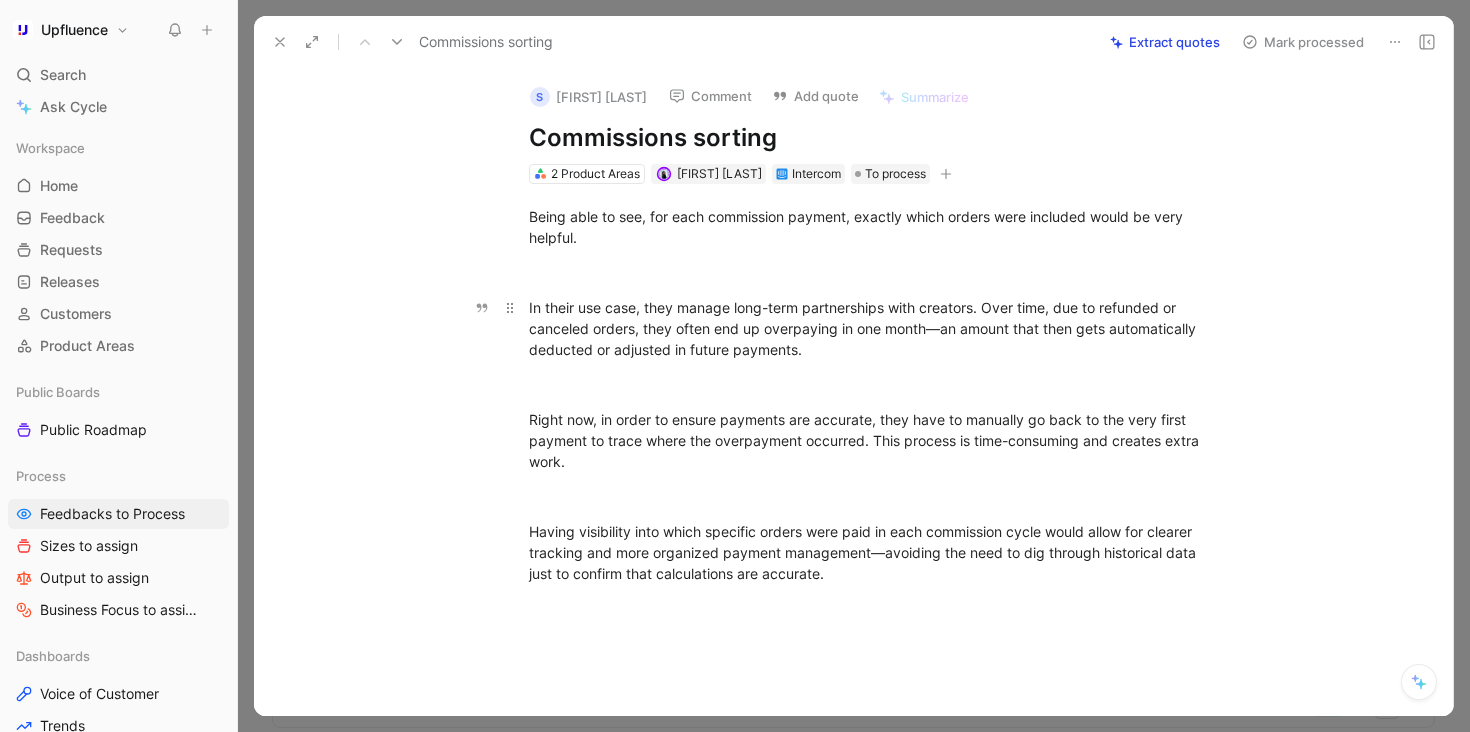 click on "In their use case, they manage long-term partnerships with creators. Over time, due to refunded or canceled orders, they often end up overpaying in one month—an amount that then gets automatically deducted or adjusted in future payments." at bounding box center (875, 328) 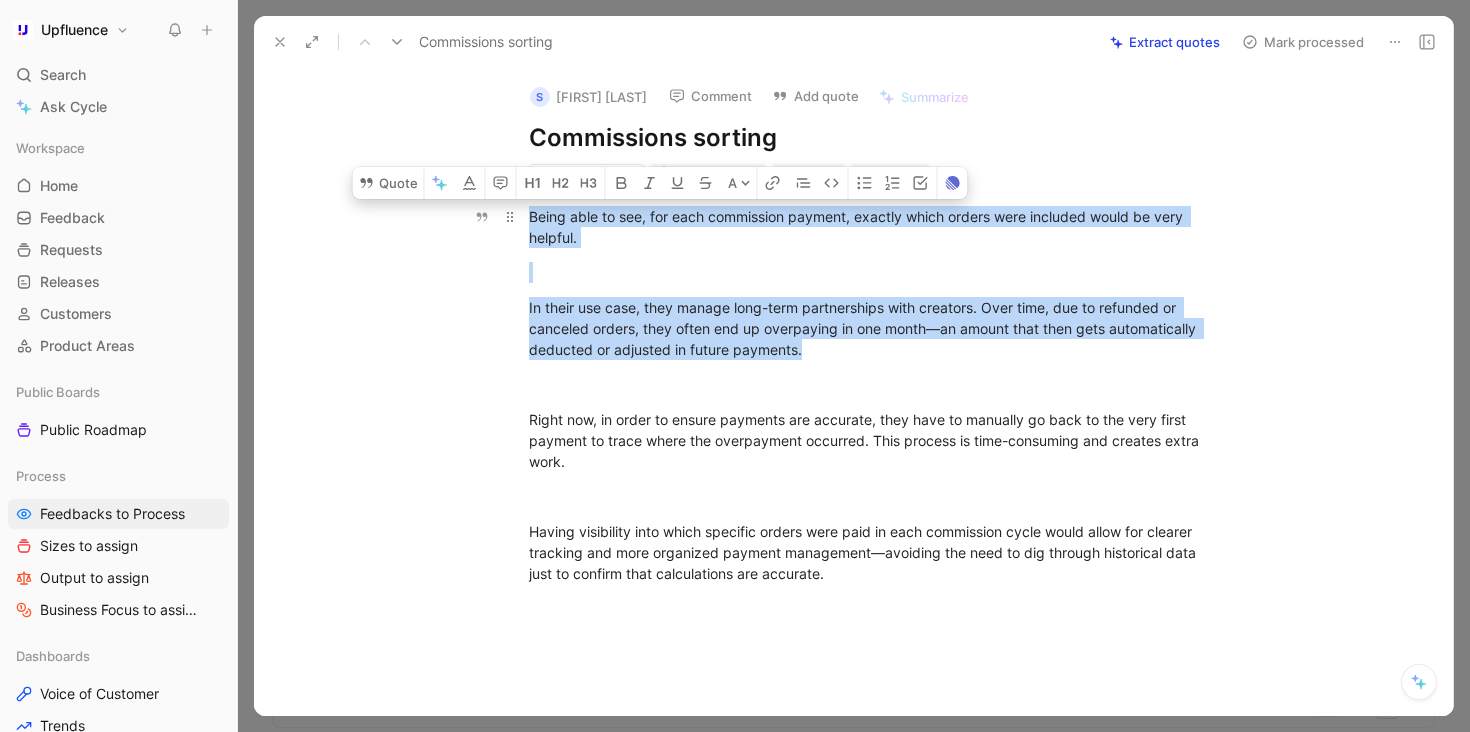 drag, startPoint x: 854, startPoint y: 351, endPoint x: 516, endPoint y: 209, distance: 366.61697 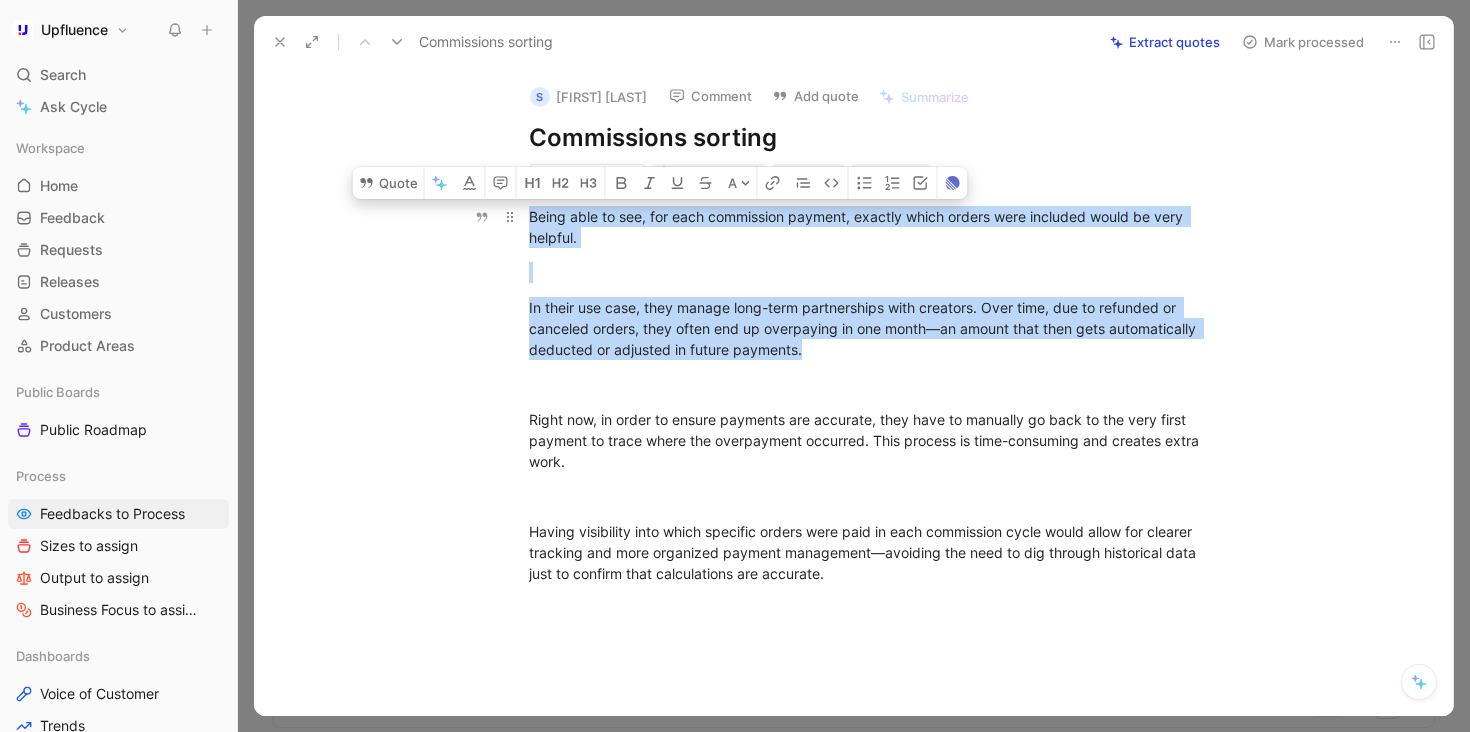 click on "Being able to see, for each commission payment, exactly which orders were included would be very helpful. In their use case, they manage long-term partnerships with creators. Over time, due to refunded or canceled orders, they often end up overpaying in one month—an amount that then gets automatically deducted or adjusted in future payments. Right now, in order to ensure payments are accurate, they have to manually go back to the very first payment to trace where the overpayment occurred. This process is time-consuming and creates extra work. Having visibility into which specific orders were paid in each commission cycle would allow for clearer tracking and more organized payment management—avoiding the need to dig through historical data just to confirm that calculations are accurate." at bounding box center [874, 395] 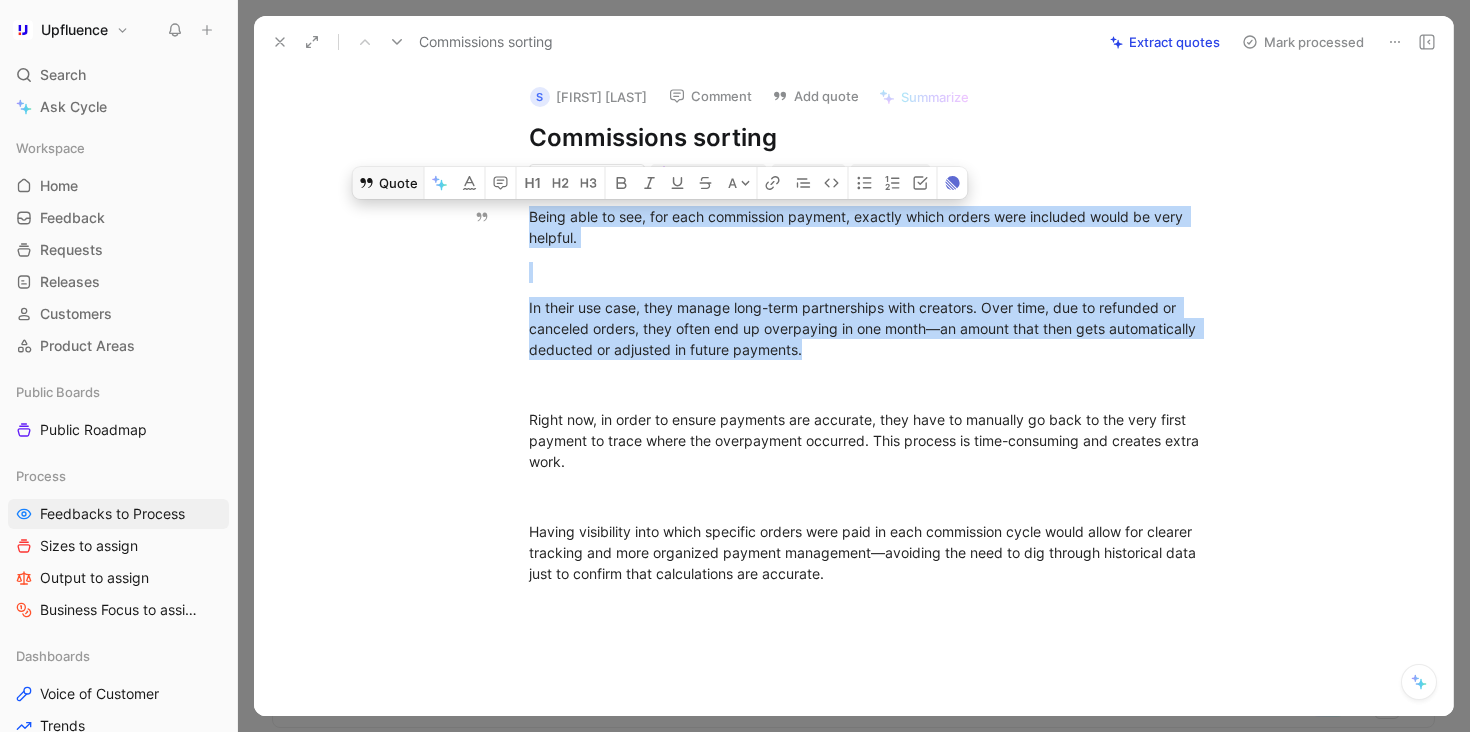 click on "Quote" at bounding box center (388, 183) 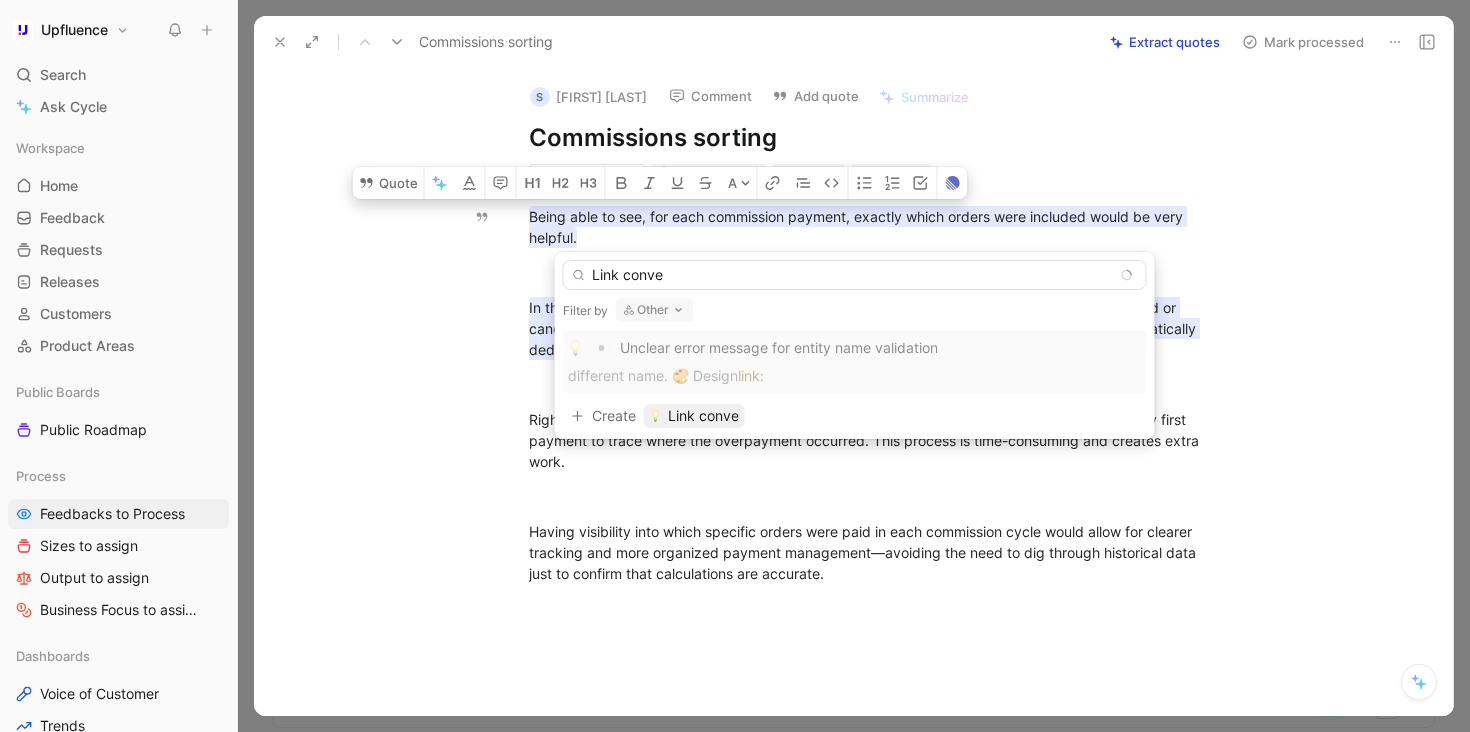 click on "Other" at bounding box center (655, 310) 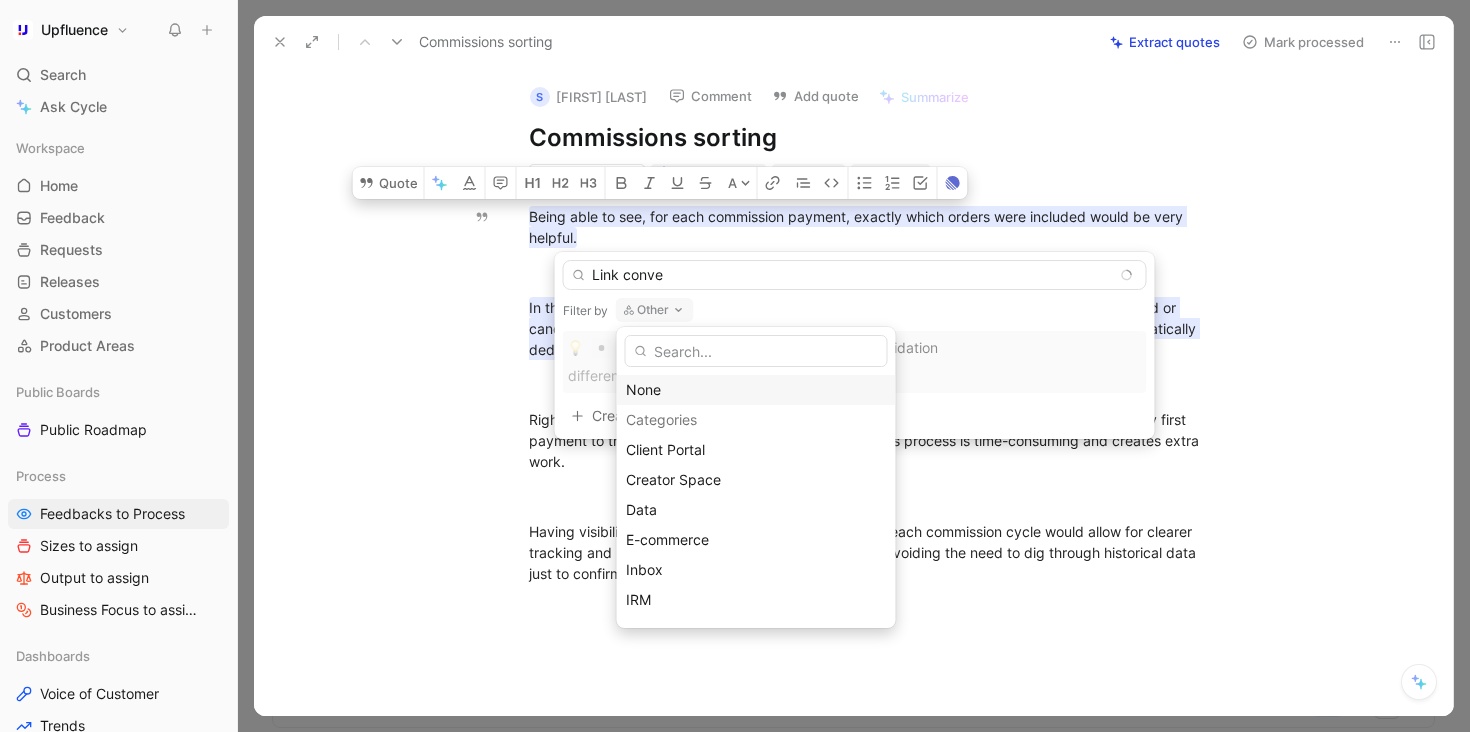 click on "None" at bounding box center (756, 390) 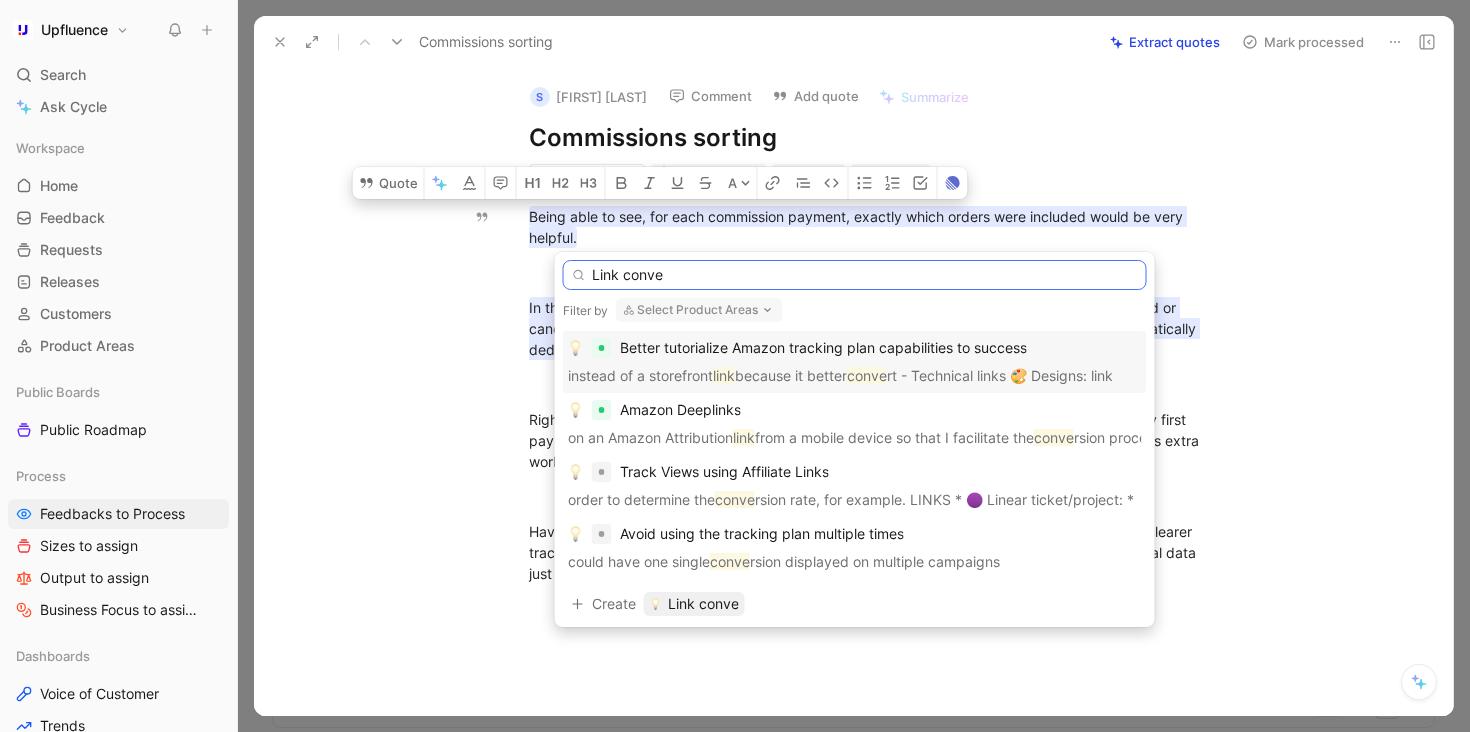 click on "Link conve" at bounding box center (855, 275) 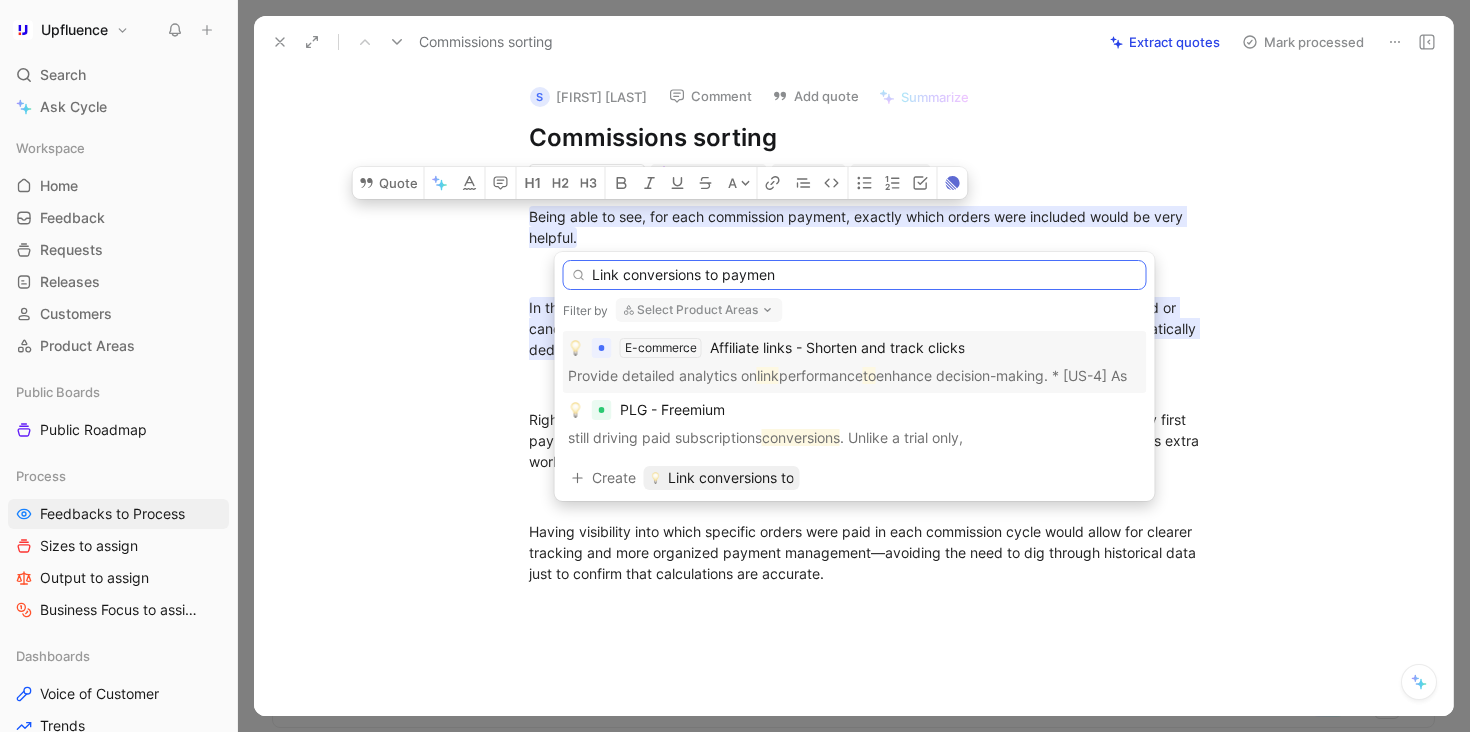 type on "Link conversions to payment" 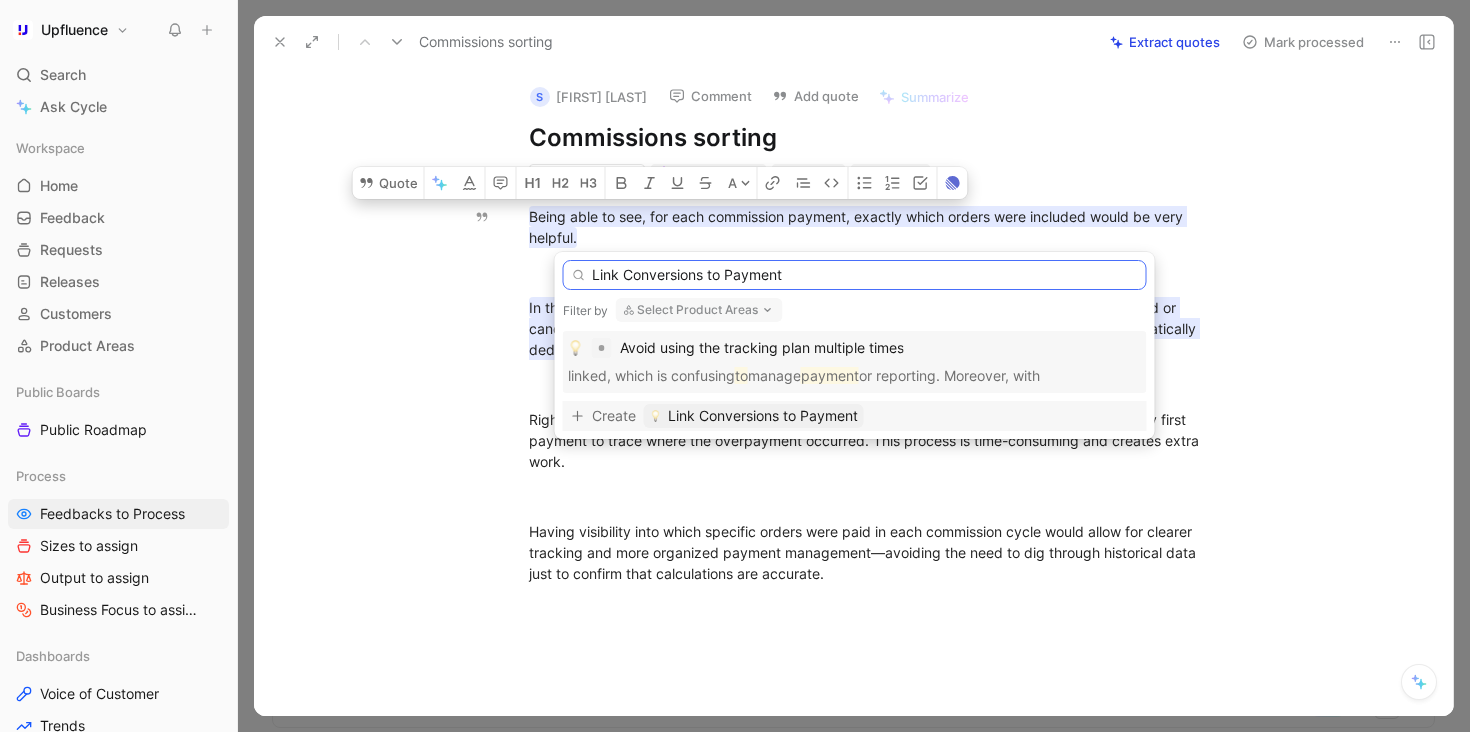 type on "Link Conversions to Payment" 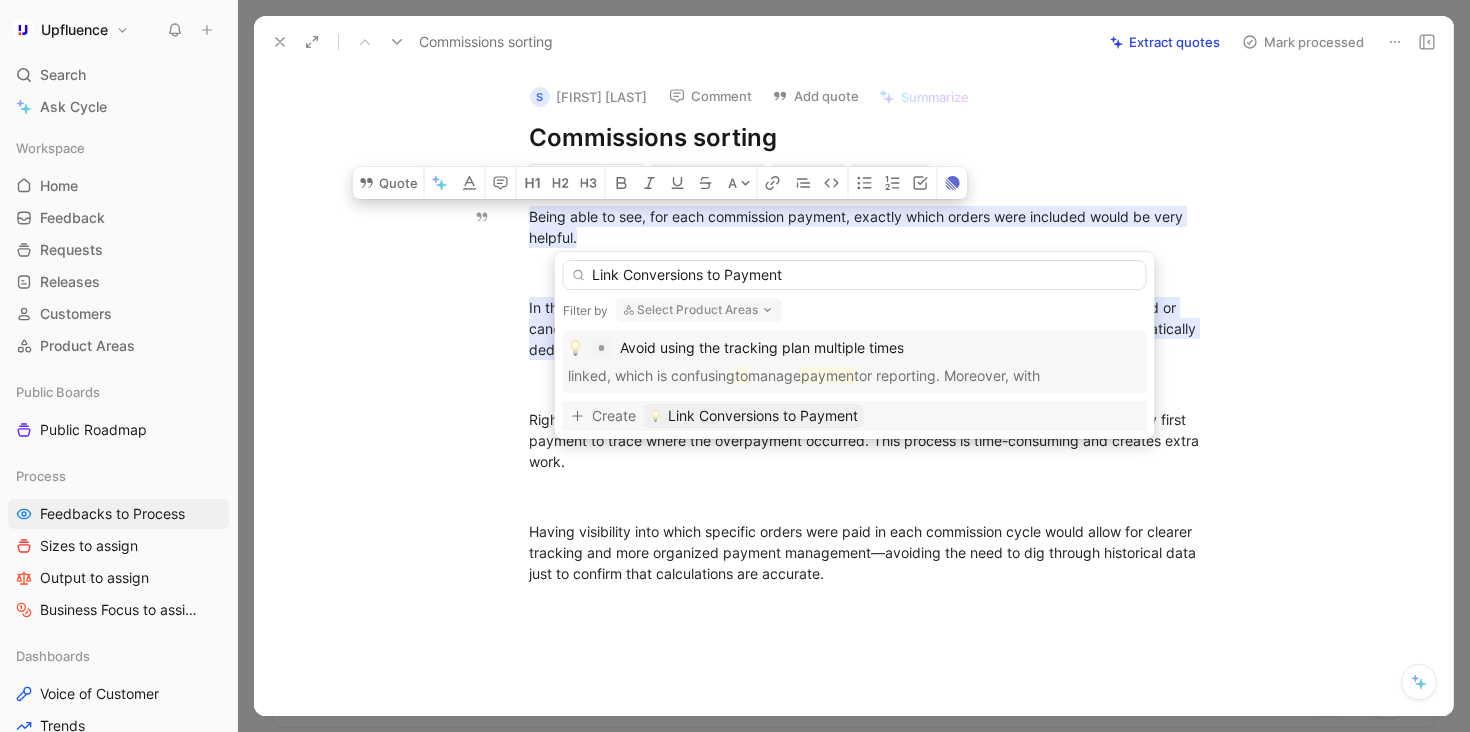 click on "Link Conversions to Payment" at bounding box center [763, 416] 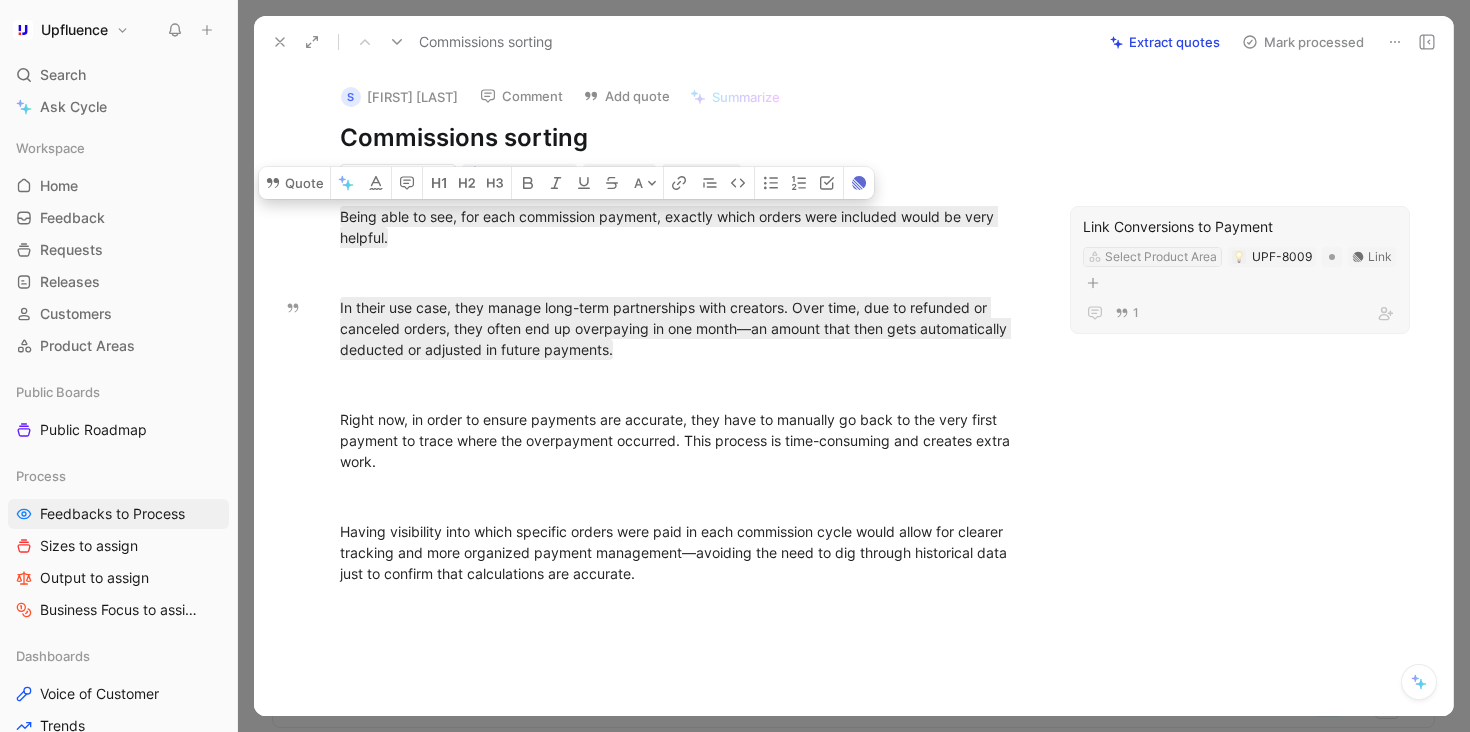 click on "Select Product Area" at bounding box center (1161, 257) 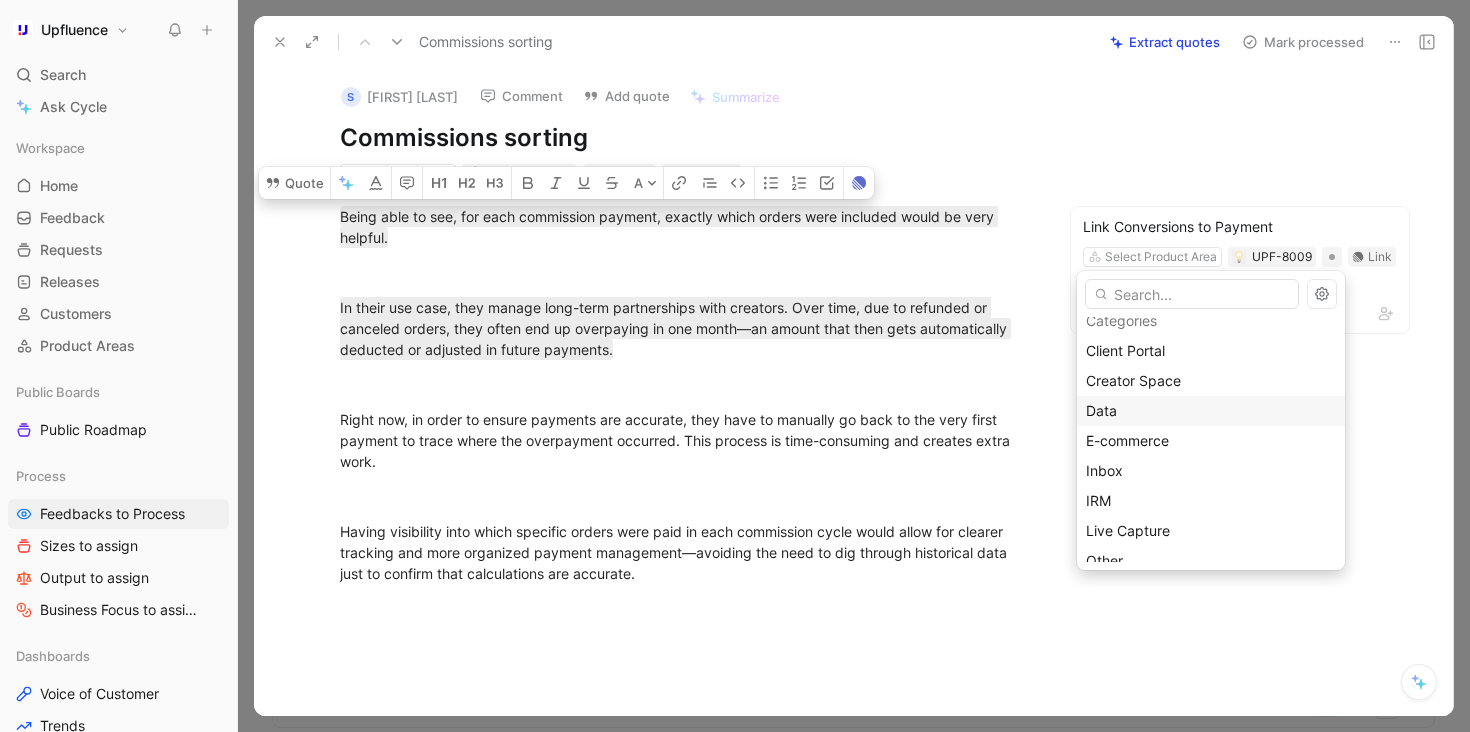 scroll, scrollTop: 48, scrollLeft: 0, axis: vertical 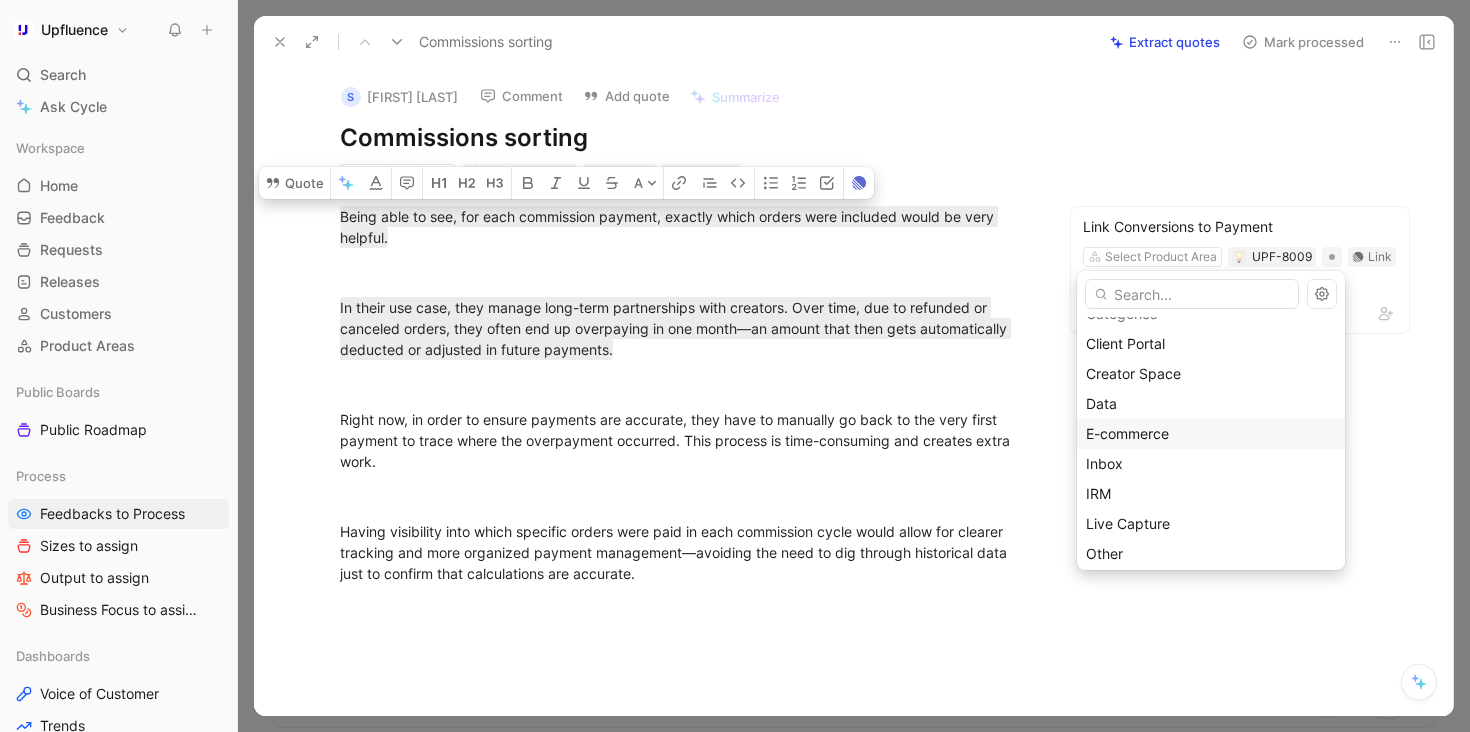 click on "E-commerce" at bounding box center (1127, 433) 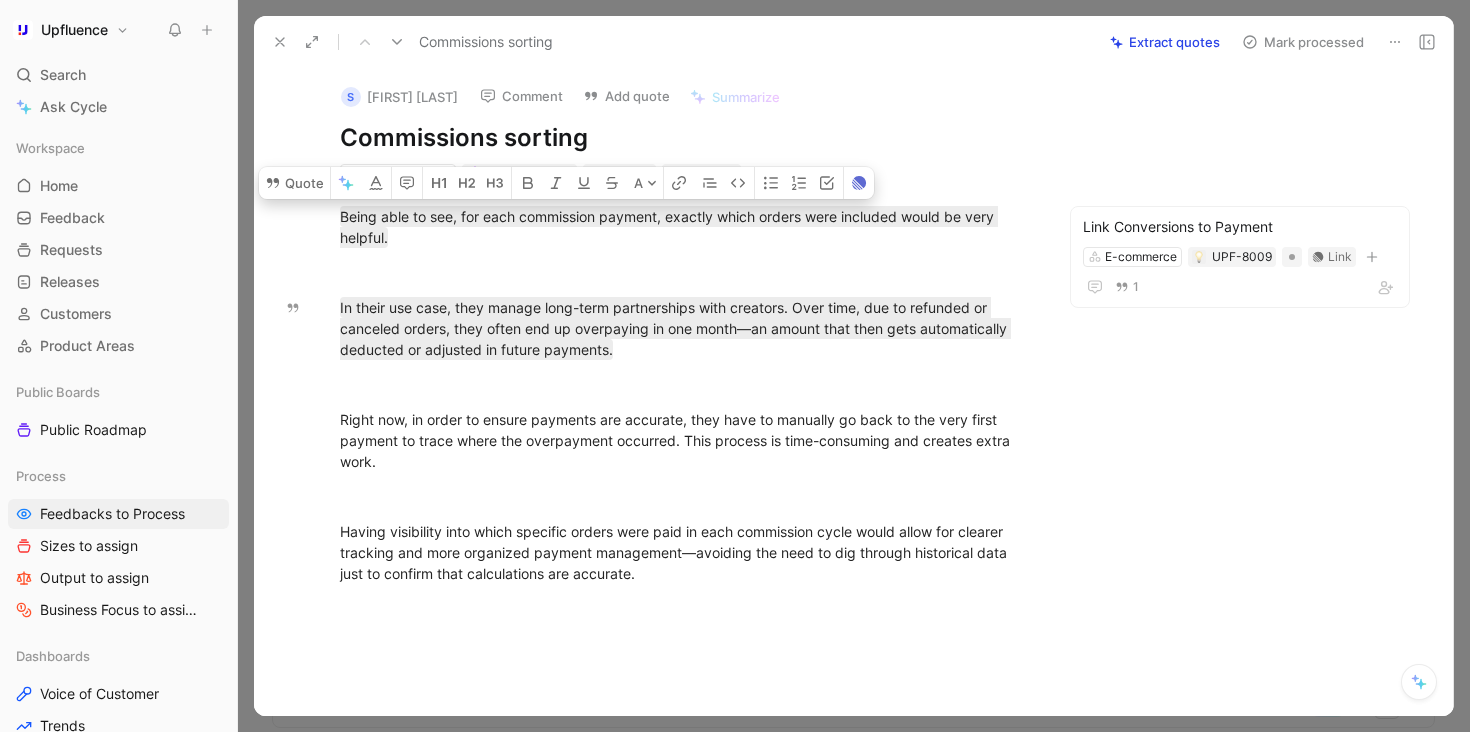 click on "Mark processed" at bounding box center [1303, 42] 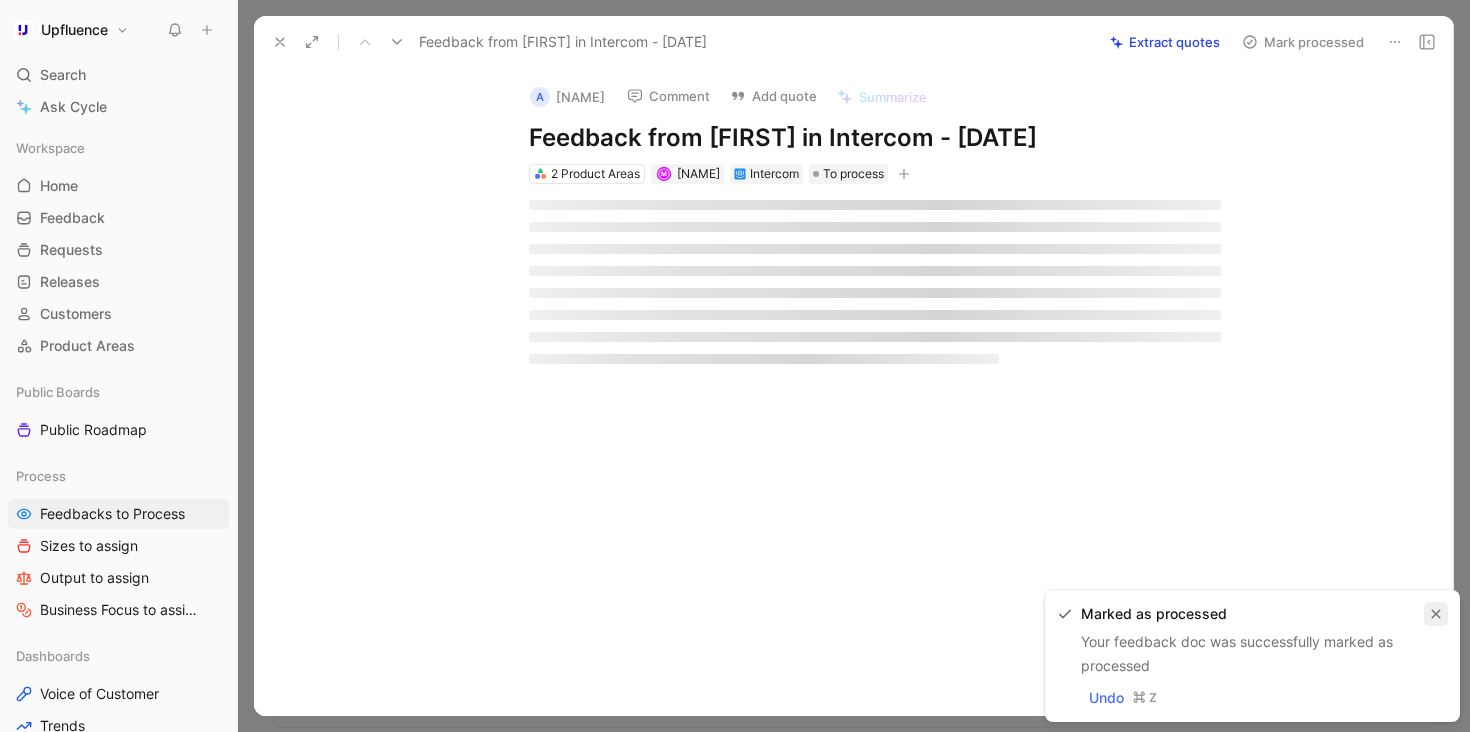 click 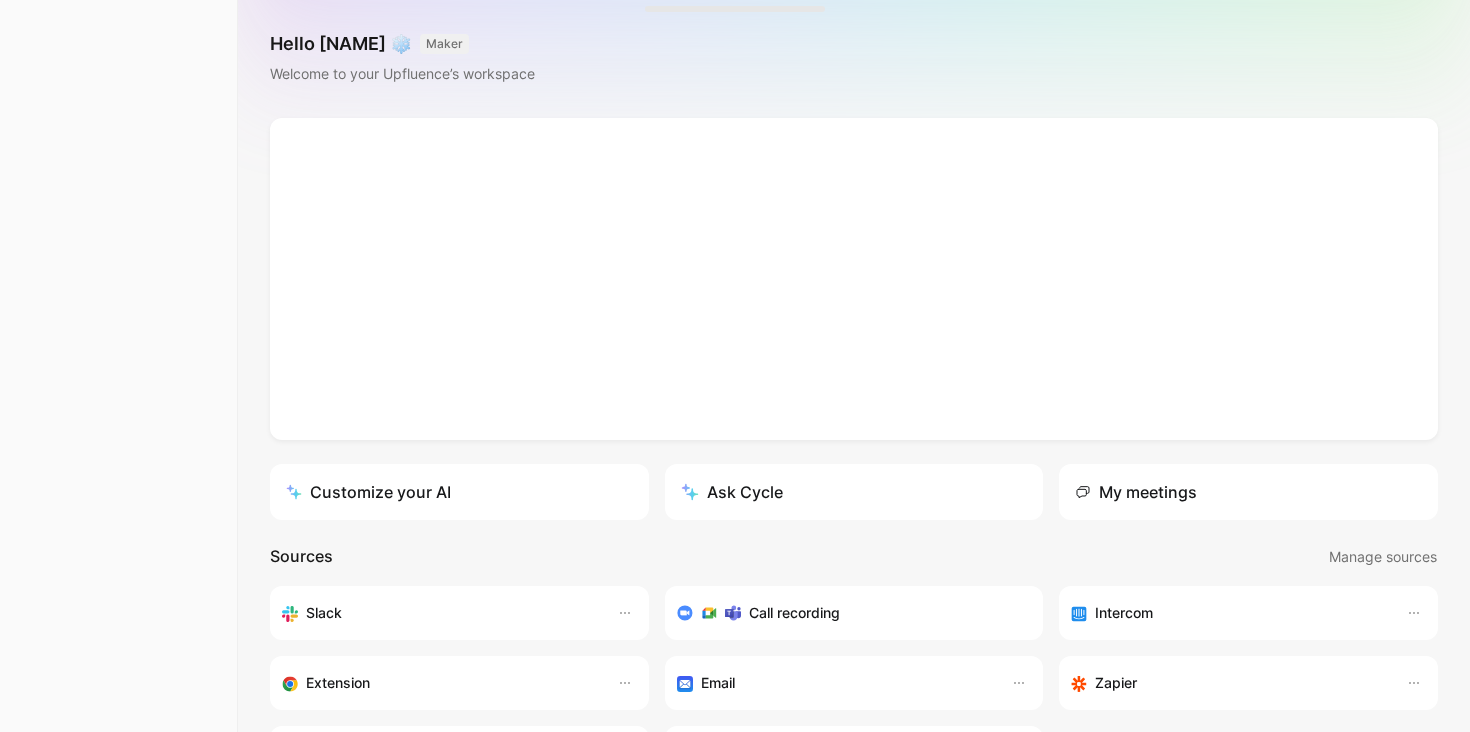 scroll, scrollTop: 0, scrollLeft: 0, axis: both 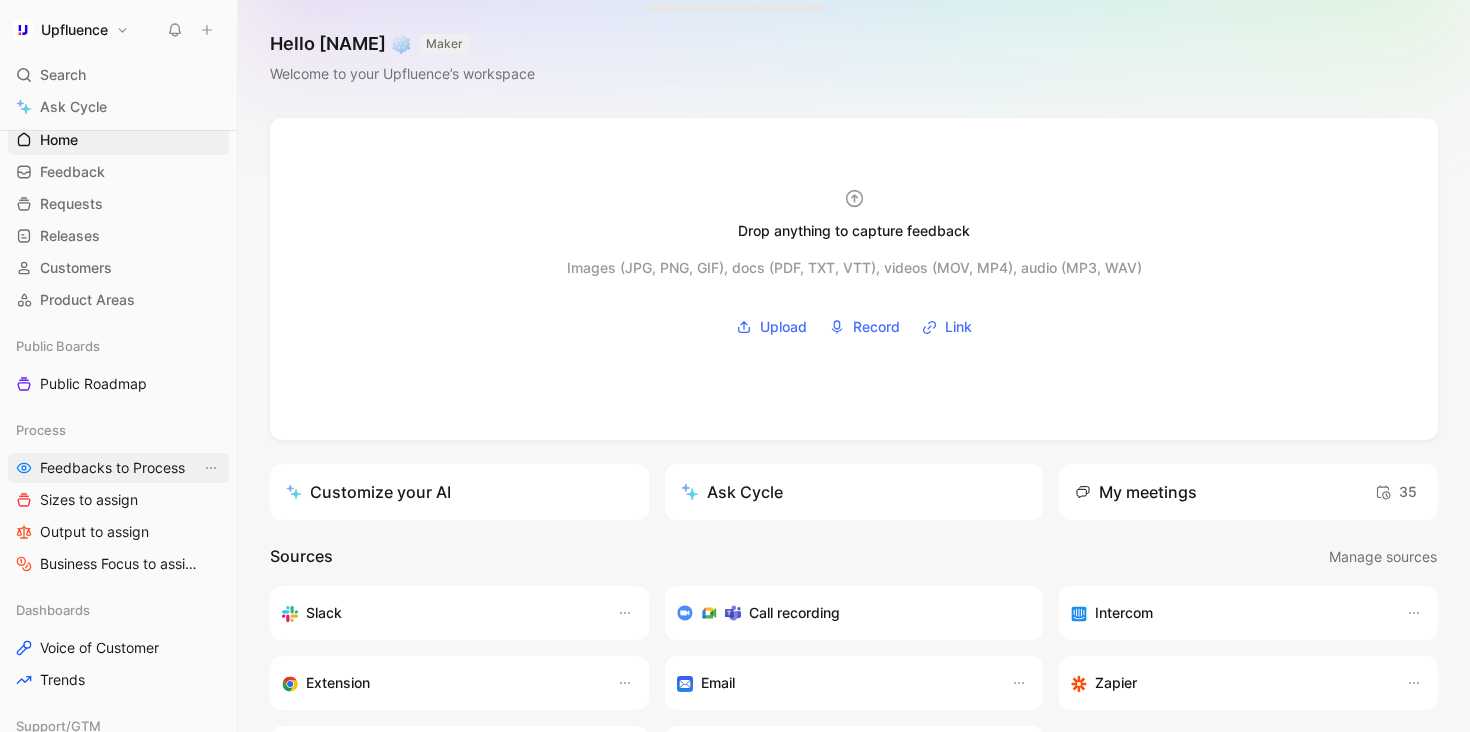 click on "Feedbacks to Process" at bounding box center [112, 468] 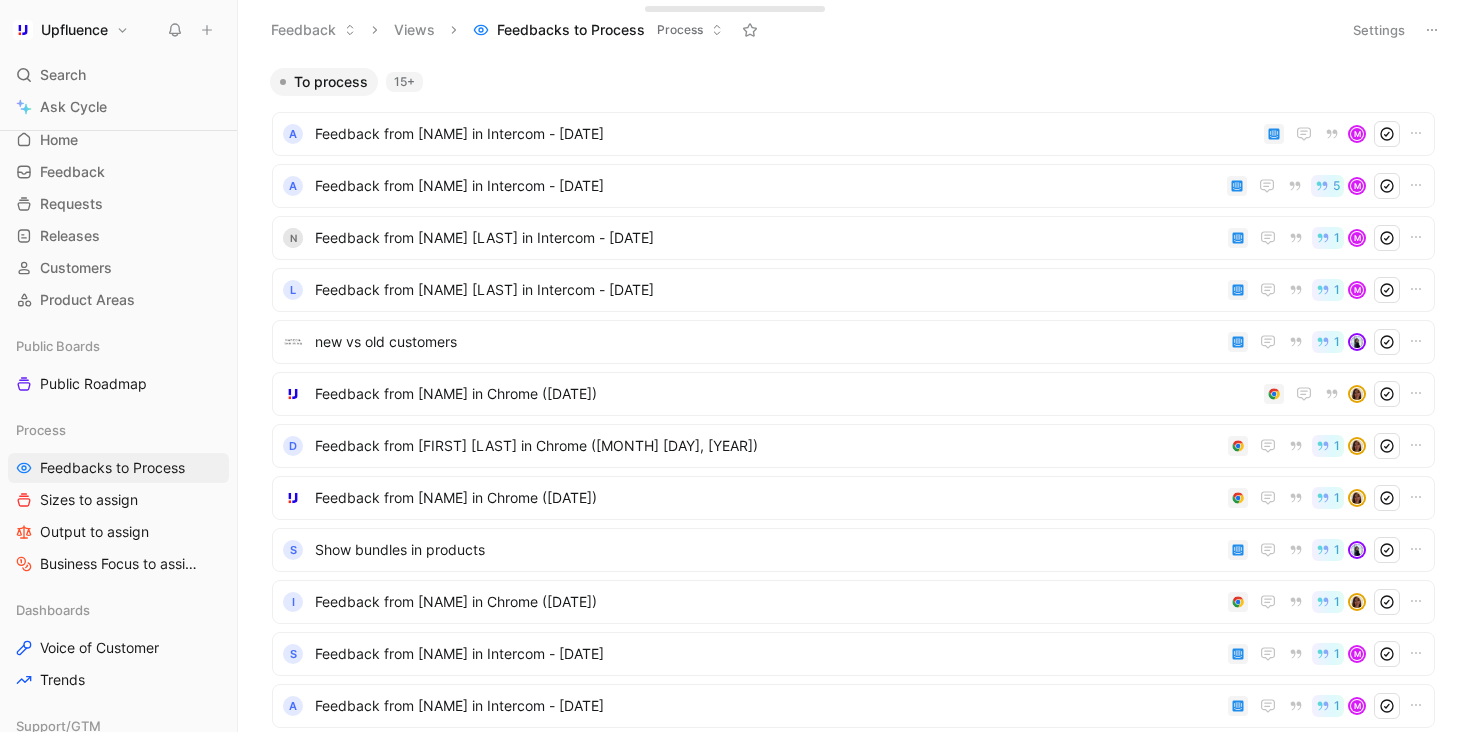 click on "A Feedback from Xiaoqianliu in Intercom - 7/21/2025 M A Feedback from Xiaoqianliu in Intercom - 7/21/2025 5 M n Feedback from null null in Intercom - 7/21/2025 1 M L Feedback from Brendan Gaughran in Intercom - 7/21/2025 1 M new vs old customers 1 Feedback from Lana Wilson in Chrome (Jul 17, 2025) d Feedback from Karlina Riggs in Chrome (Jul 16, 2025) 1 Feedback from Lana Wilson in Chrome (Jul 16, 2025) 1 S Show bundles in products 1 i Feedback from andrew yolin in Chrome (Jul 16, 2025) 1 S Feedback from Büşra Sakınmaz in Intercom - 7/16/2025 1 M A Feedback from Josefiina Markkula in Intercom - 7/16/2025 1 M A Feedback from Xiaoqianliu in Intercom - 7/15/2025 M Feedback from Phillip Ferguson in Intercom - 7/15/2025 1 M End tracking plan date notification 1 Load 15 more" at bounding box center [853, 517] 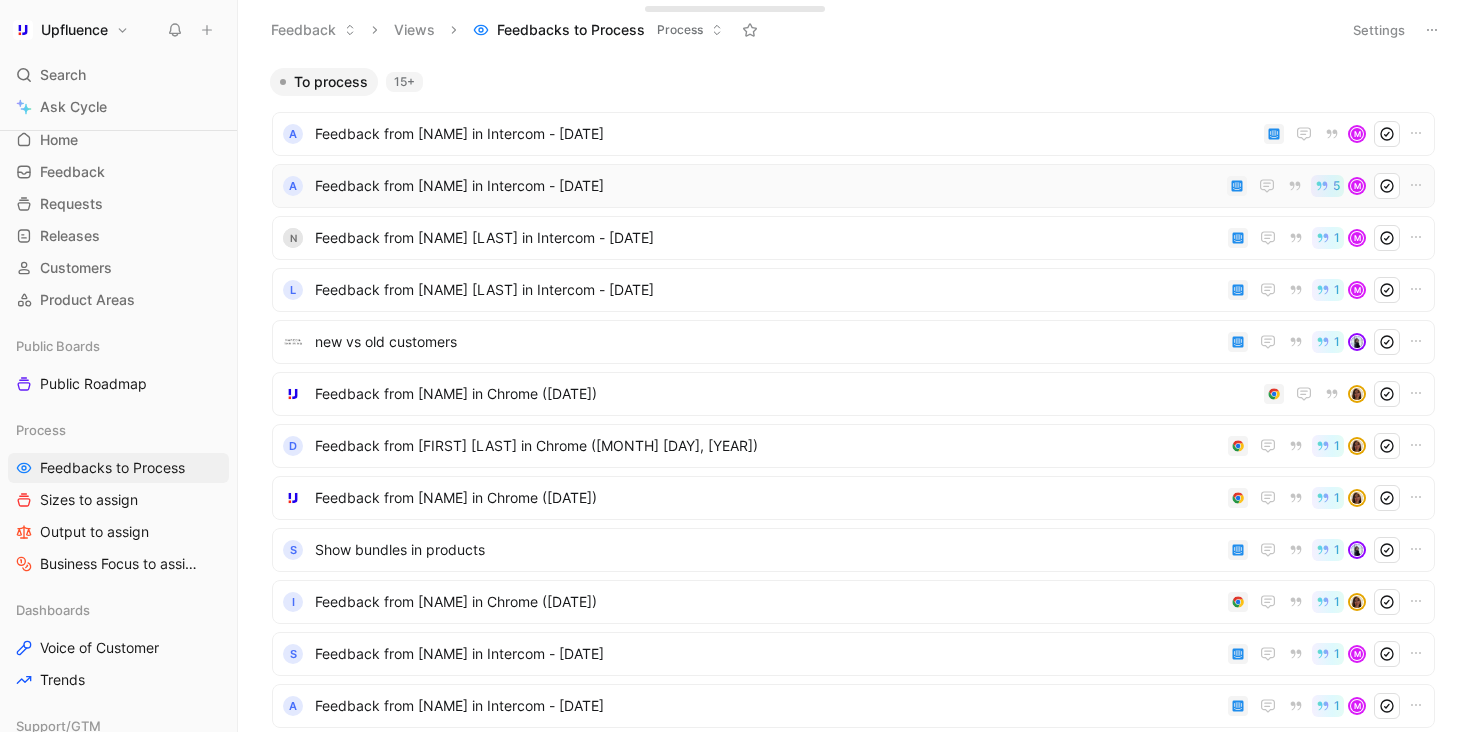 click on "Feedback from Xiaoqianliu in Intercom - 7/21/2025" at bounding box center (767, 186) 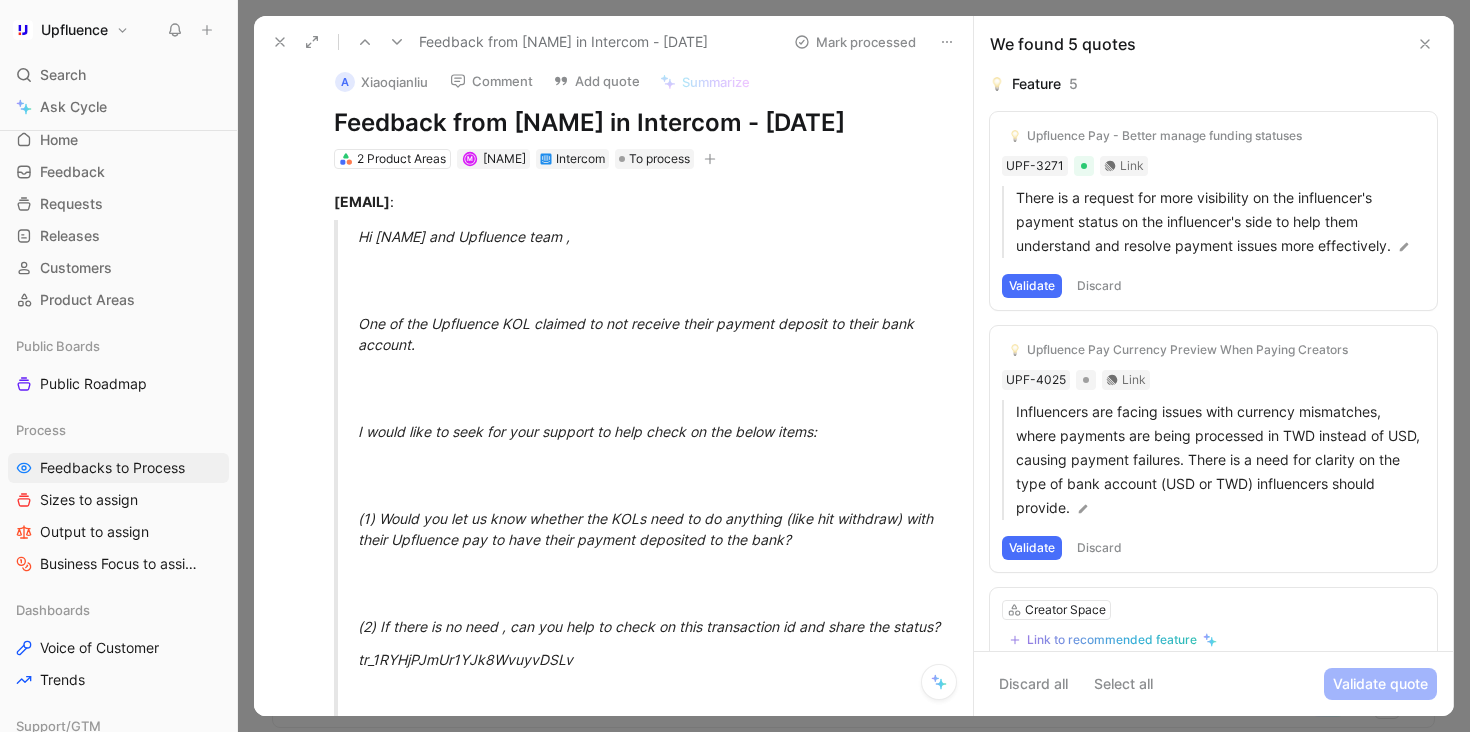 scroll, scrollTop: 0, scrollLeft: 0, axis: both 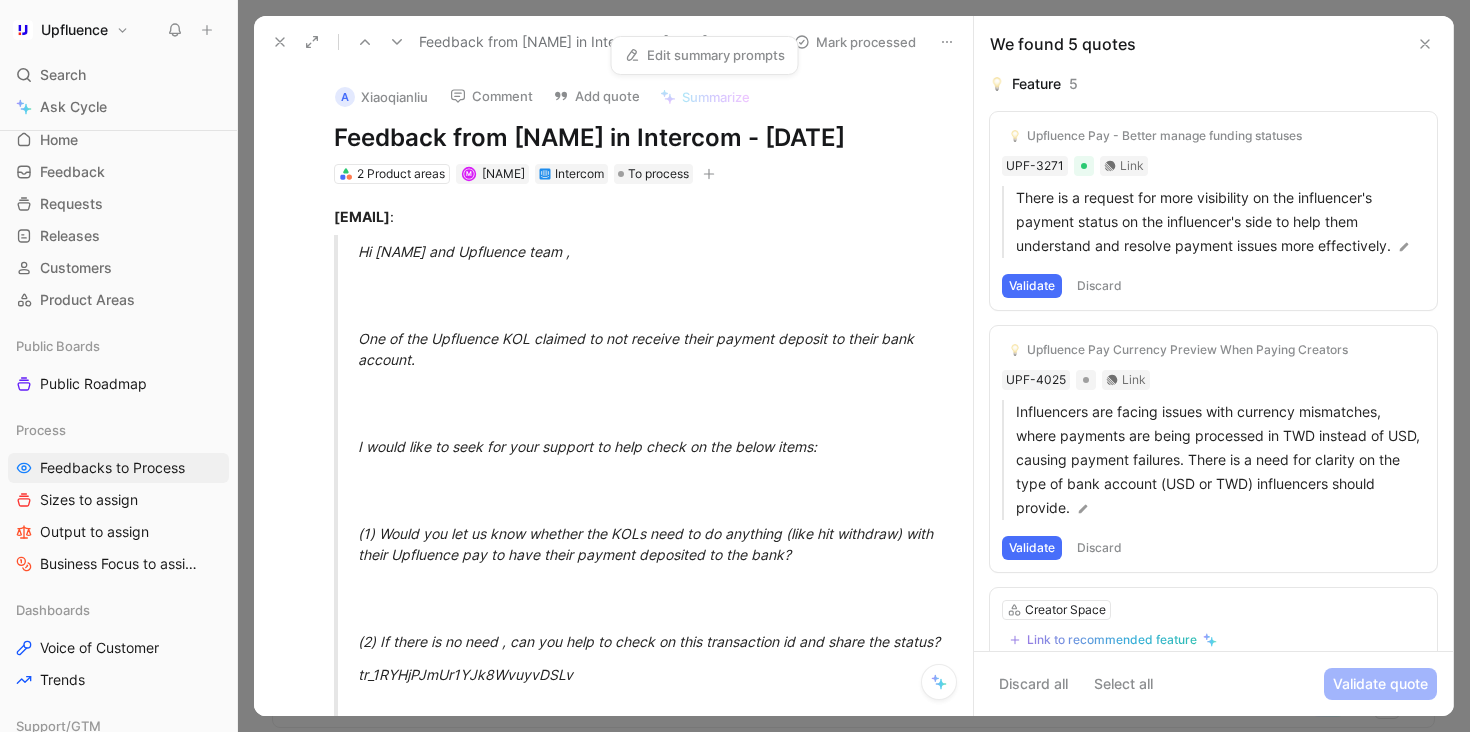 click on "Edit summary prompts" at bounding box center [705, 55] 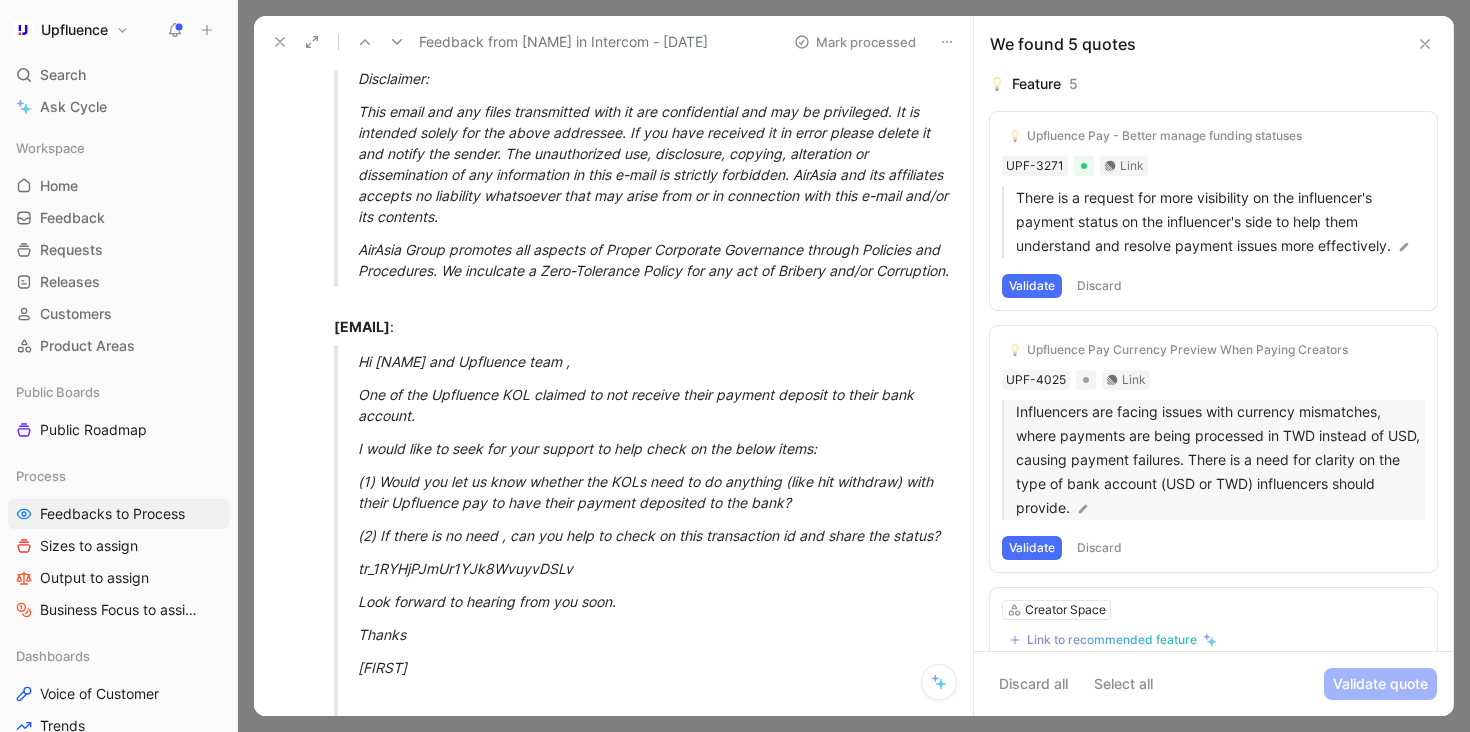 scroll, scrollTop: 1034, scrollLeft: 0, axis: vertical 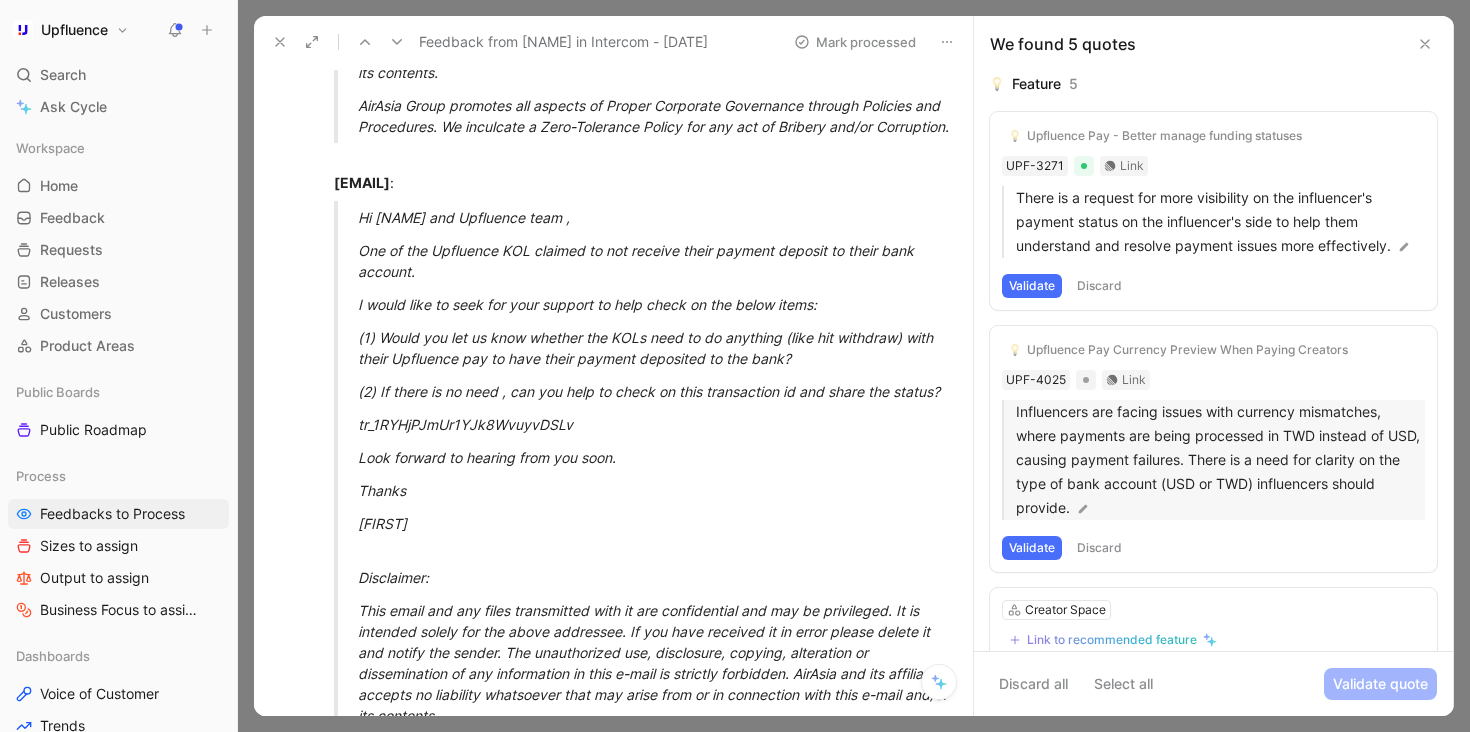 click on "Influencers are facing issues with currency mismatches, where payments are being processed in TWD instead of USD, causing payment failures. There is a need for clarity on the type of bank account (USD or TWD) influencers should provide." at bounding box center [1220, 460] 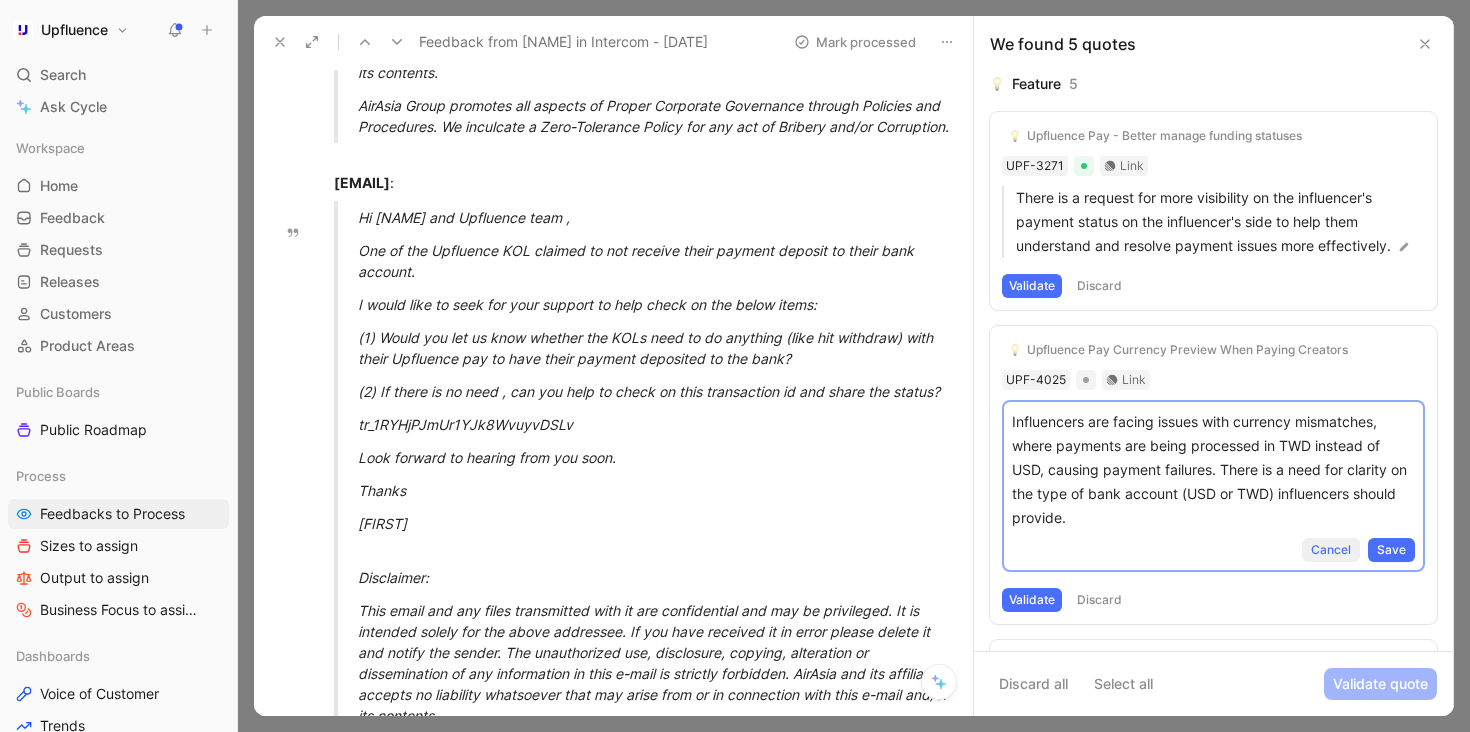 click on "Cancel" at bounding box center [1331, 550] 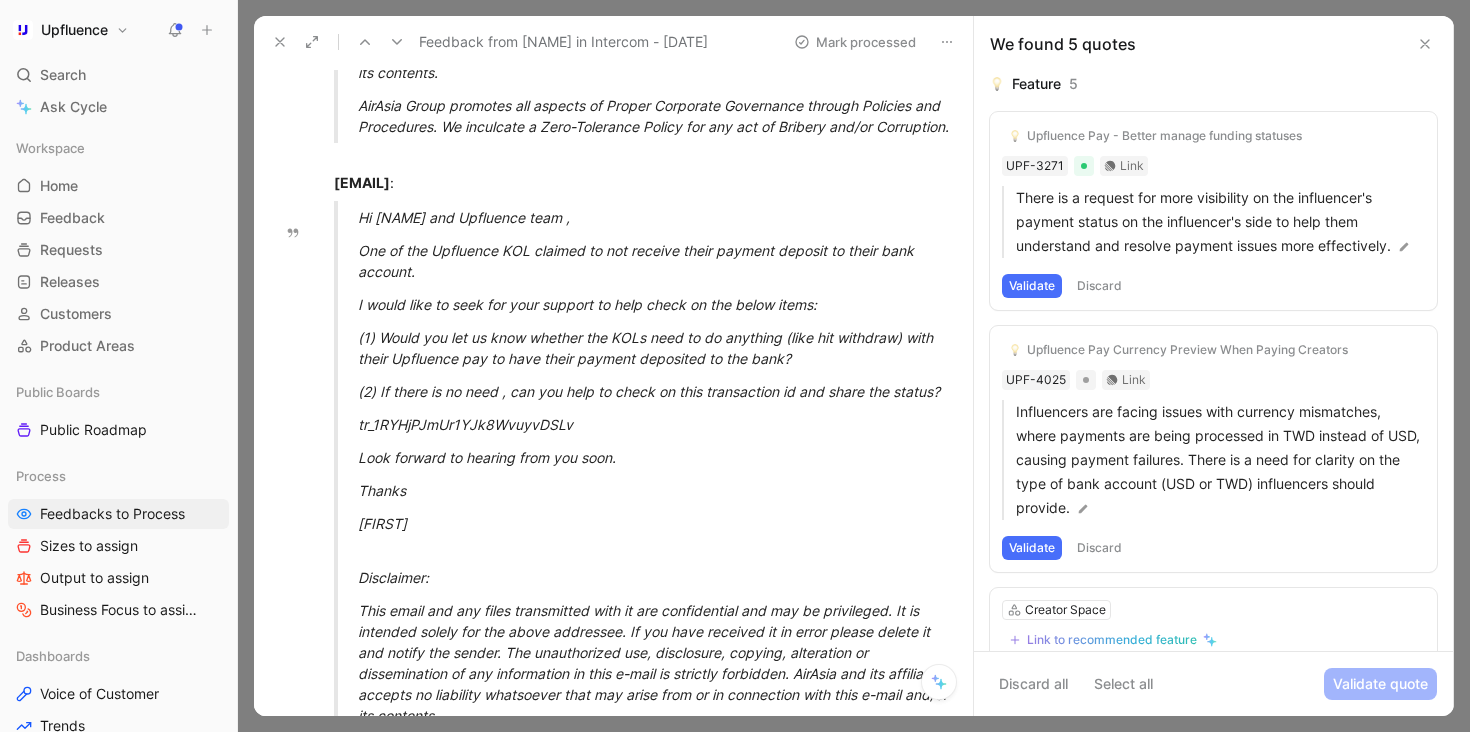 click on "Upfluence Pay Currency Preview When Paying Creators UPF-4025 Link Influencers are facing issues with currency mismatches, where payments are being processed in TWD instead of USD, causing payment failures. There is a need for clarity on the type of bank account (USD or TWD) influencers should provide. Validate Discard" at bounding box center [1213, 449] 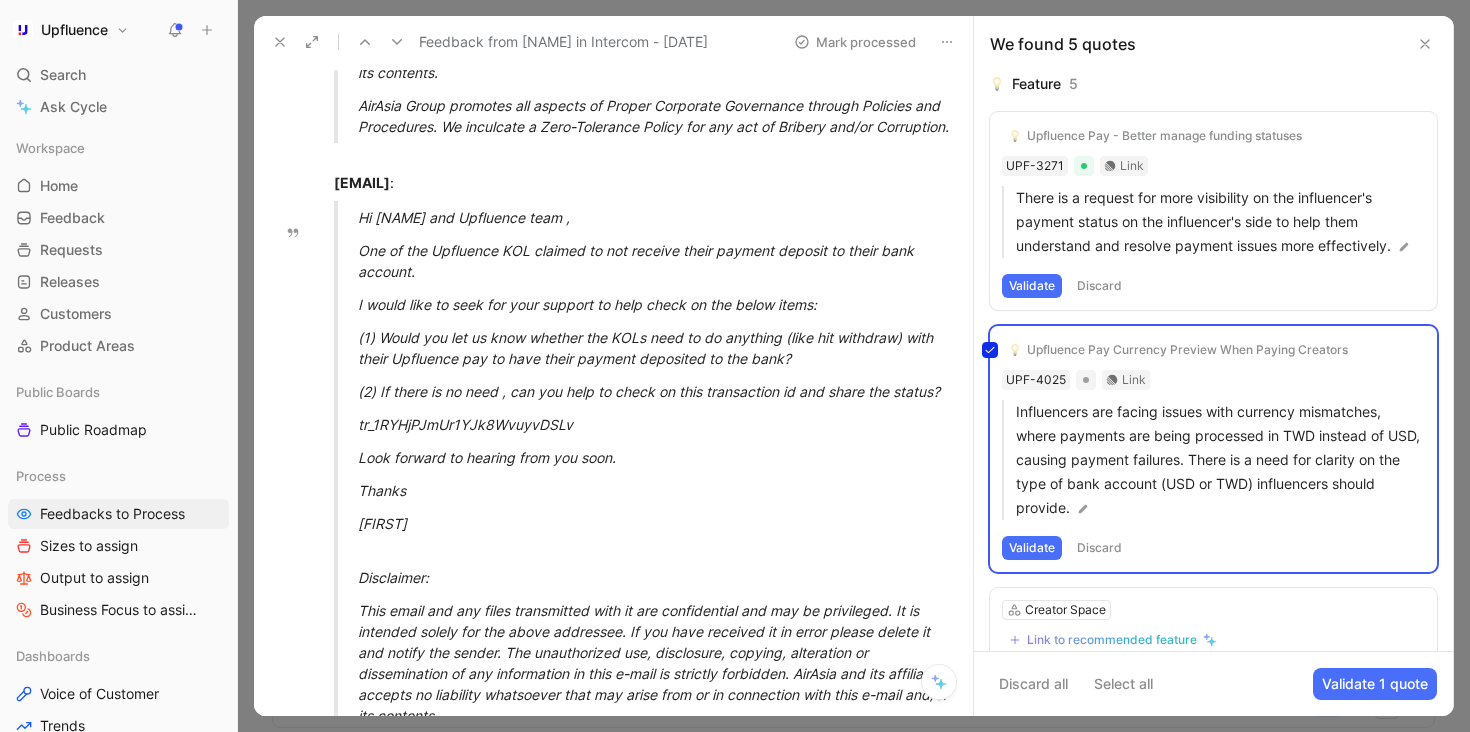 click on "Upfluence Pay Currency Preview When Paying Creators UPF-4025 Link Influencers are facing issues with currency mismatches, where payments are being processed in TWD instead of USD, causing payment failures. There is a need for clarity on the type of bank account (USD or TWD) influencers should provide. Validate Discard" at bounding box center [1213, 449] 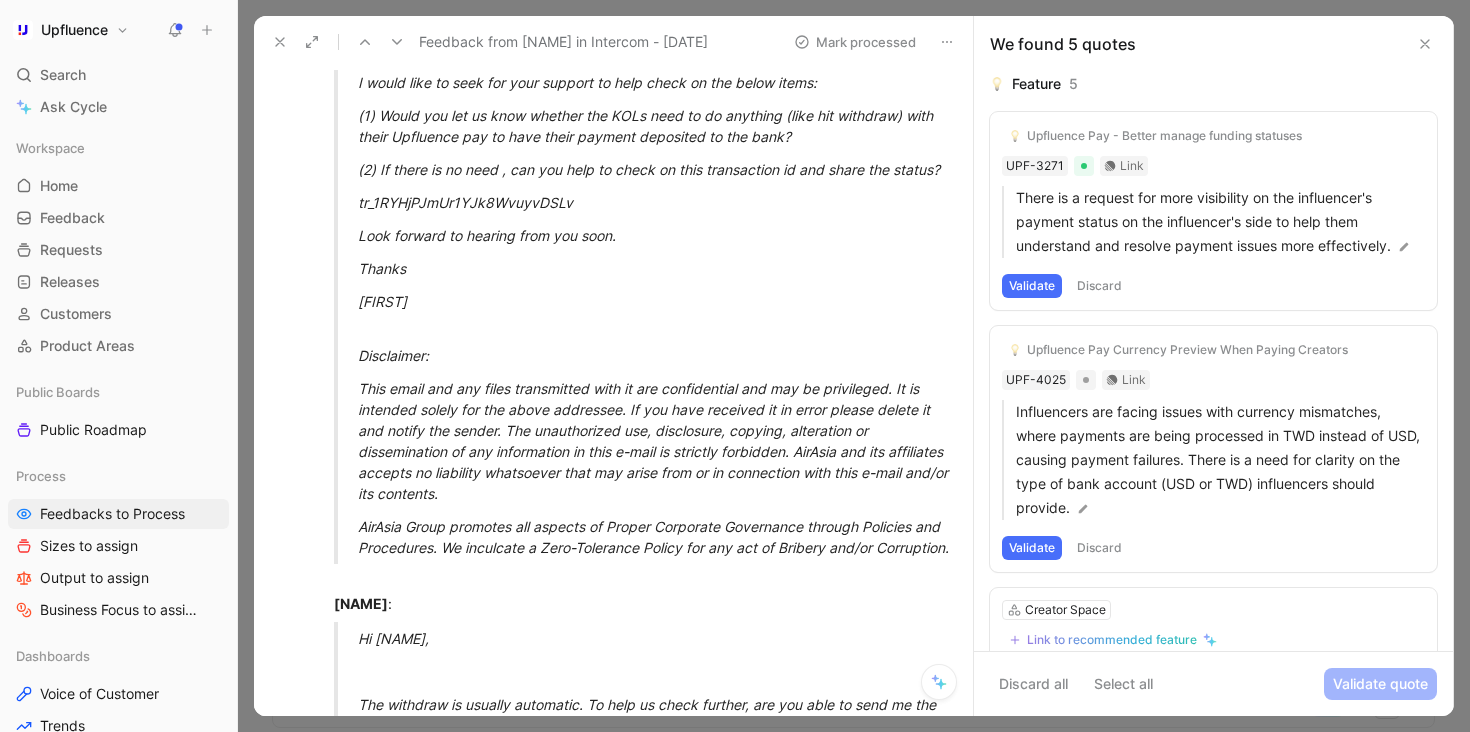 scroll, scrollTop: 1191, scrollLeft: 0, axis: vertical 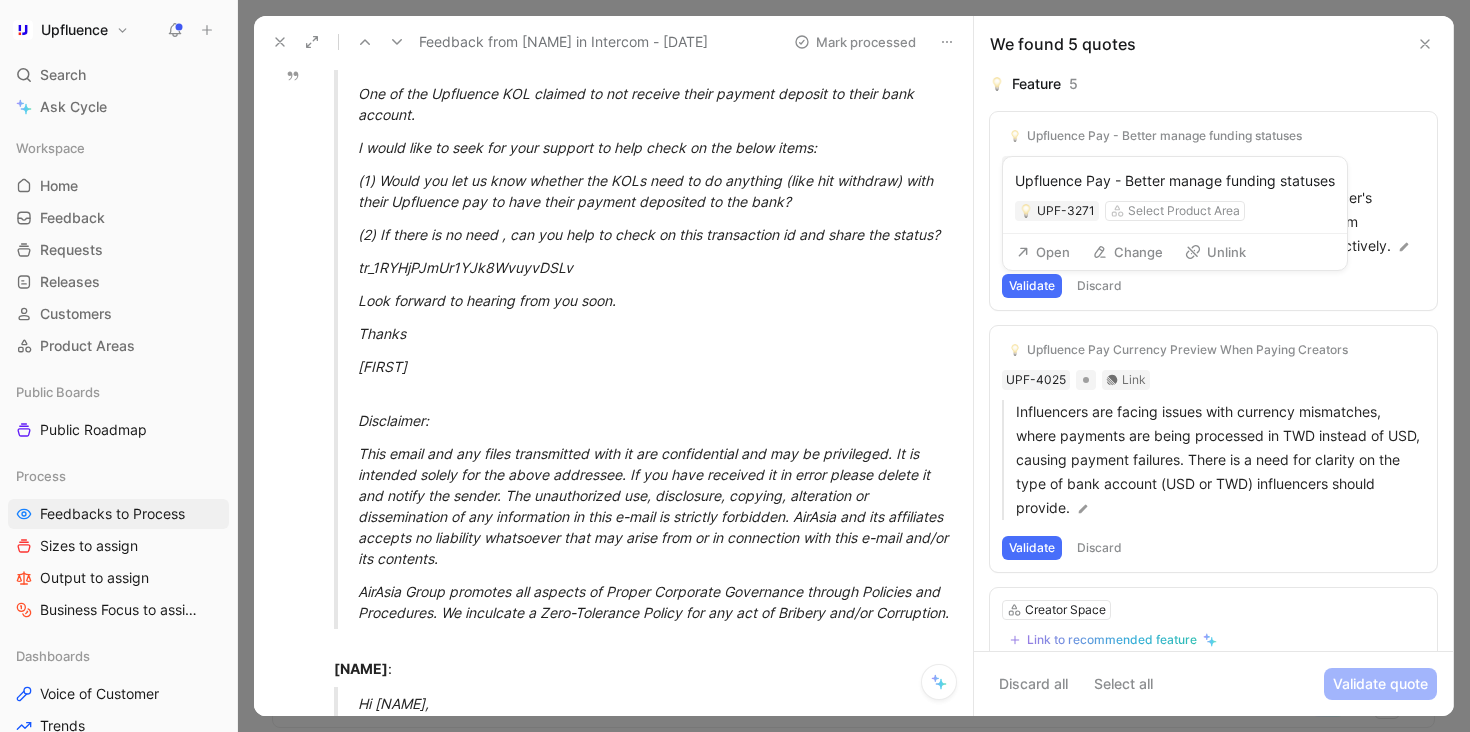 click on "Unlink" at bounding box center [1215, 252] 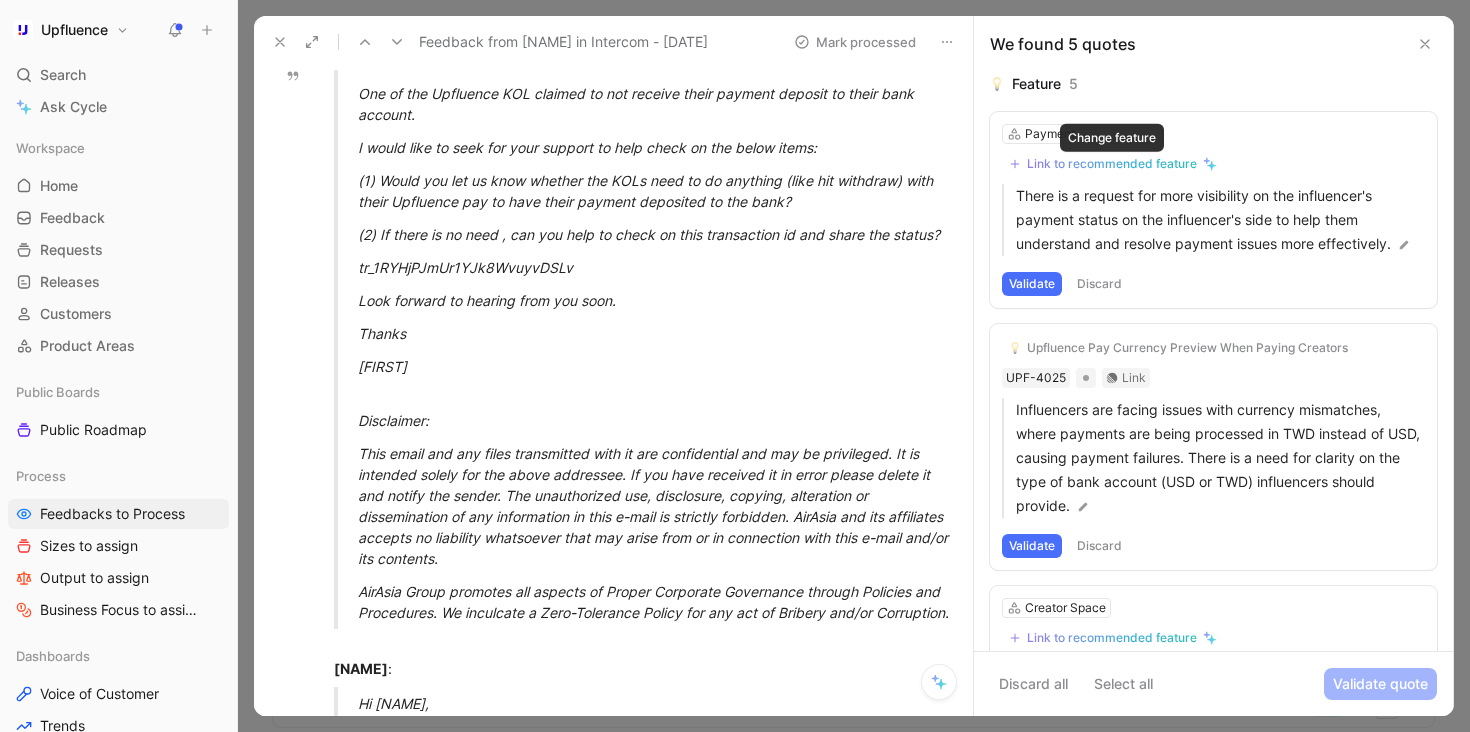 click on "Link to recommended feature" at bounding box center (1112, 164) 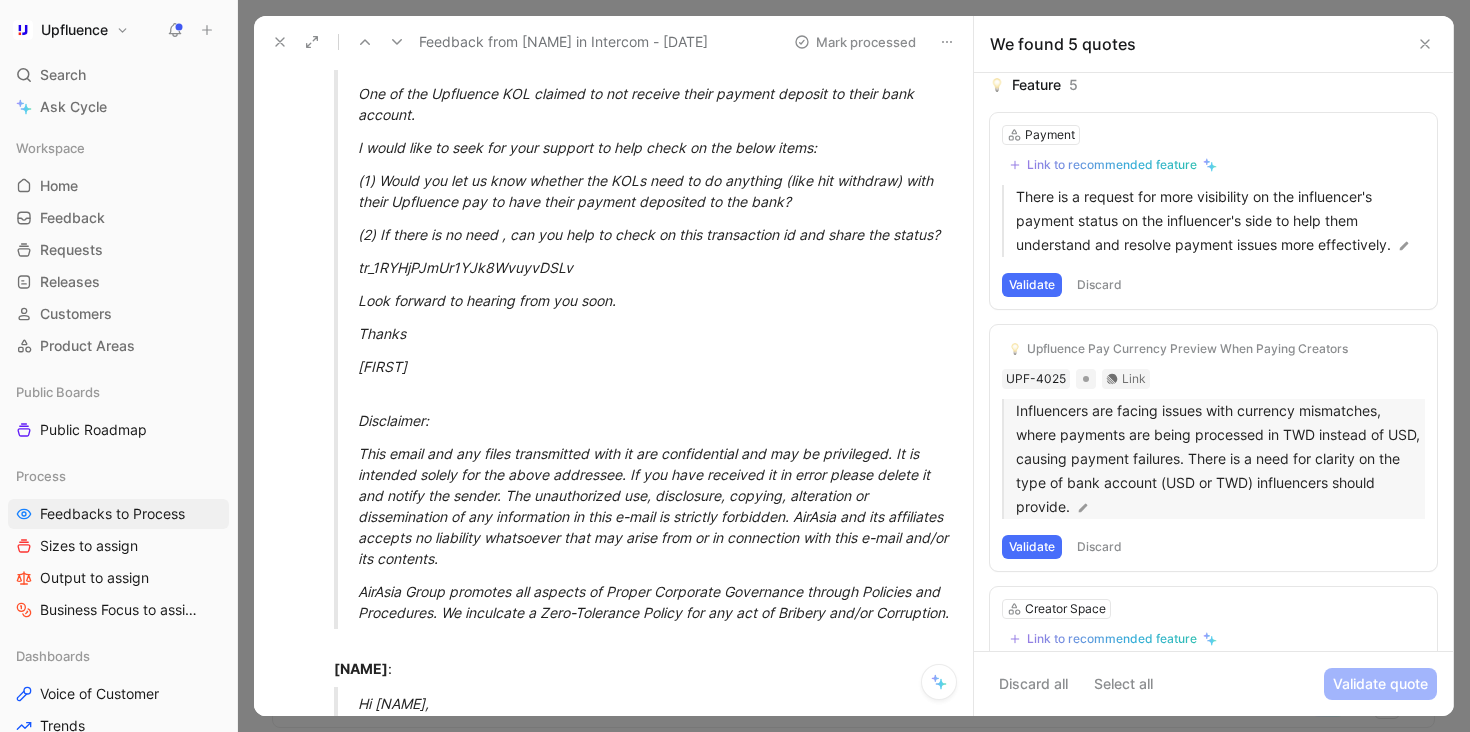 scroll, scrollTop: 24, scrollLeft: 0, axis: vertical 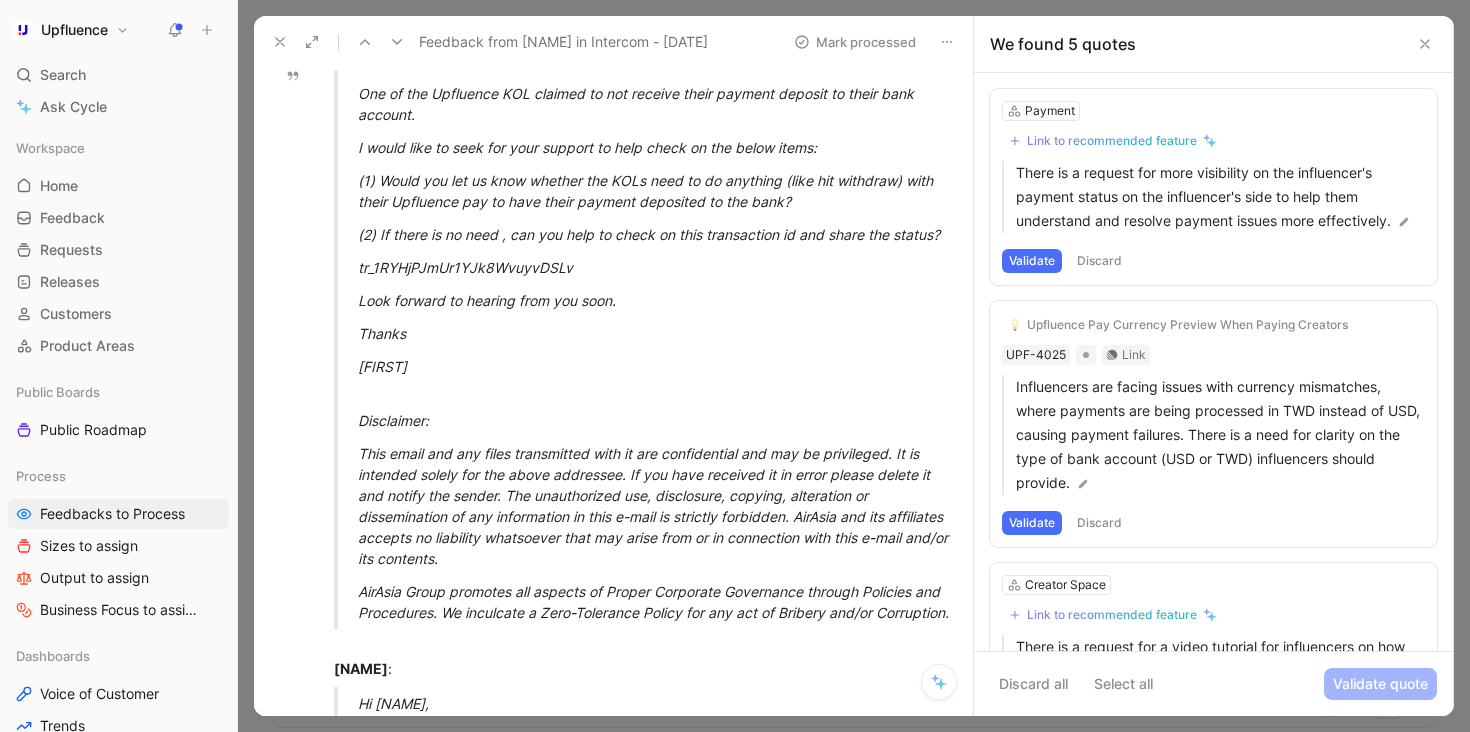 click on "Validate" at bounding box center [1032, 261] 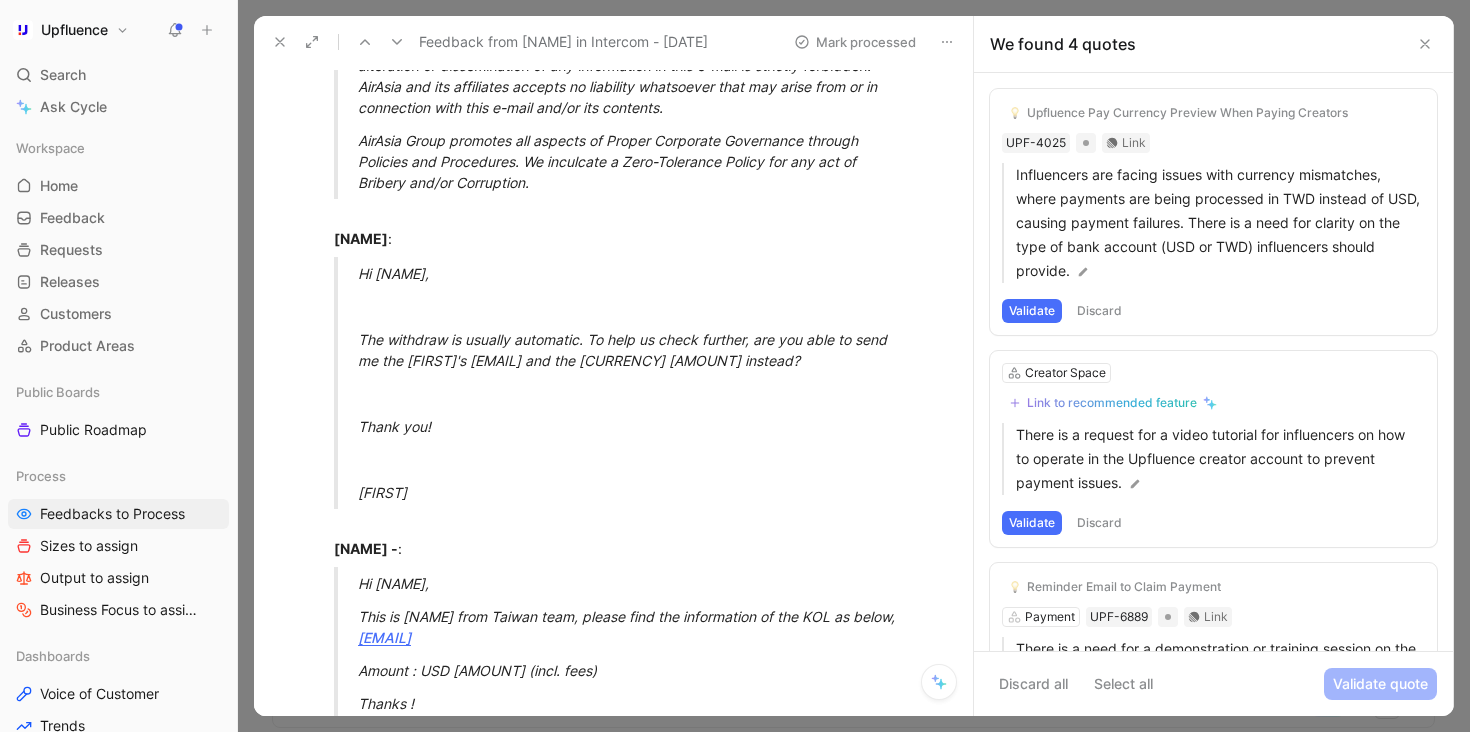 scroll, scrollTop: 1724, scrollLeft: 0, axis: vertical 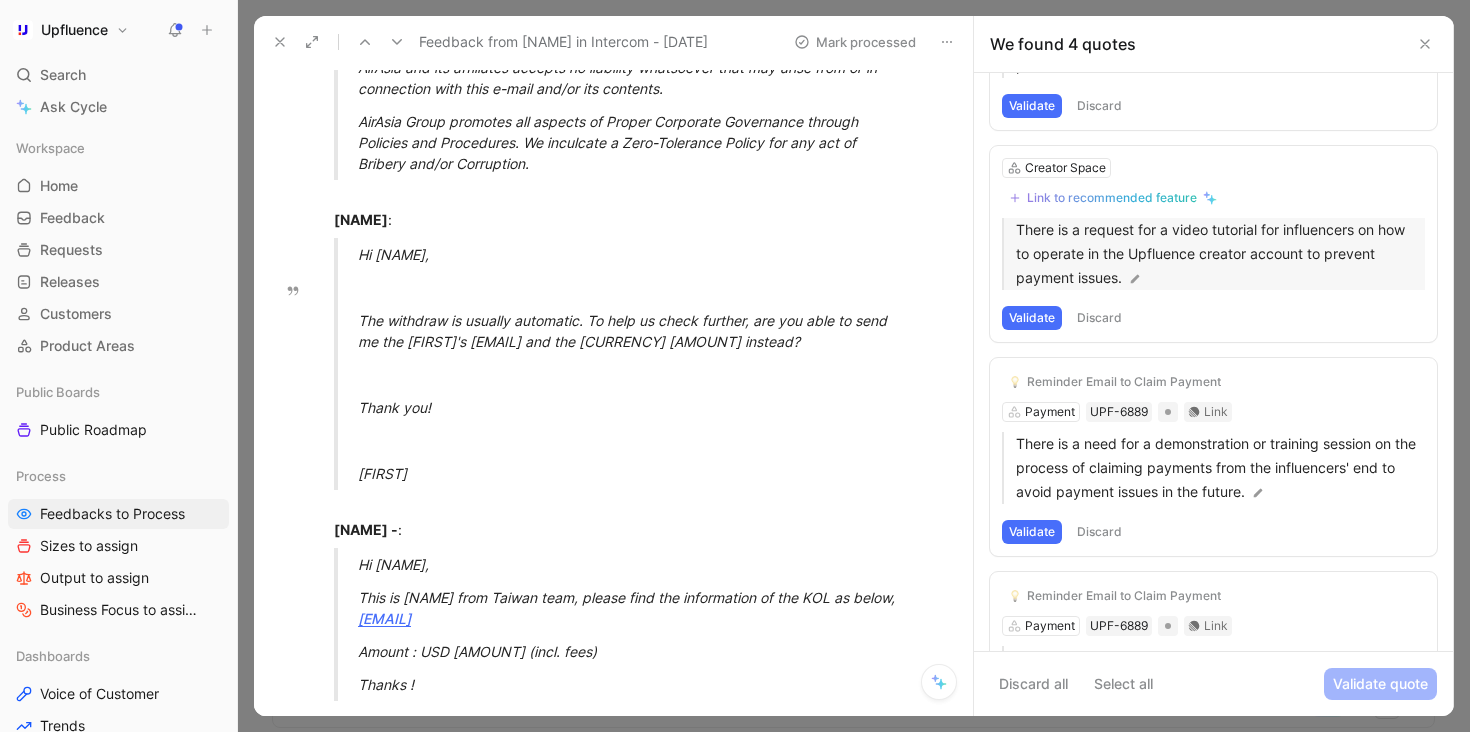 click on "There is a request for a video tutorial for influencers on how to operate in the Upfluence creator account to prevent payment issues." at bounding box center (1220, 254) 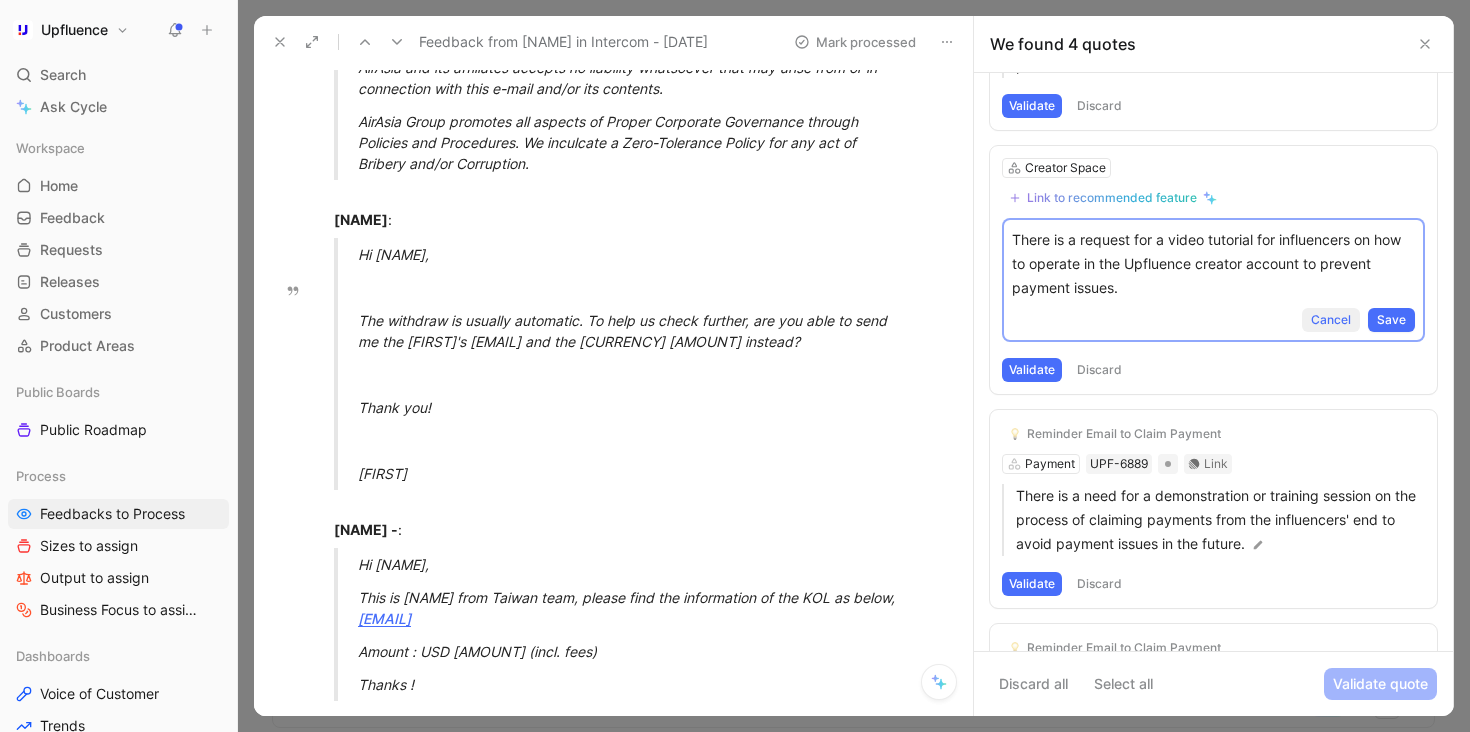 click on "Cancel" at bounding box center [1331, 320] 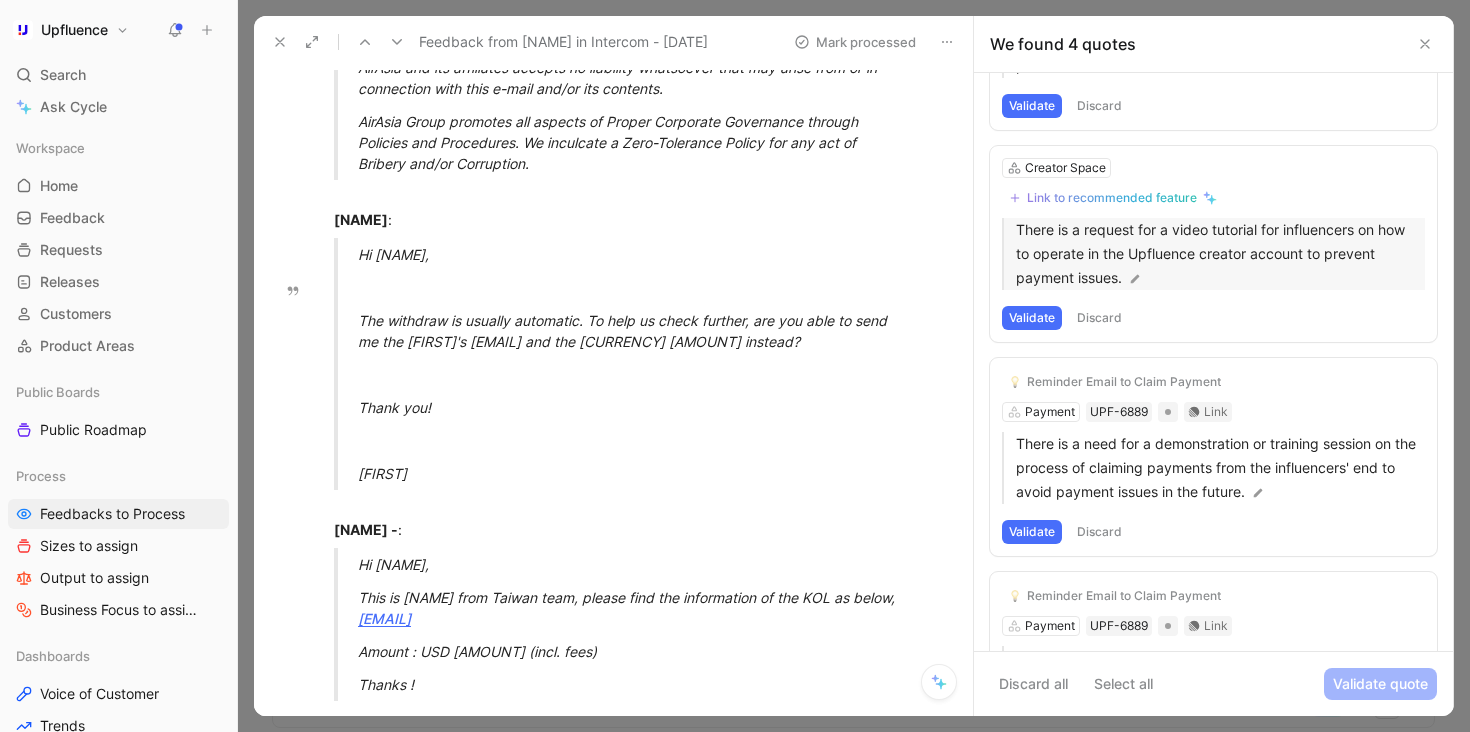 click on "There is a request for a video tutorial for influencers on how to operate in the Upfluence creator account to prevent payment issues." at bounding box center [1220, 254] 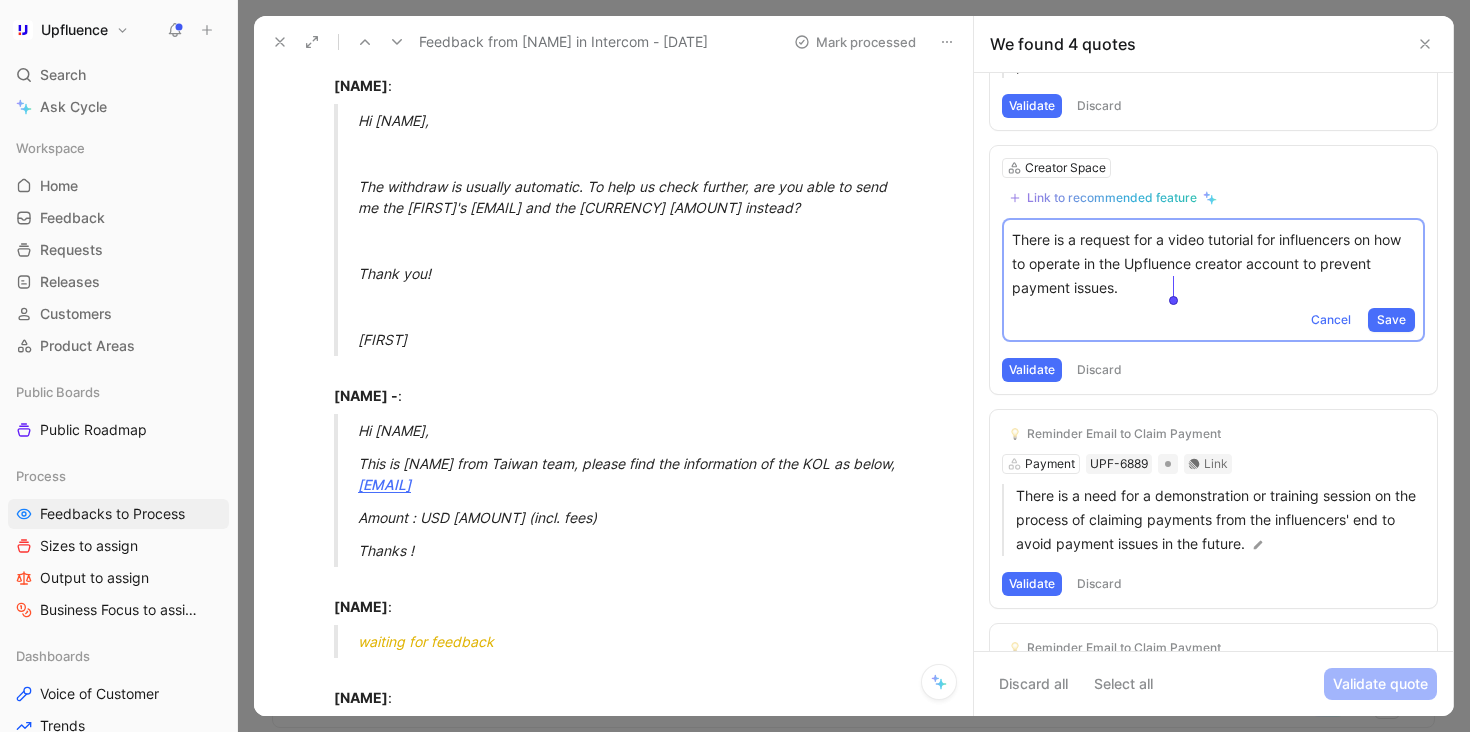 scroll, scrollTop: 1865, scrollLeft: 0, axis: vertical 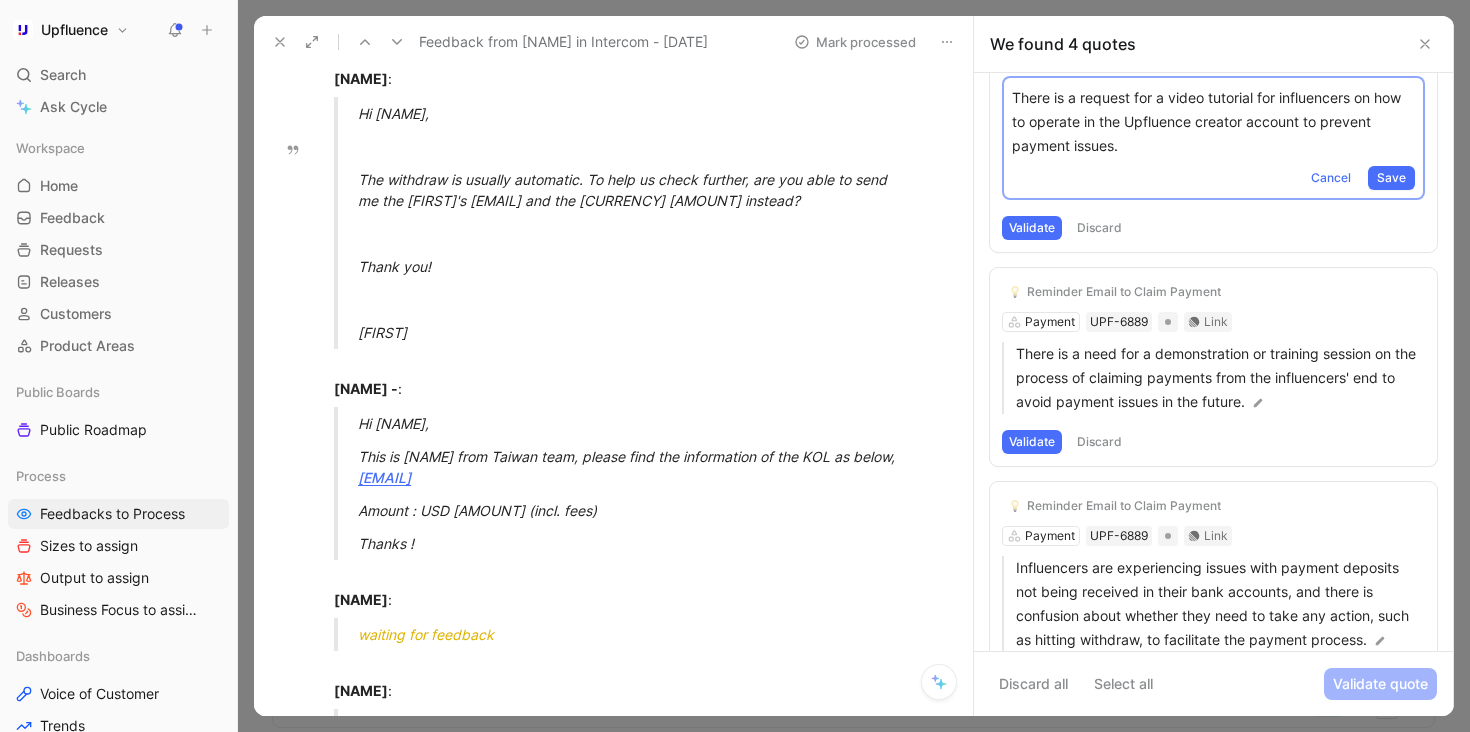 click on "Validate" at bounding box center [1032, 442] 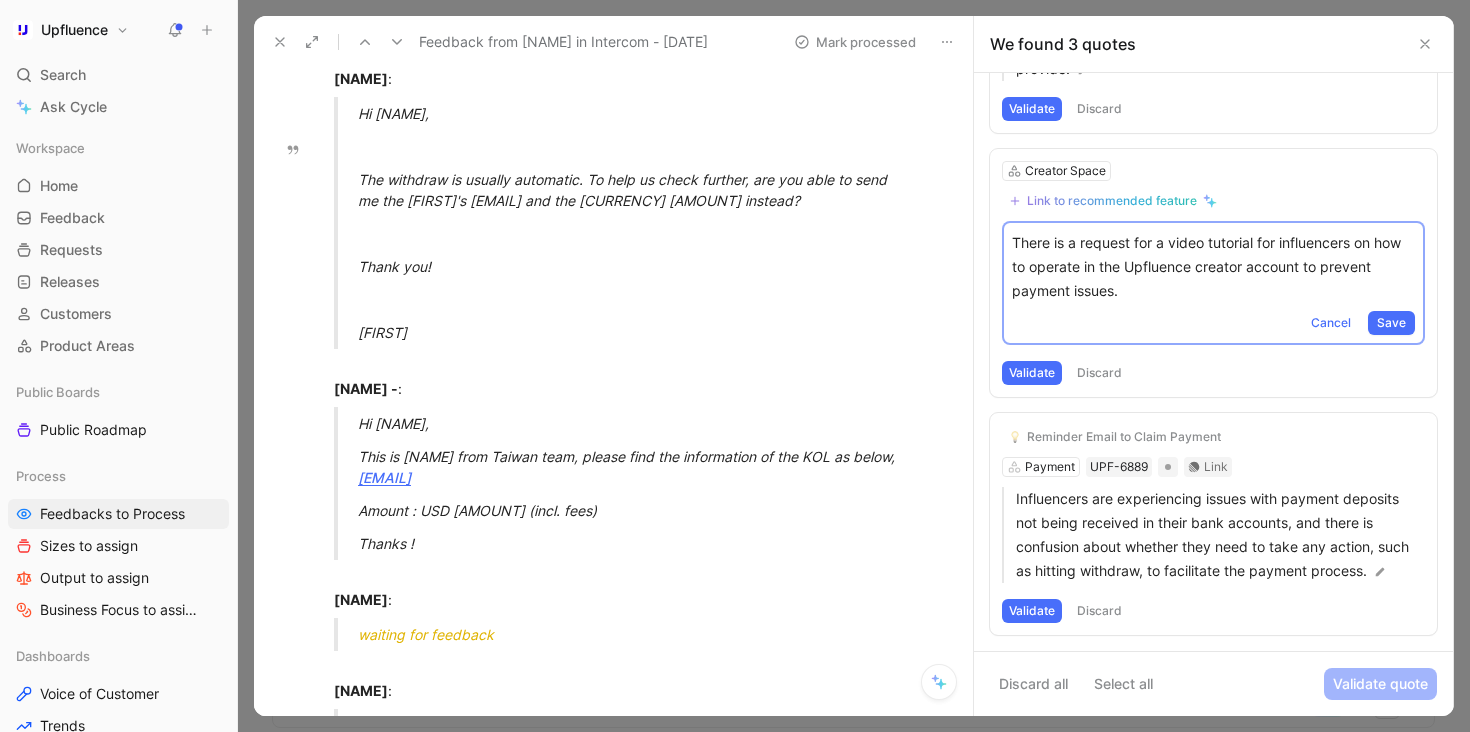 scroll, scrollTop: 250, scrollLeft: 0, axis: vertical 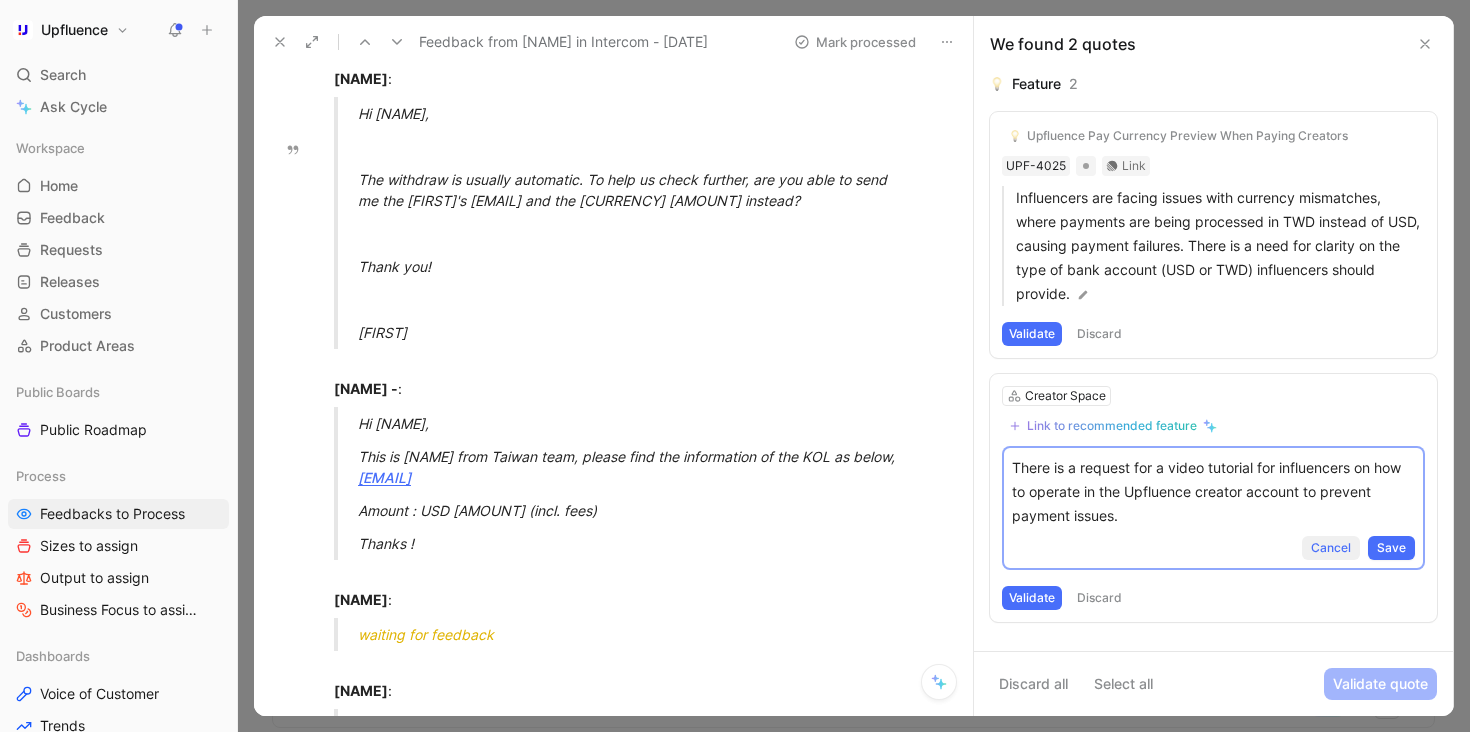 click on "Cancel" at bounding box center (1331, 548) 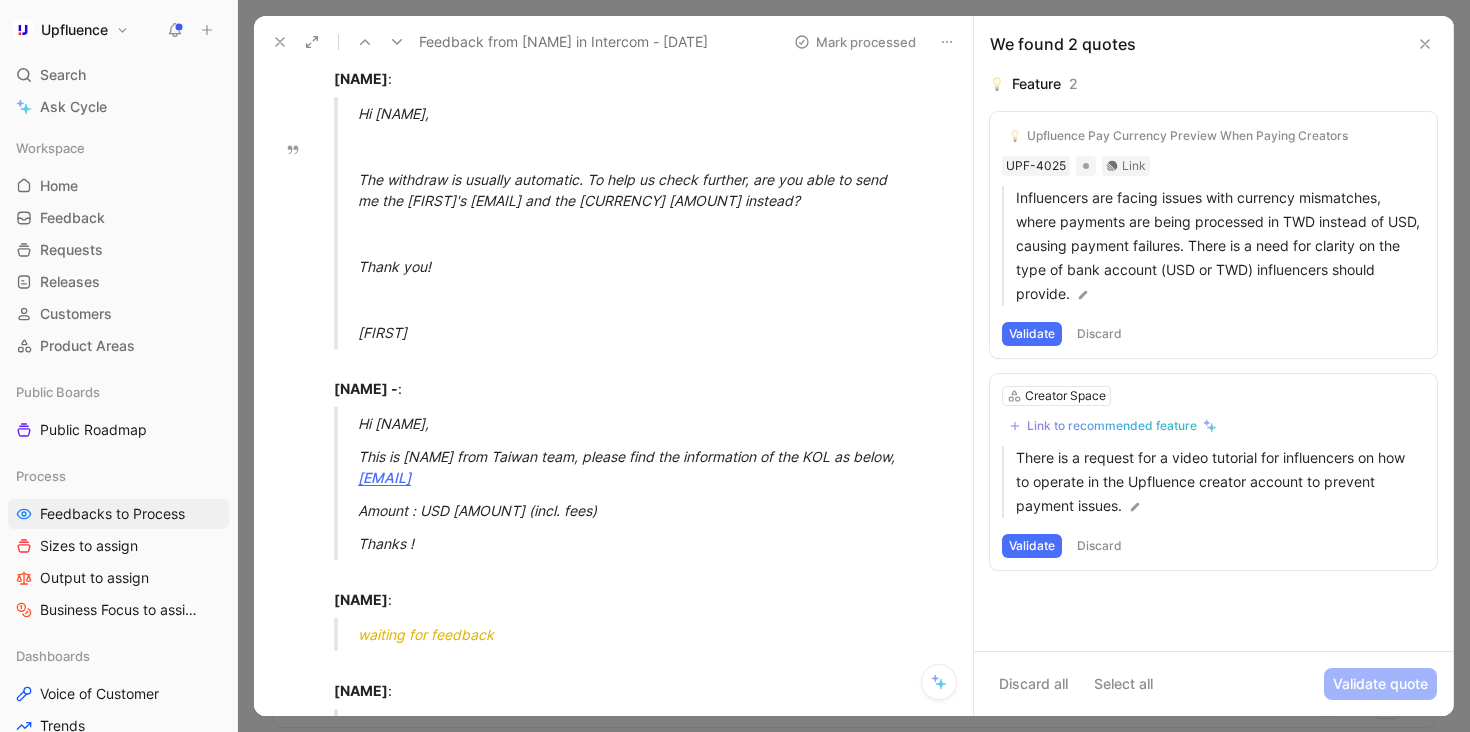 click on "Validate" at bounding box center [1032, 546] 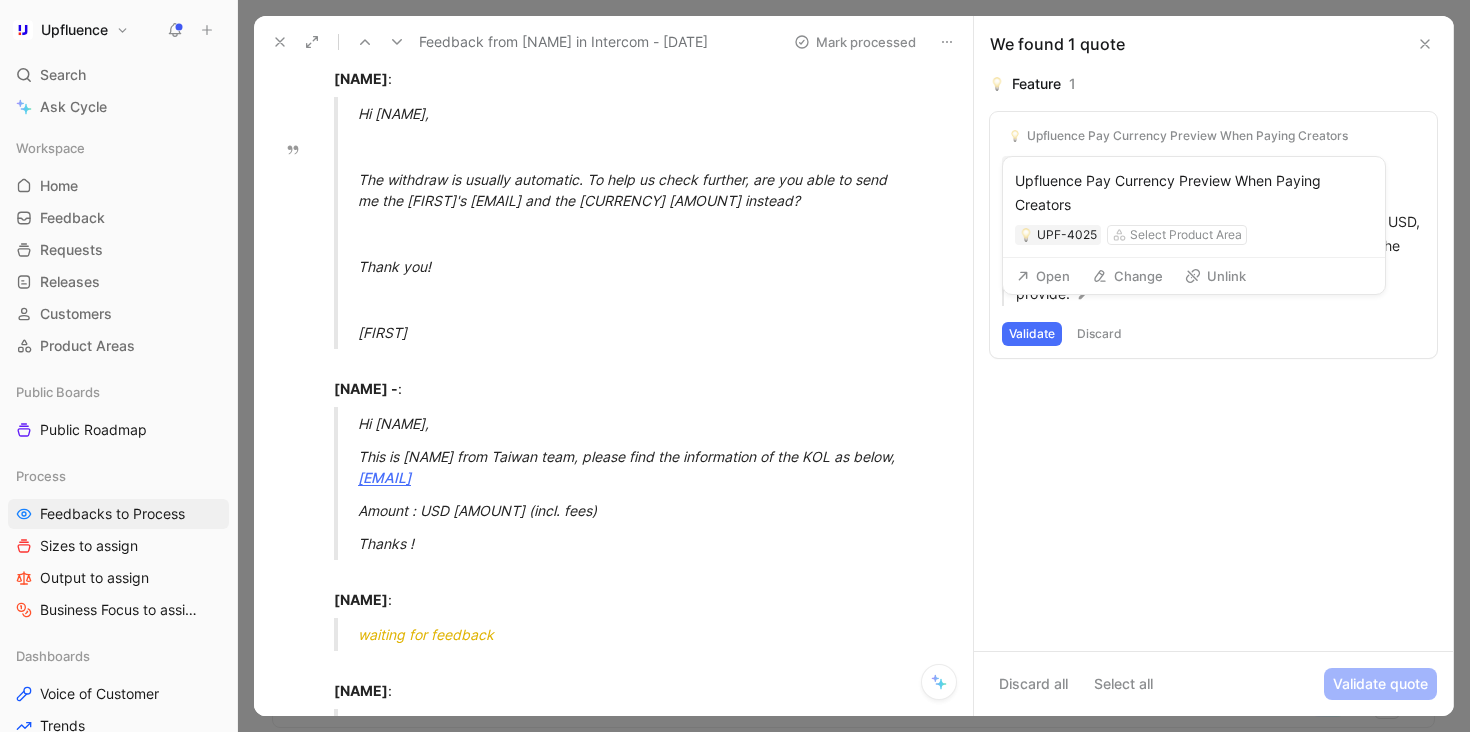 click on "Unlink" at bounding box center [1215, 276] 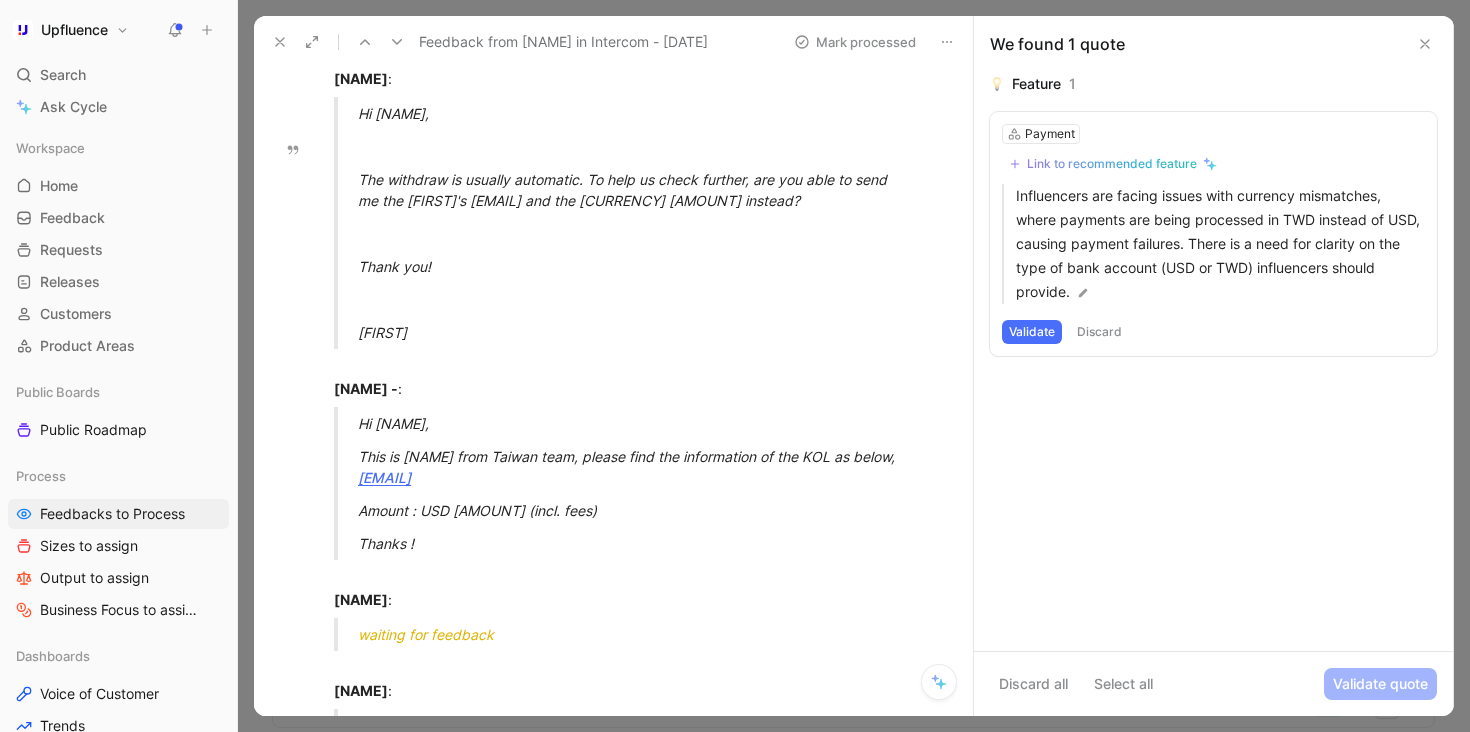 click on "Validate" at bounding box center (1032, 332) 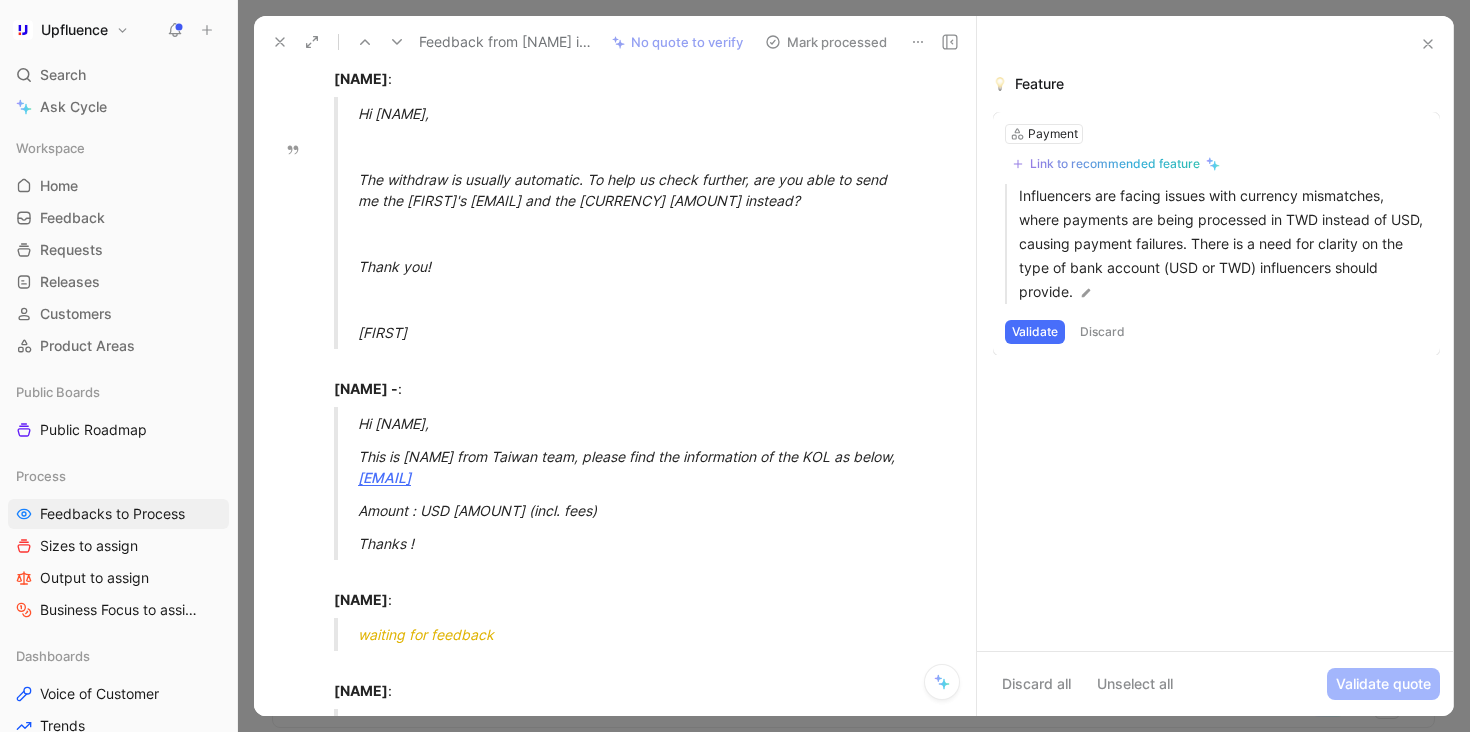 scroll, scrollTop: 1728, scrollLeft: 0, axis: vertical 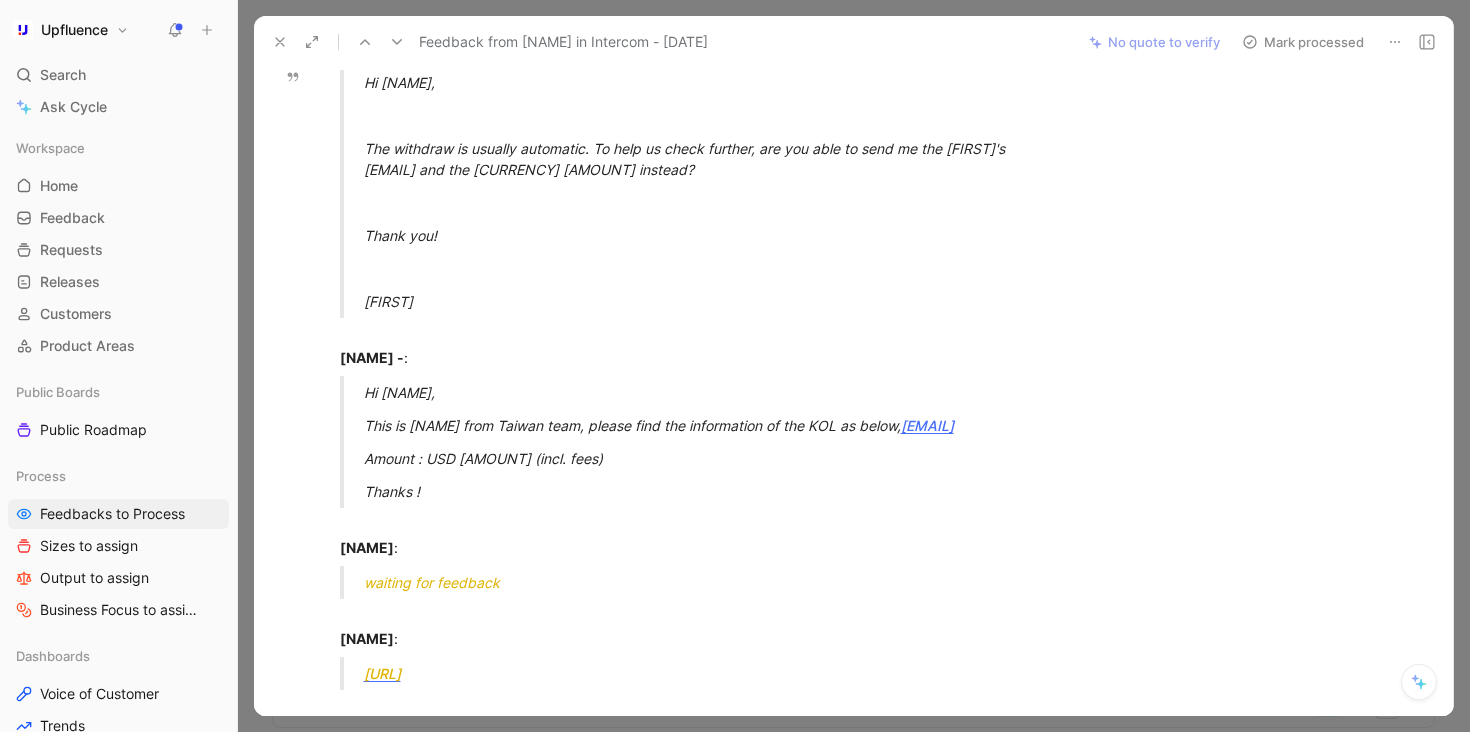 click on "Mark processed" at bounding box center [1303, 42] 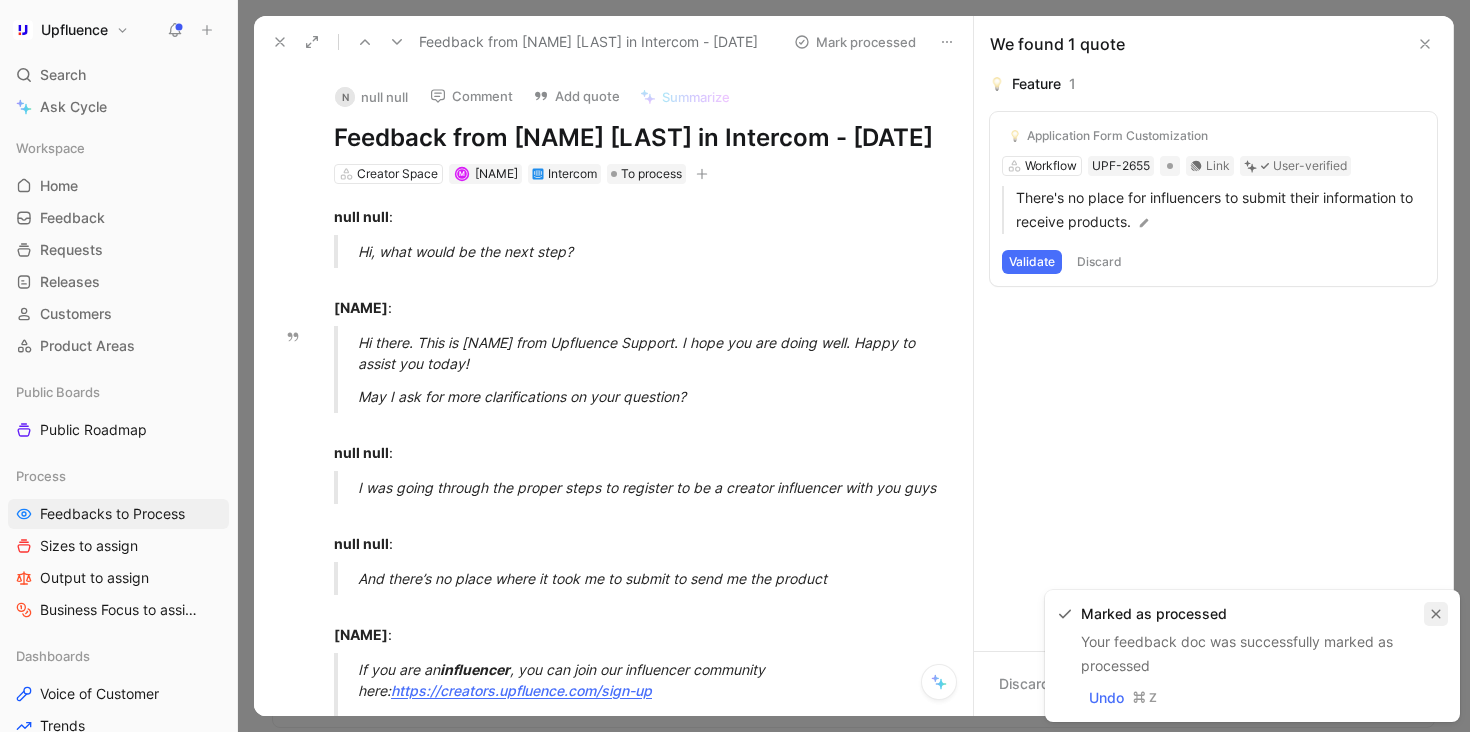 click 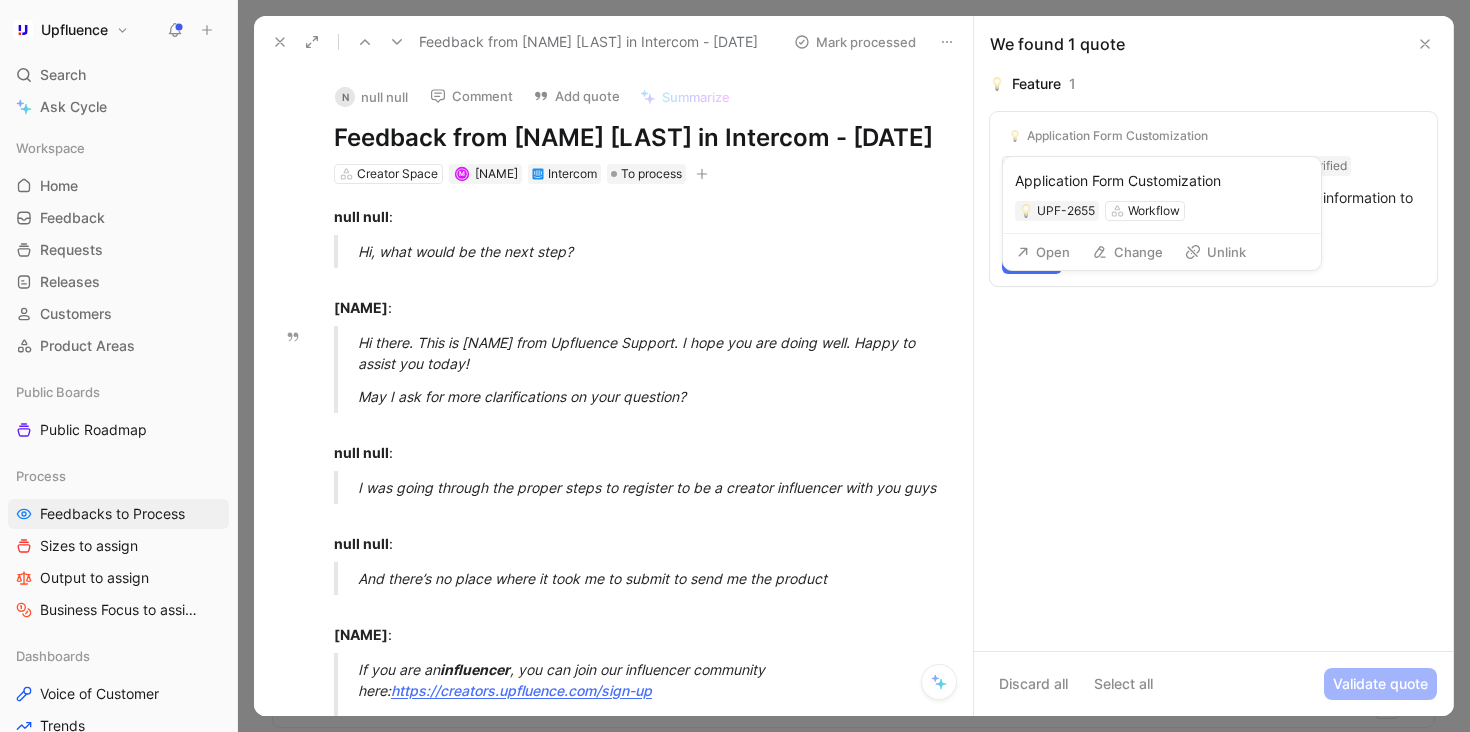 click on "Unlink" at bounding box center [1215, 252] 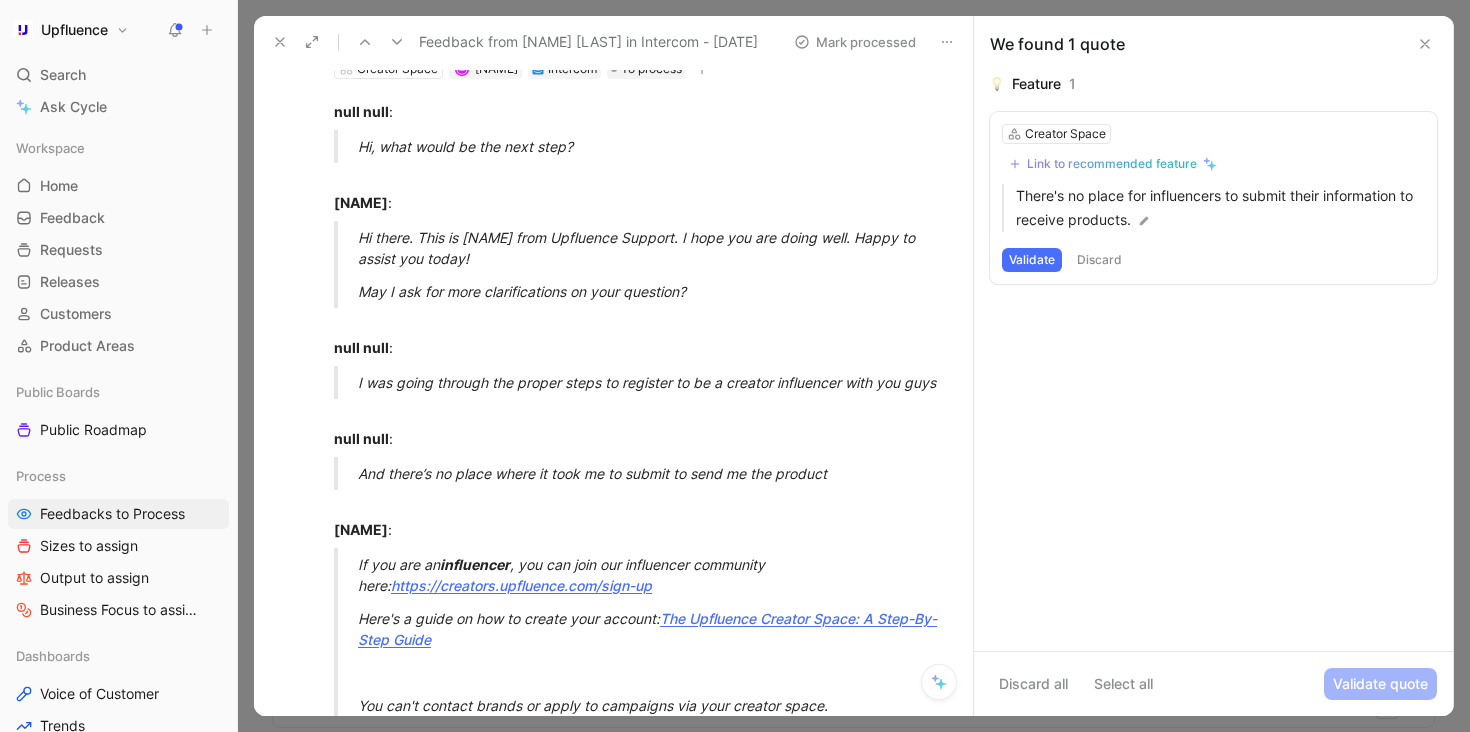 scroll, scrollTop: 0, scrollLeft: 0, axis: both 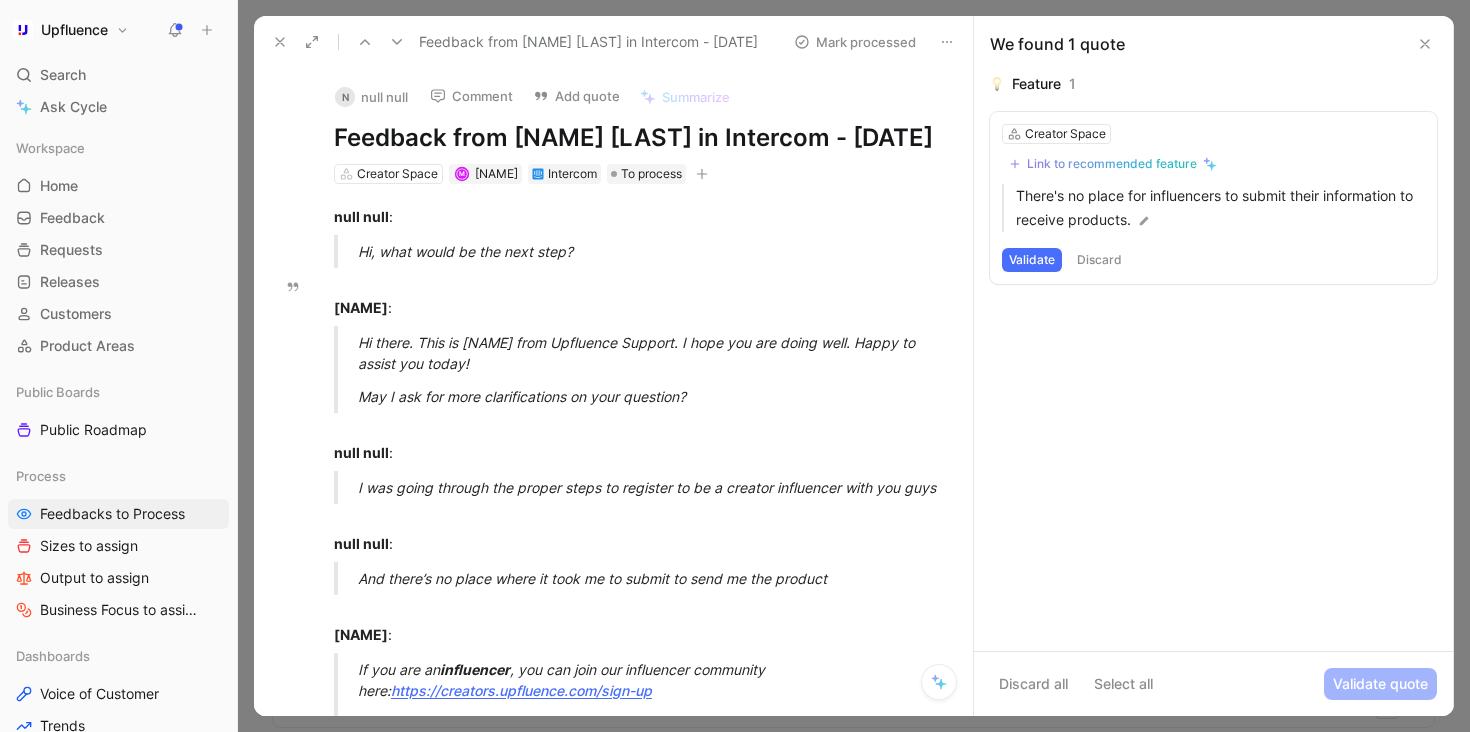 click on "Discard" at bounding box center [1099, 260] 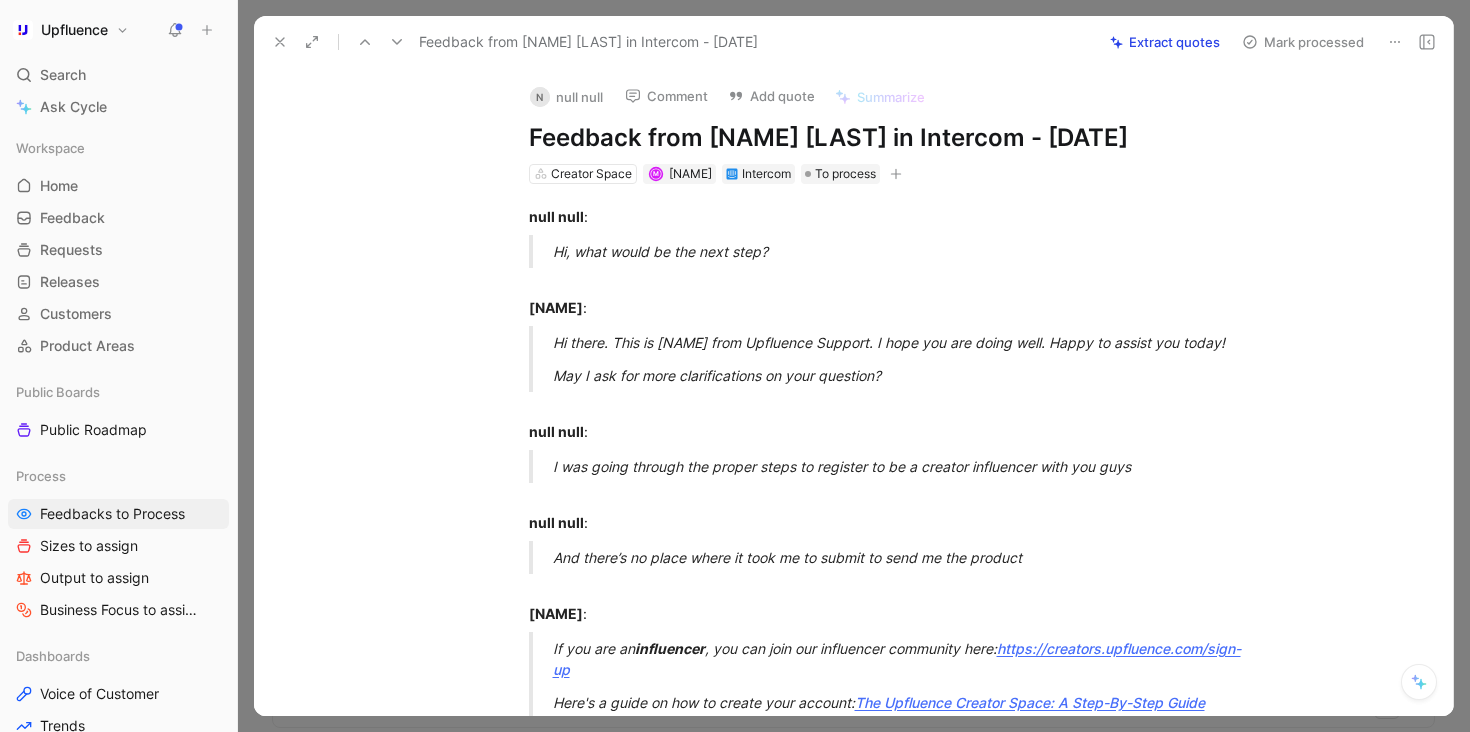 click on "Mark processed" at bounding box center [1303, 42] 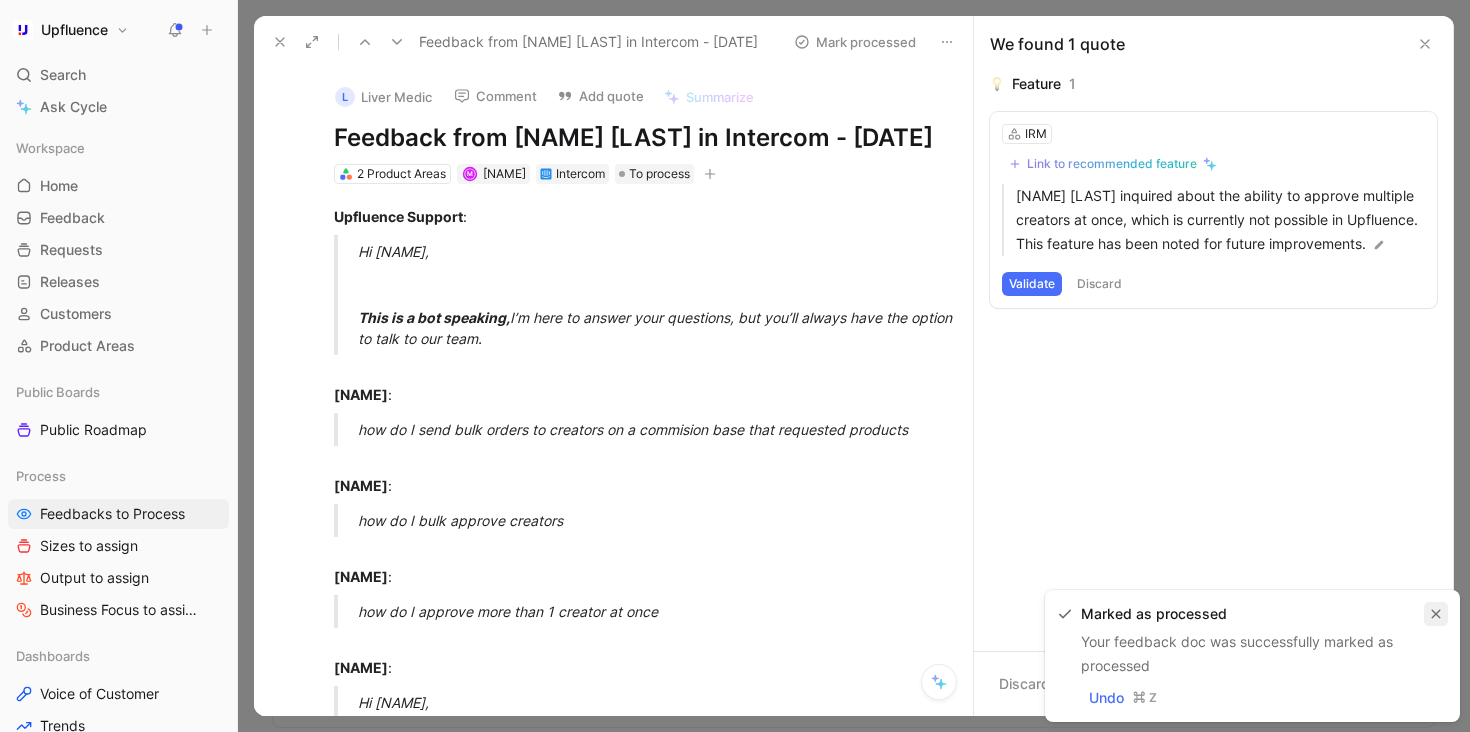 click 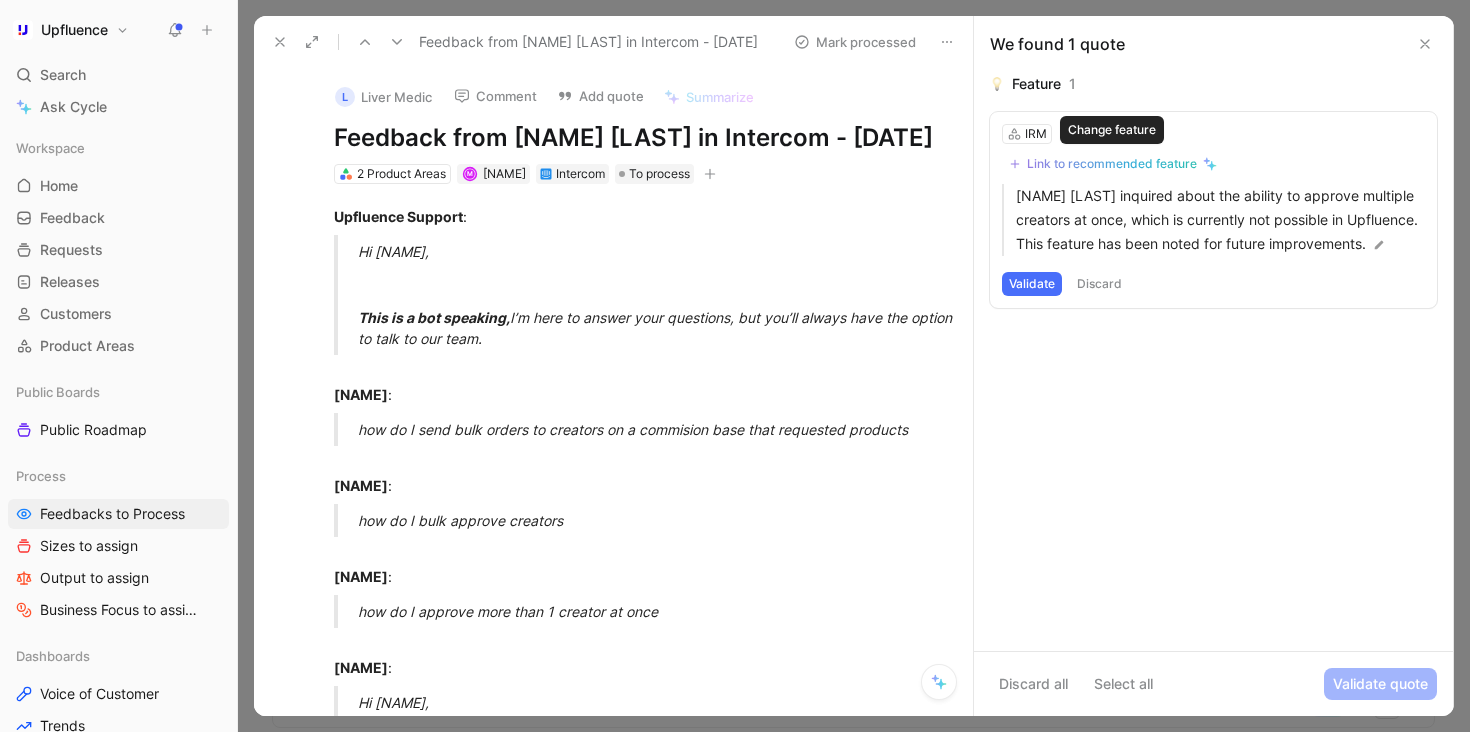 click on "Link to recommended feature" at bounding box center [1112, 164] 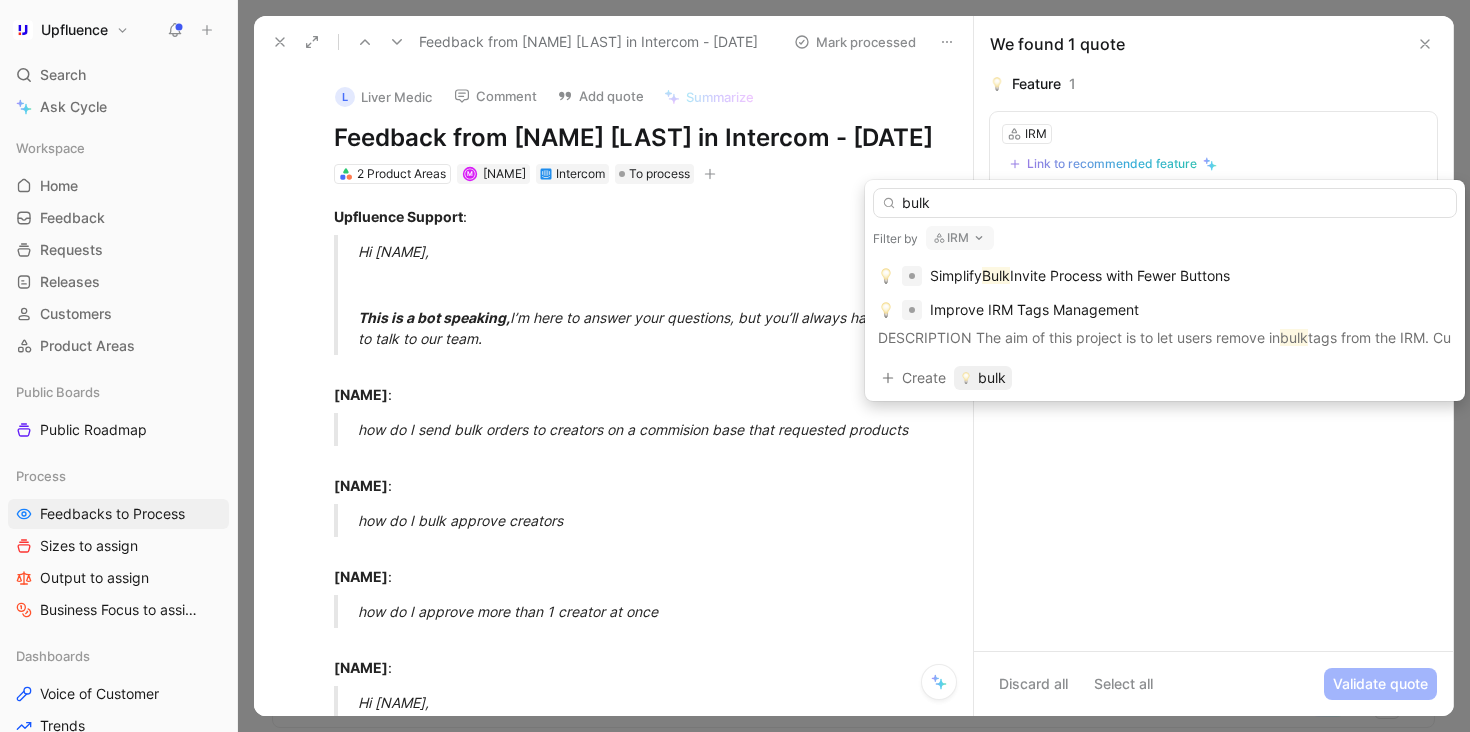type on "bulk" 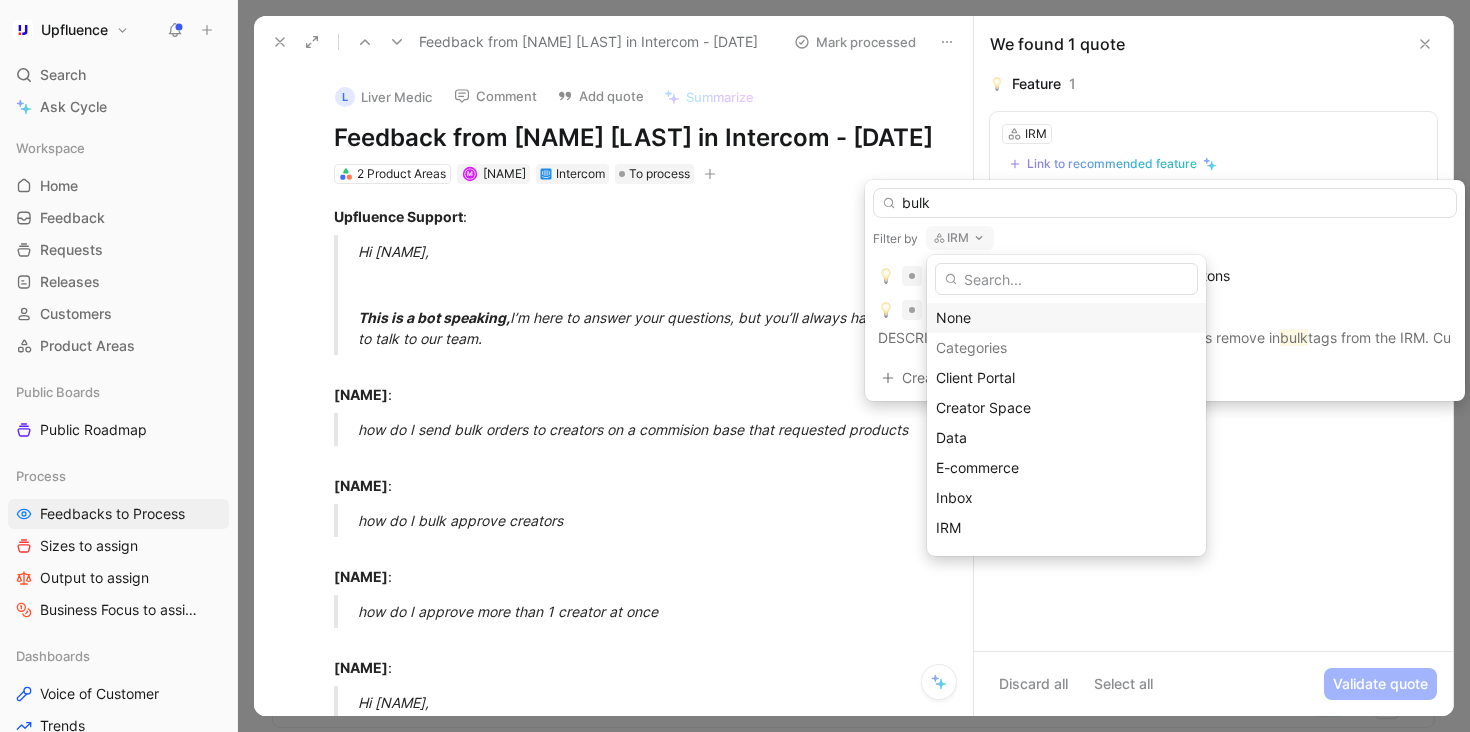 click on "None" at bounding box center (1066, 318) 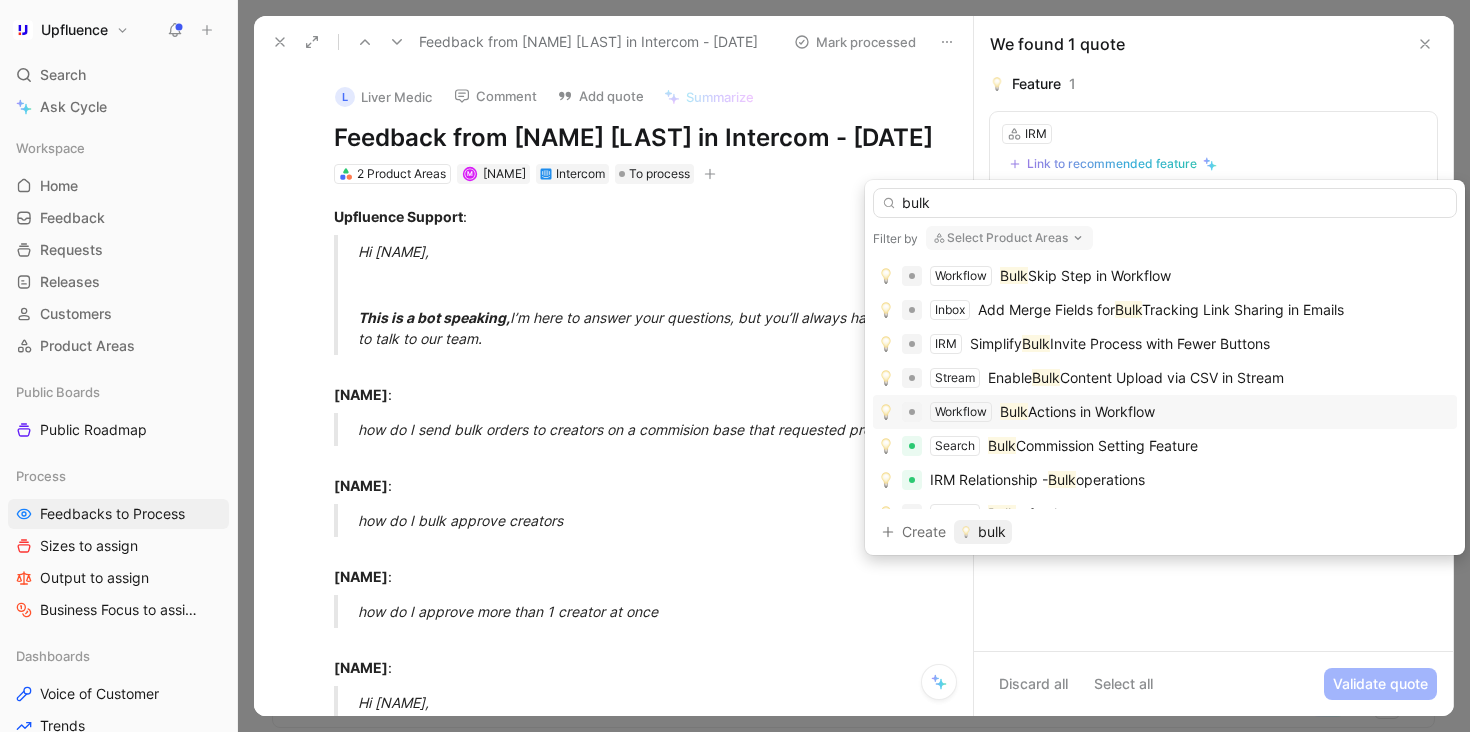 click on "Workflow Bulk  Actions in Workflow" at bounding box center (1165, 412) 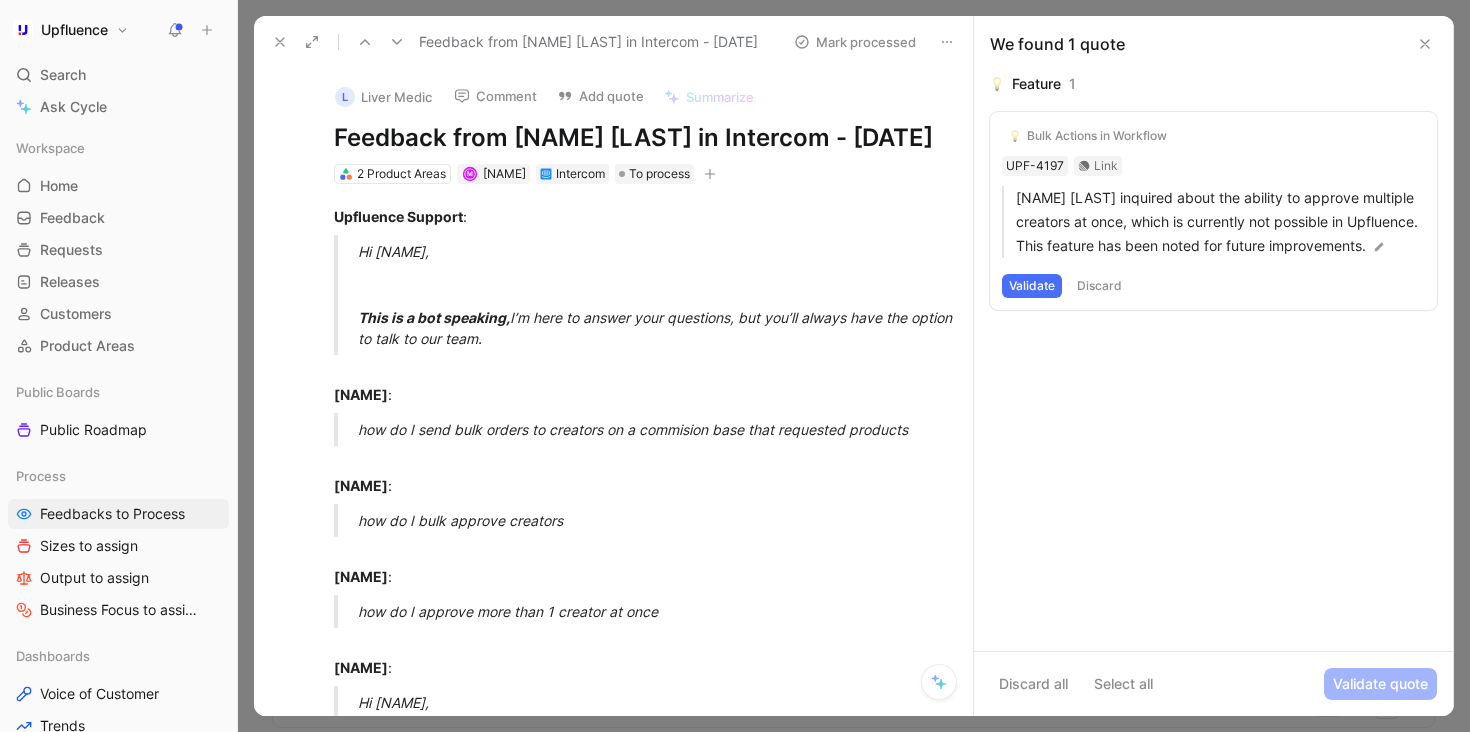 click on "Validate" at bounding box center [1032, 286] 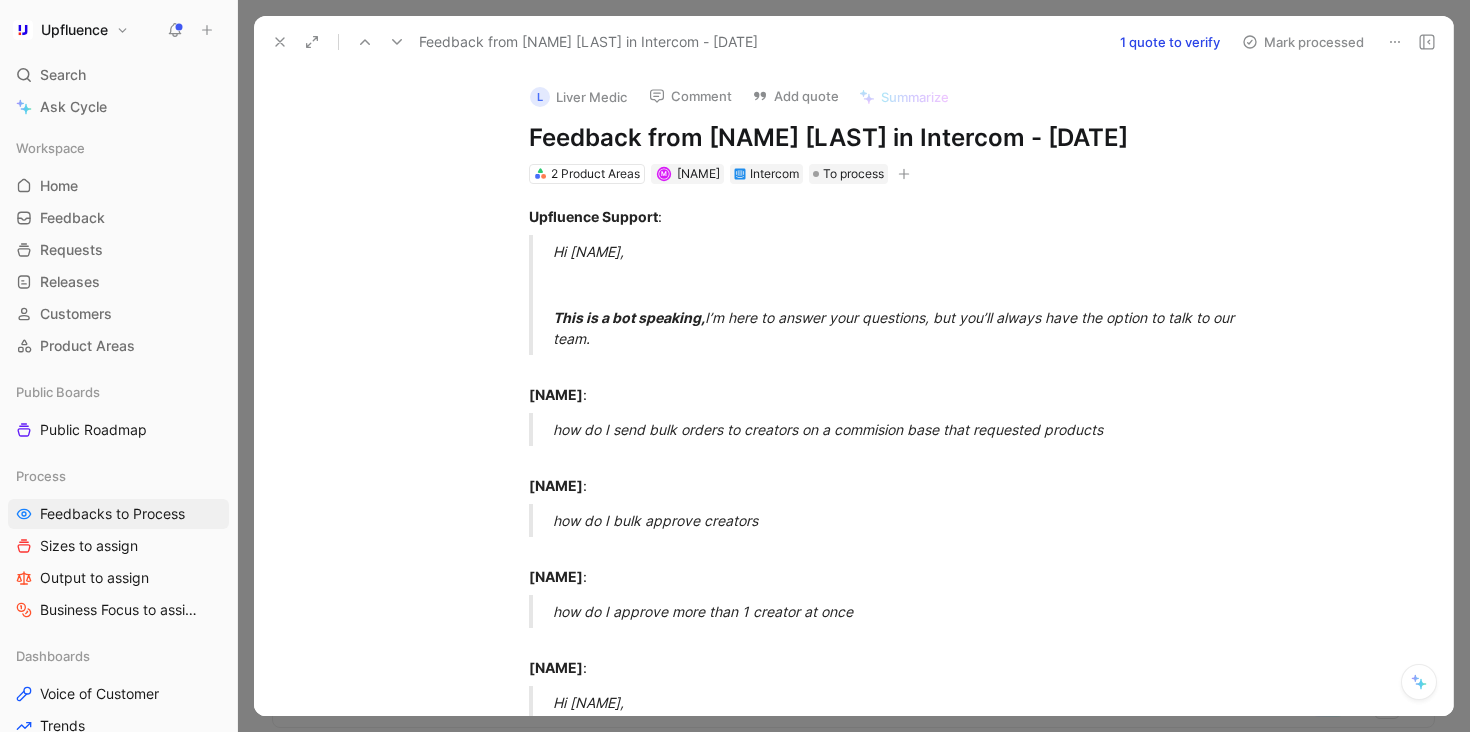 click on "1 quote to verify" at bounding box center (1170, 42) 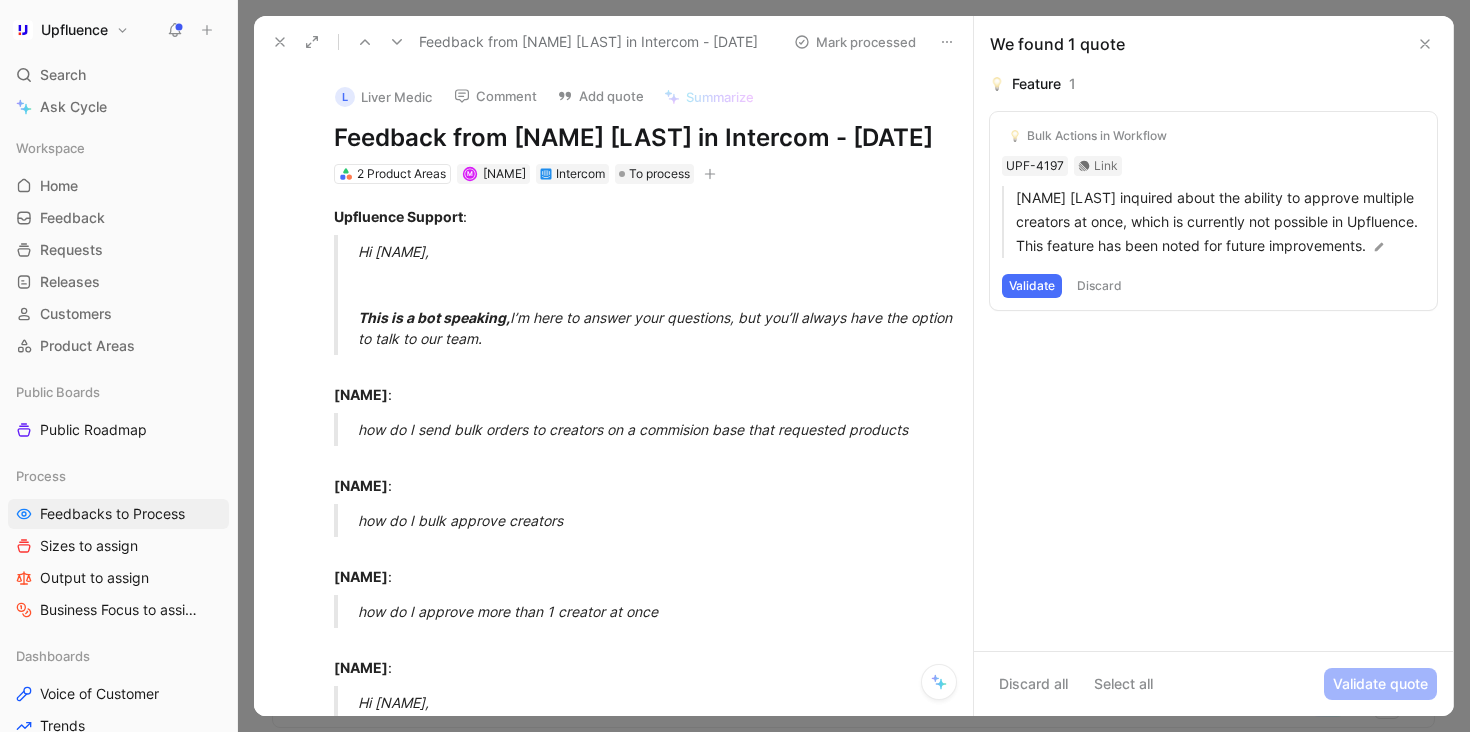 click on "Validate" at bounding box center [1032, 286] 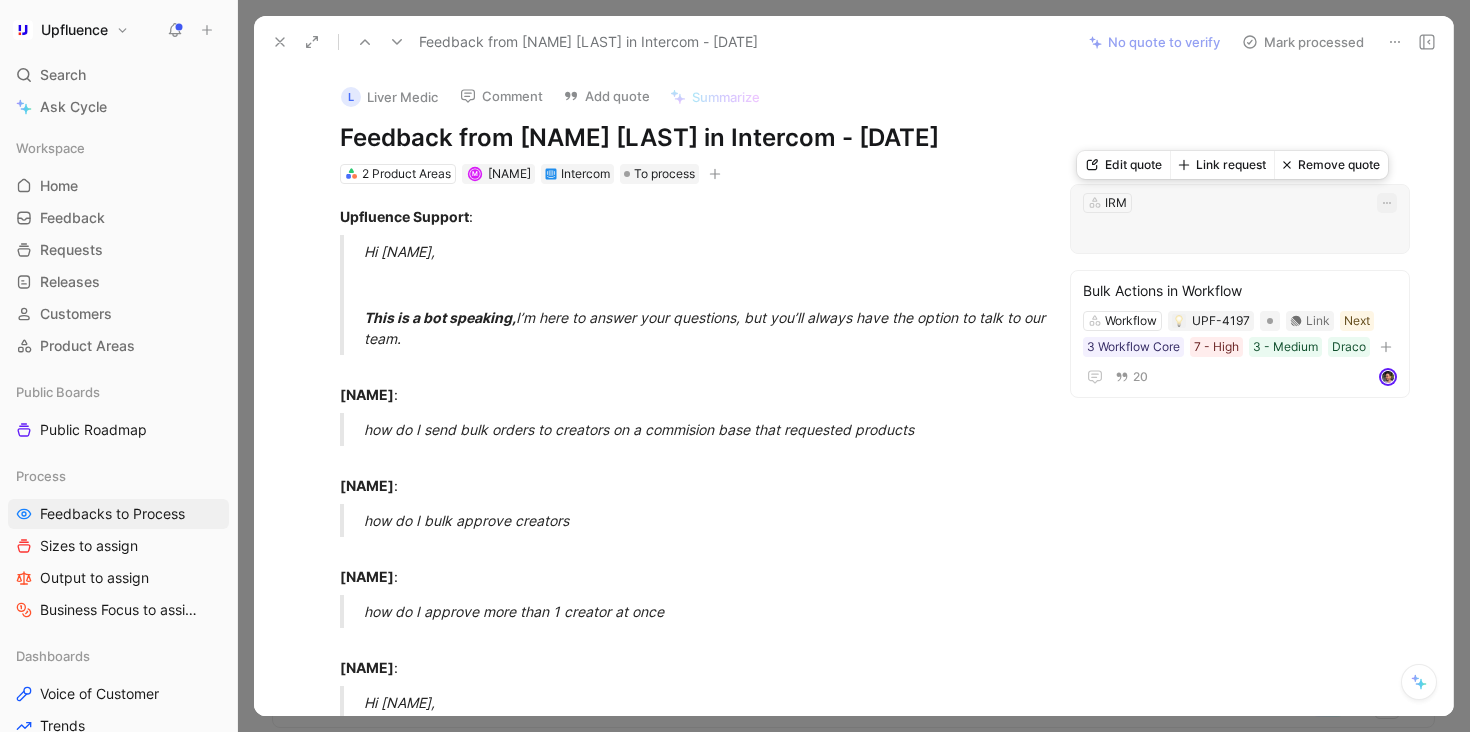click at bounding box center (1387, 203) 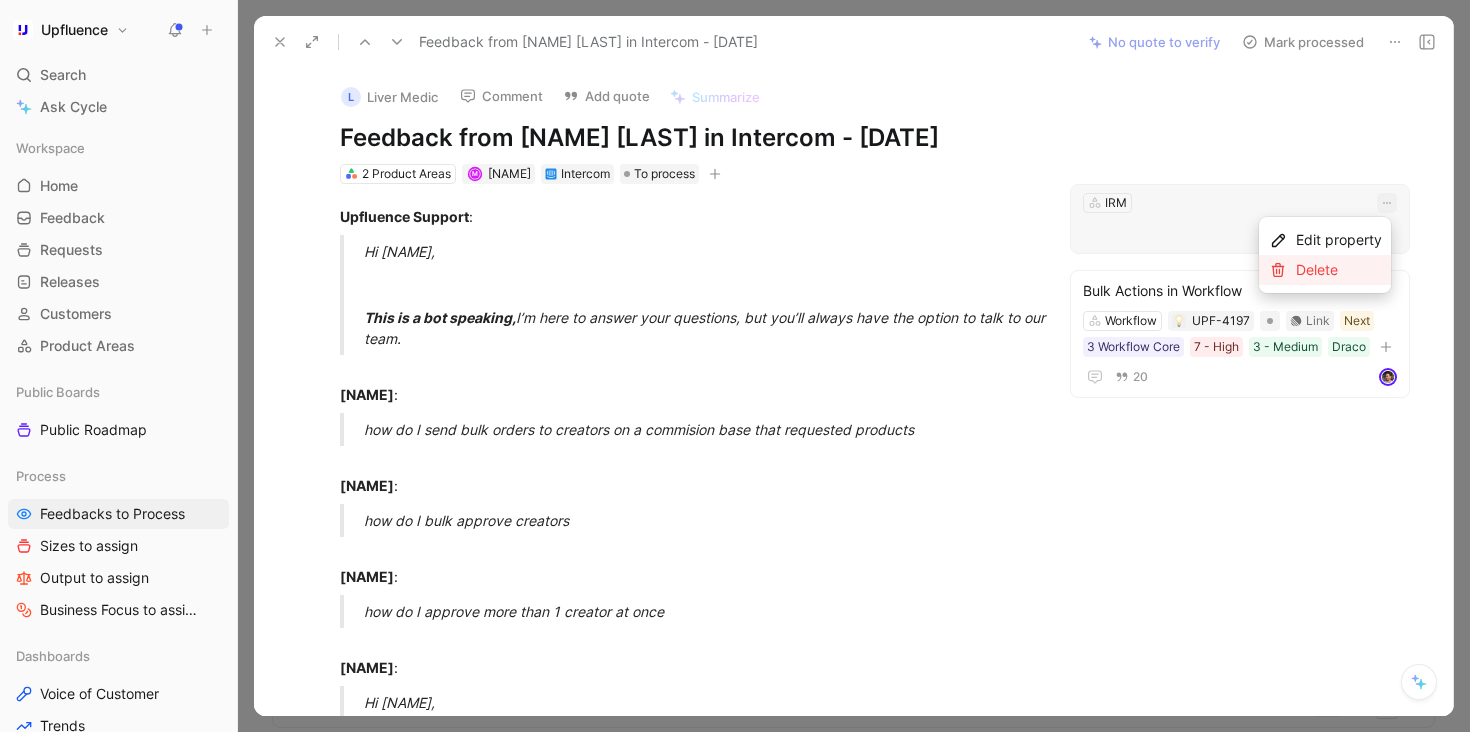 click on "Delete" at bounding box center (1339, 270) 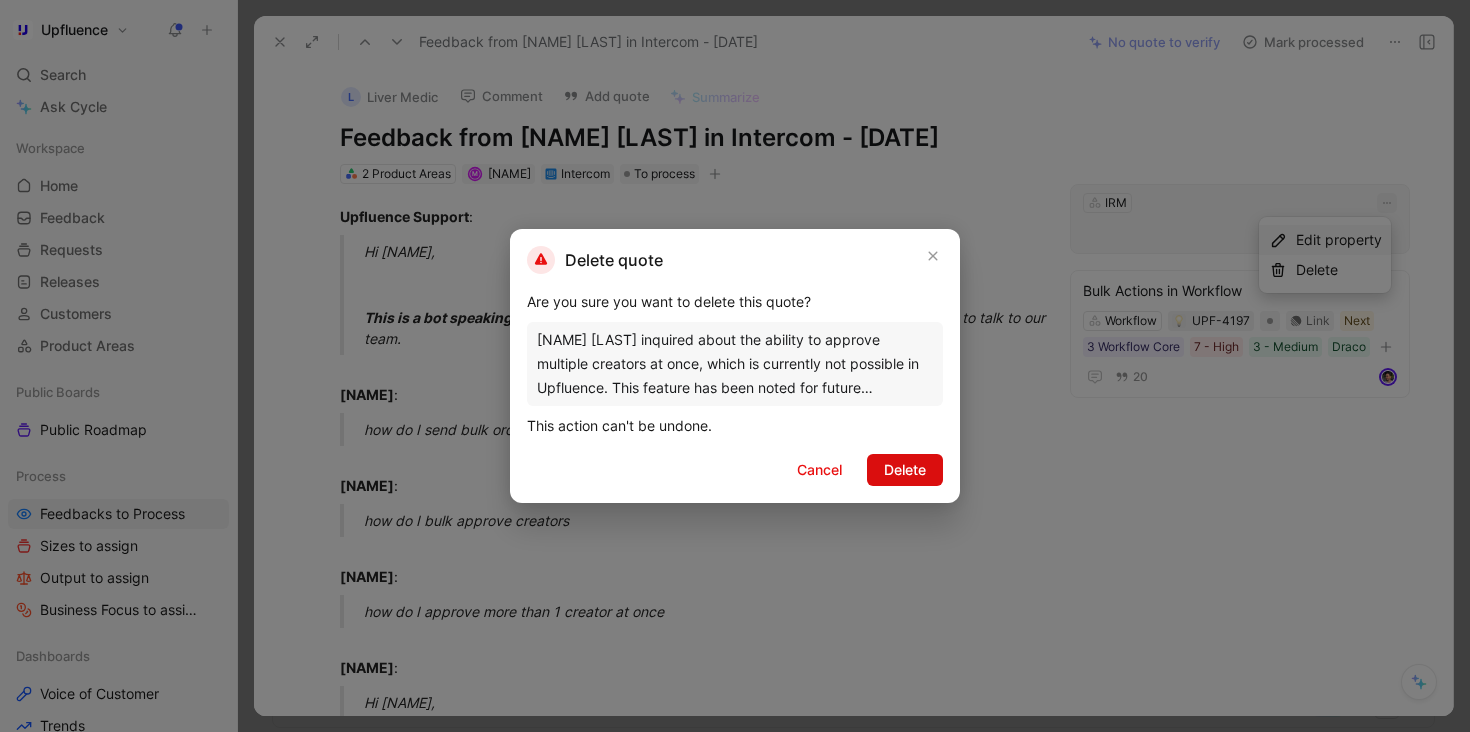 click on "Delete" at bounding box center (905, 470) 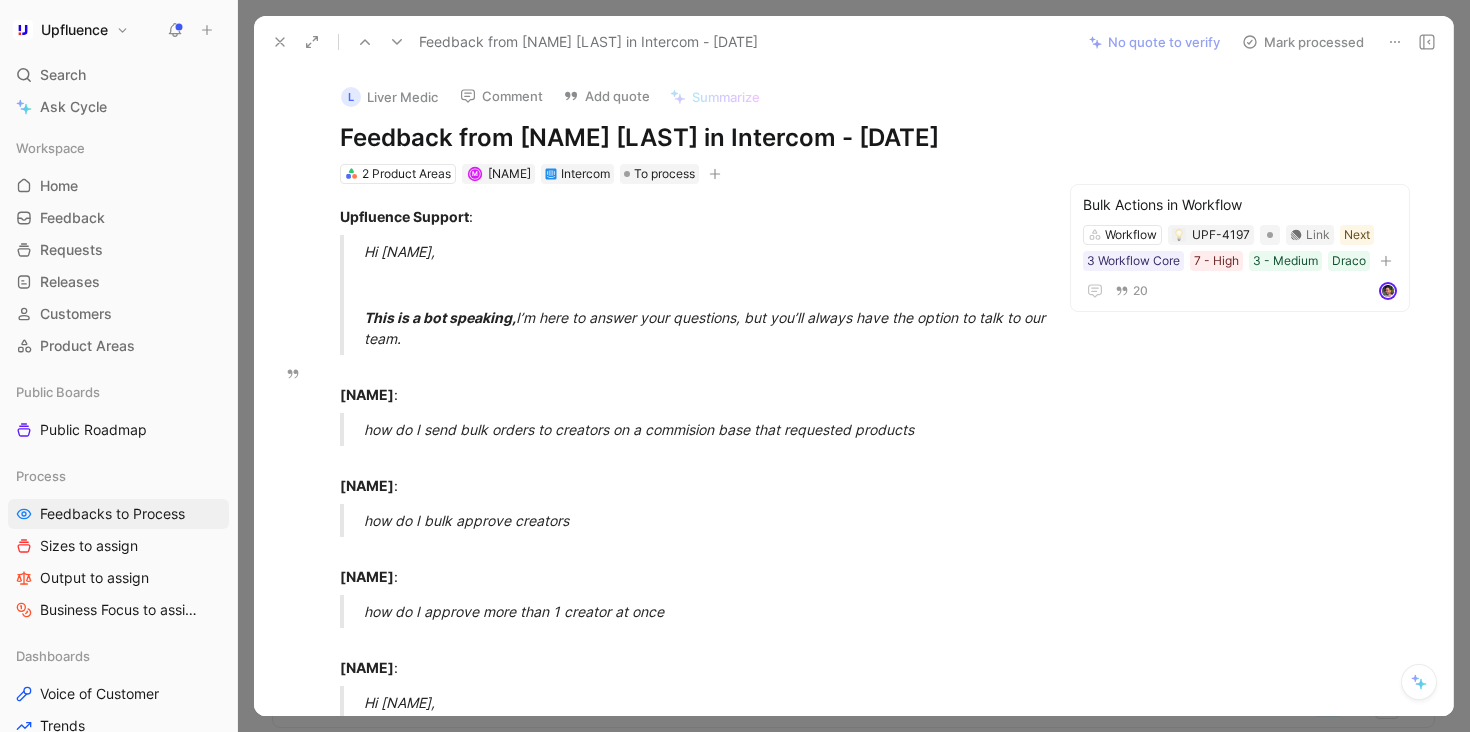 click on "Mark processed" at bounding box center [1303, 42] 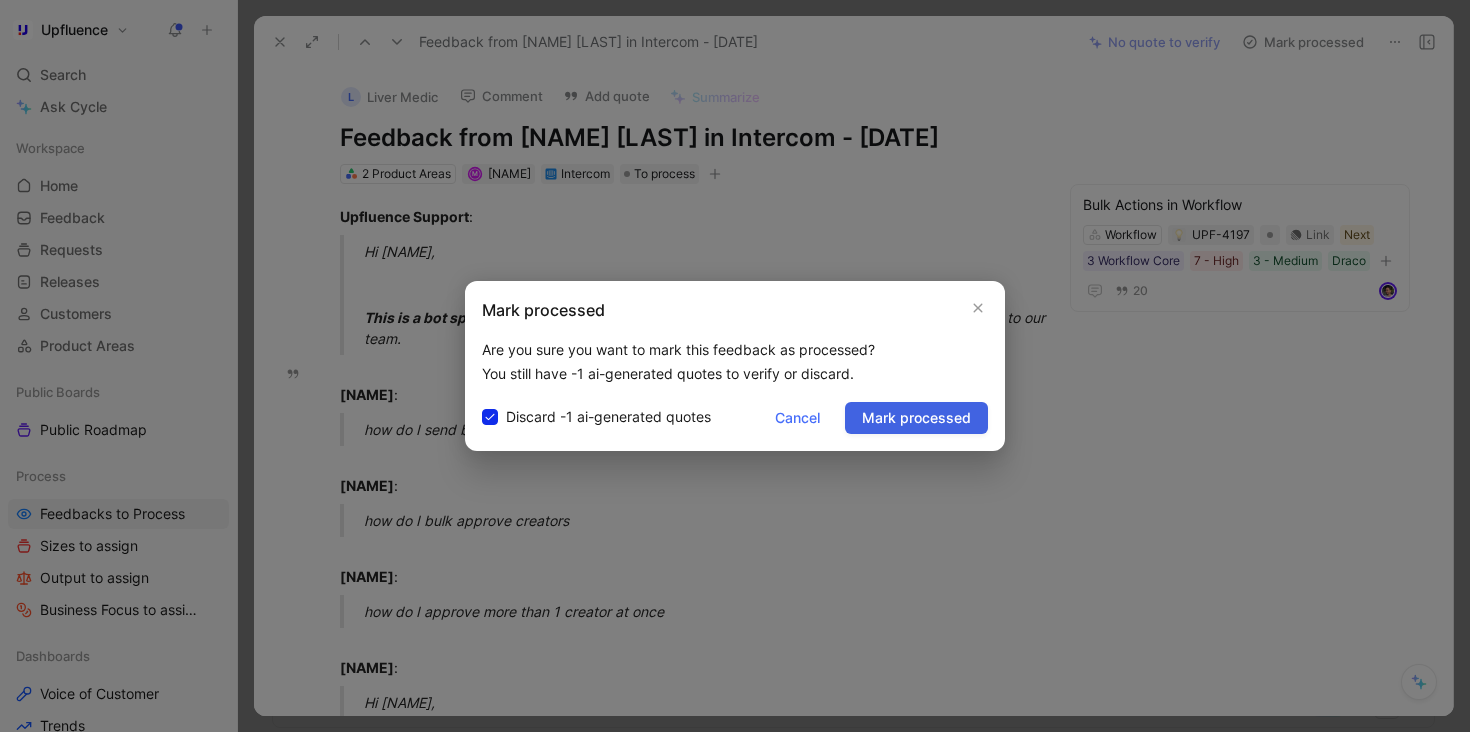 click on "Mark processed" at bounding box center [916, 418] 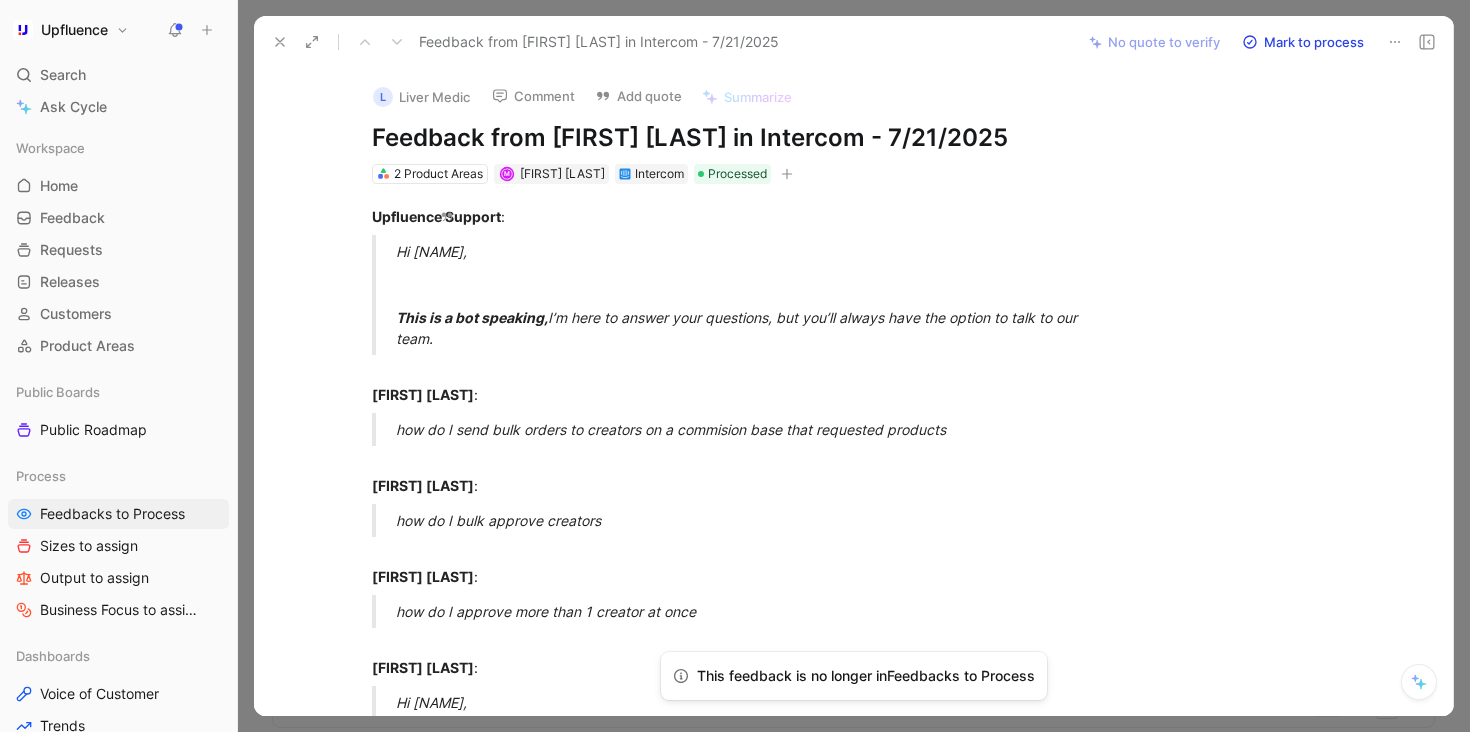 scroll, scrollTop: 0, scrollLeft: 0, axis: both 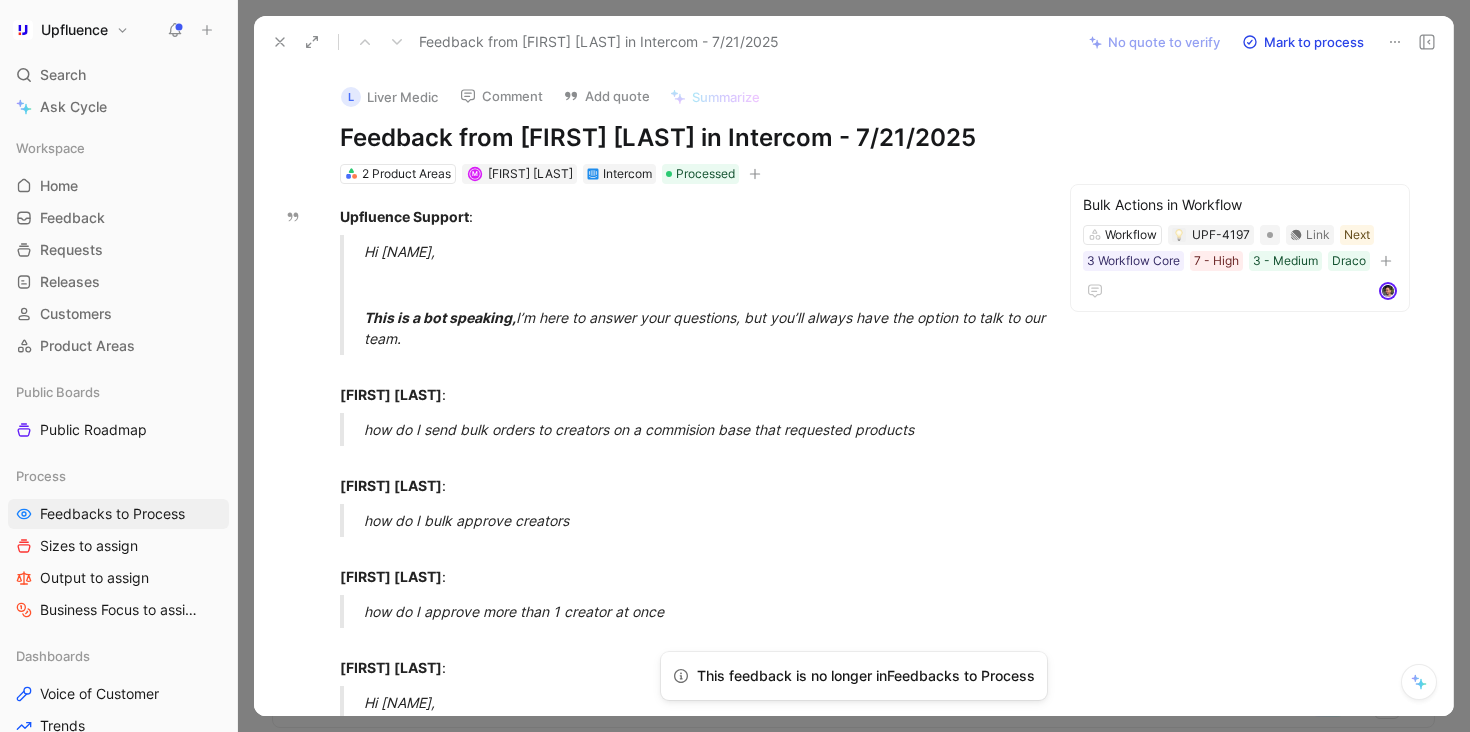 click on "Mark to process" at bounding box center (1303, 42) 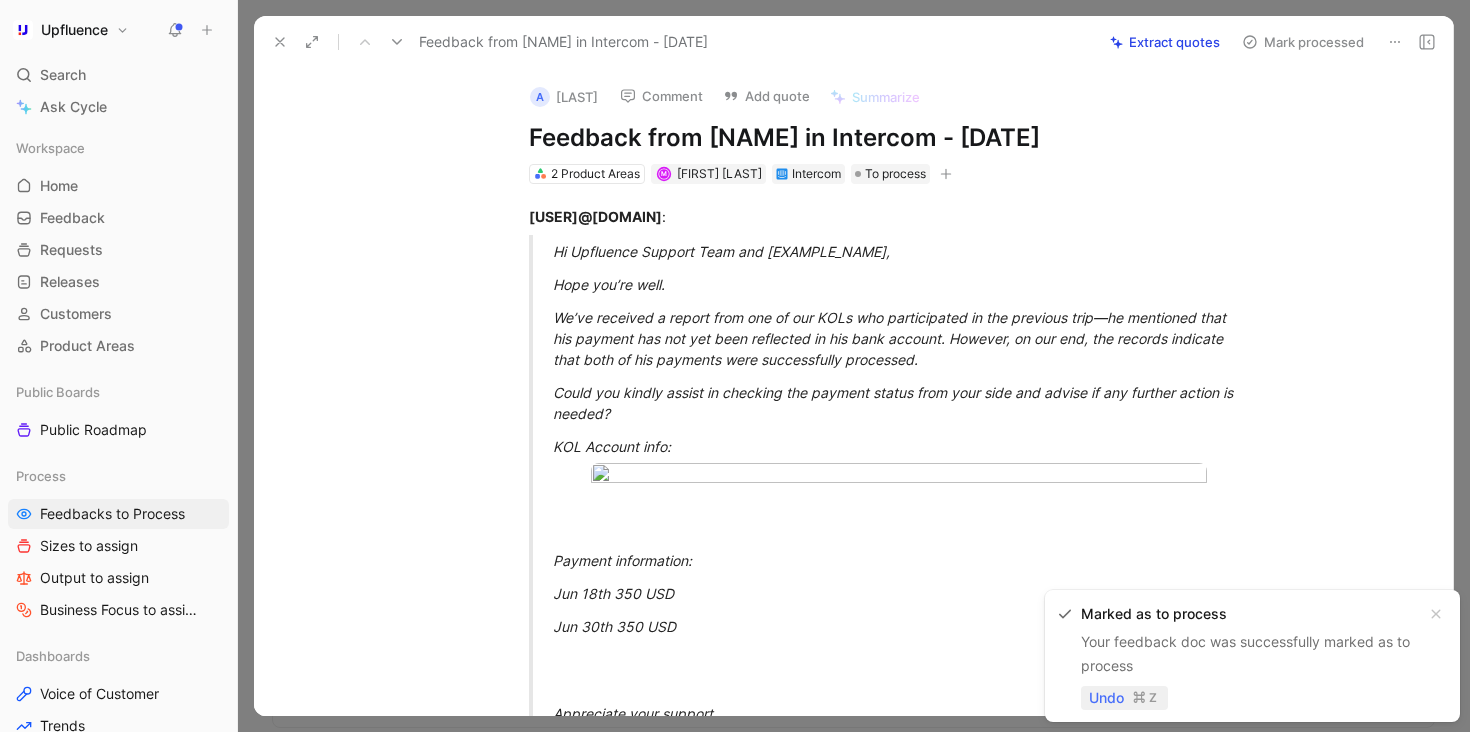 click on "Undo" at bounding box center [1106, 698] 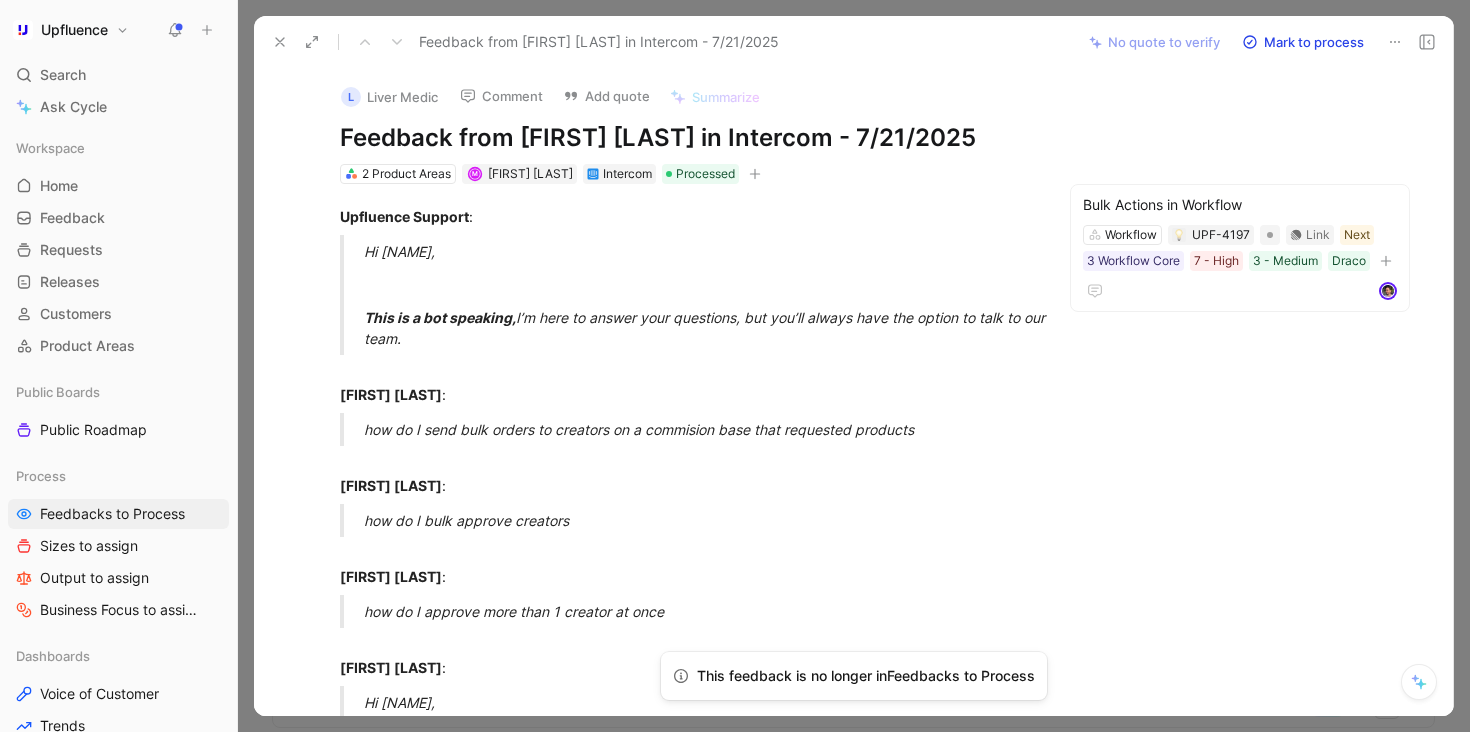 click at bounding box center [280, 42] 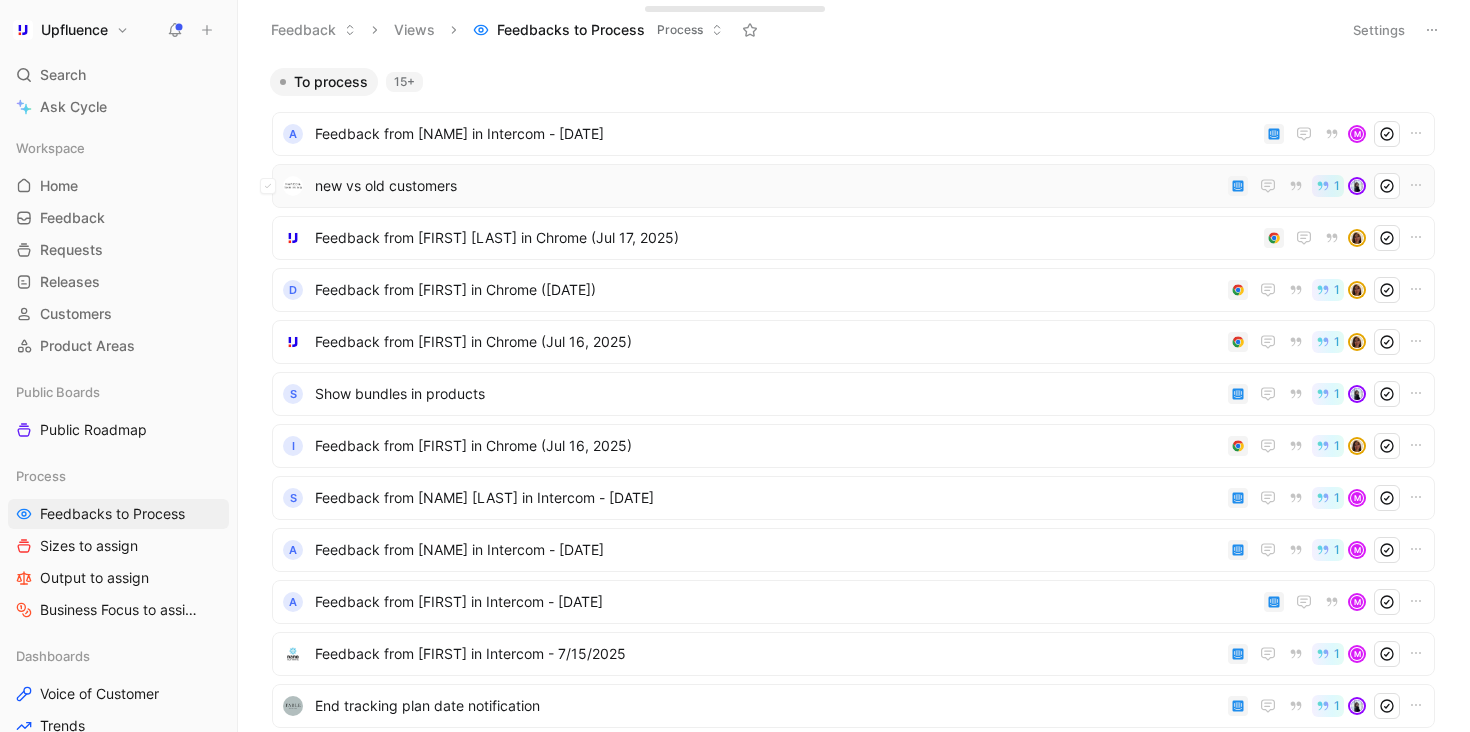 click on "new vs old customers" at bounding box center [767, 186] 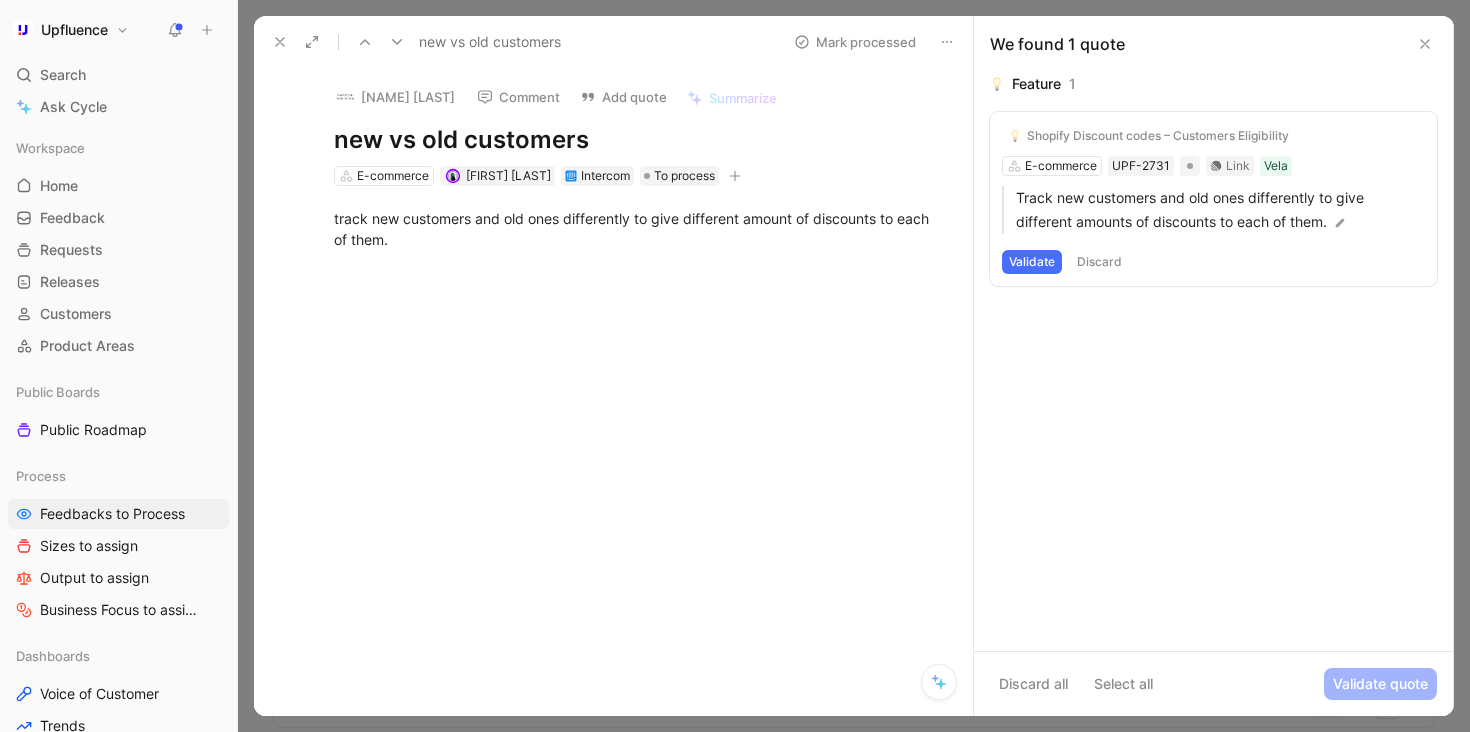 click on "Validate" at bounding box center [1032, 262] 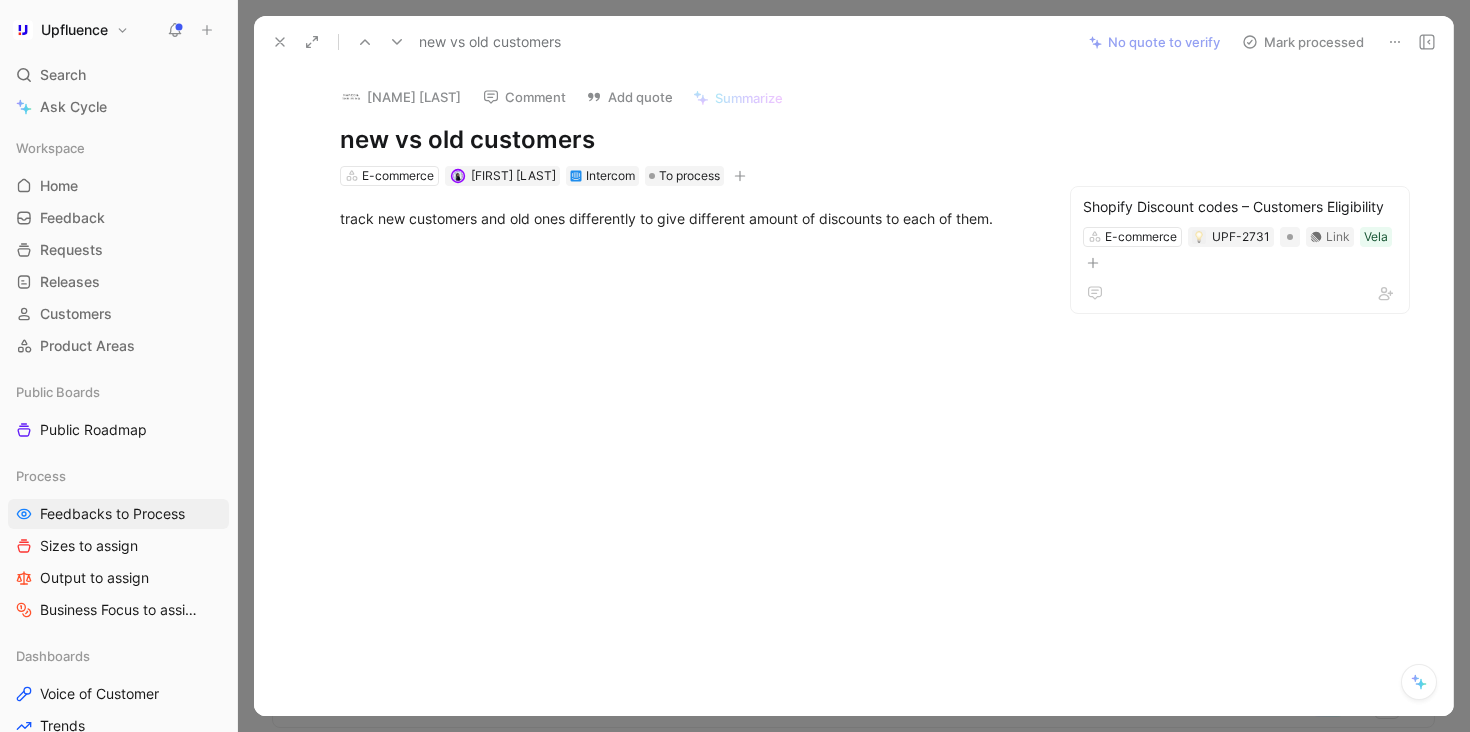click on "Mark processed" at bounding box center (1303, 42) 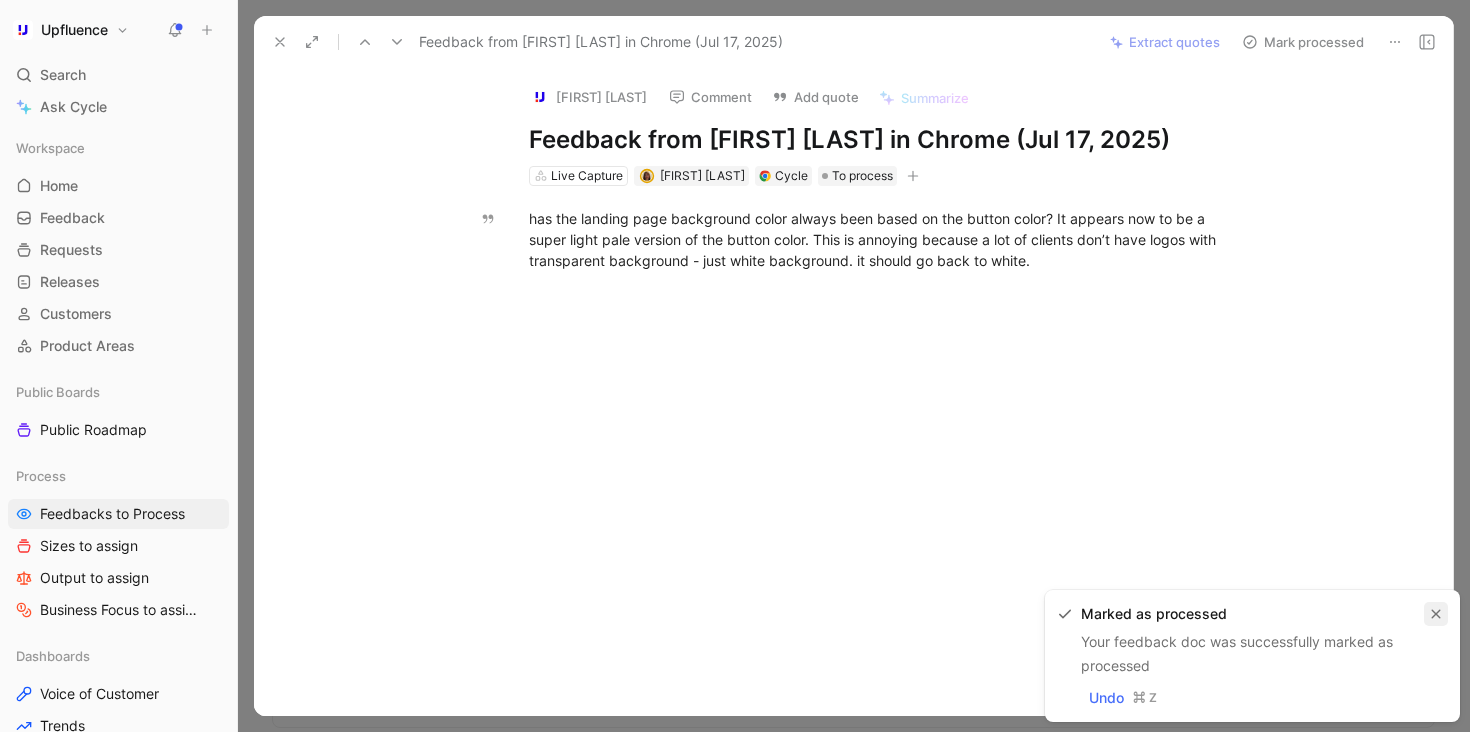 click 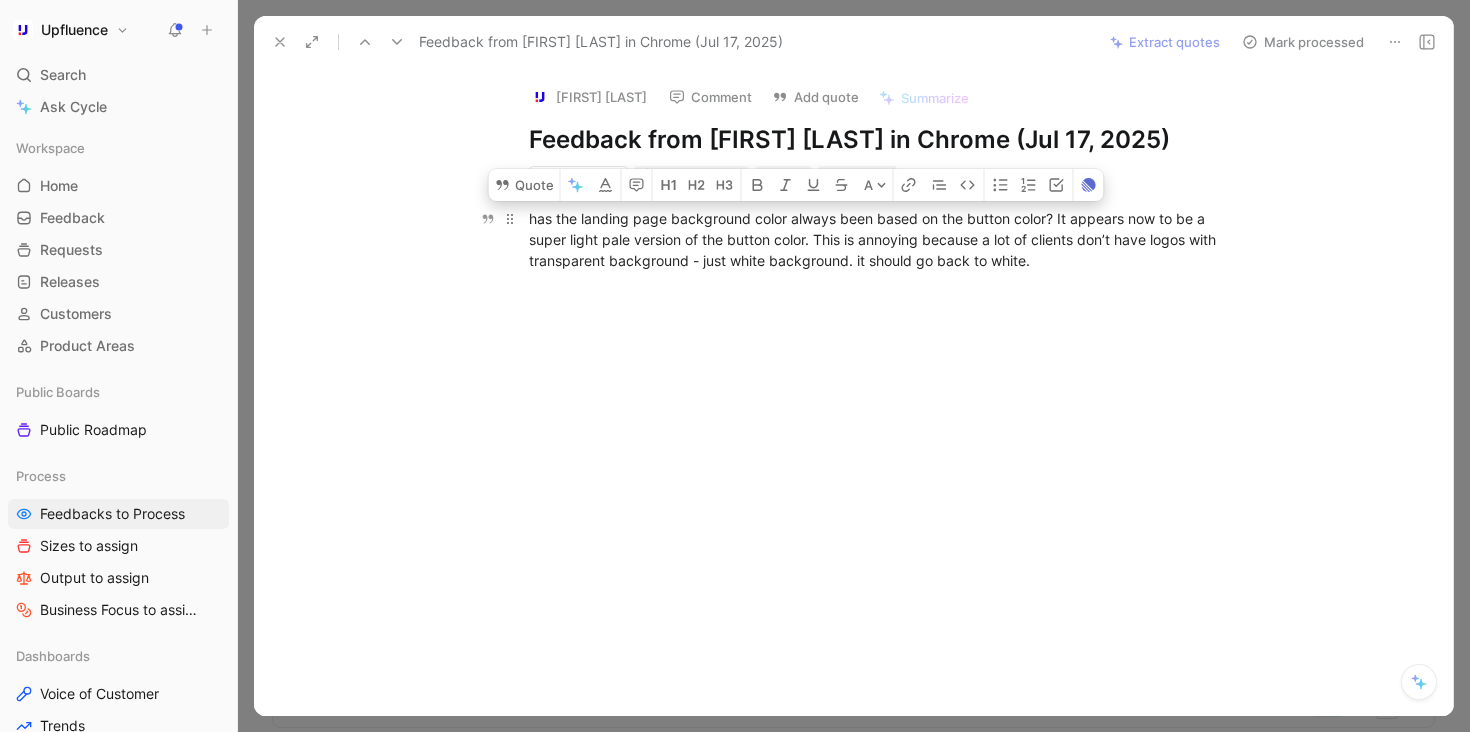drag, startPoint x: 1086, startPoint y: 267, endPoint x: 522, endPoint y: 215, distance: 566.3921 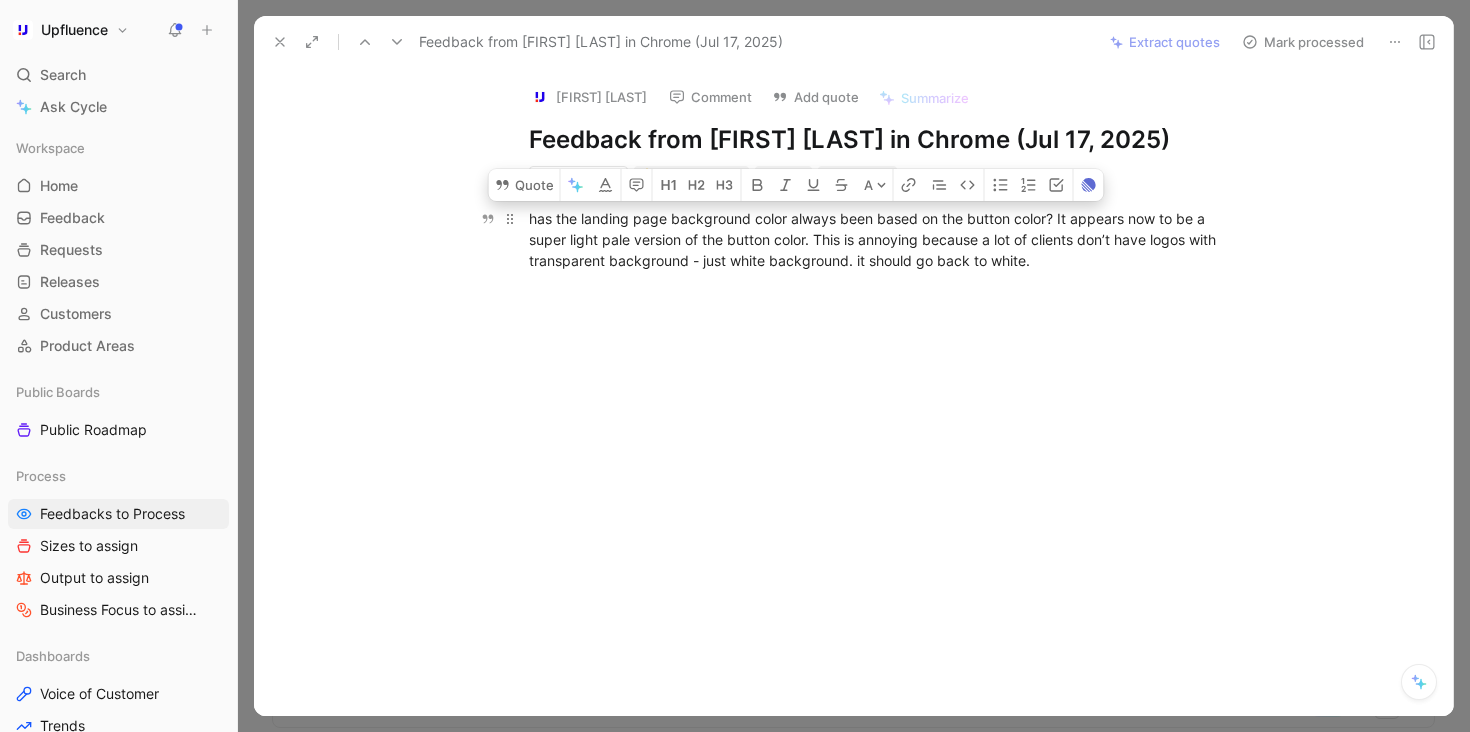 click on "has the landing page background color always been based on the button color? It appears now to be a super light pale version of the button color. This is annoying because a lot of clients don’t have logos with transparent background - just white background. it should go back to white." at bounding box center (875, 239) 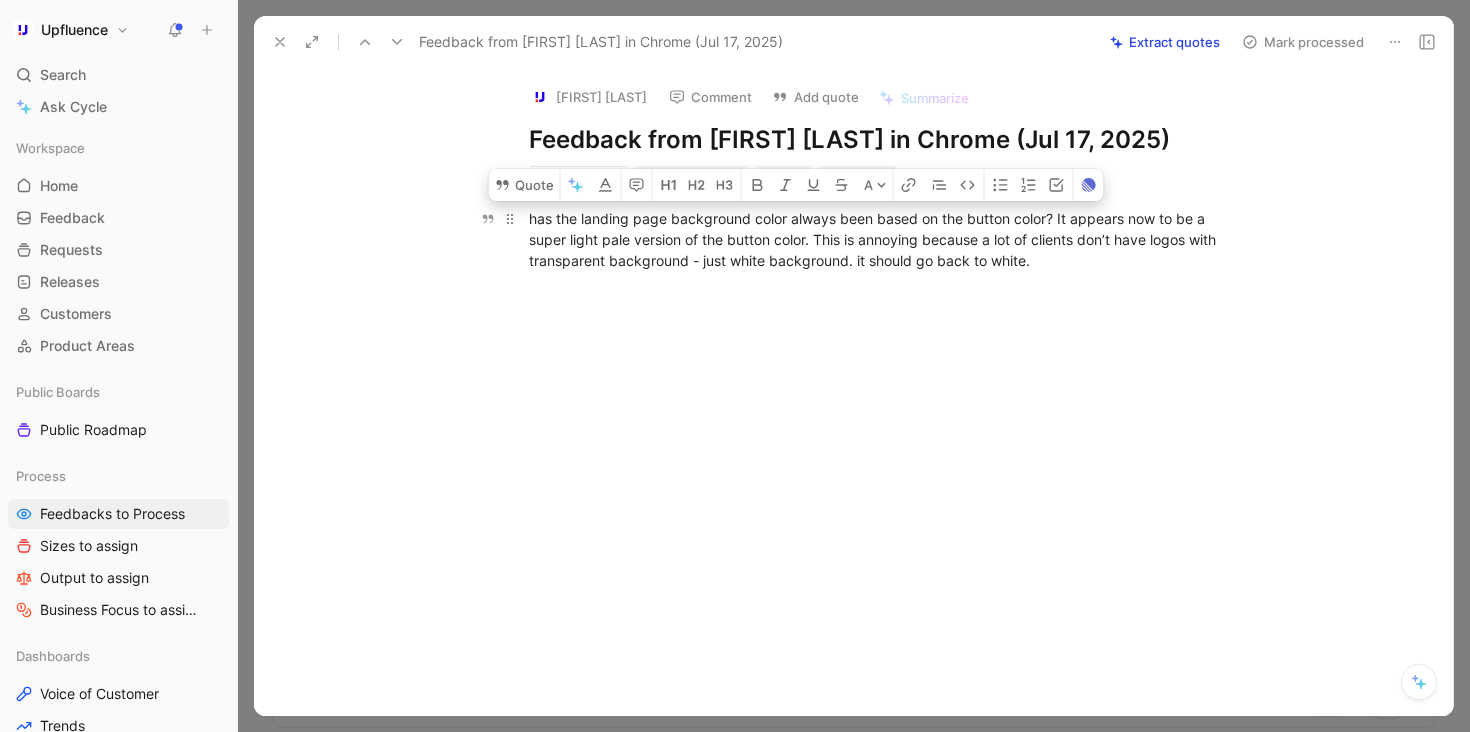 click on "has the landing page background color always been based on the button color? It appears now to be a super light pale version of the button color. This is annoying because a lot of clients don’t have logos with transparent background - just white background. it should go back to white." at bounding box center [875, 239] 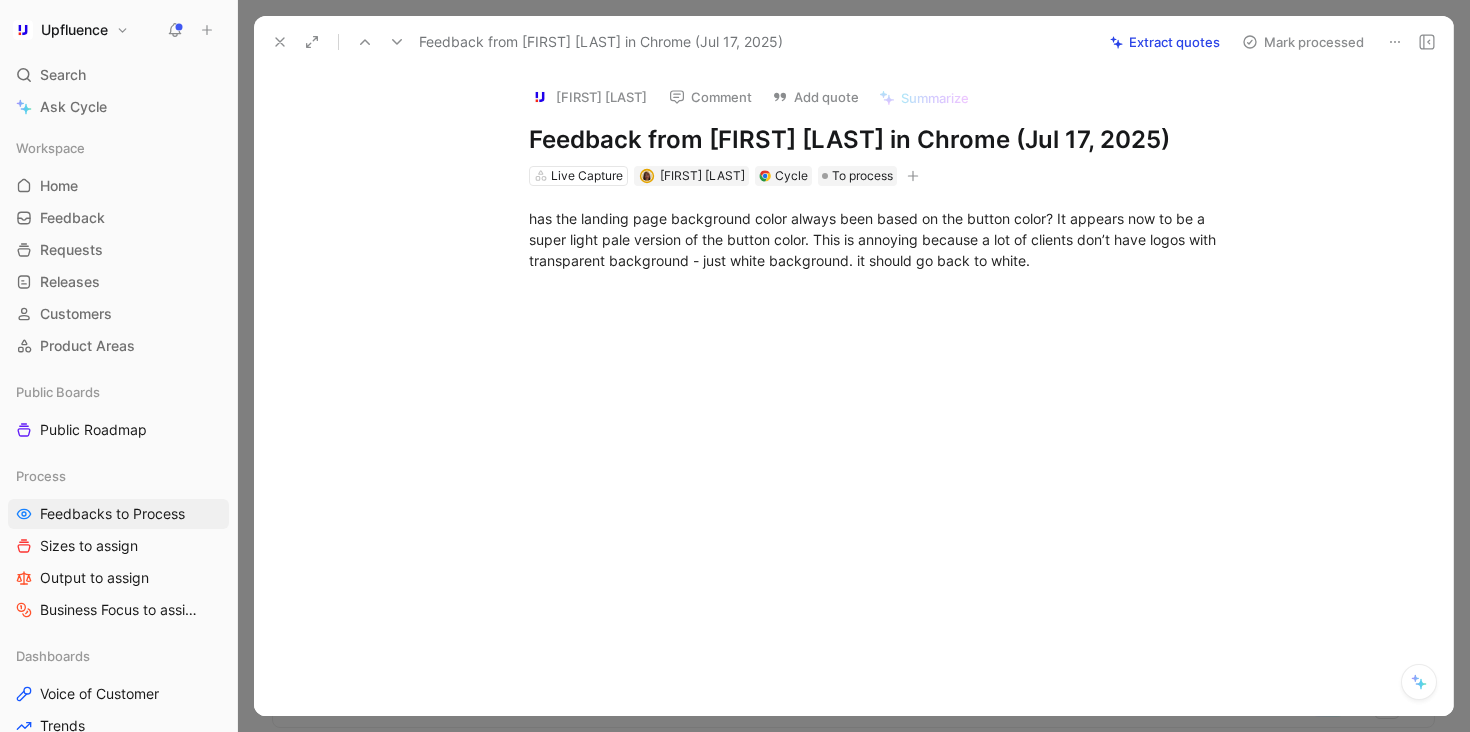 click on "Comment" at bounding box center (710, 97) 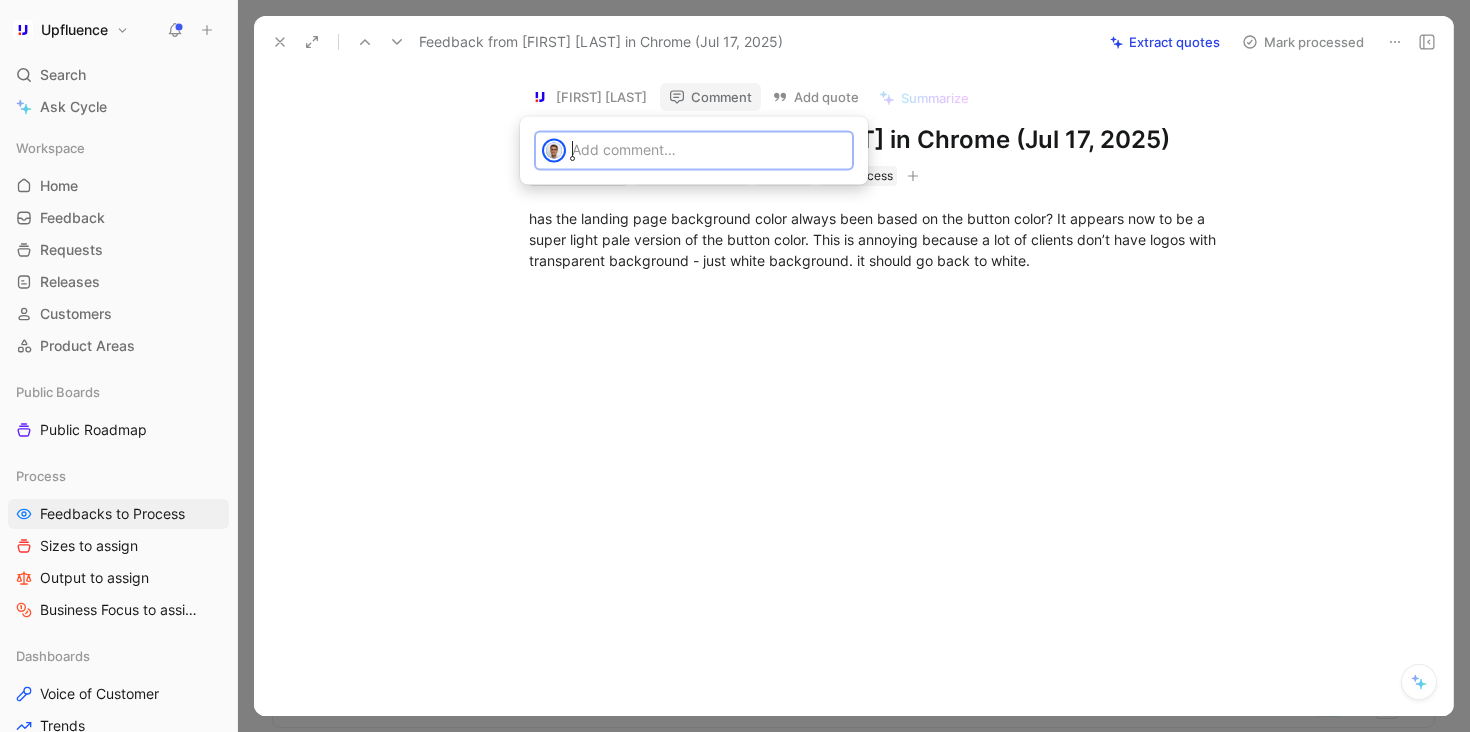 type 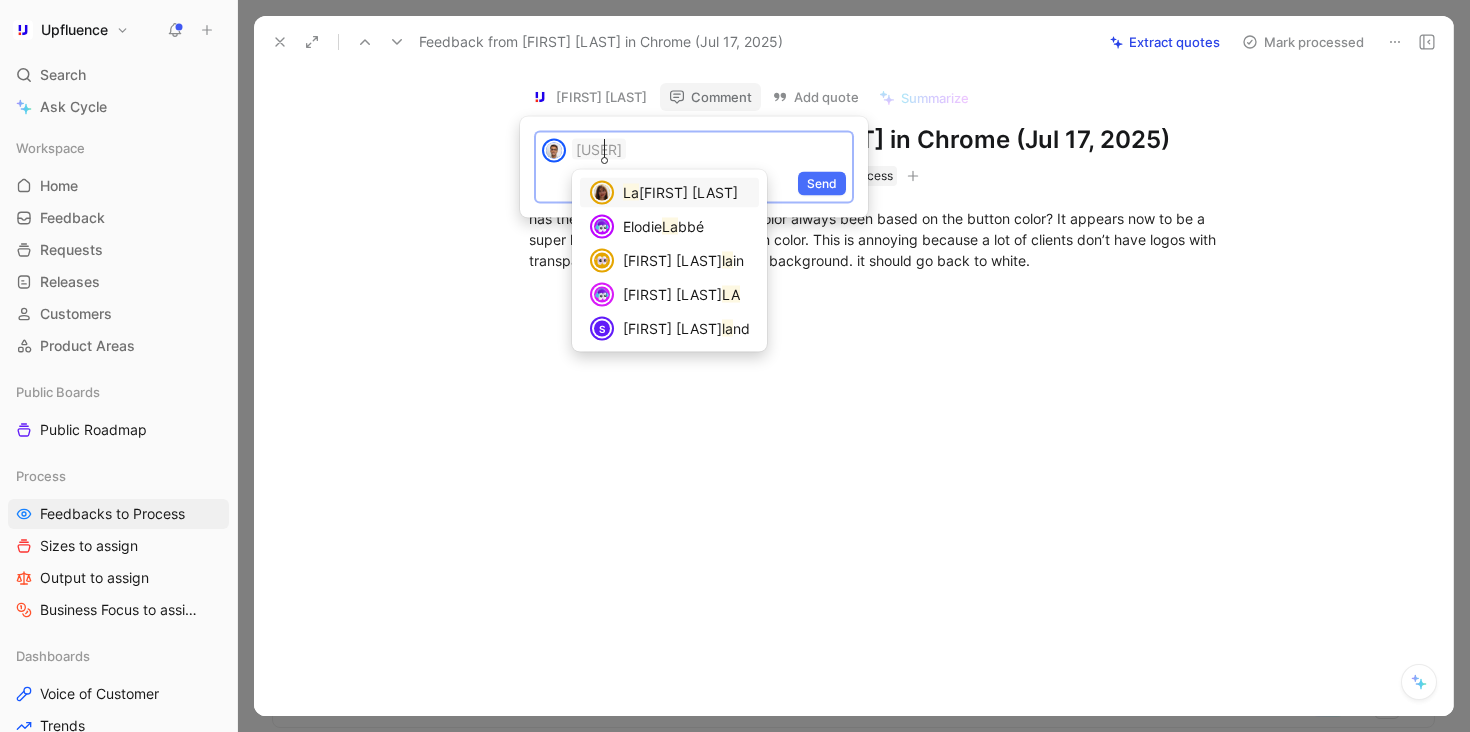 click on "[FIRST] [LAST]" at bounding box center [688, 192] 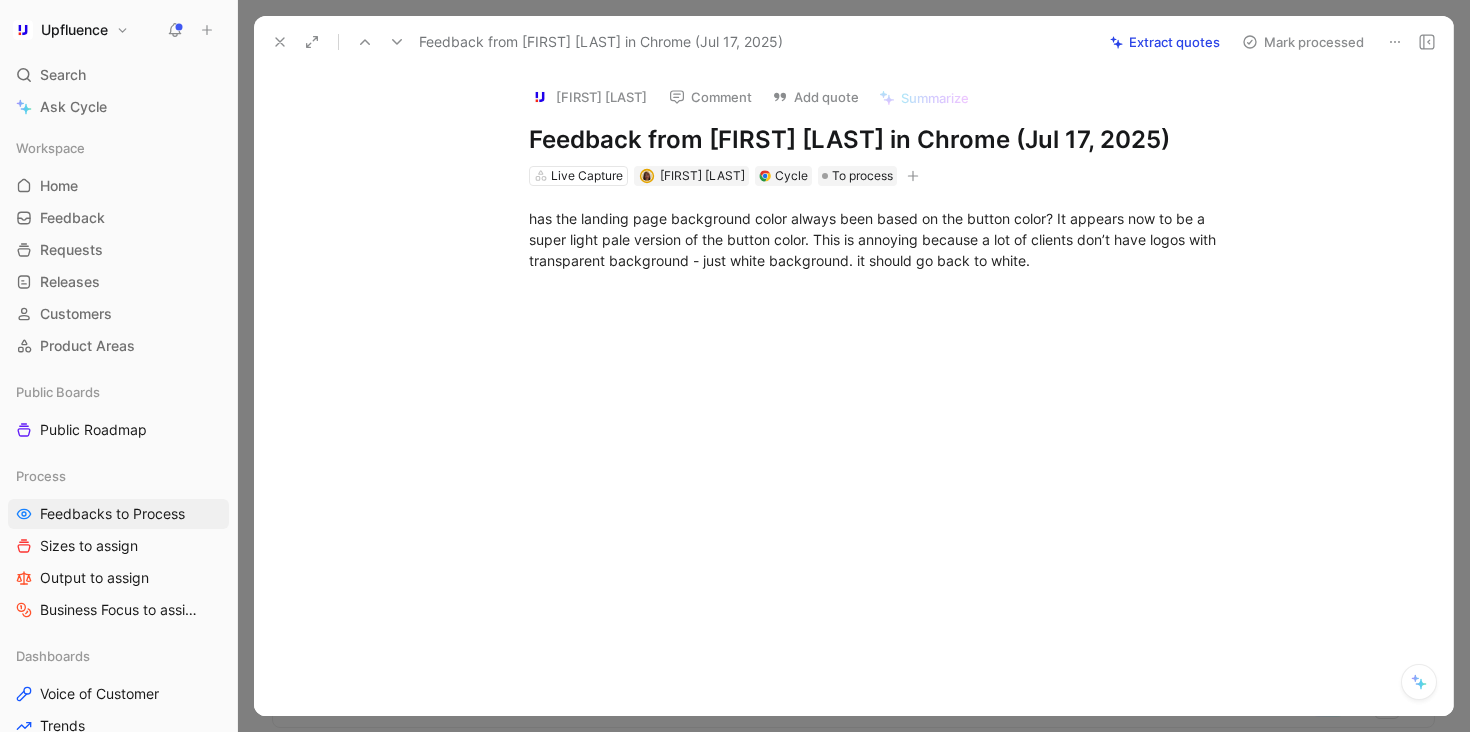 click 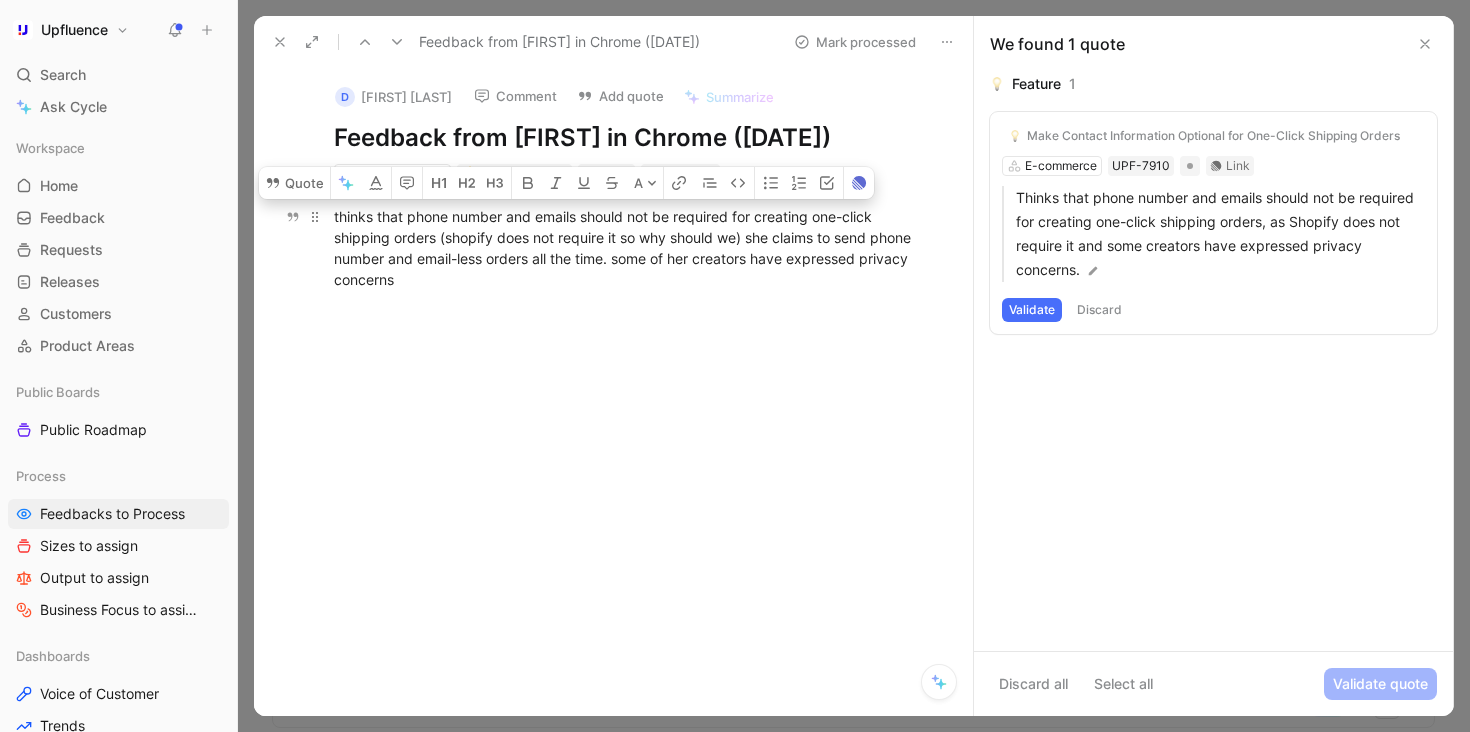 drag, startPoint x: 797, startPoint y: 310, endPoint x: 337, endPoint y: 232, distance: 466.5662 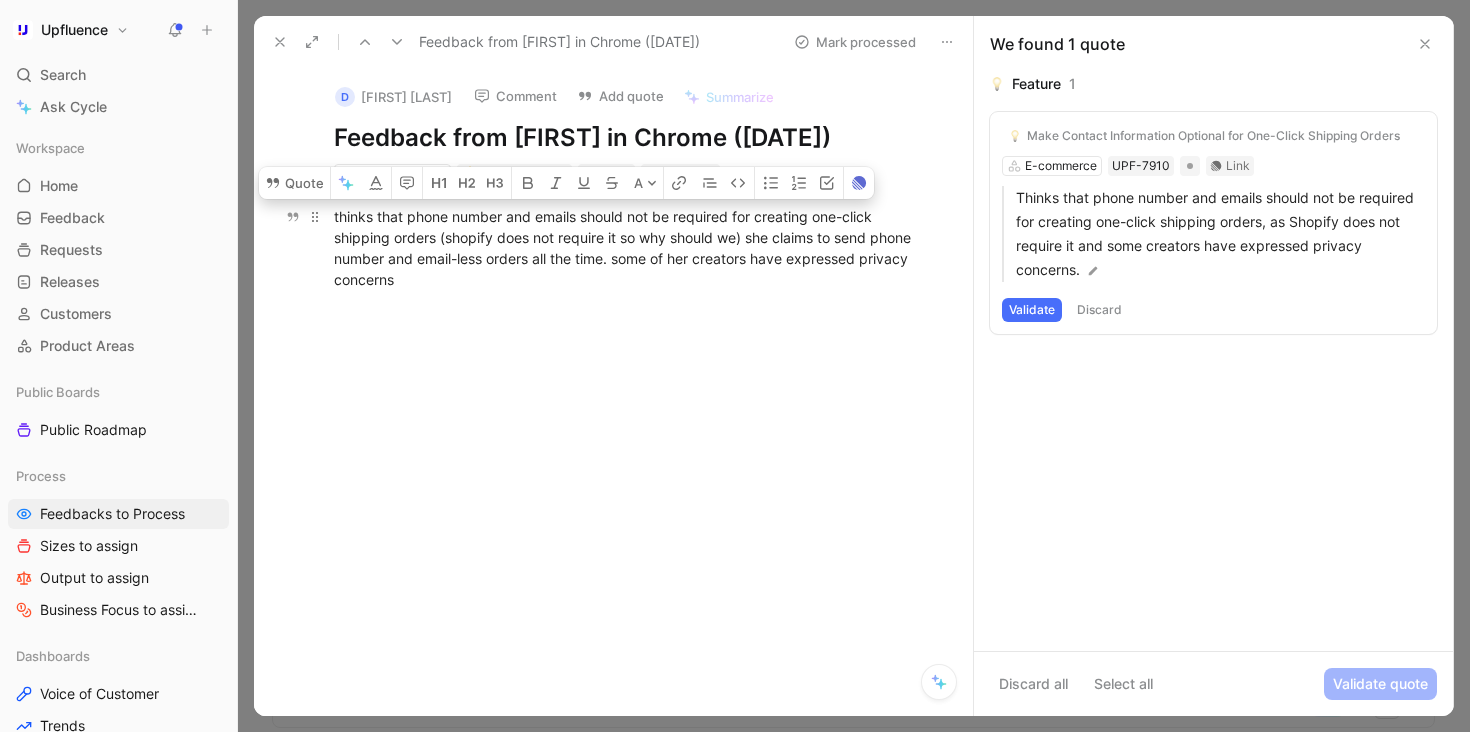 click on "thinks that phone number and emails should not be required for creating one-click shipping orders (shopify does not require it so why should we) she claims to send phone number and email-less orders all the time. some of her creators have expressed privacy concerns" at bounding box center [634, 248] 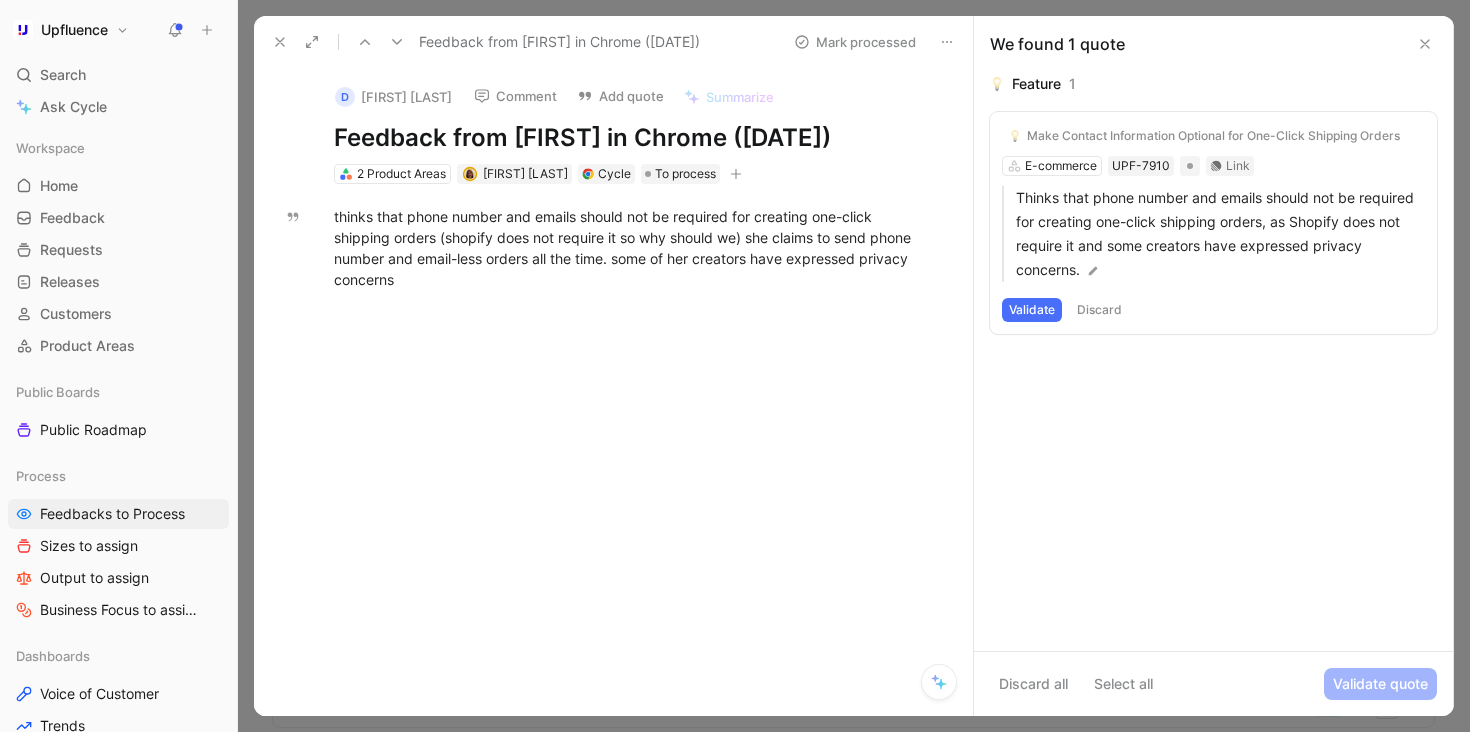 click 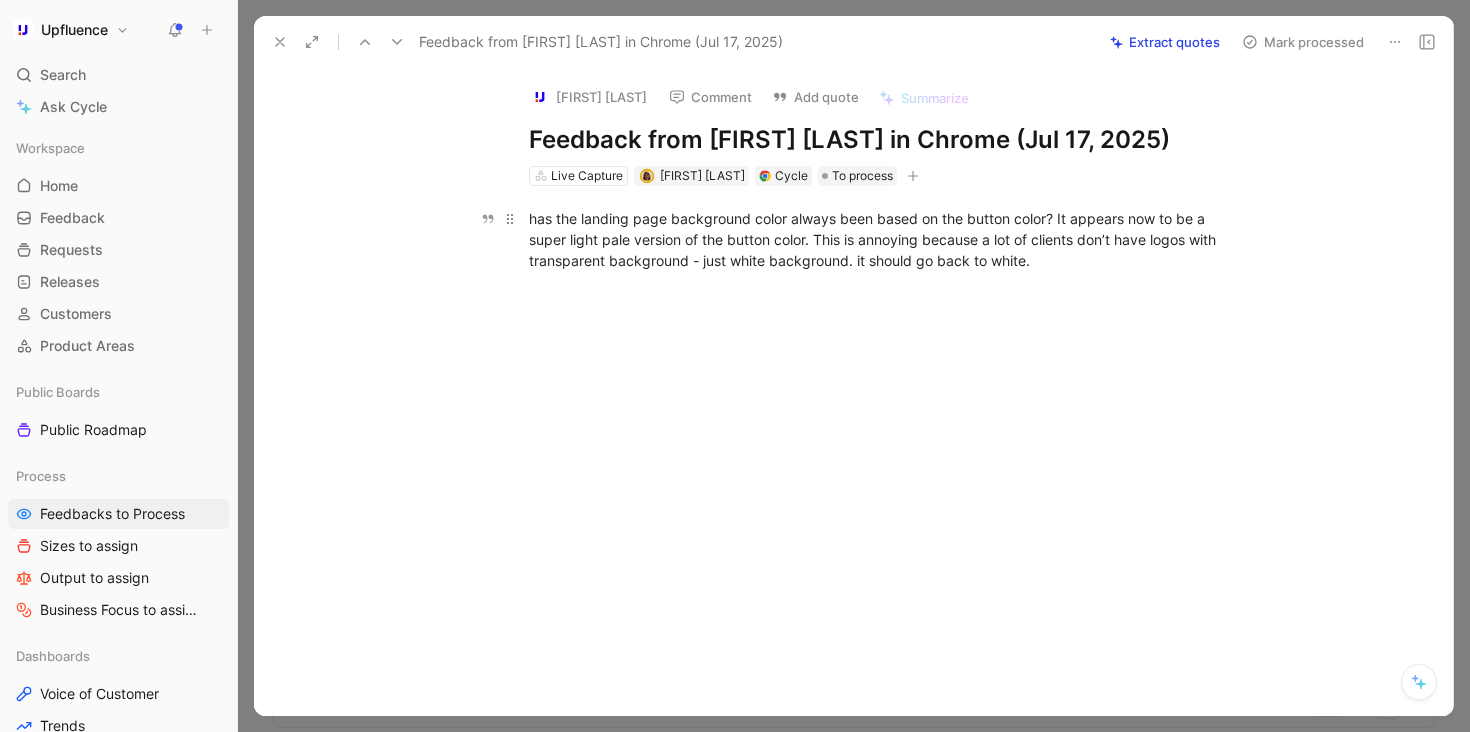 click on "has the landing page background color always been based on the button color? It appears now to be a super light pale version of the button color. This is annoying because a lot of clients don’t have logos with transparent background - just white background. it should go back to white." at bounding box center (875, 239) 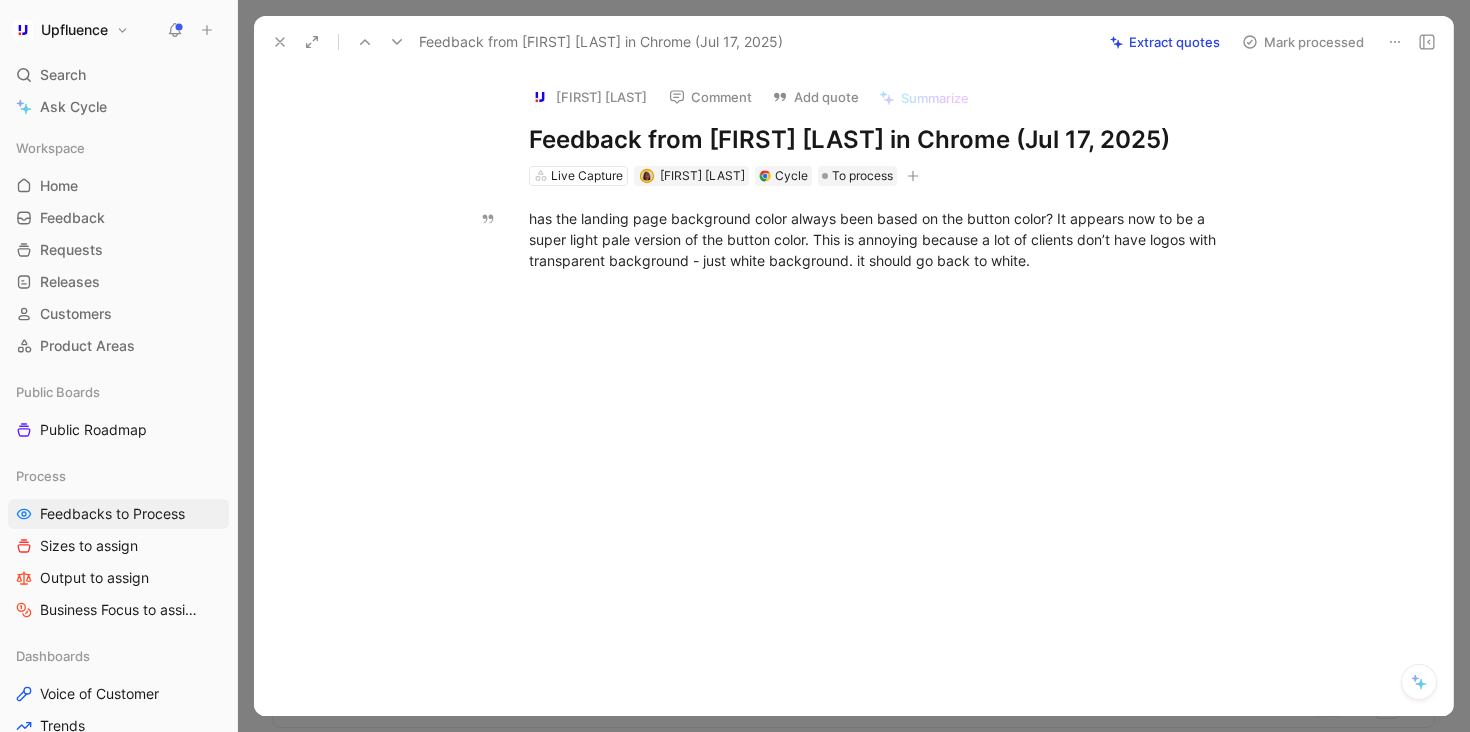 click 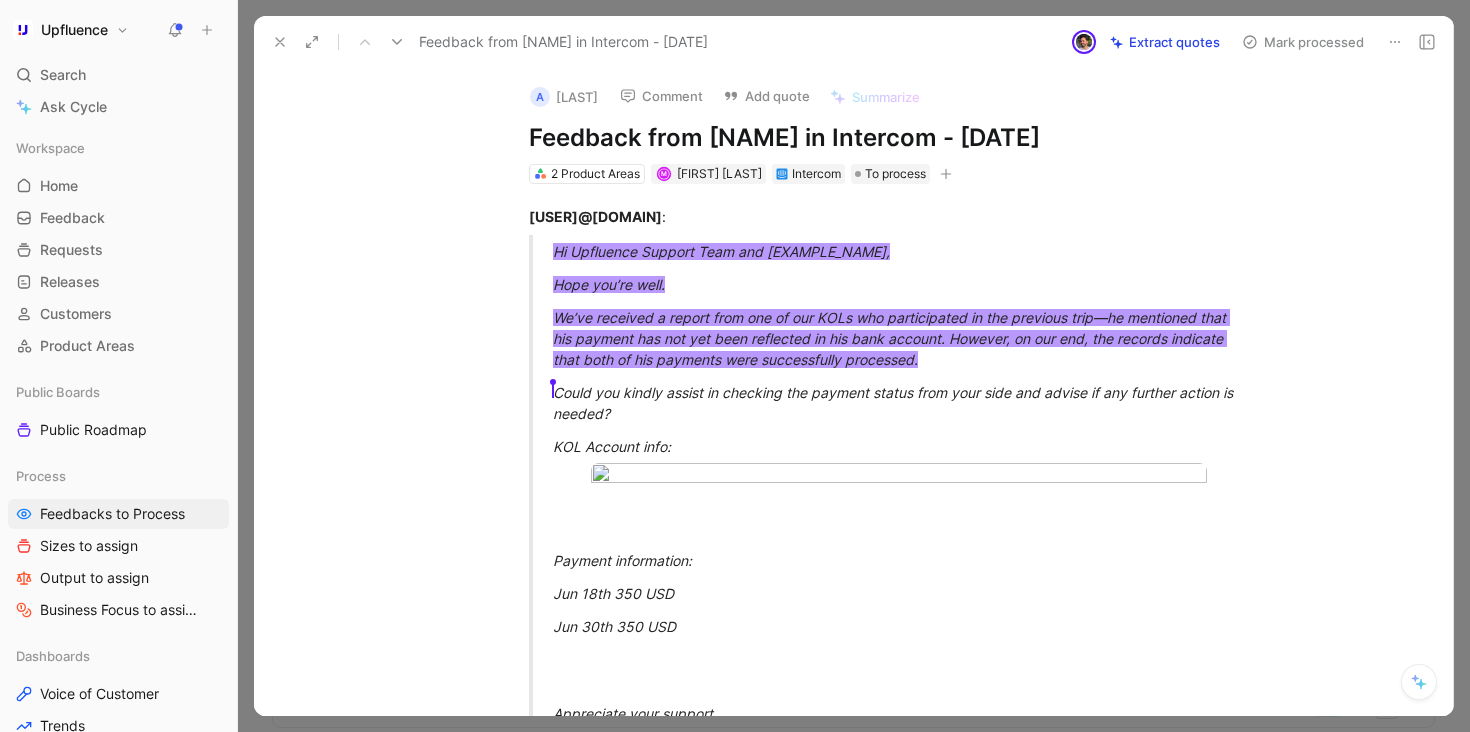 scroll, scrollTop: 27, scrollLeft: 0, axis: vertical 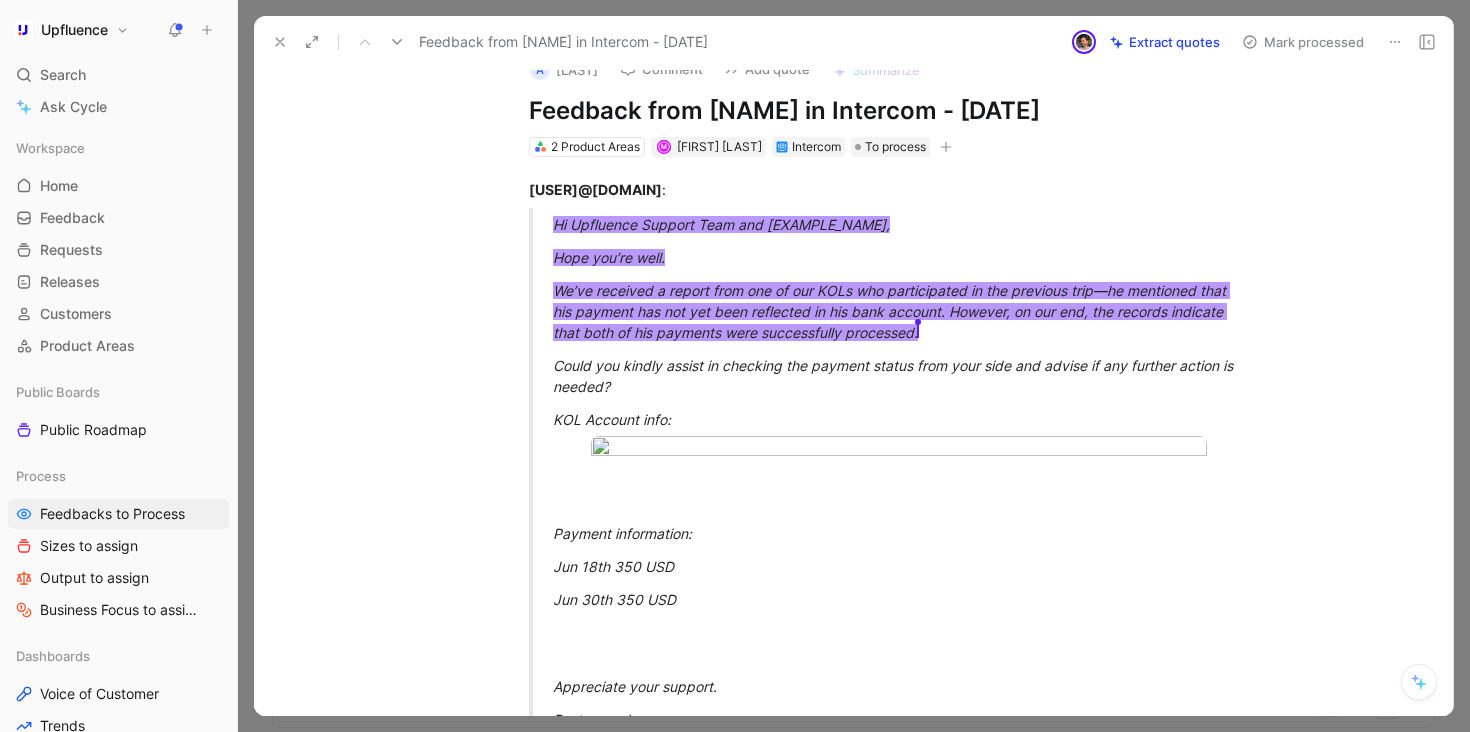 click at bounding box center (280, 42) 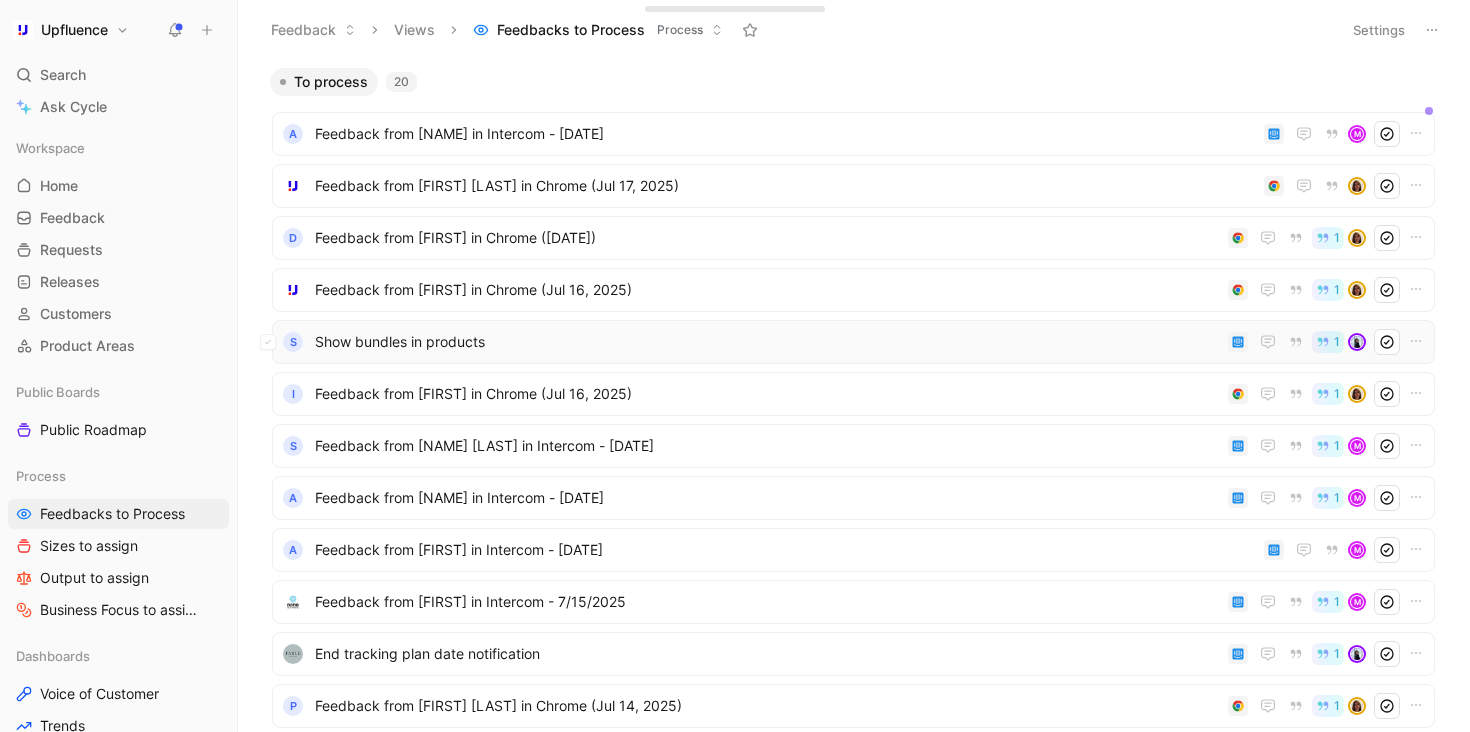 scroll, scrollTop: 305, scrollLeft: 0, axis: vertical 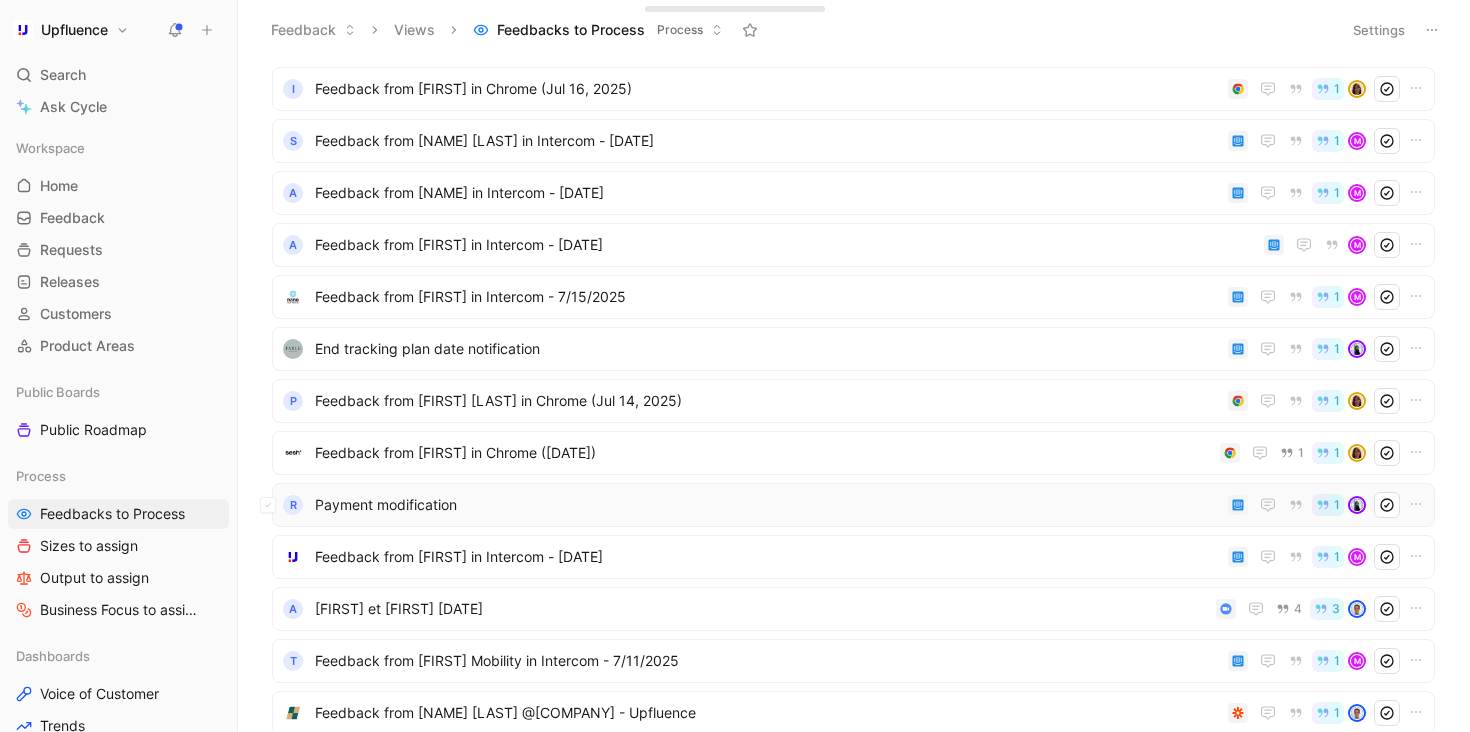 click on "Payment modification" at bounding box center [767, 505] 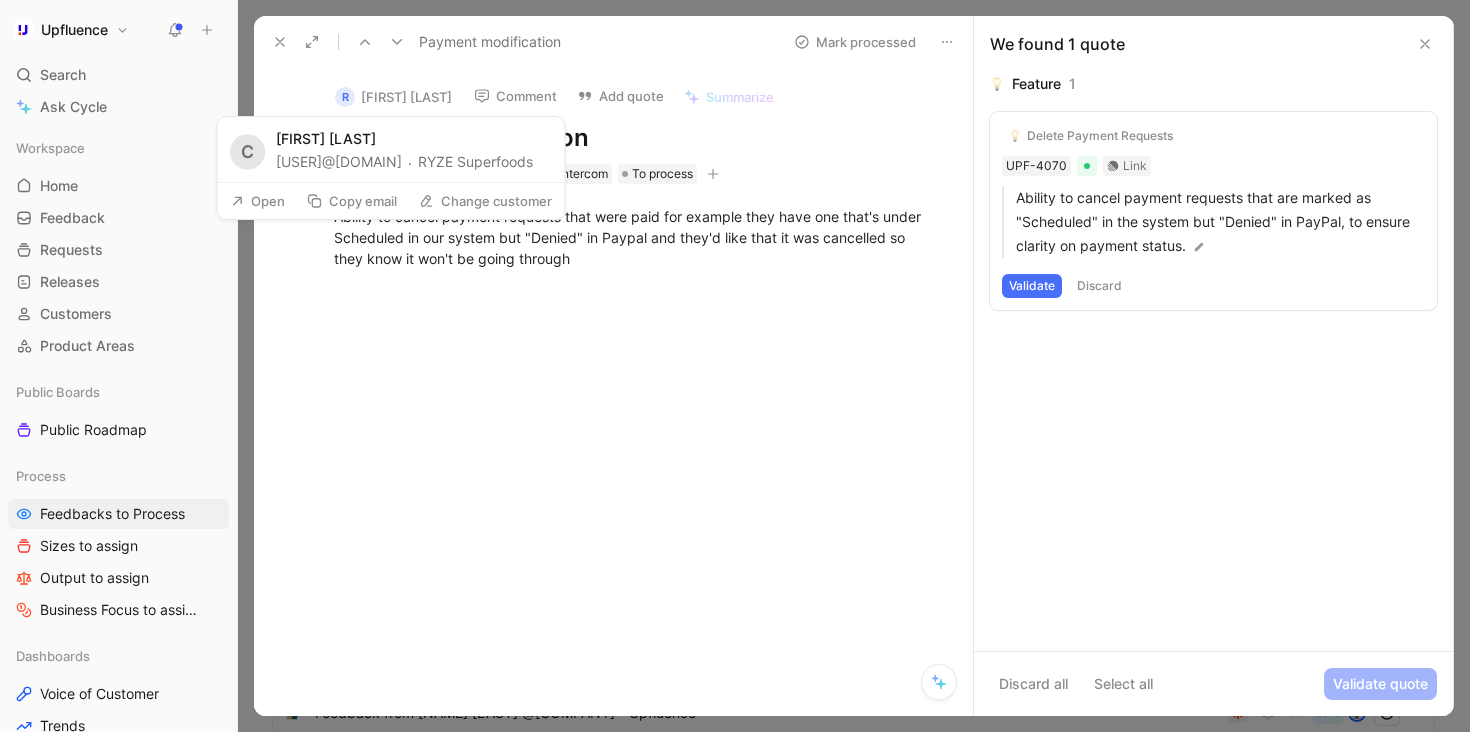 click 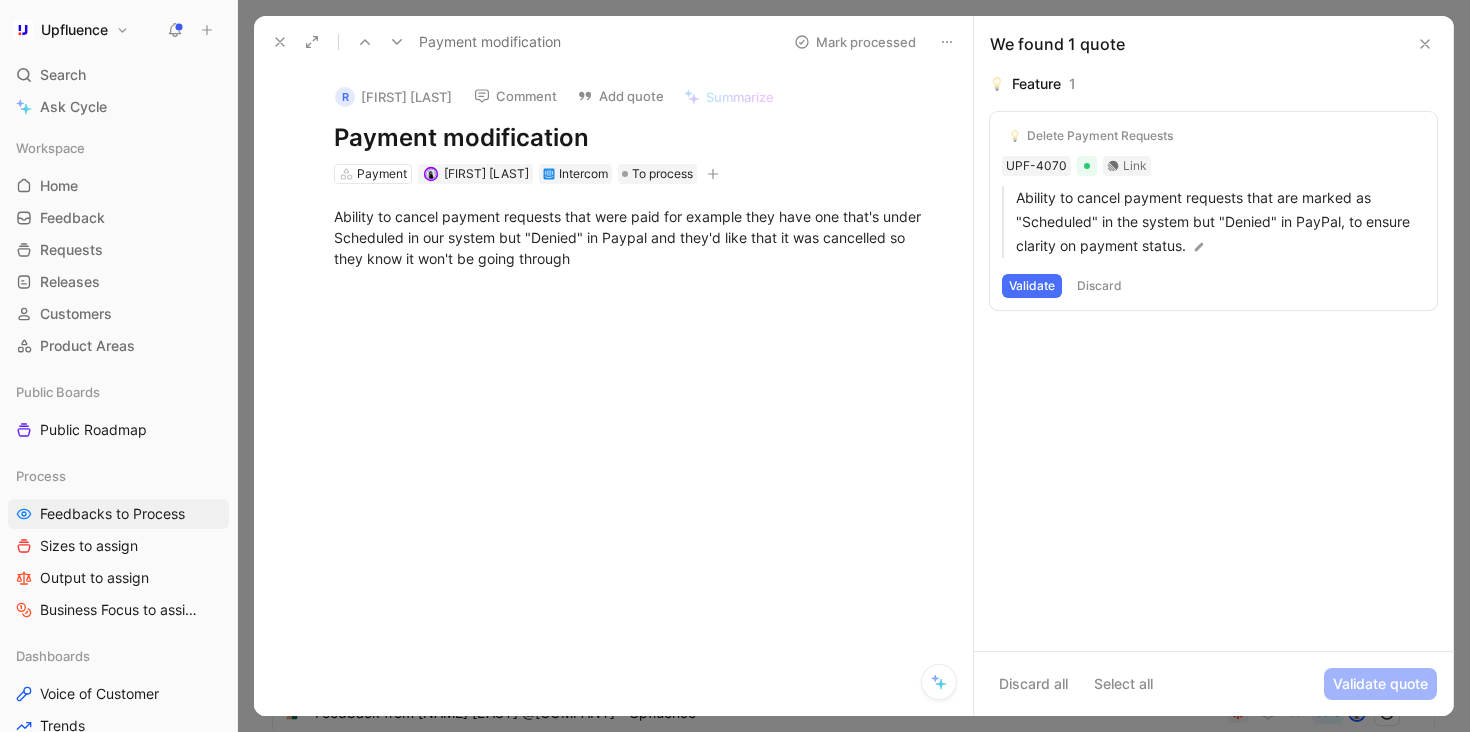 click 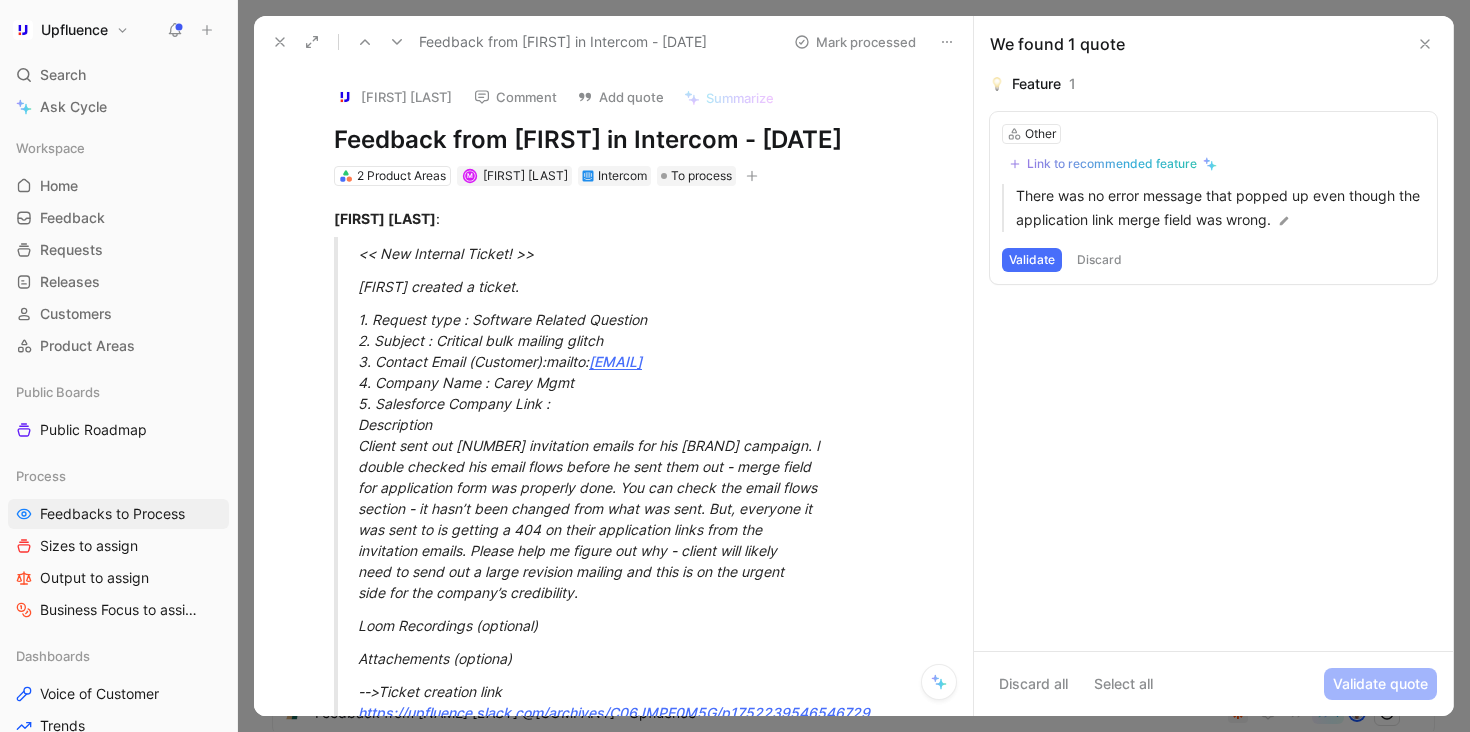 click 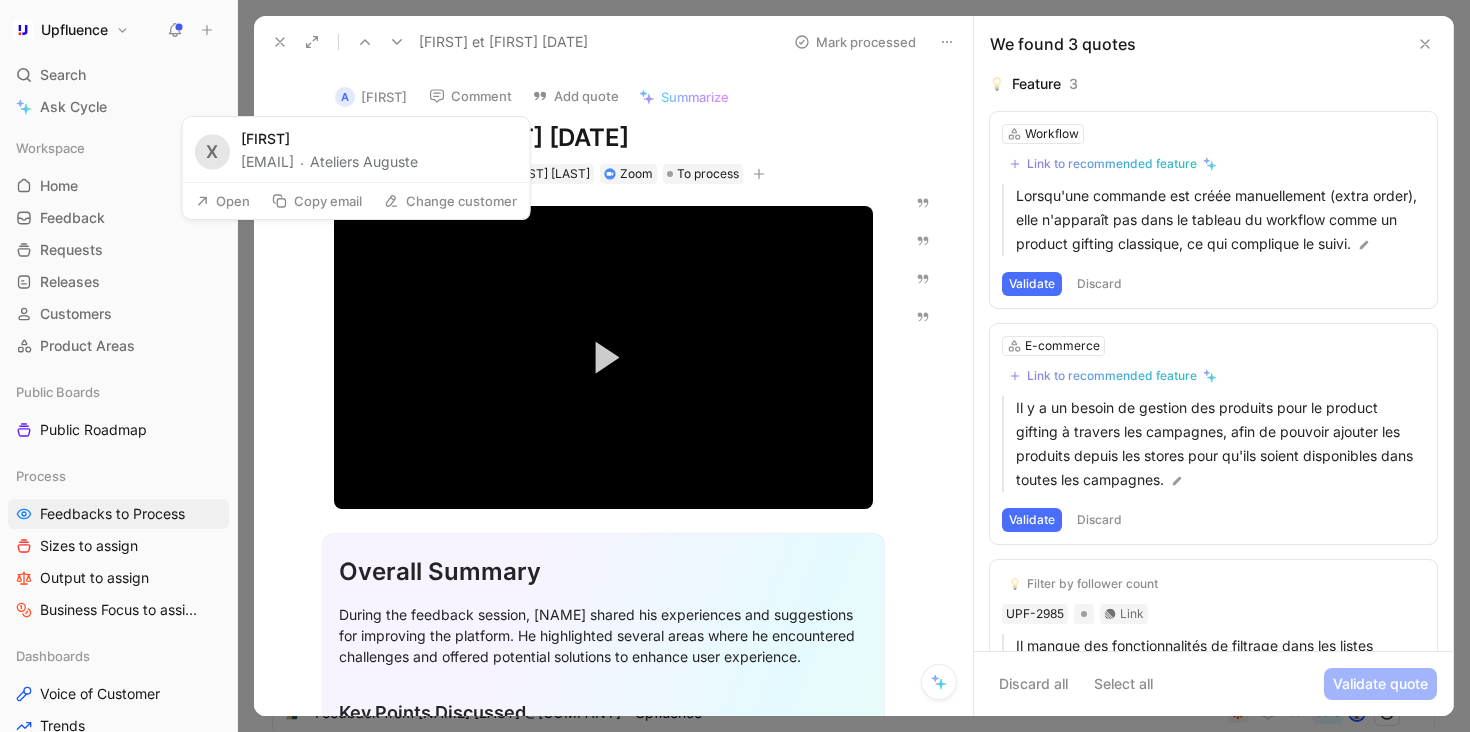 click on "Copy email" at bounding box center (317, 201) 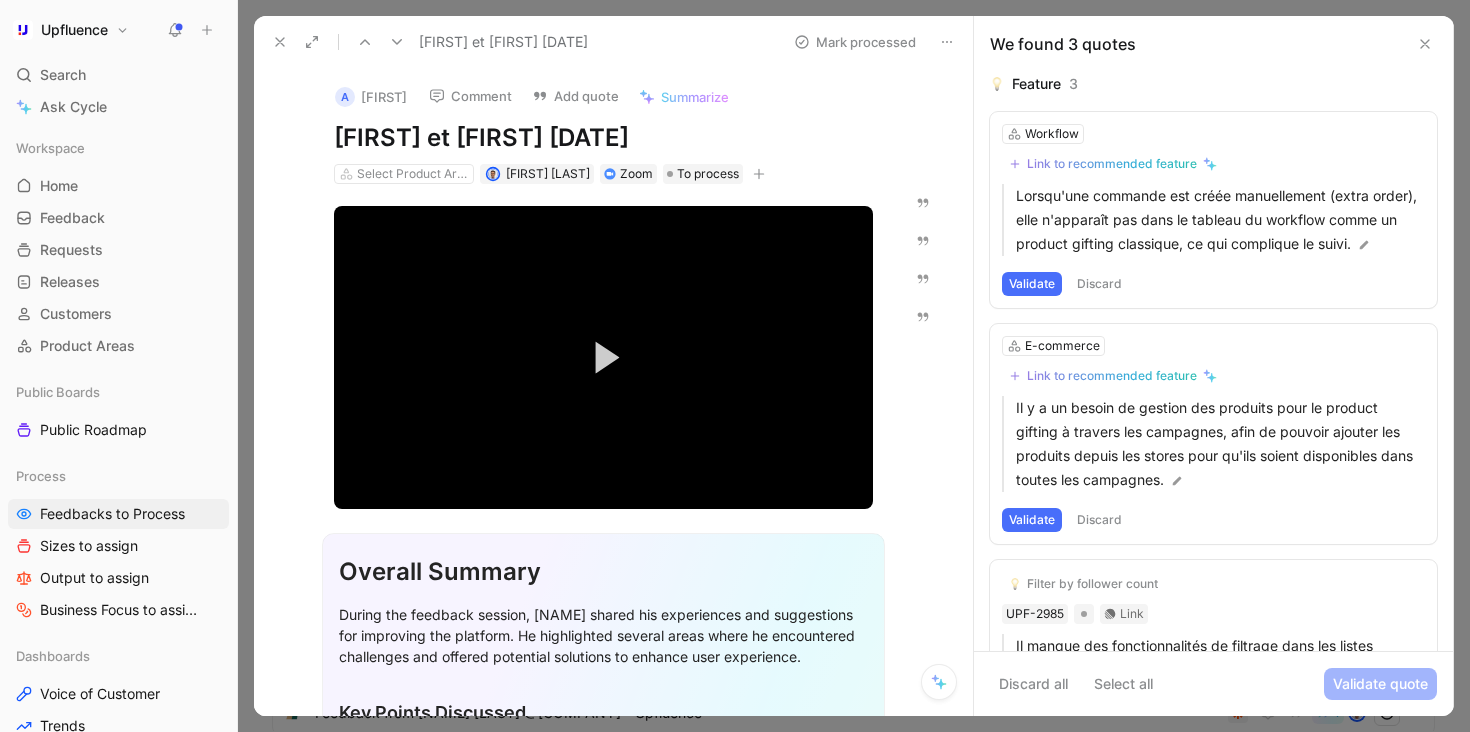 click 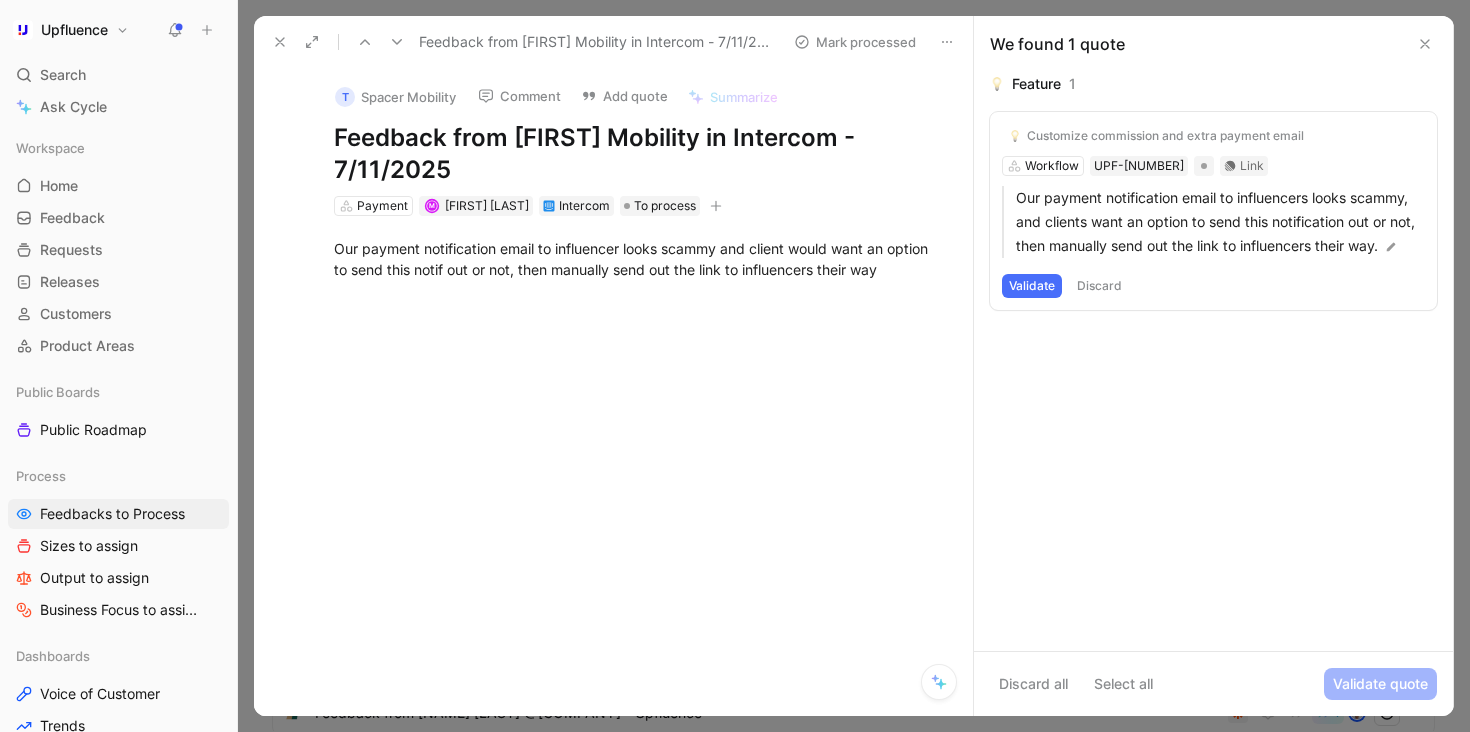 click on "t Spacer  Mobility" at bounding box center [395, 97] 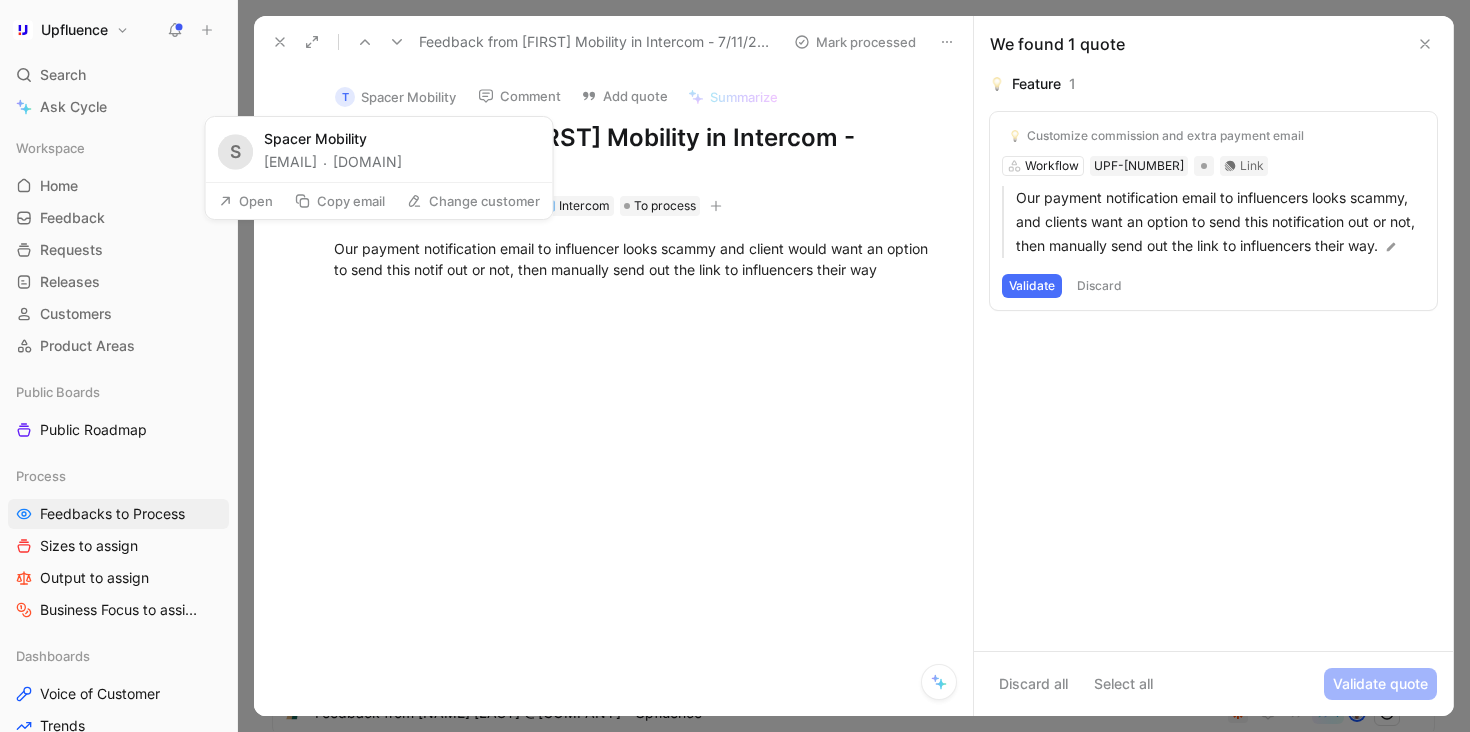 click on "Copy email" at bounding box center [340, 201] 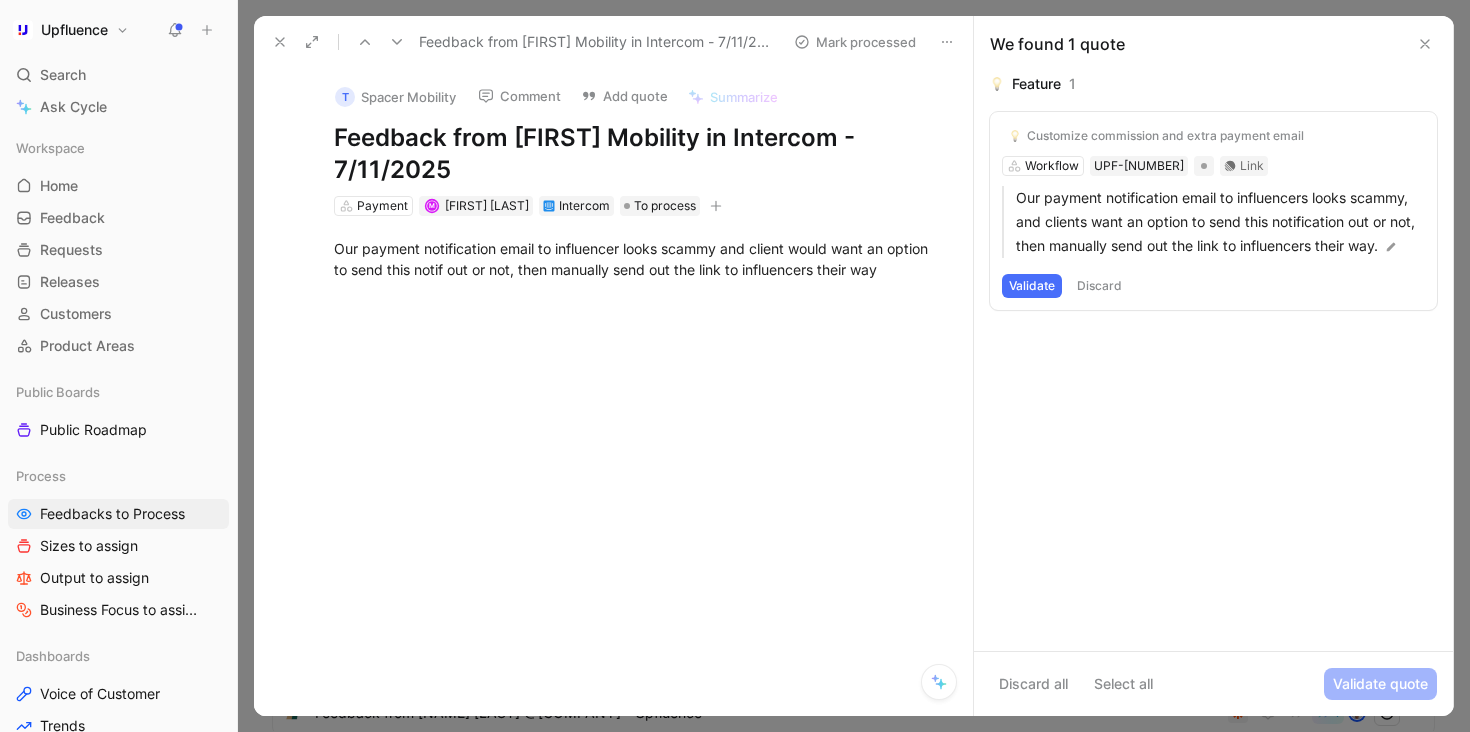 click 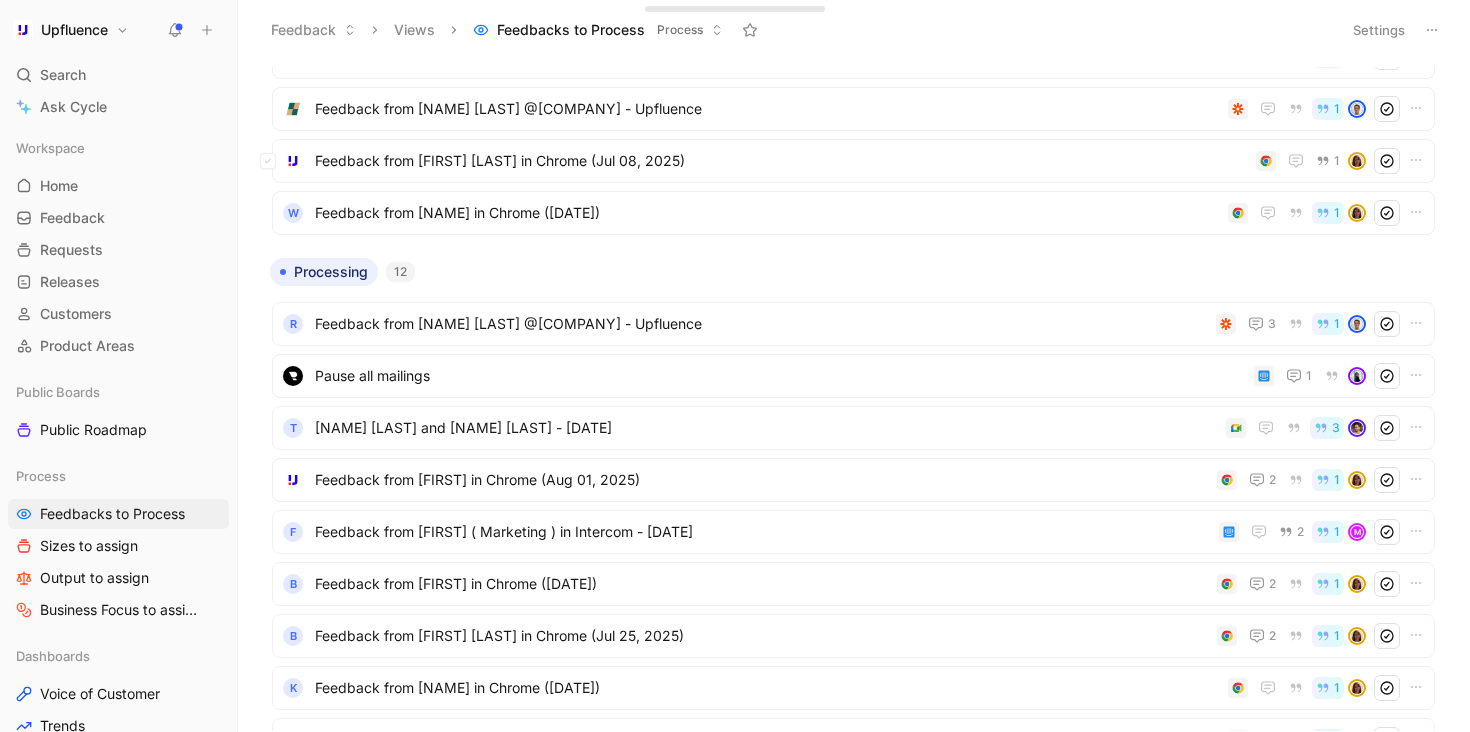 scroll, scrollTop: 1203, scrollLeft: 0, axis: vertical 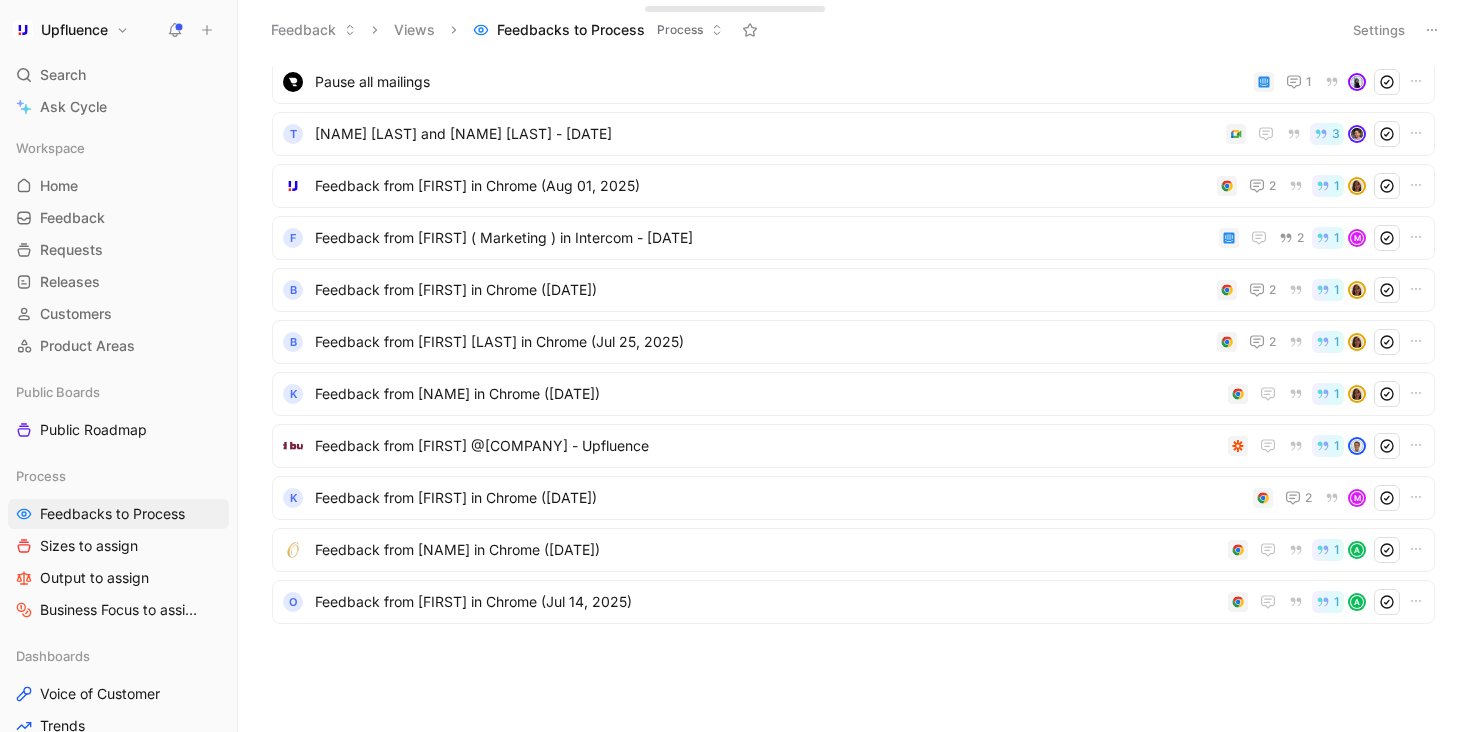 click on "R Feedback from Darren Browne @Rubber Road Ltd - Upfluence 3 1 Pause all mailings 1 T Daniel Marken and William Di Carlo - 8/4/2025 3 Feedback from Lana Wilson in Chrome (Aug 01, 2025) 2 1 F Feedback from Shannon Howe  ( Marketing ) in Intercom - 7/31/2025 2 1 M B Feedback from Joyce Perez in Chrome (Jul 29, 2025) 2 1 B Feedback from Joyce Perez in Chrome (Jul 25, 2025) 2 1 K Feedback from Isabelle Keba in Chrome (Jul 23, 2025) 1 Feedback from Madison Borland @Odd Bunch - Upfluence 1 K Feedback from James Crown in Chrome (Jul 18, 2025) 2 M Feedback from Le Olive in Chrome (Jul 16, 2025) 1 A O Feedback from Ljubomir Gnjatovic in Chrome (Jul 14, 2025) 1 A" at bounding box center (853, 319) 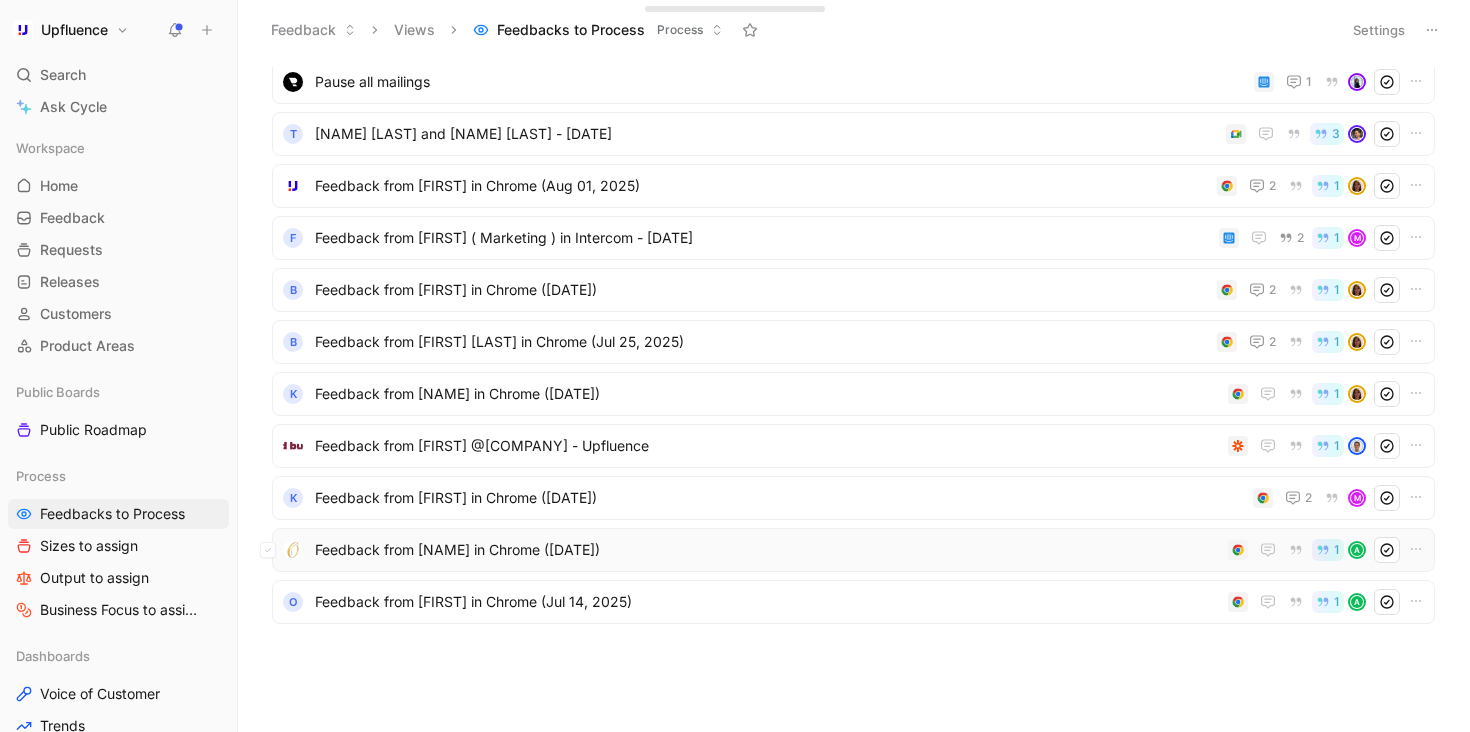 click on "Feedback from [FIRST] [LAST] in Chrome ([DATE])" at bounding box center (767, 550) 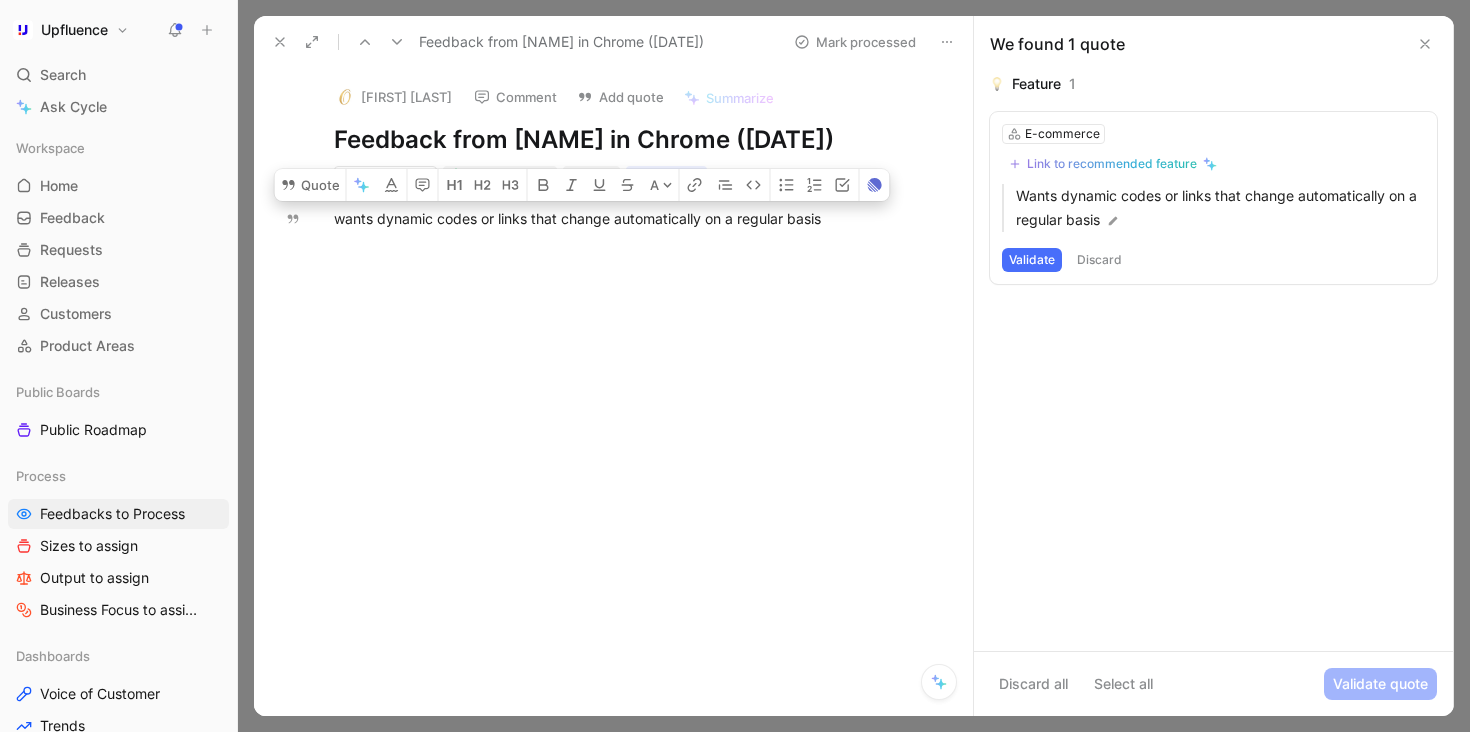 drag, startPoint x: 866, startPoint y: 224, endPoint x: 241, endPoint y: 225, distance: 625.0008 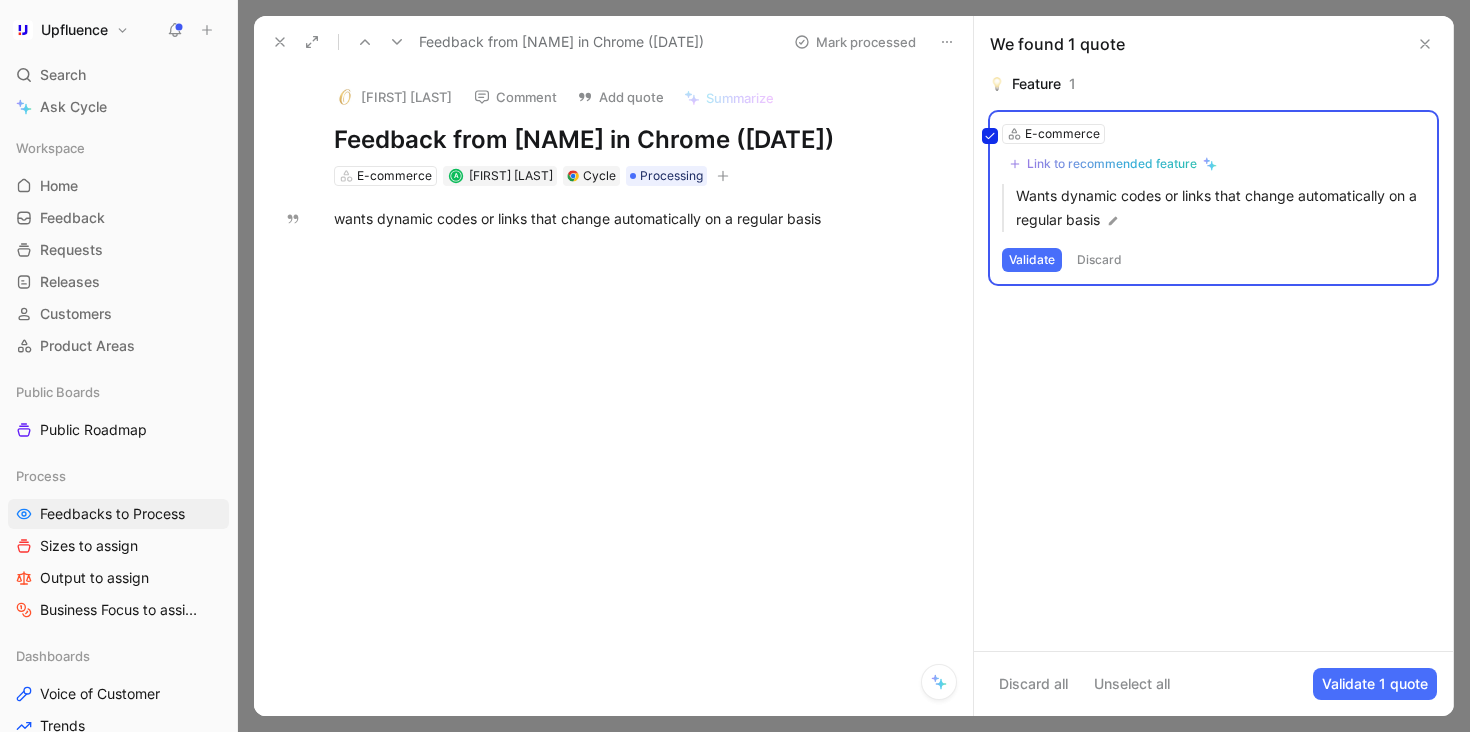 click on "E-commerce Link to recommended feature Wants dynamic codes or links that change automatically on a regular basis Validate Discard" at bounding box center [1213, 198] 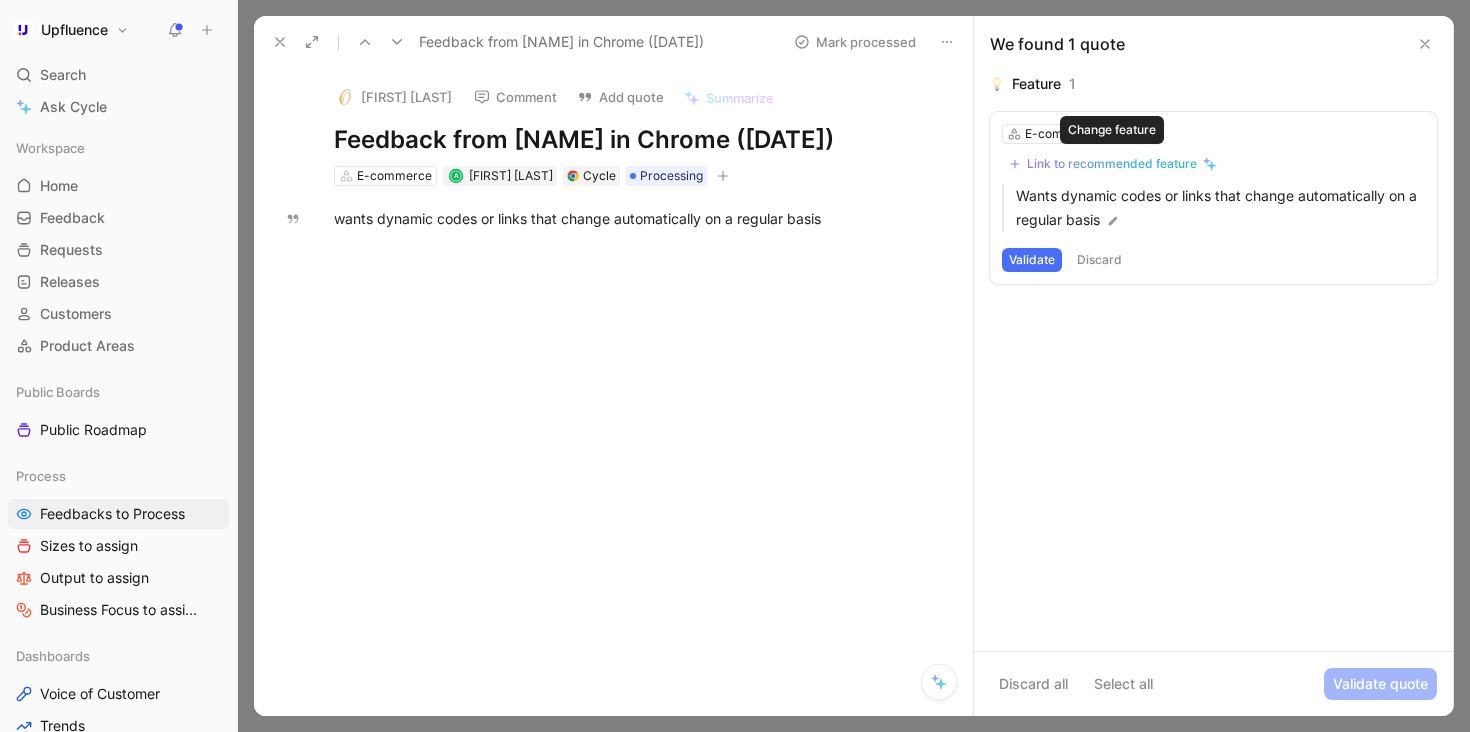 click on "Link to recommended feature" at bounding box center [1112, 164] 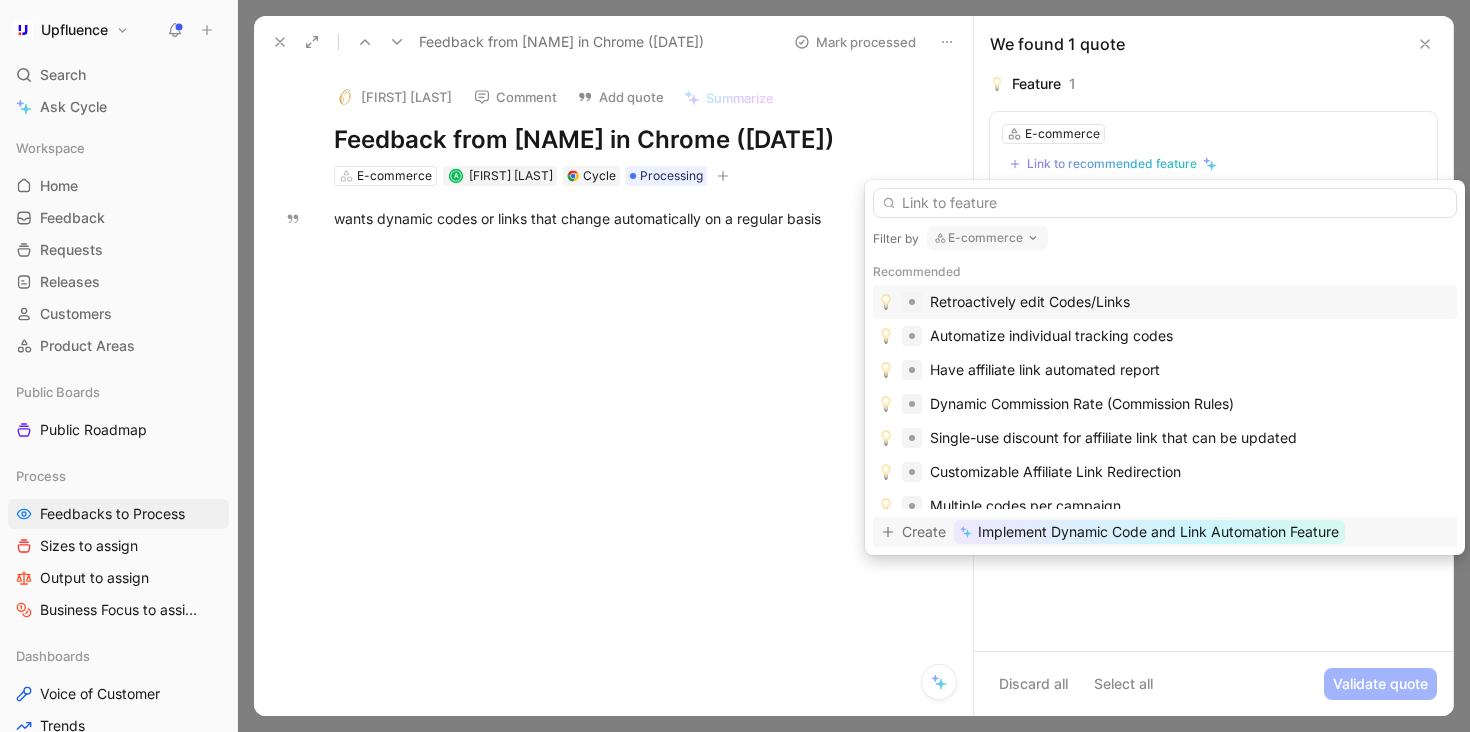 click on "Implement Dynamic Code and Link Automation Feature" at bounding box center [1158, 532] 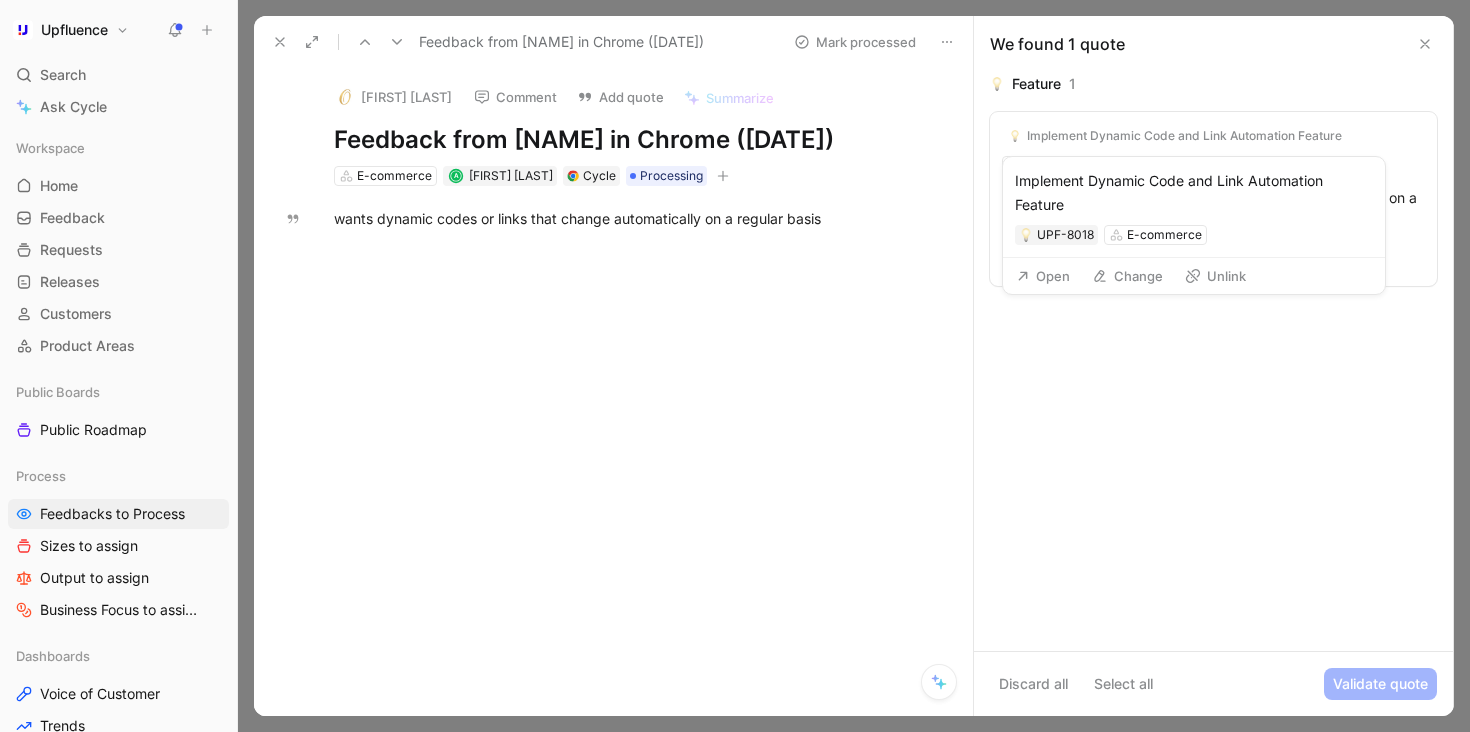 click on "Open" at bounding box center (1043, 276) 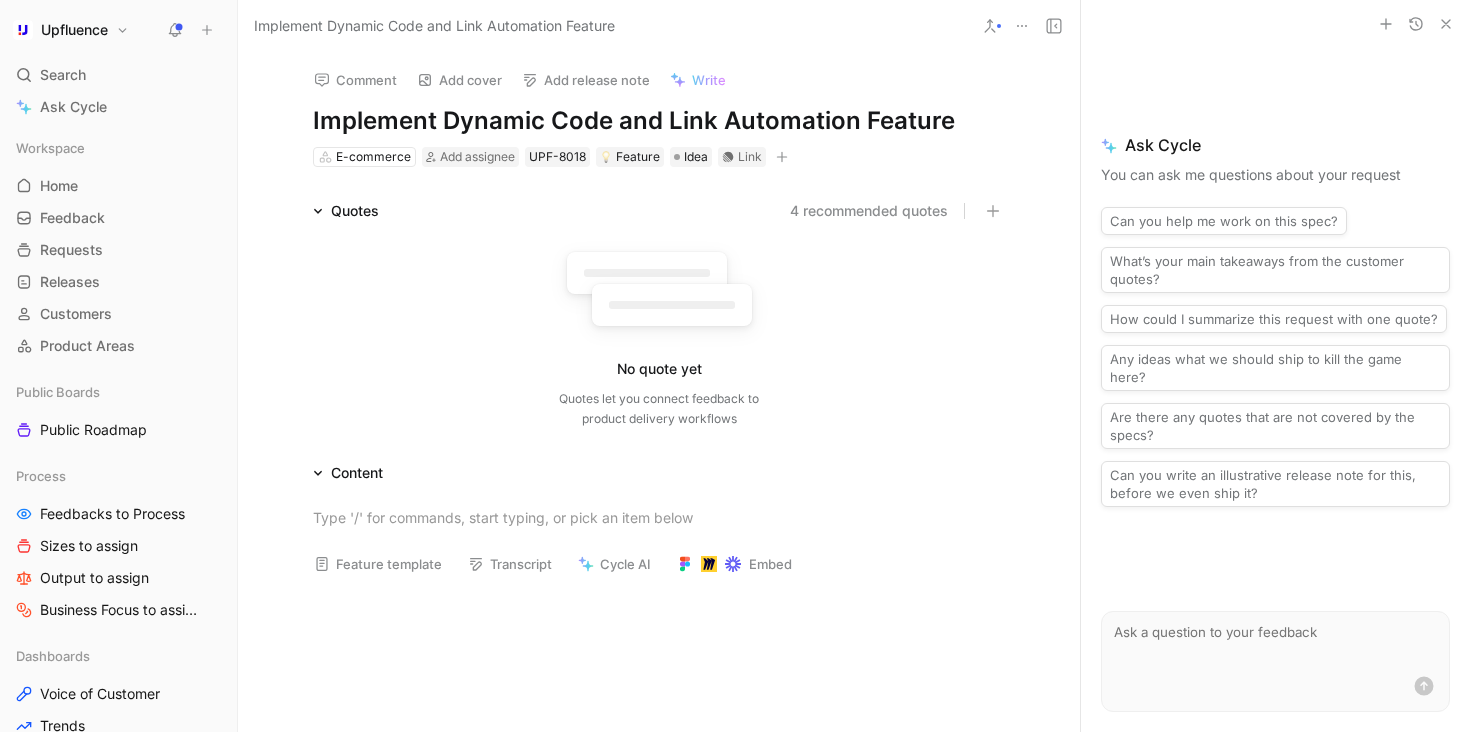 click on "Implement Dynamic Code and Link Automation Feature" at bounding box center [659, 121] 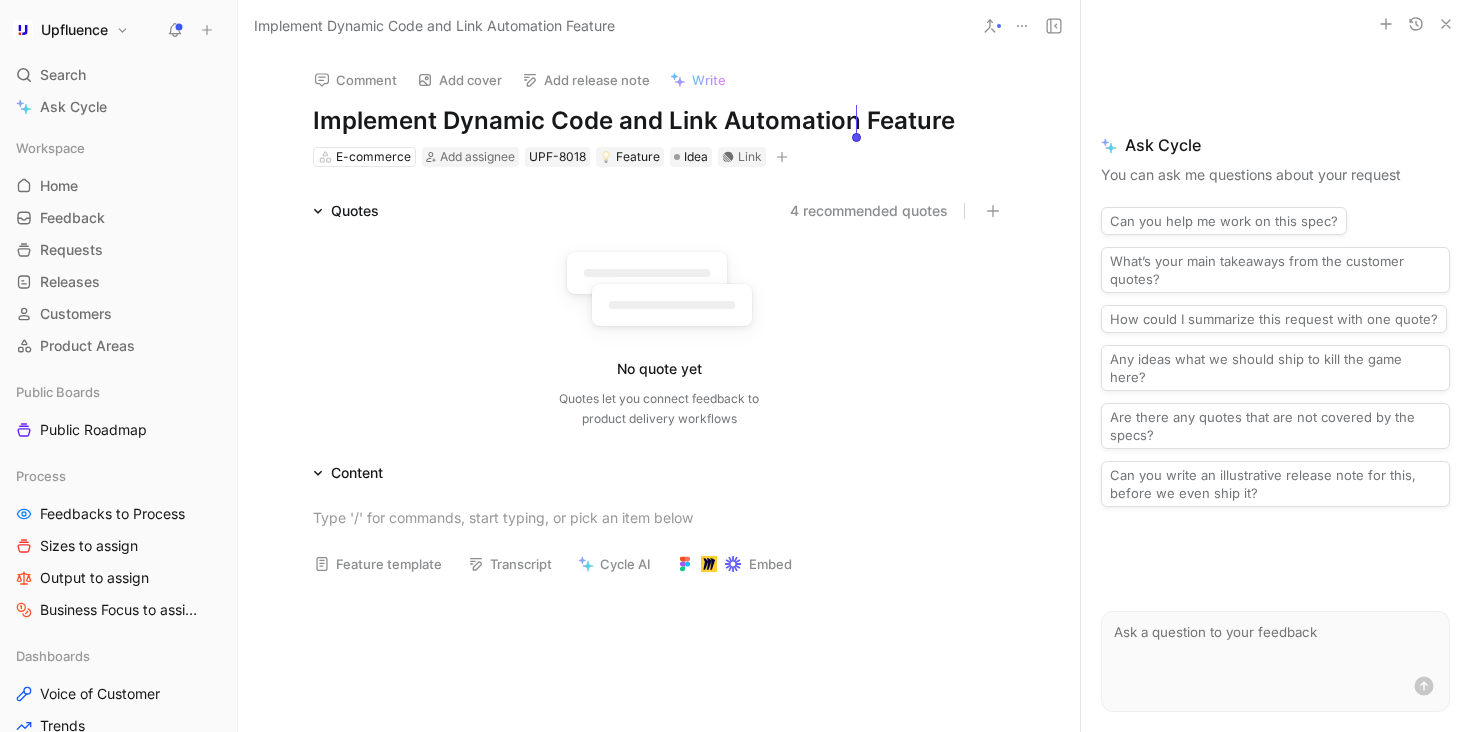 drag, startPoint x: 615, startPoint y: 119, endPoint x: 858, endPoint y: 112, distance: 243.1008 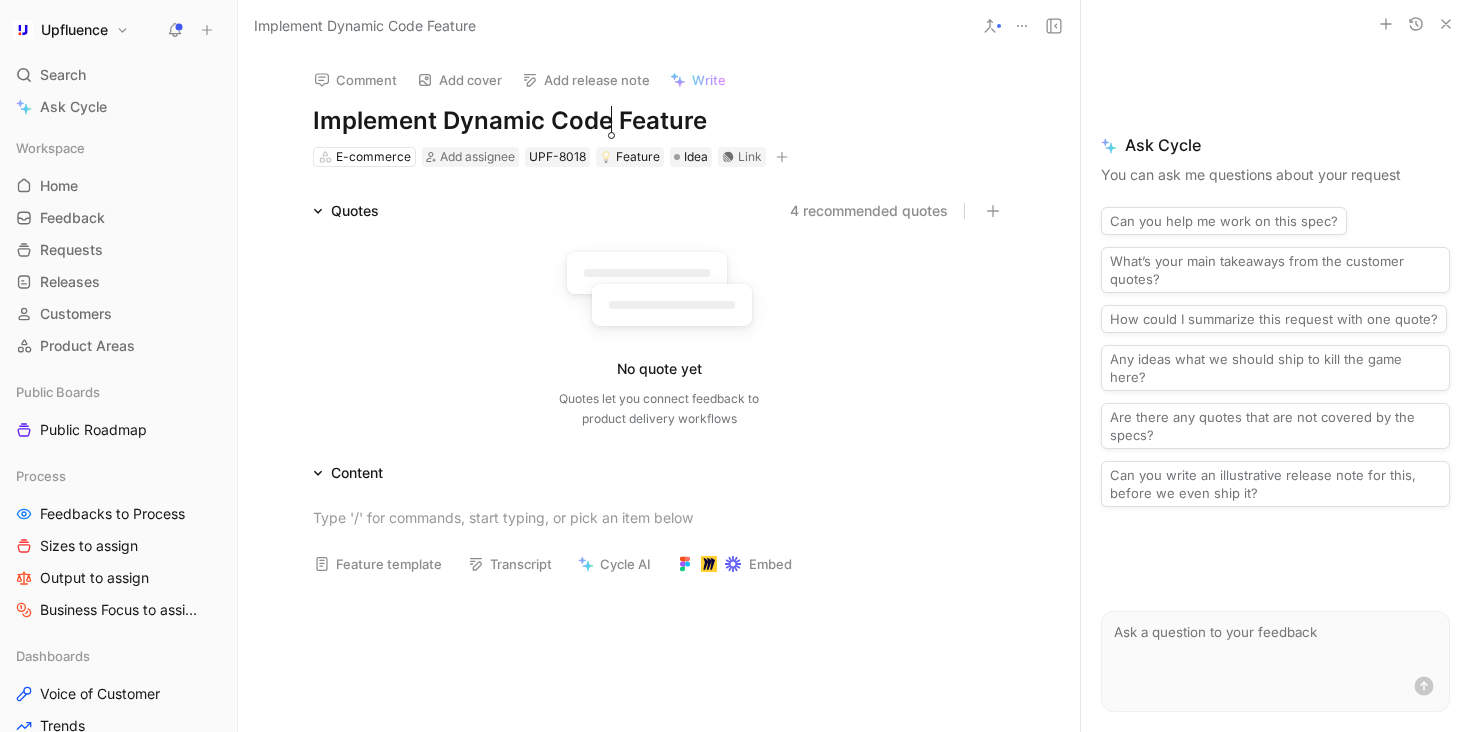 click on "No quote yet Quotes let you connect feedback to product delivery workflows" at bounding box center [659, 334] 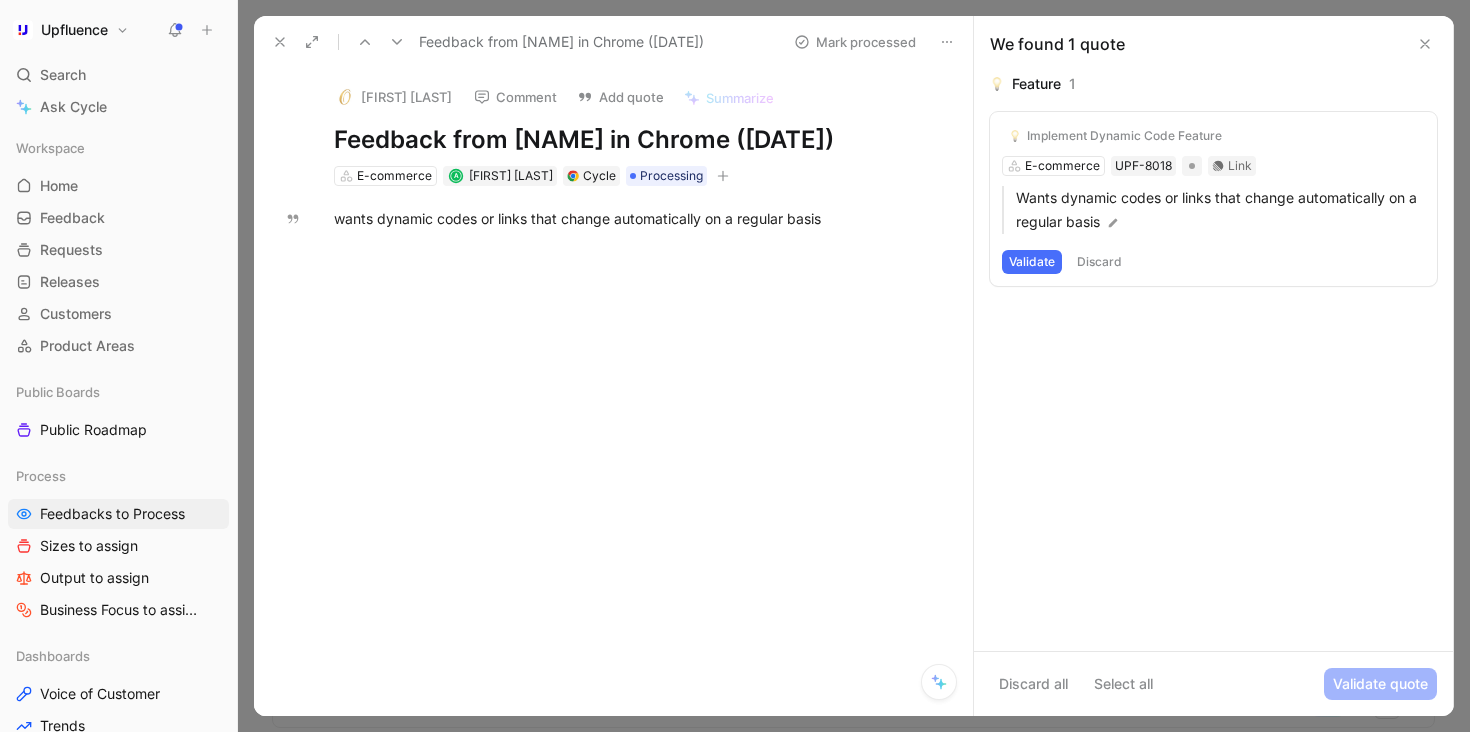 click on "Validate" at bounding box center (1032, 262) 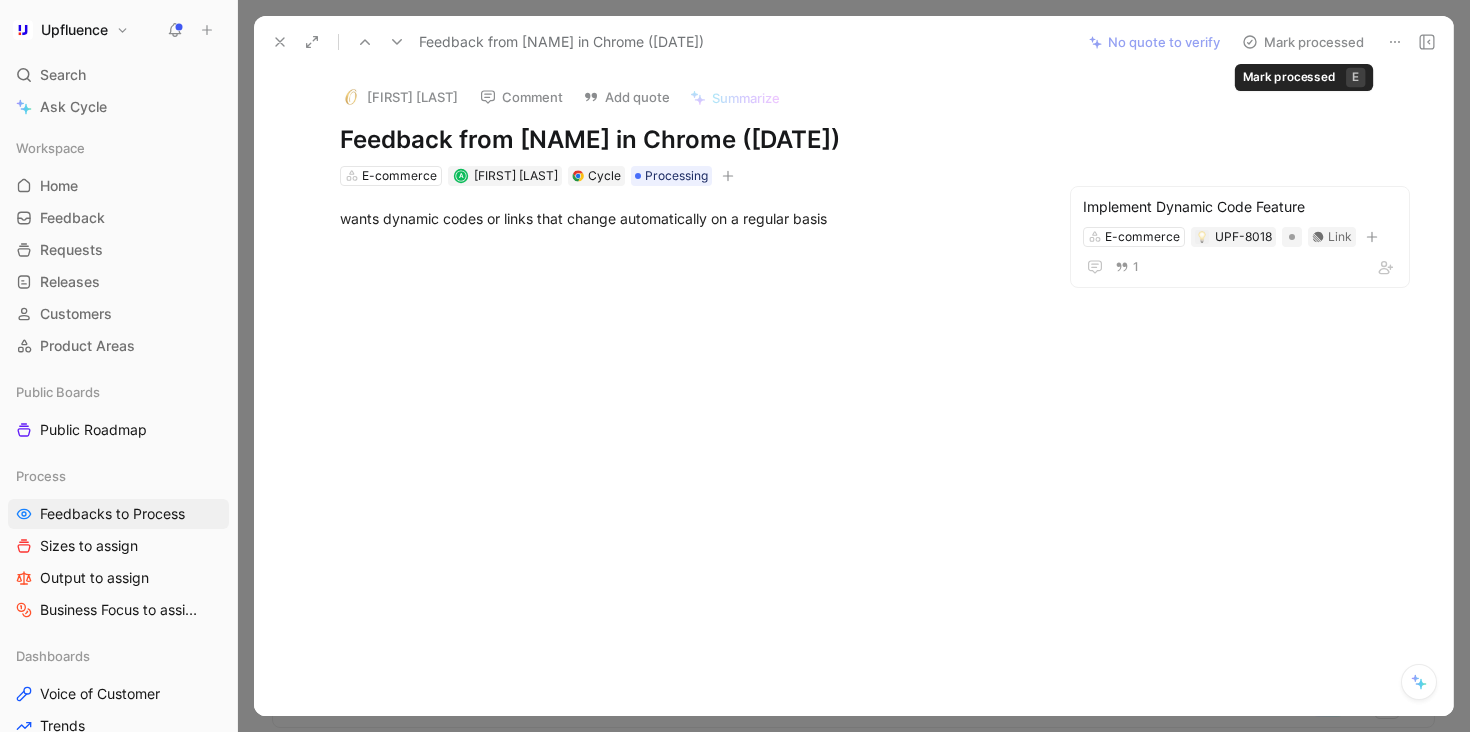 click on "Mark processed" at bounding box center (1303, 42) 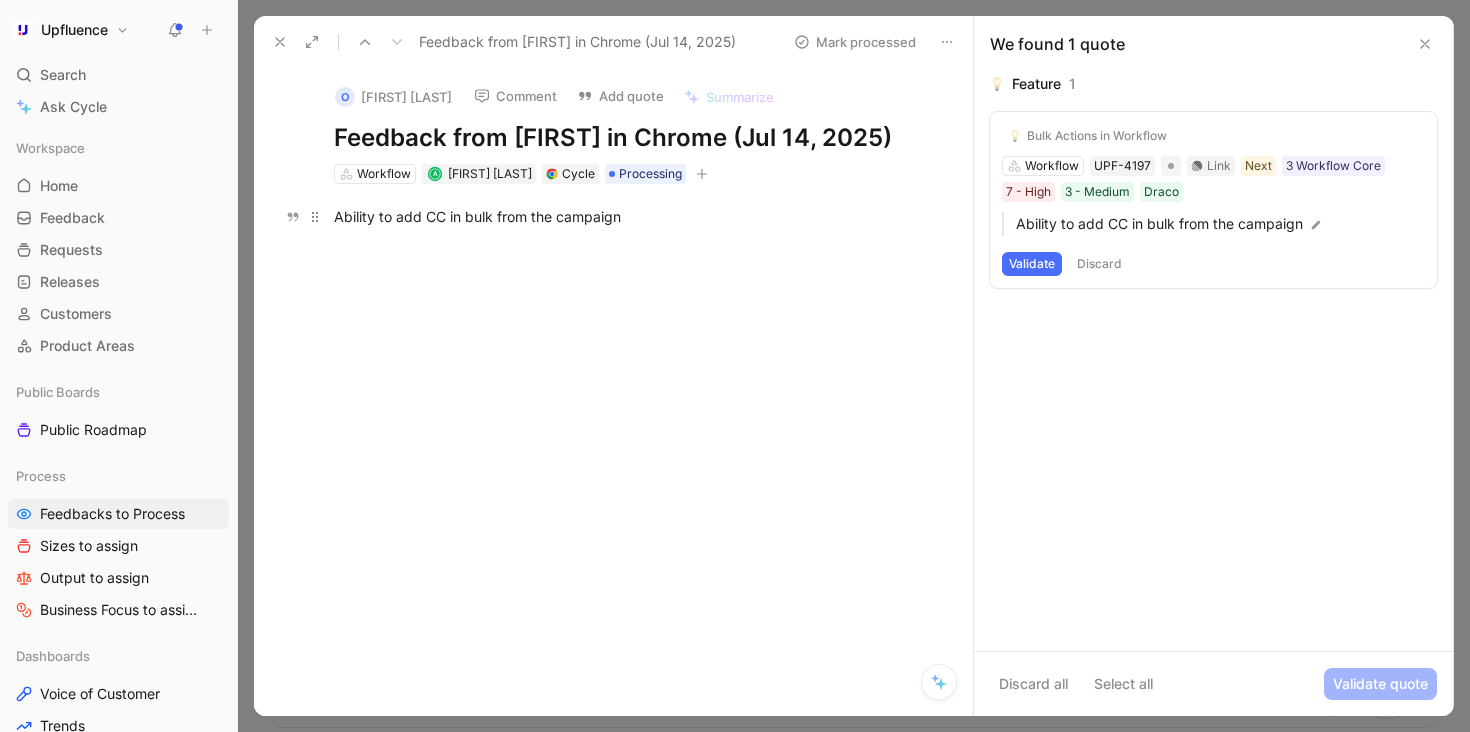drag, startPoint x: 667, startPoint y: 256, endPoint x: 333, endPoint y: 241, distance: 334.33667 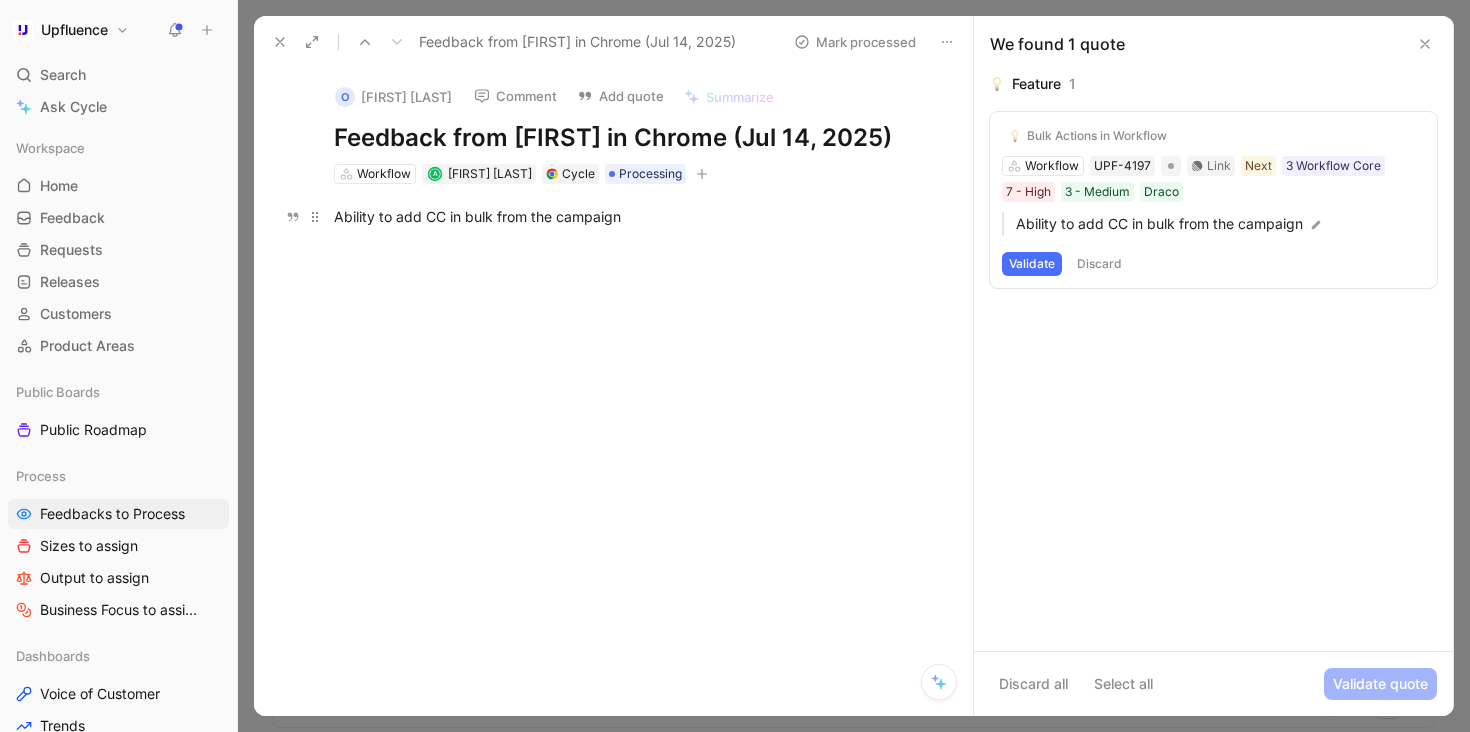 click on "Ability to add CC in bulk from the campaign" at bounding box center [634, 216] 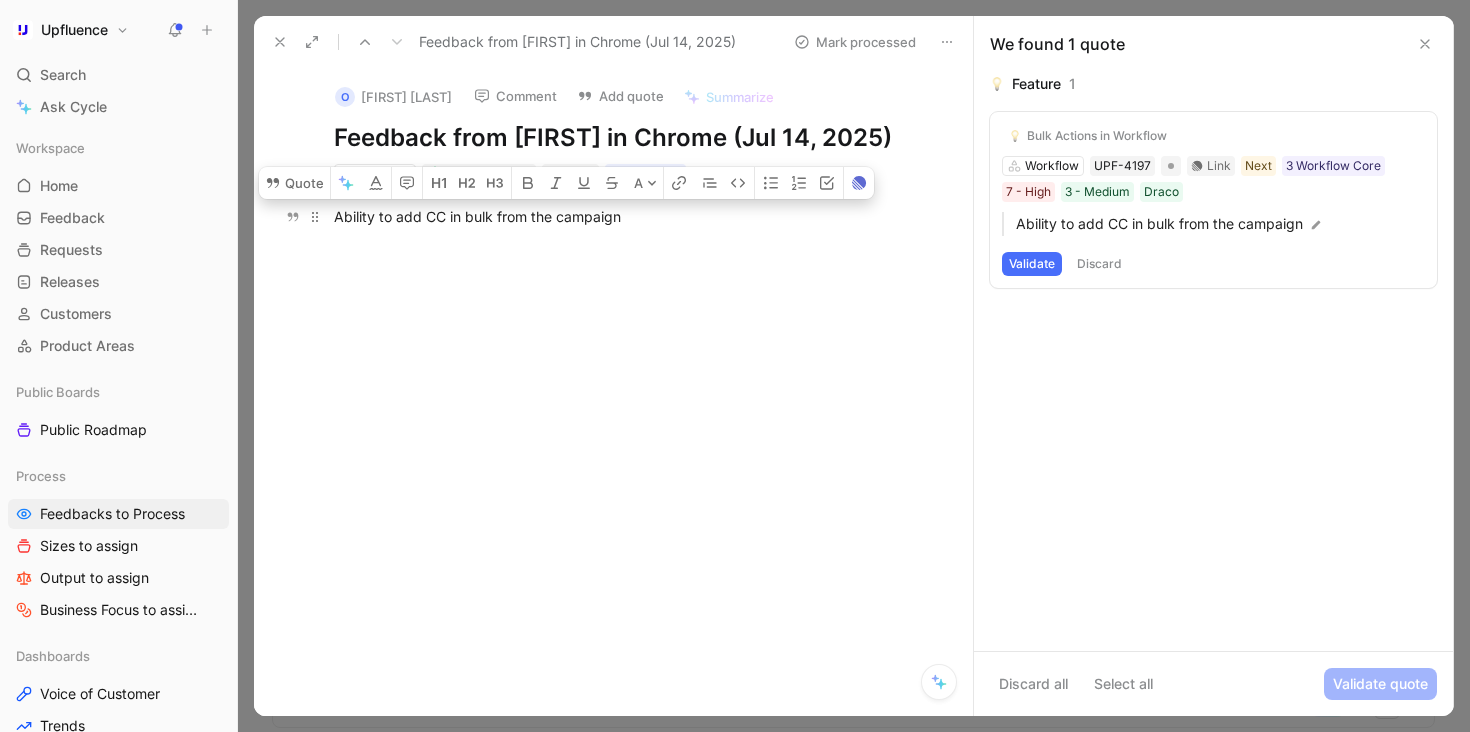 click on "Ability to add CC in bulk from the campaign" at bounding box center [634, 216] 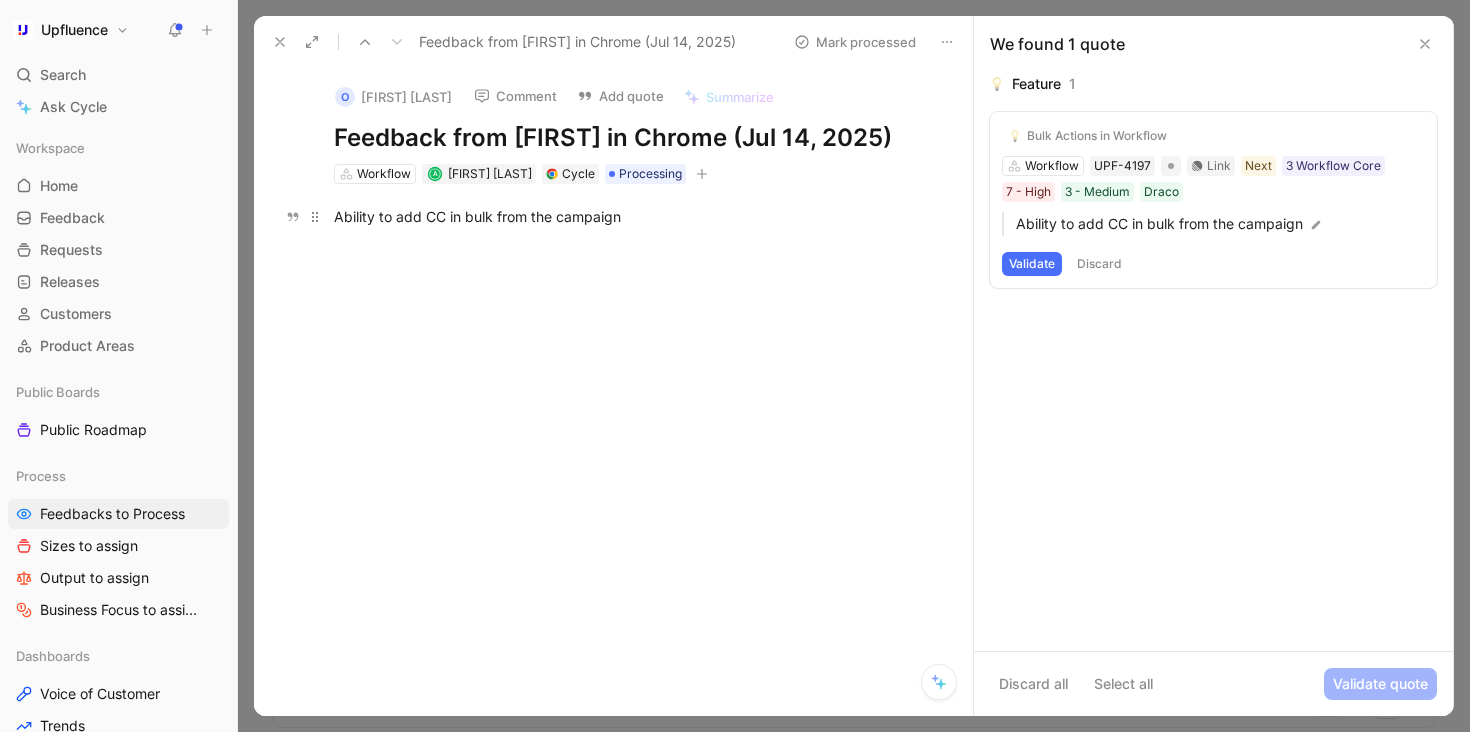 drag, startPoint x: 333, startPoint y: 241, endPoint x: 660, endPoint y: 245, distance: 327.02448 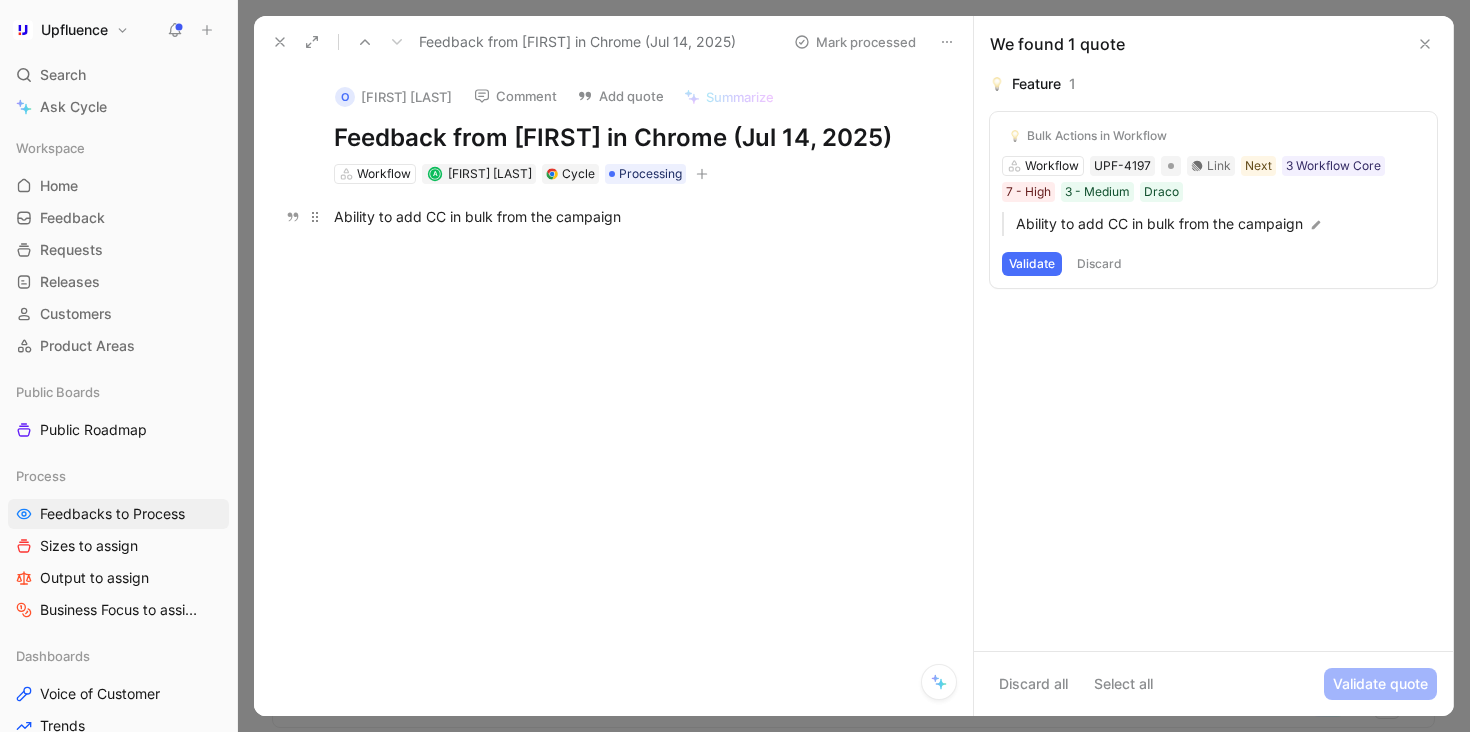 click on "Ability to add CC in bulk from the campaign" at bounding box center (634, 216) 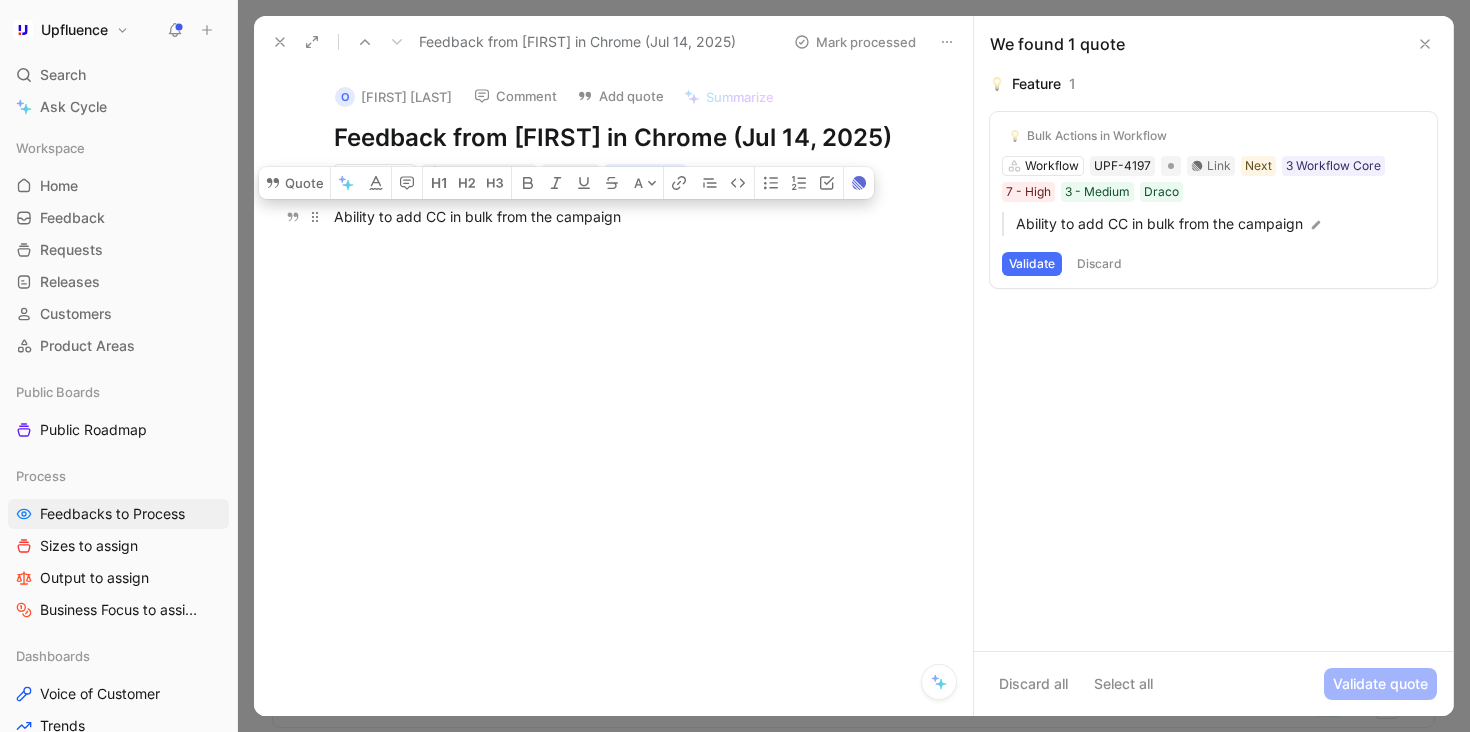 click on "Ability to add CC in bulk from the campaign" at bounding box center [634, 216] 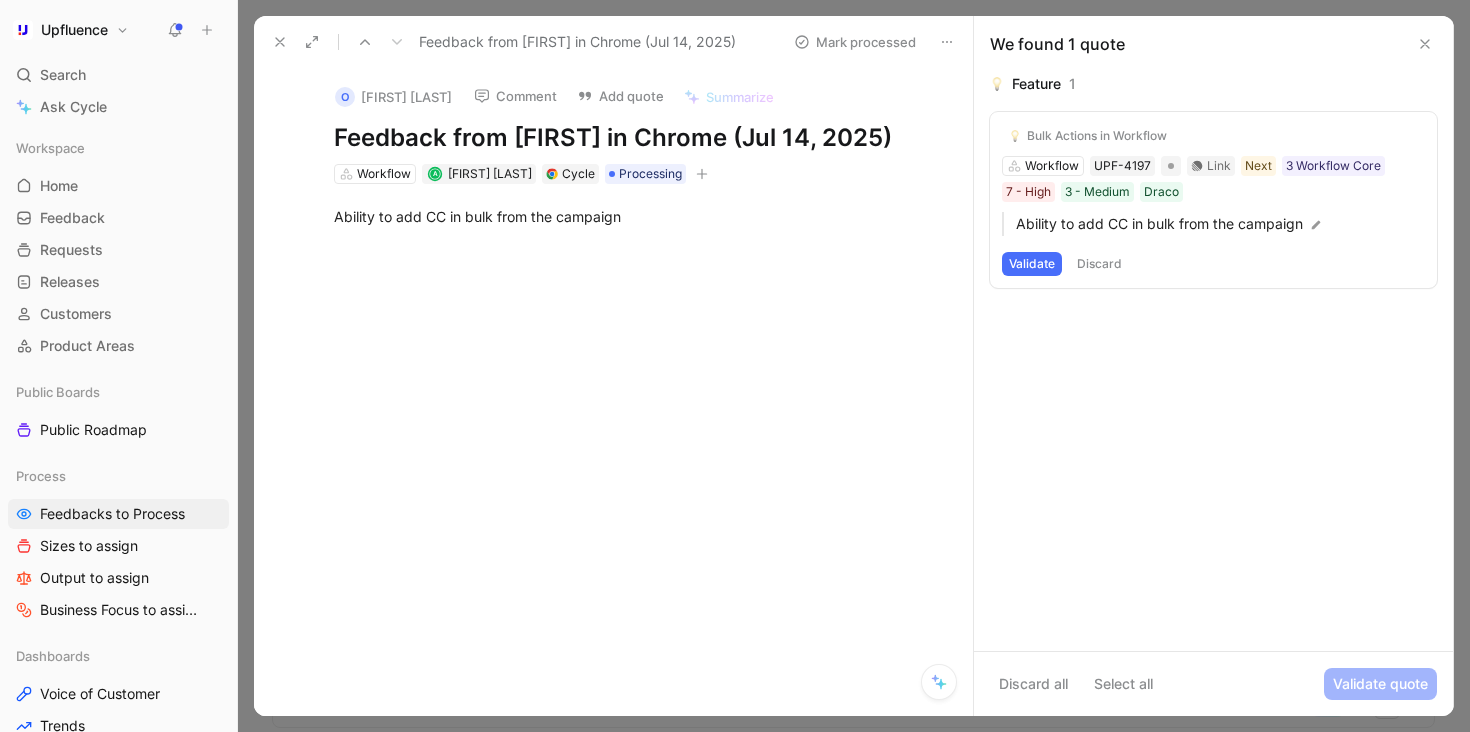 click 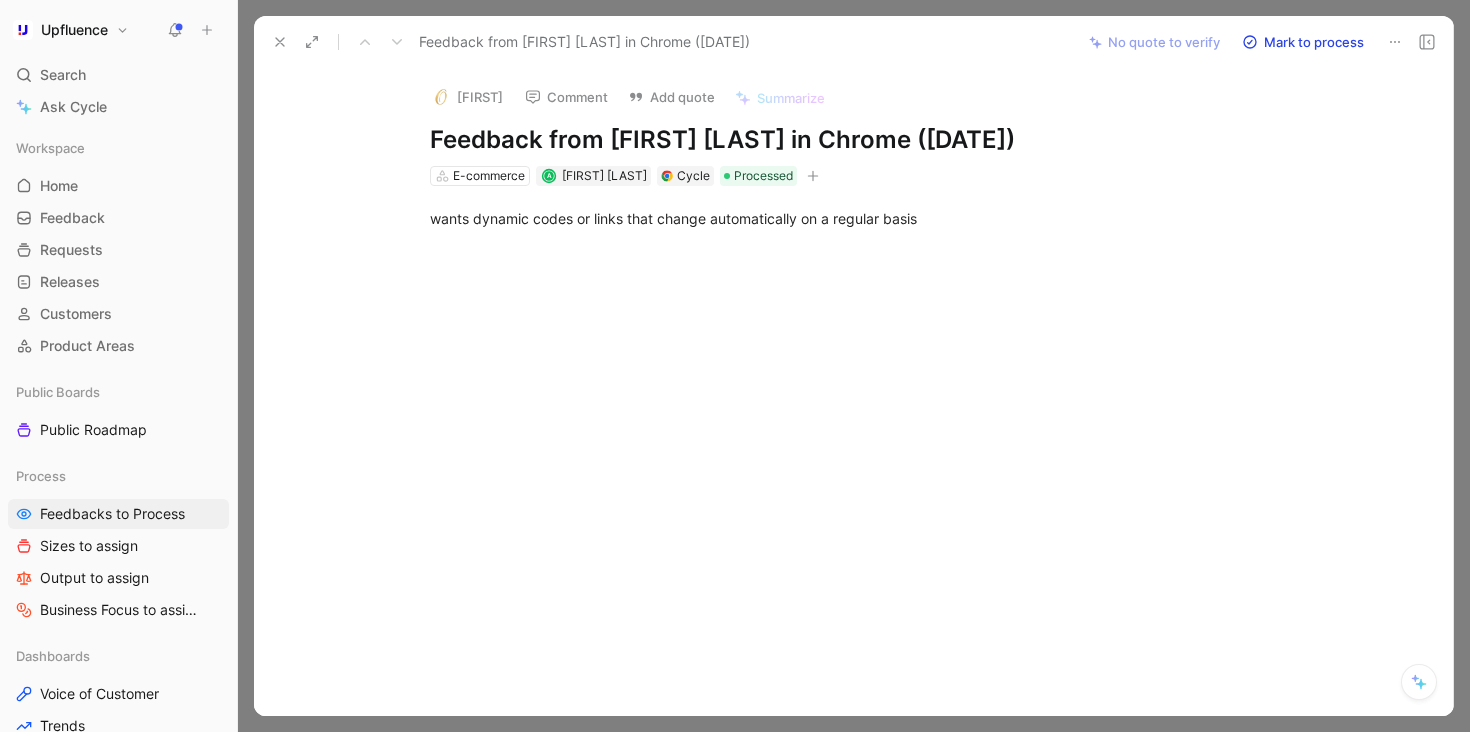 scroll, scrollTop: 0, scrollLeft: 0, axis: both 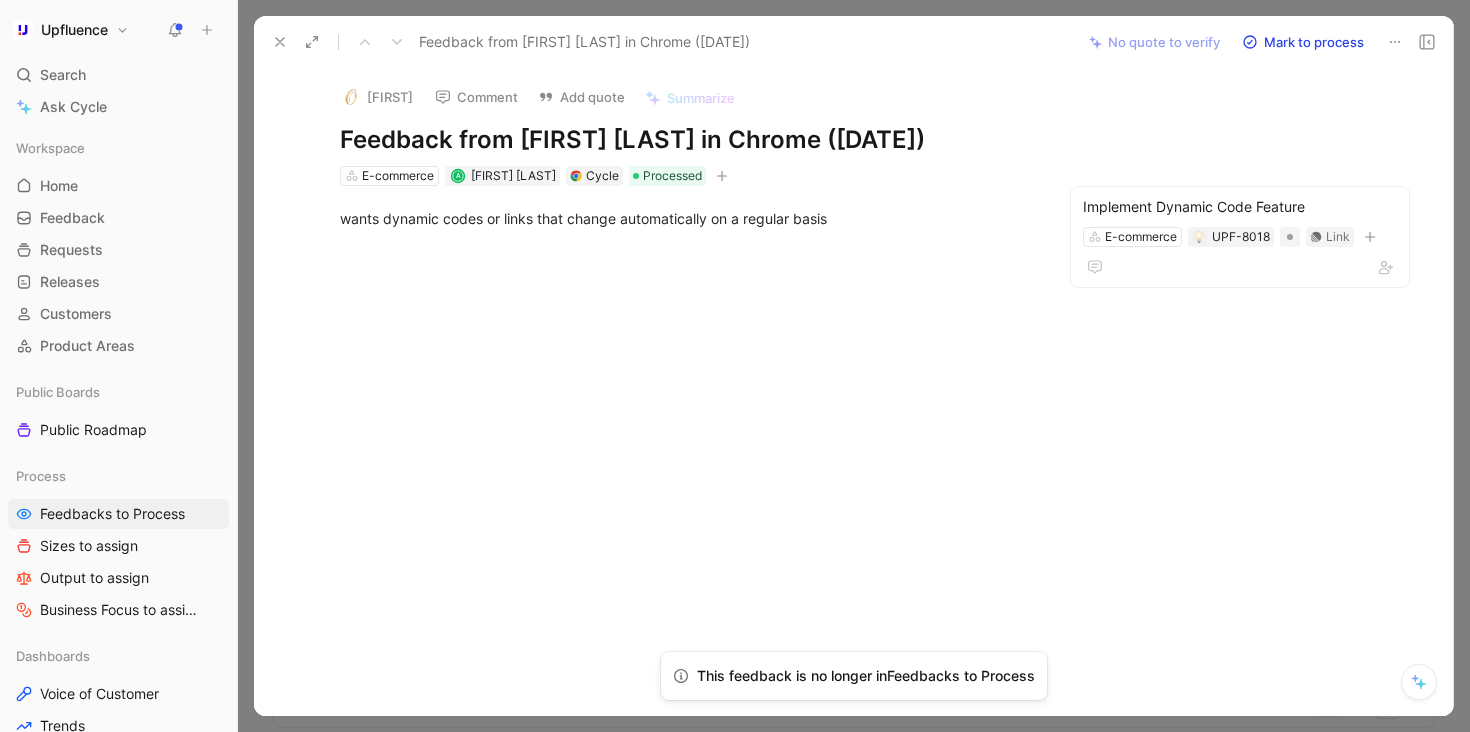 click at bounding box center (280, 42) 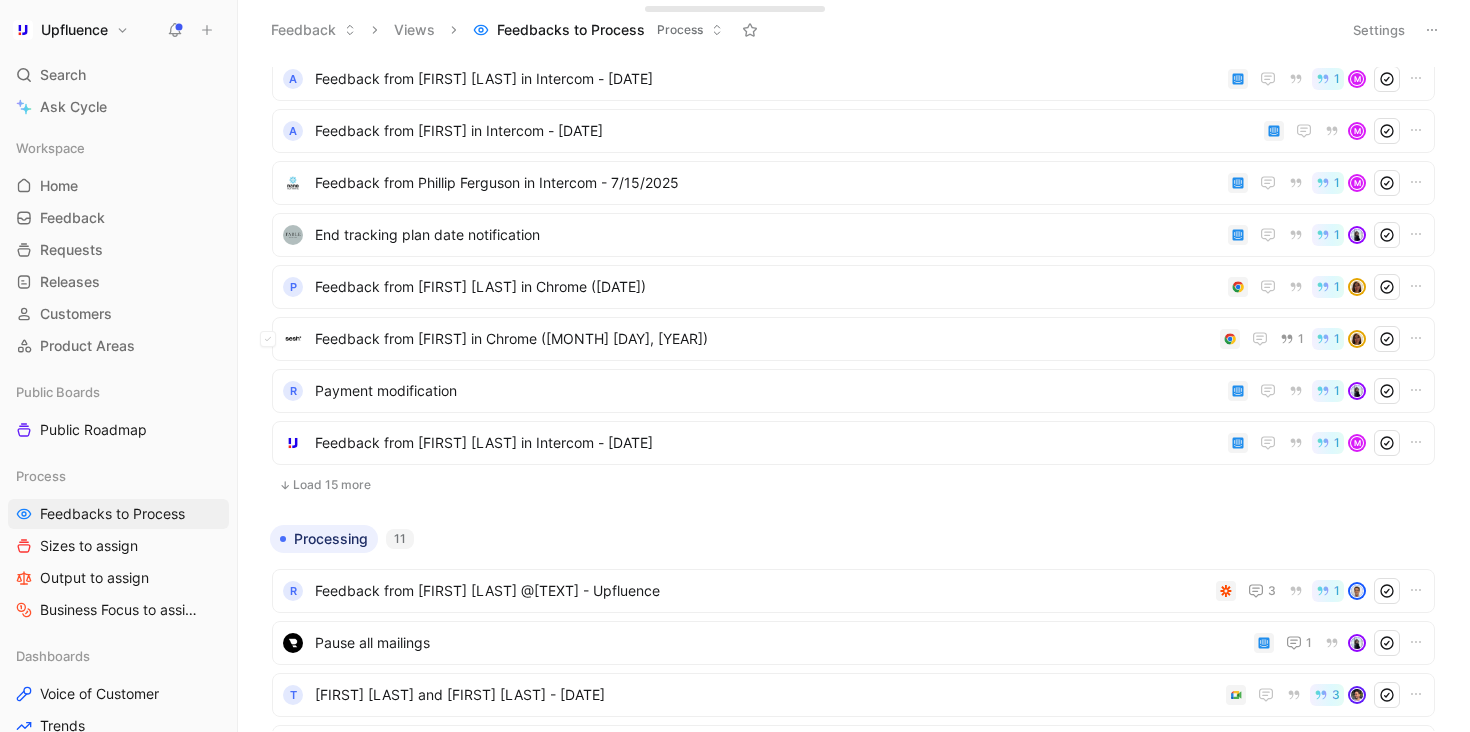 scroll, scrollTop: 686, scrollLeft: 0, axis: vertical 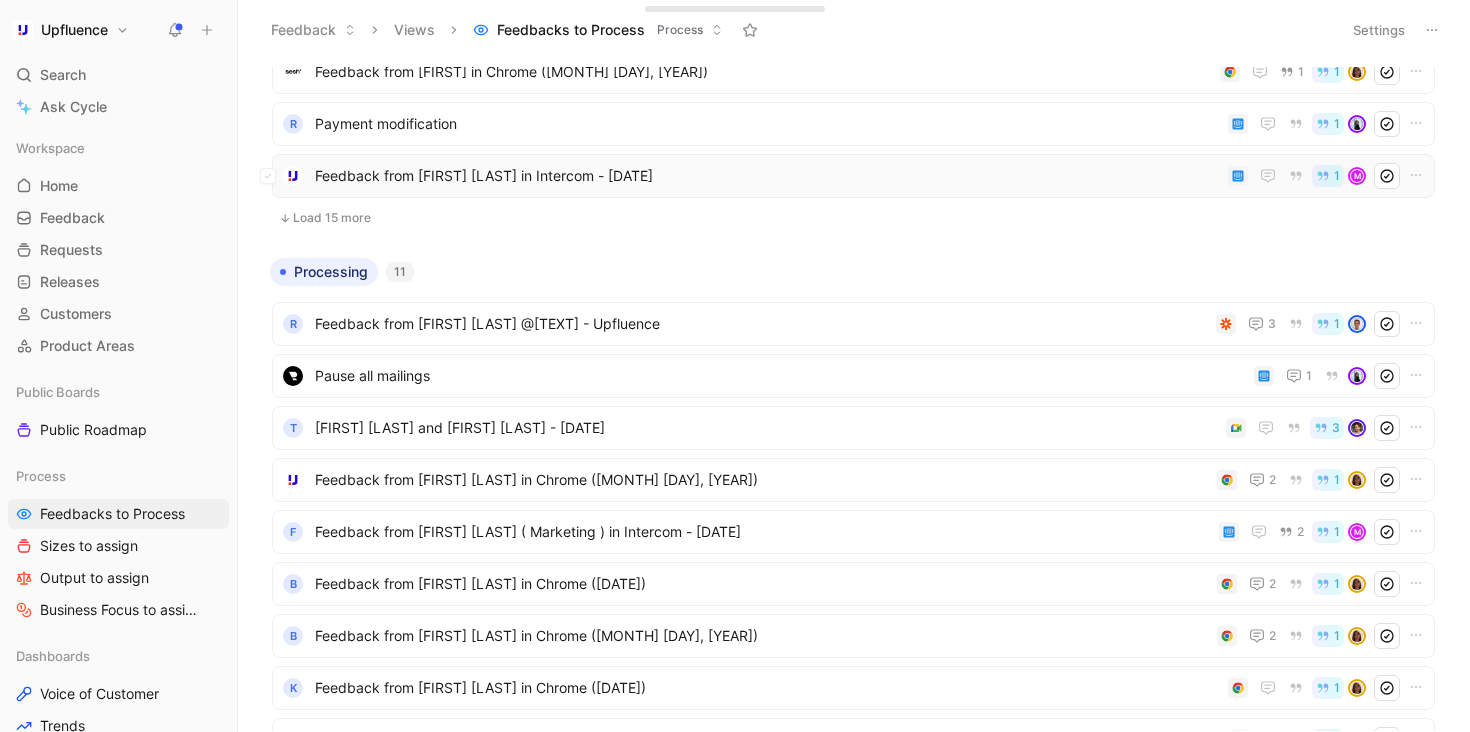 click on "Feedback from [FIRST] [LAST] in Intercom - [DATE] [NUMBER] M" at bounding box center (853, 176) 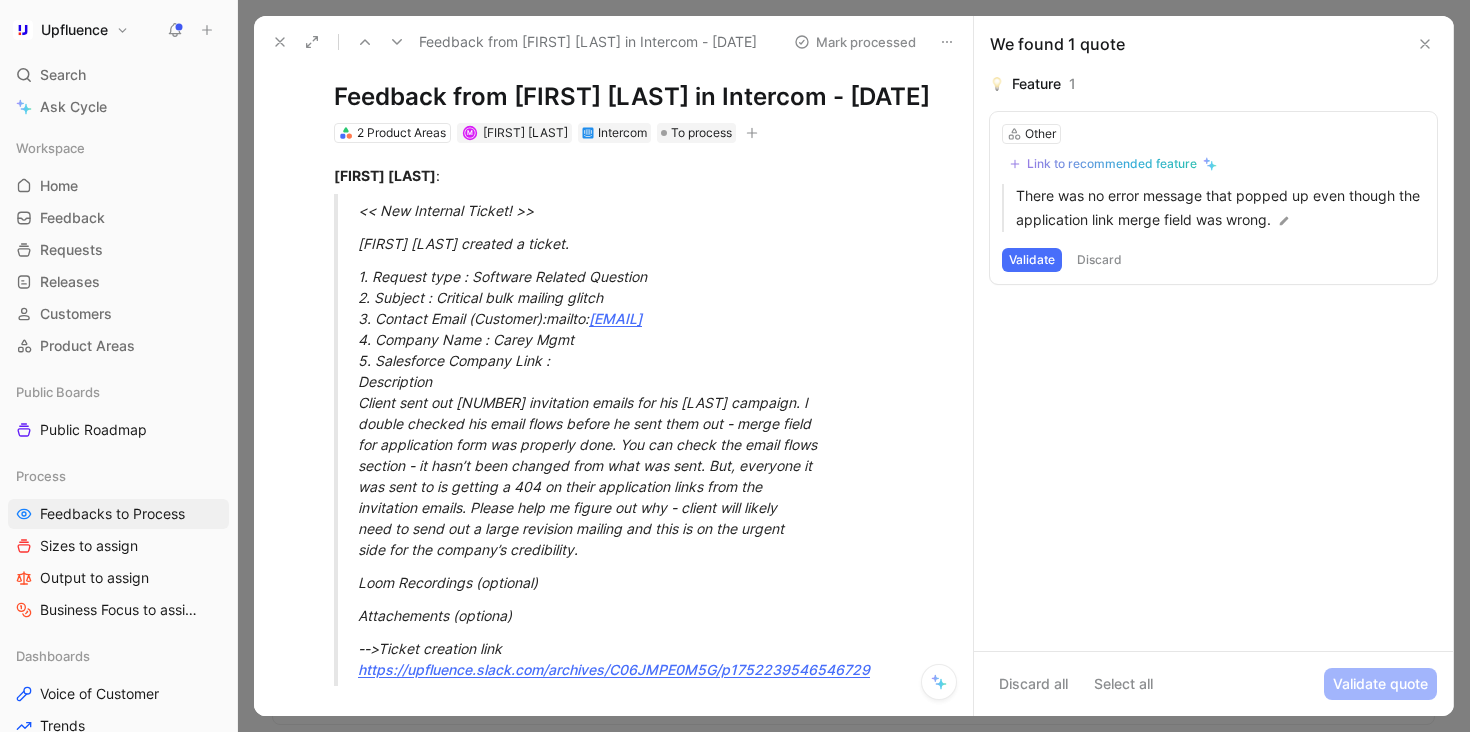 scroll, scrollTop: 0, scrollLeft: 0, axis: both 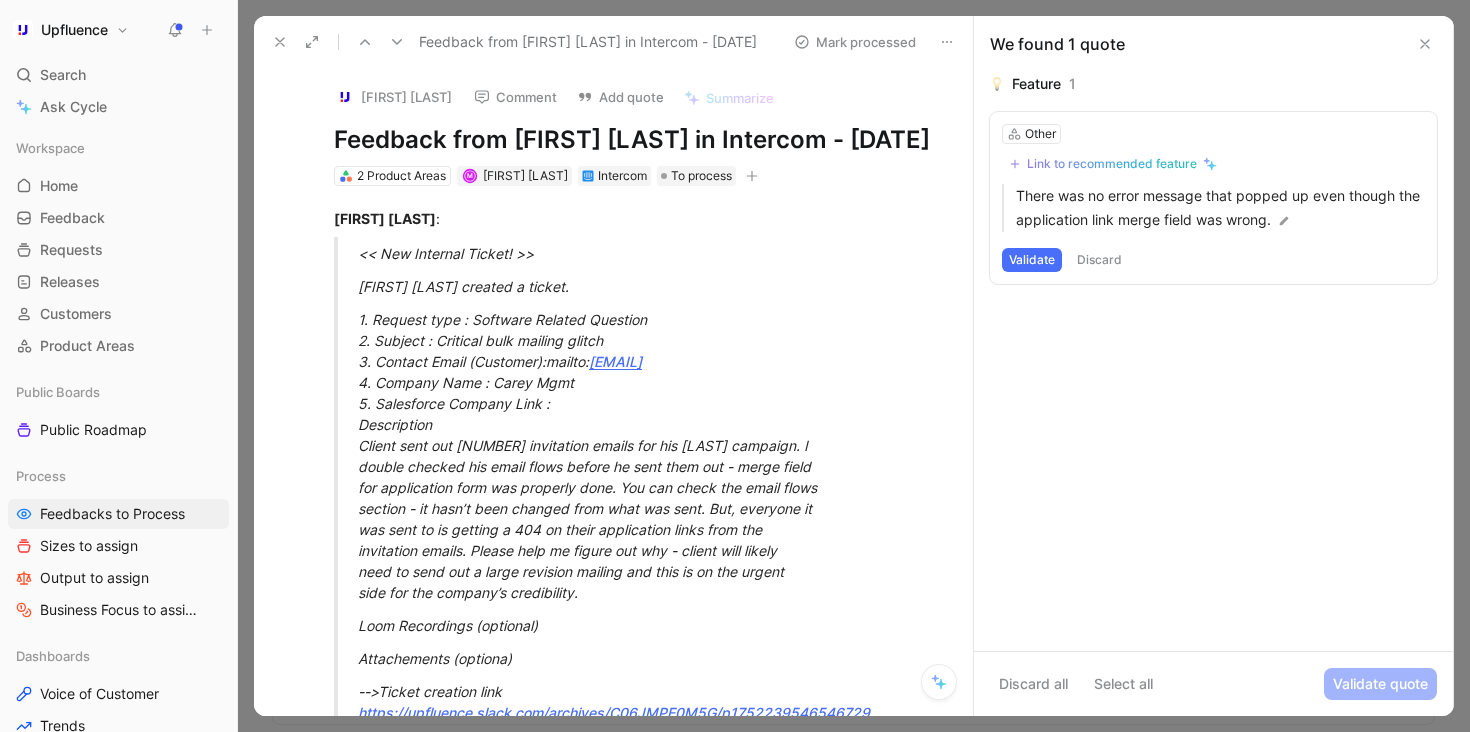 click at bounding box center (397, 42) 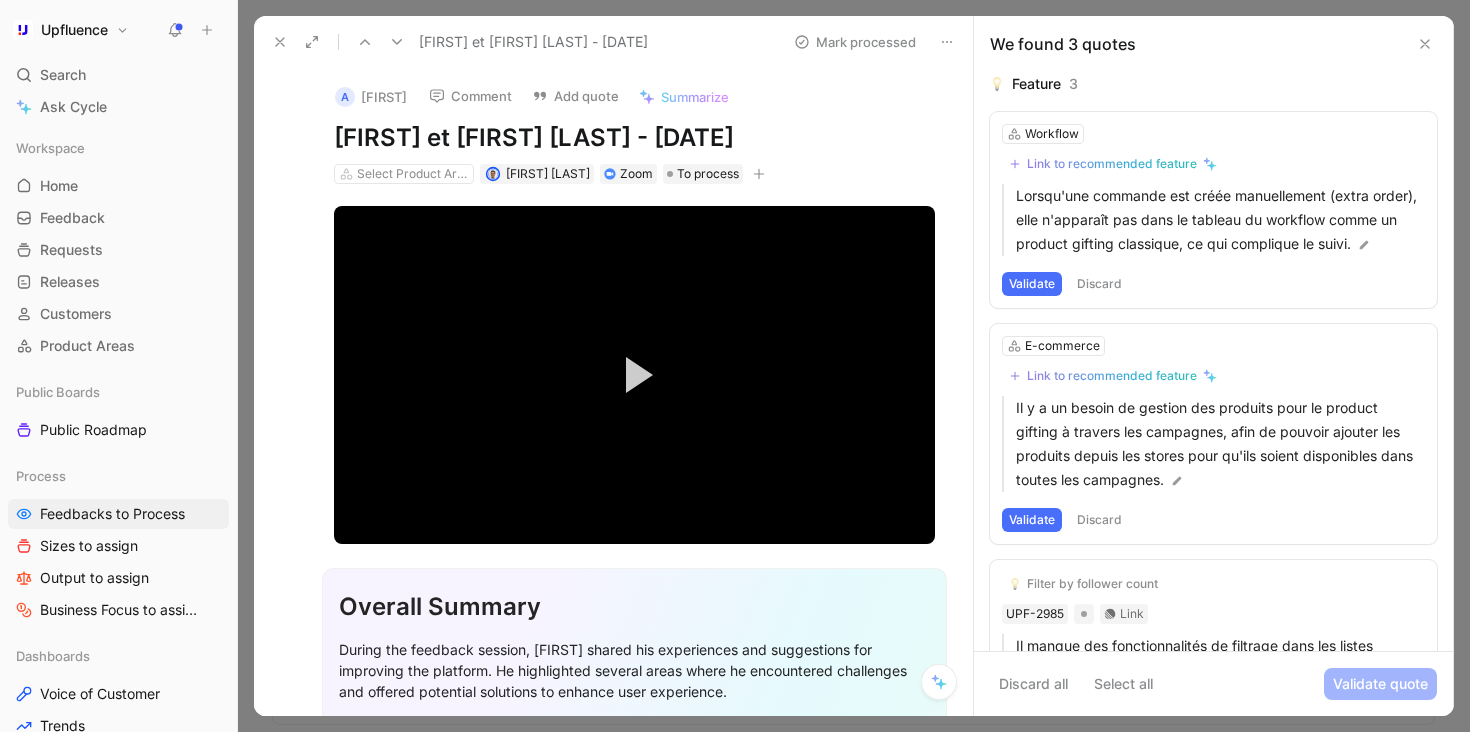 click at bounding box center [397, 42] 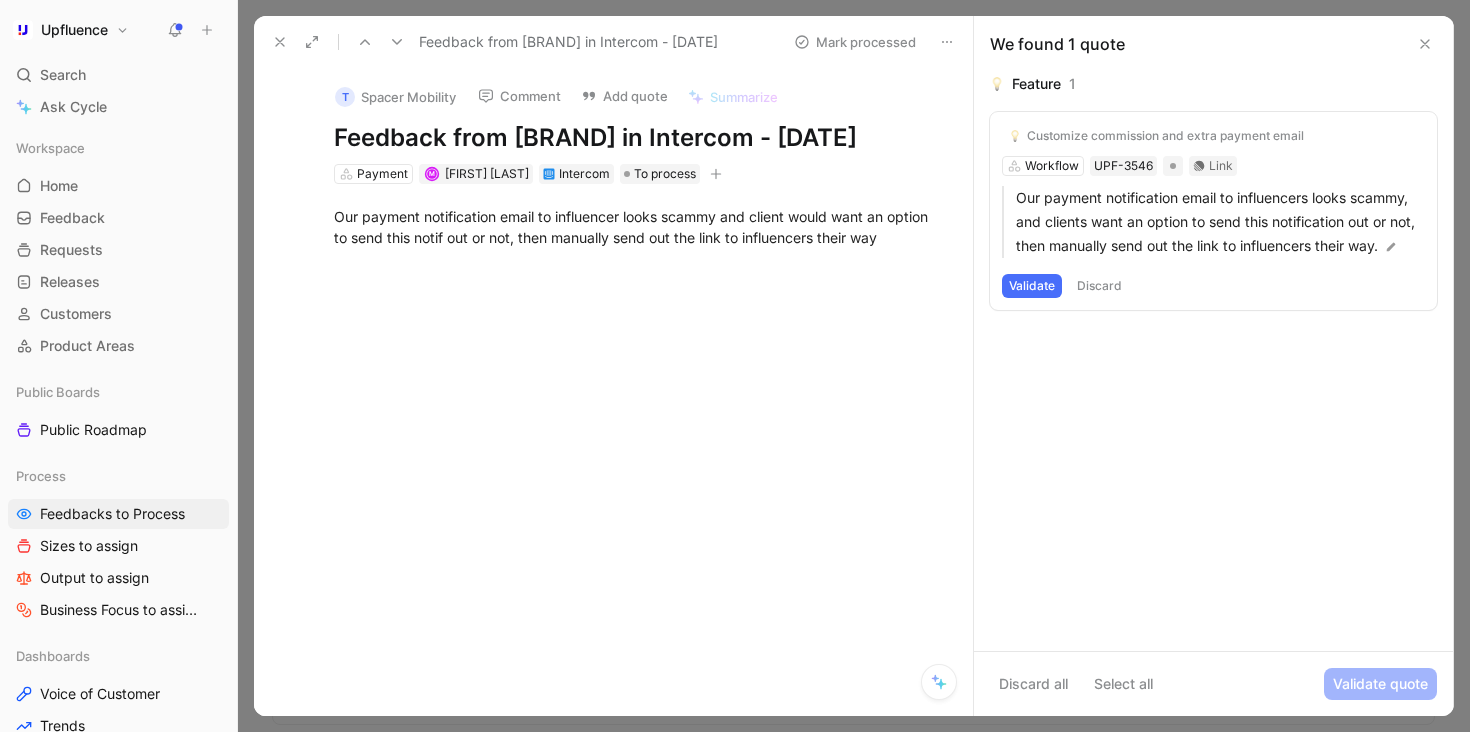 click at bounding box center [397, 42] 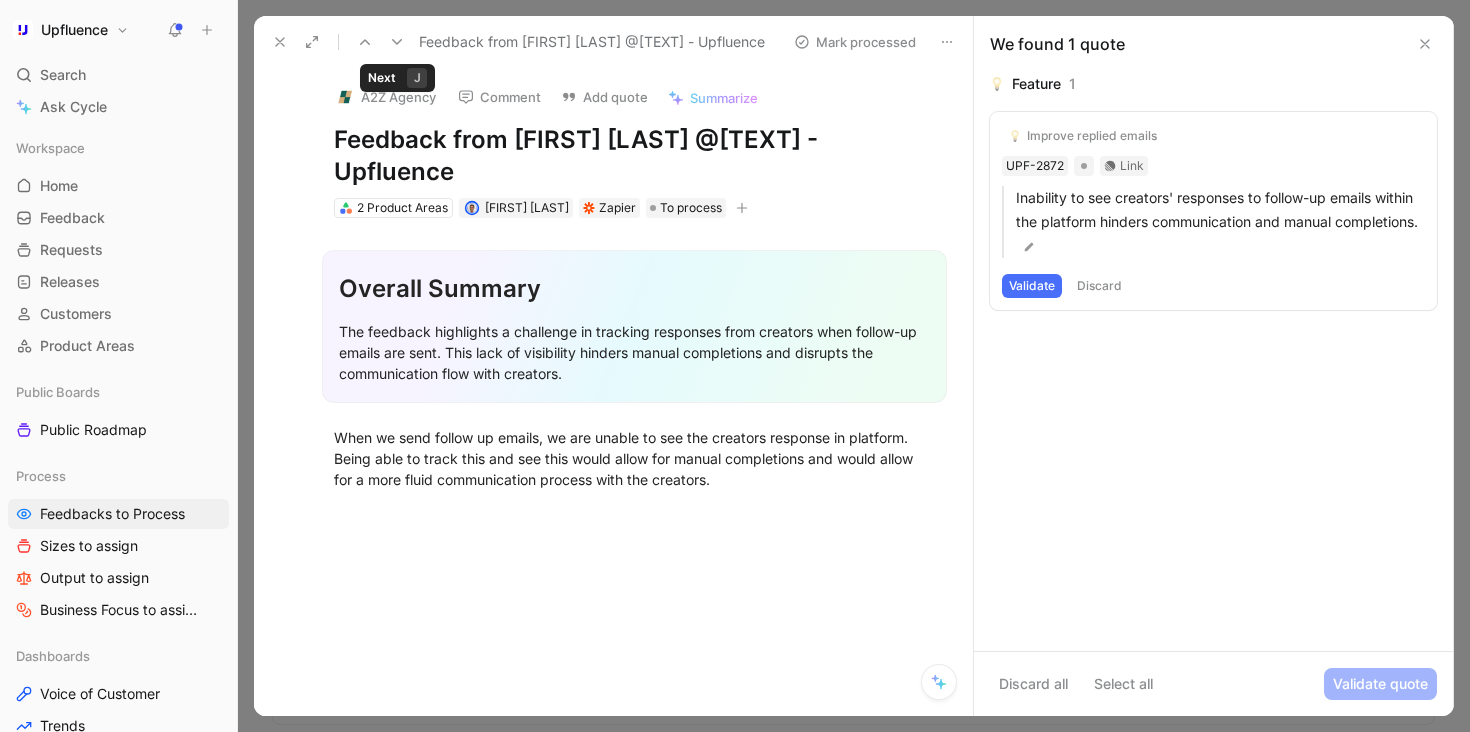 click at bounding box center [397, 42] 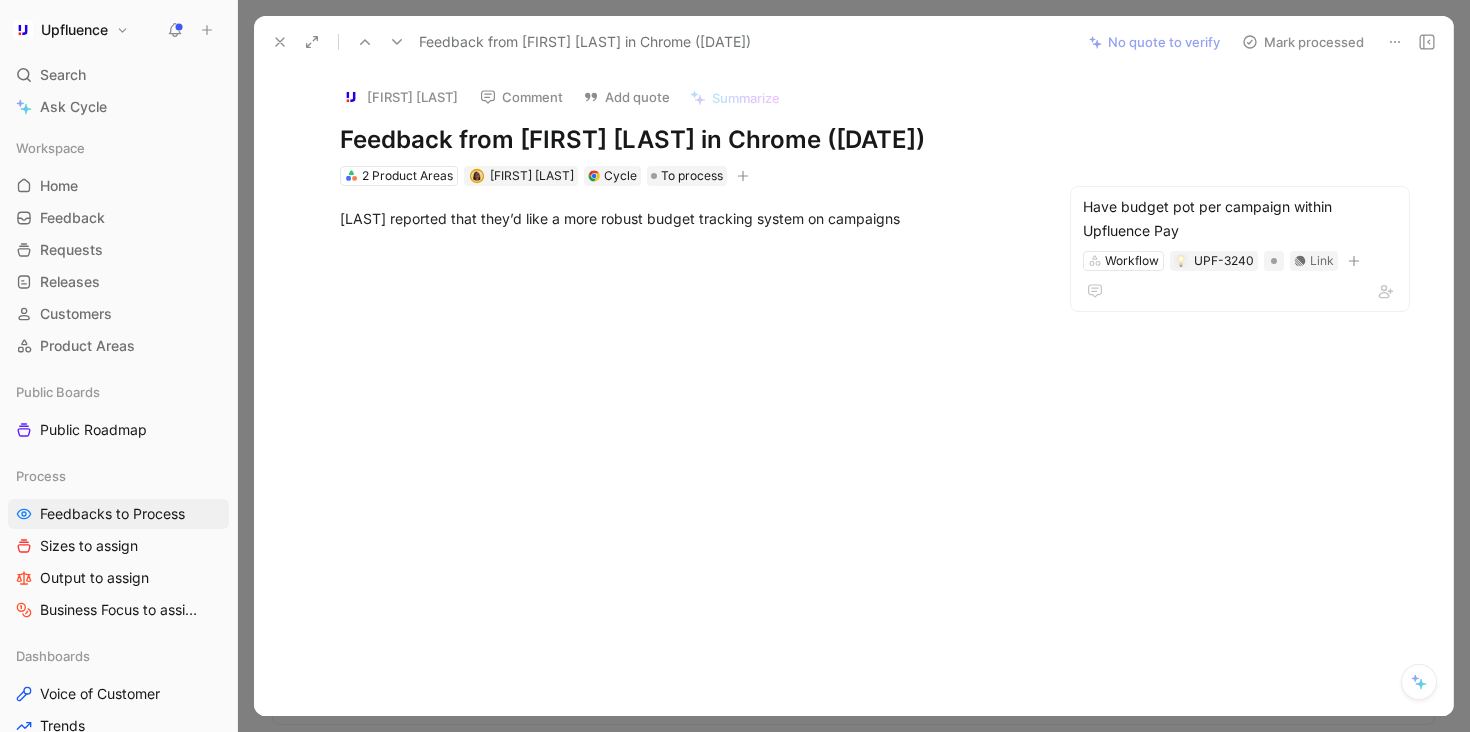 click on "[LAST] reported that they’d like a more robust budget tracking system on campaigns" at bounding box center (685, 218) 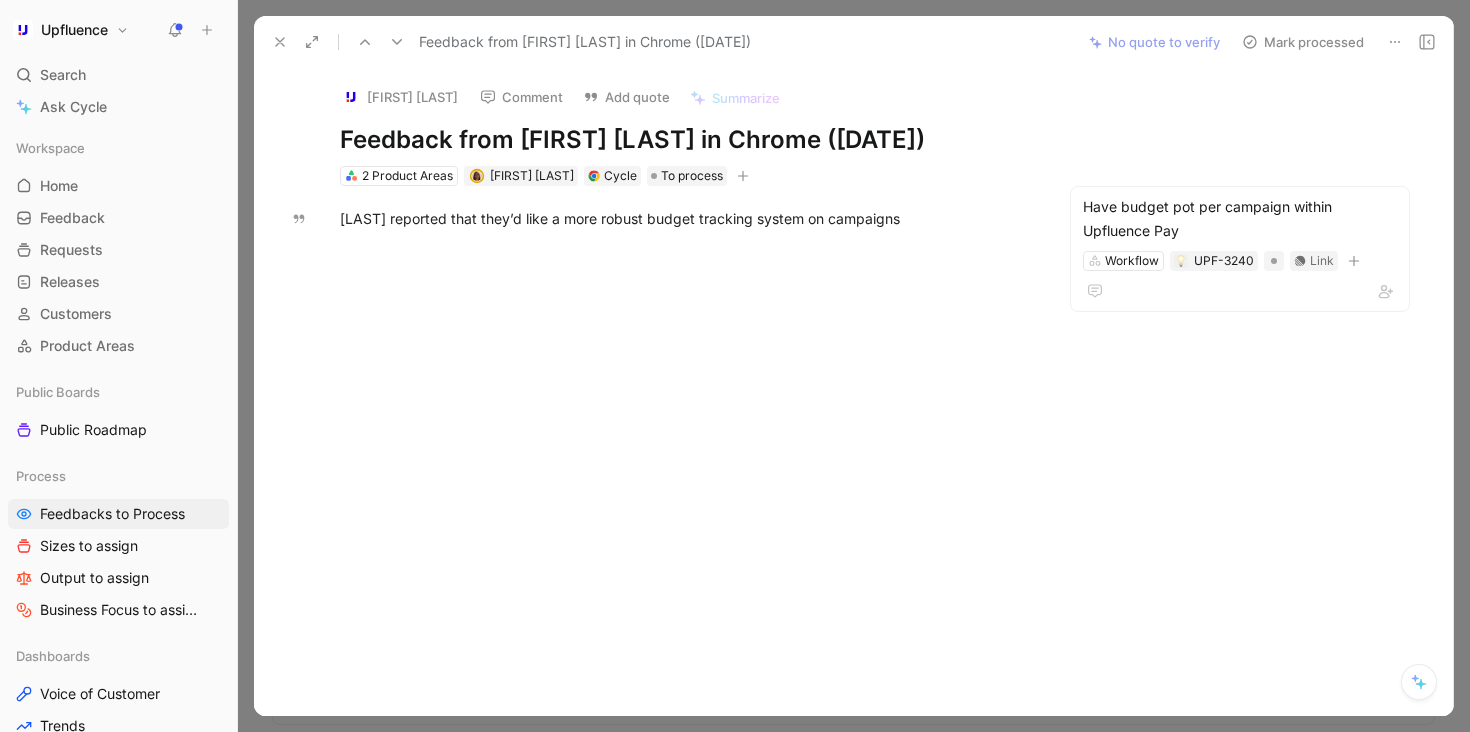 click on "Comment" at bounding box center [521, 97] 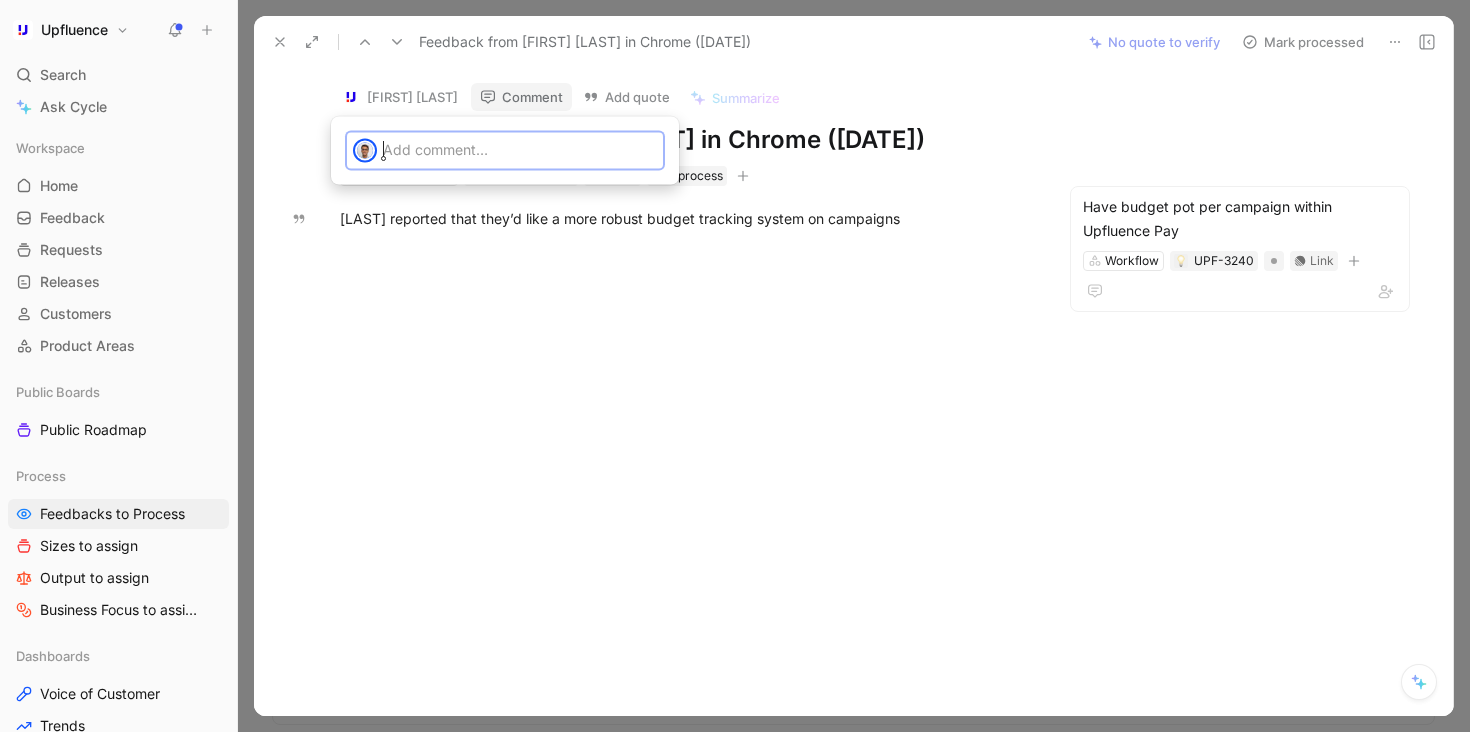 type 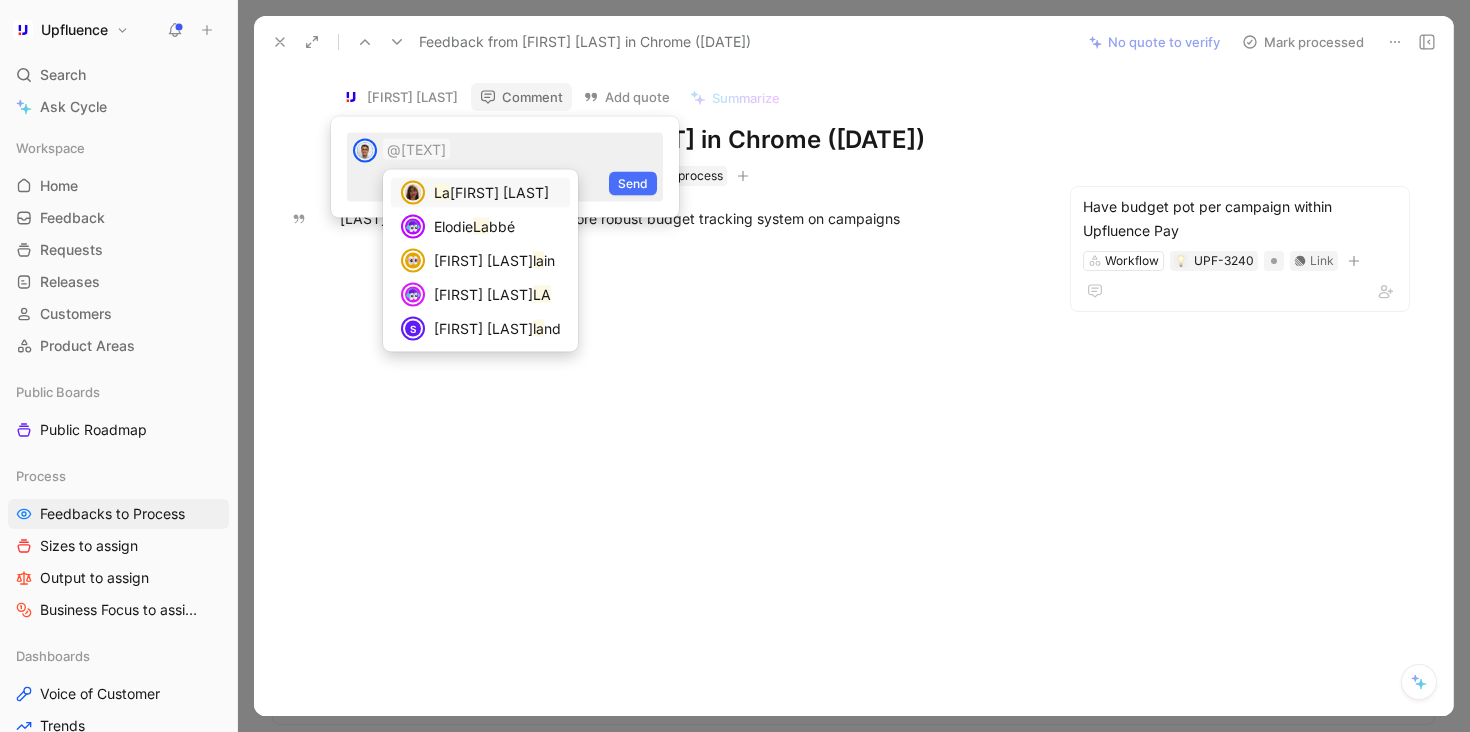 click on "na Wilson" at bounding box center (499, 192) 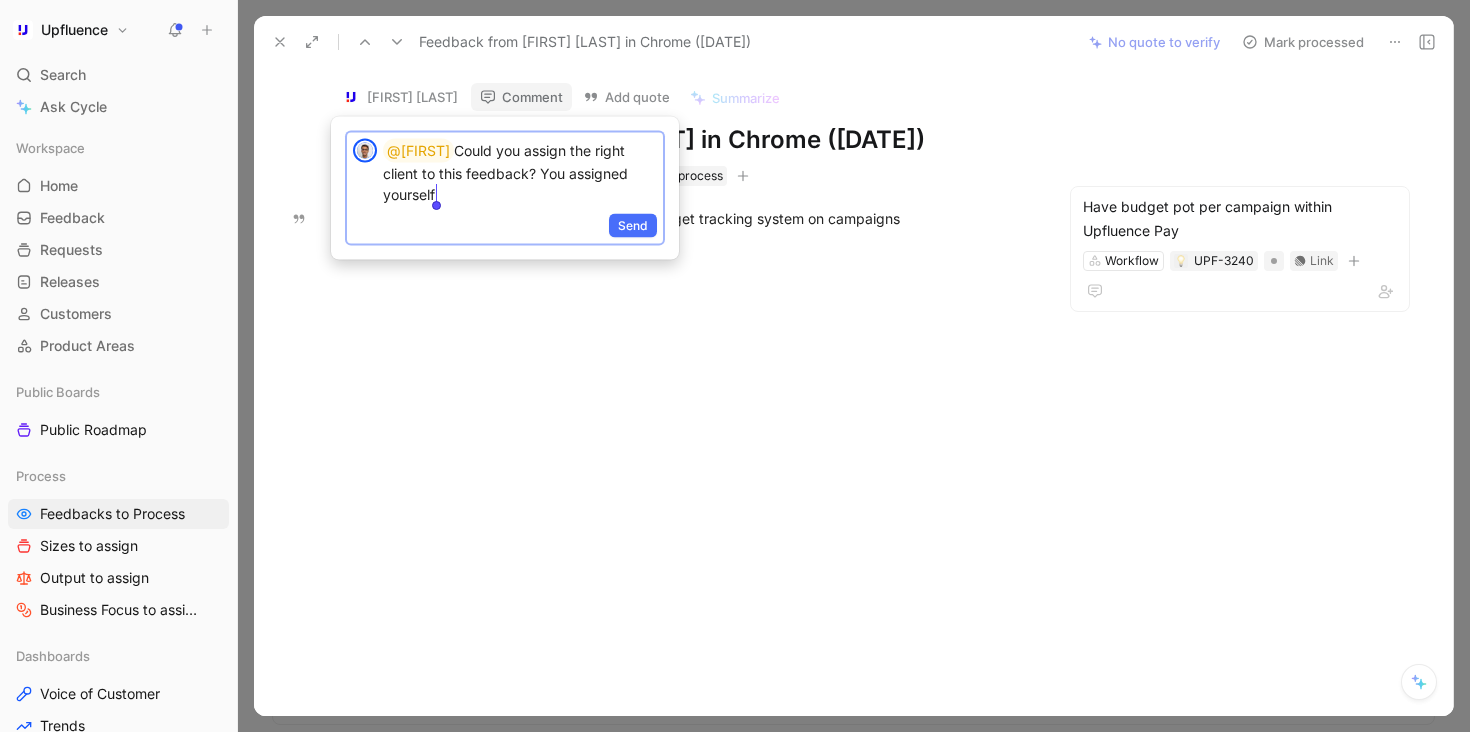 copy on "@Lana  Could you assign the right client to this feedback? You assigned yourself" 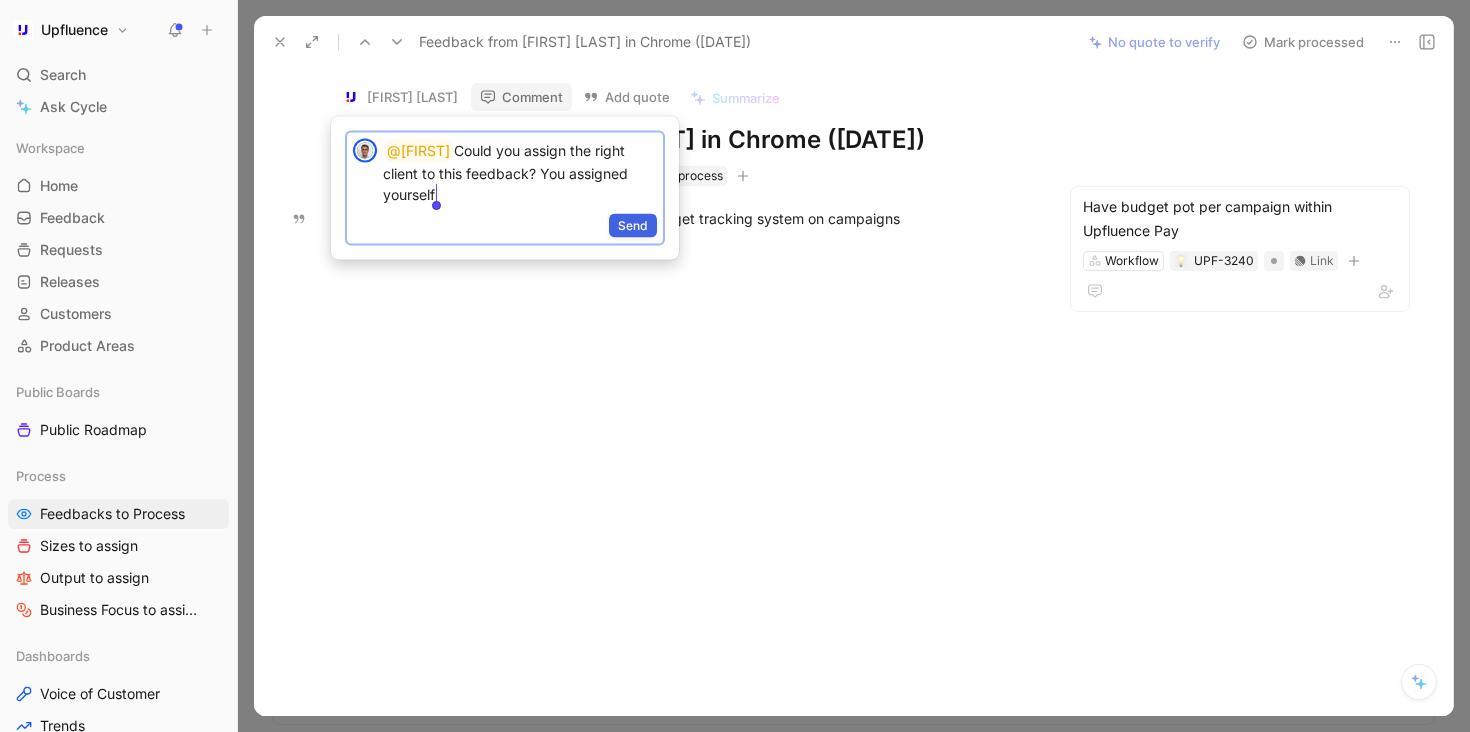 click on "Send" at bounding box center (633, 226) 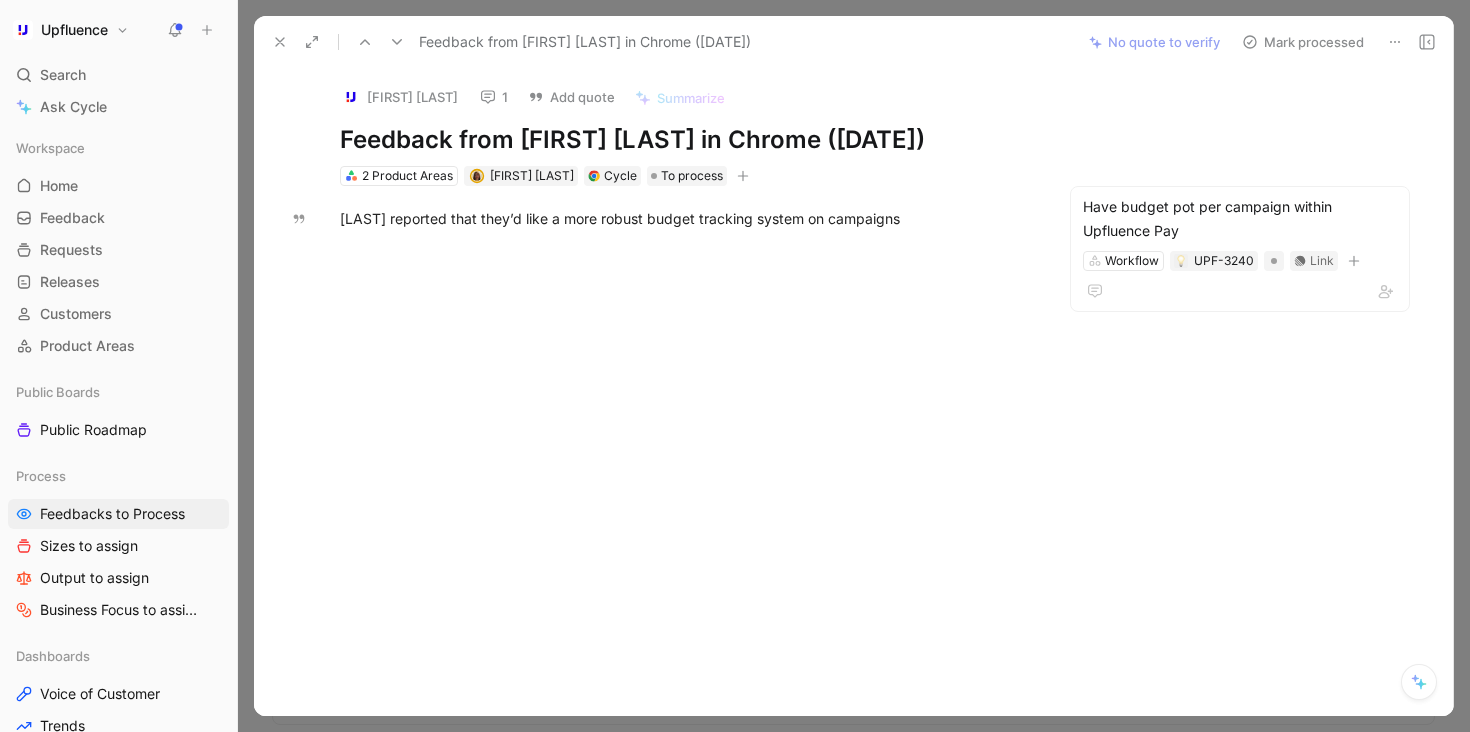 click 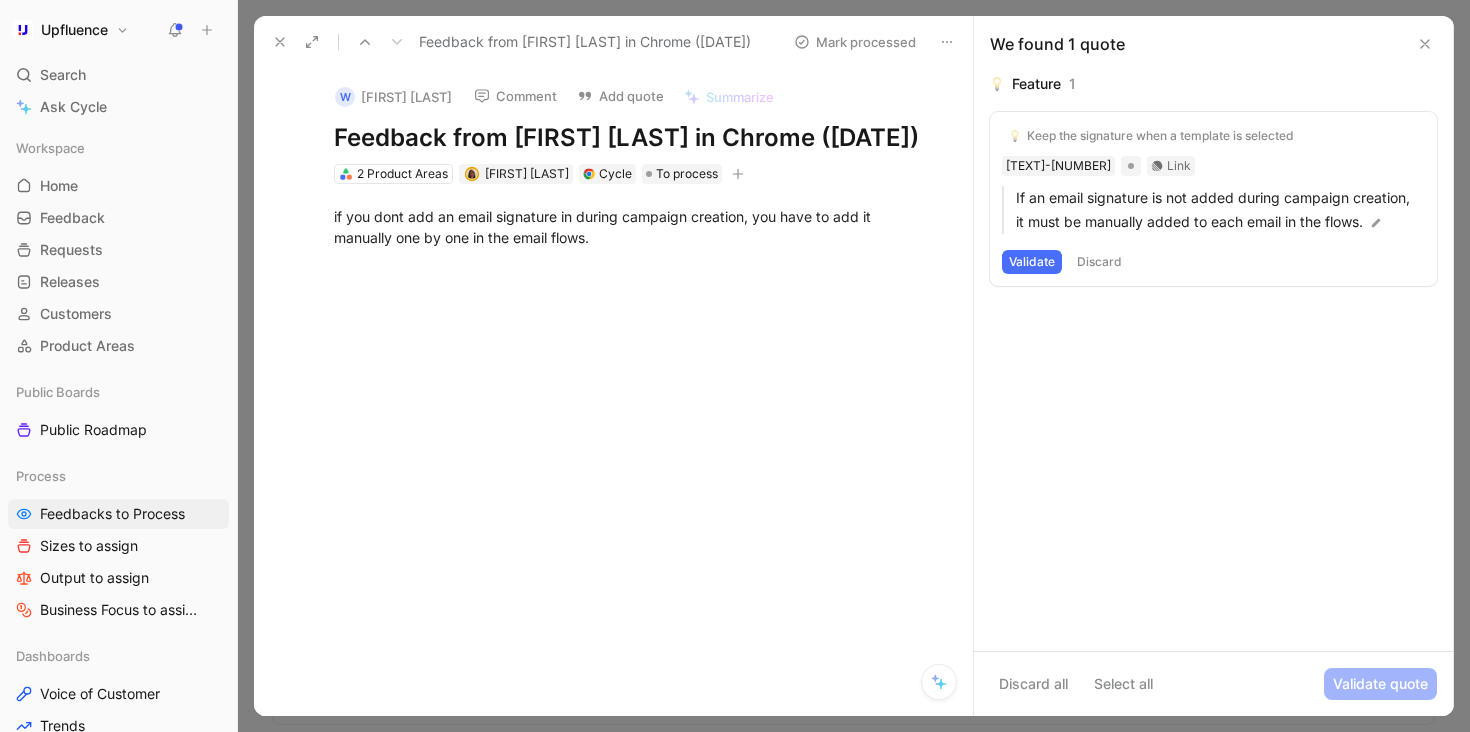 click 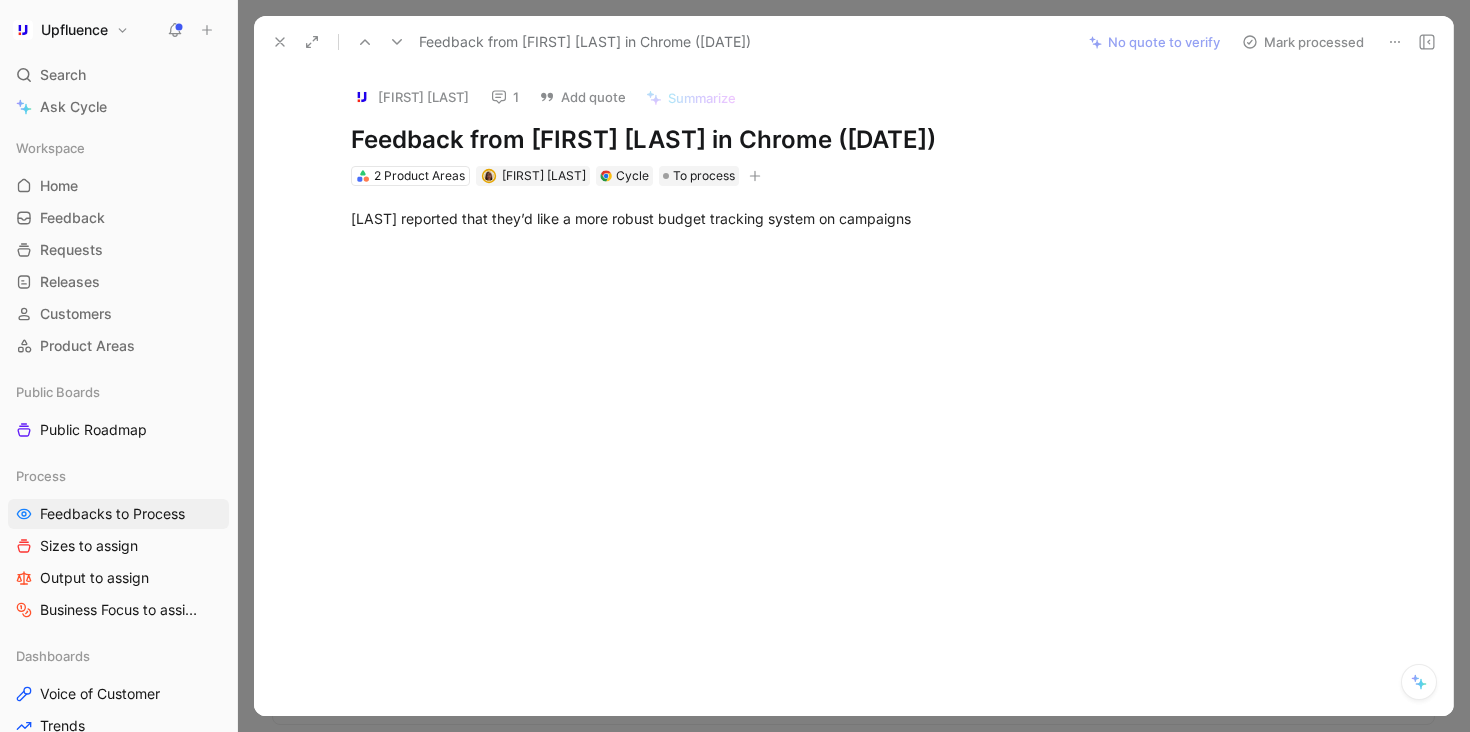click 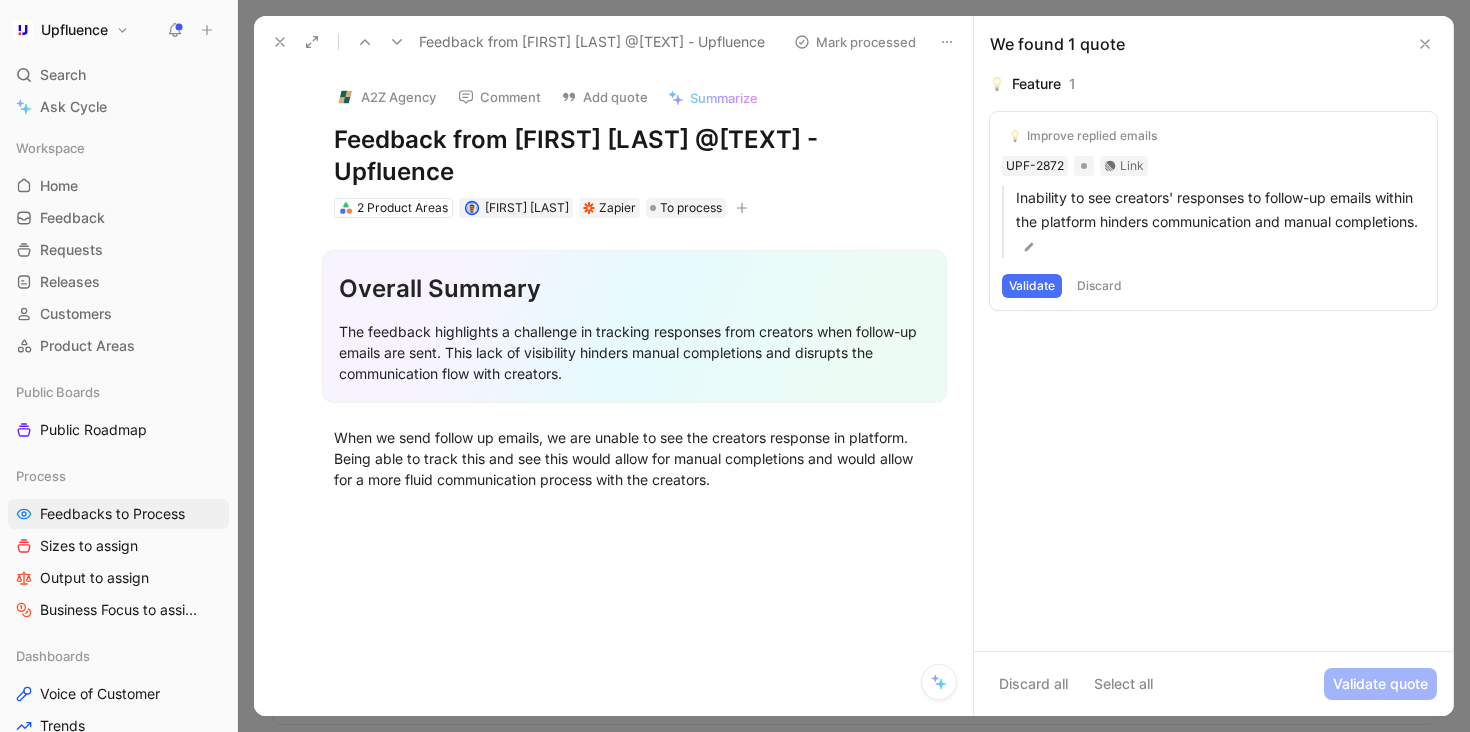click 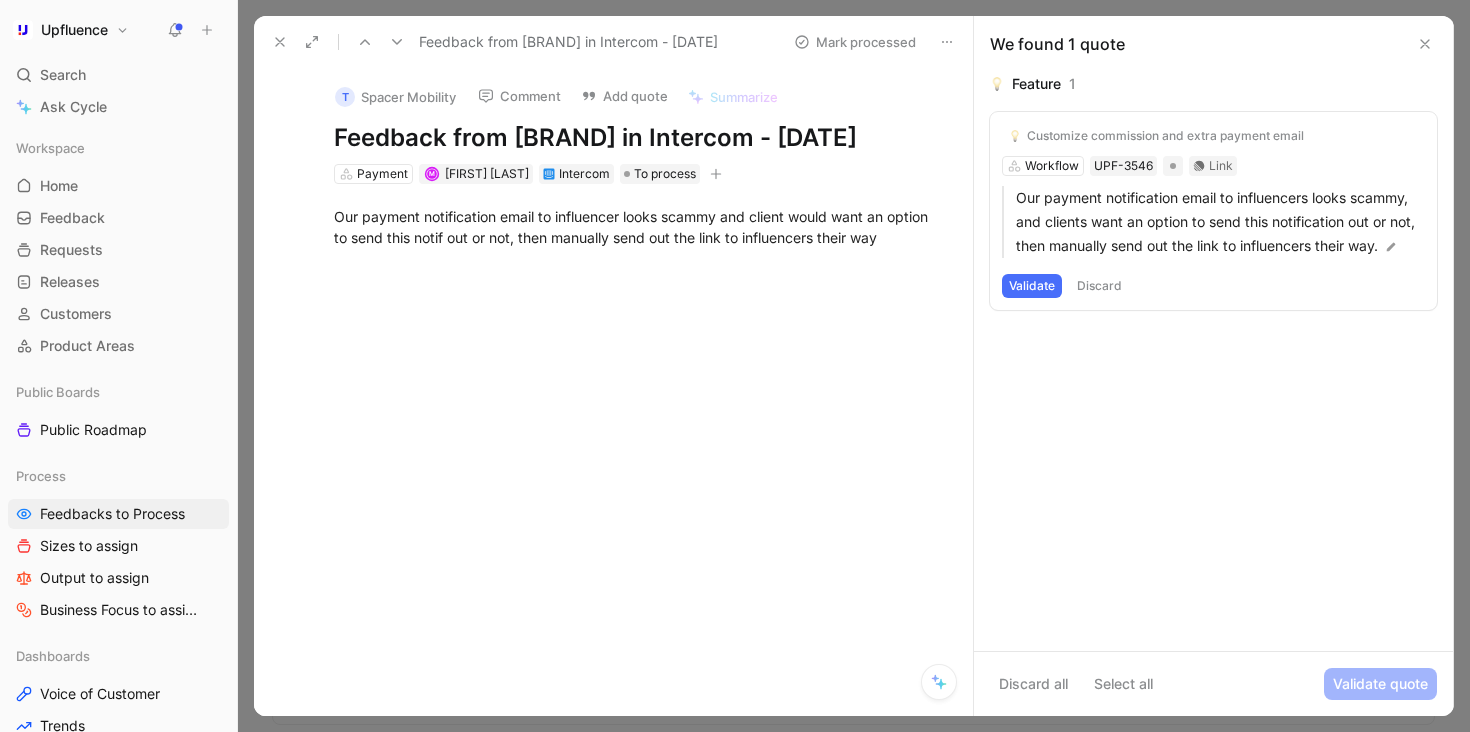 click 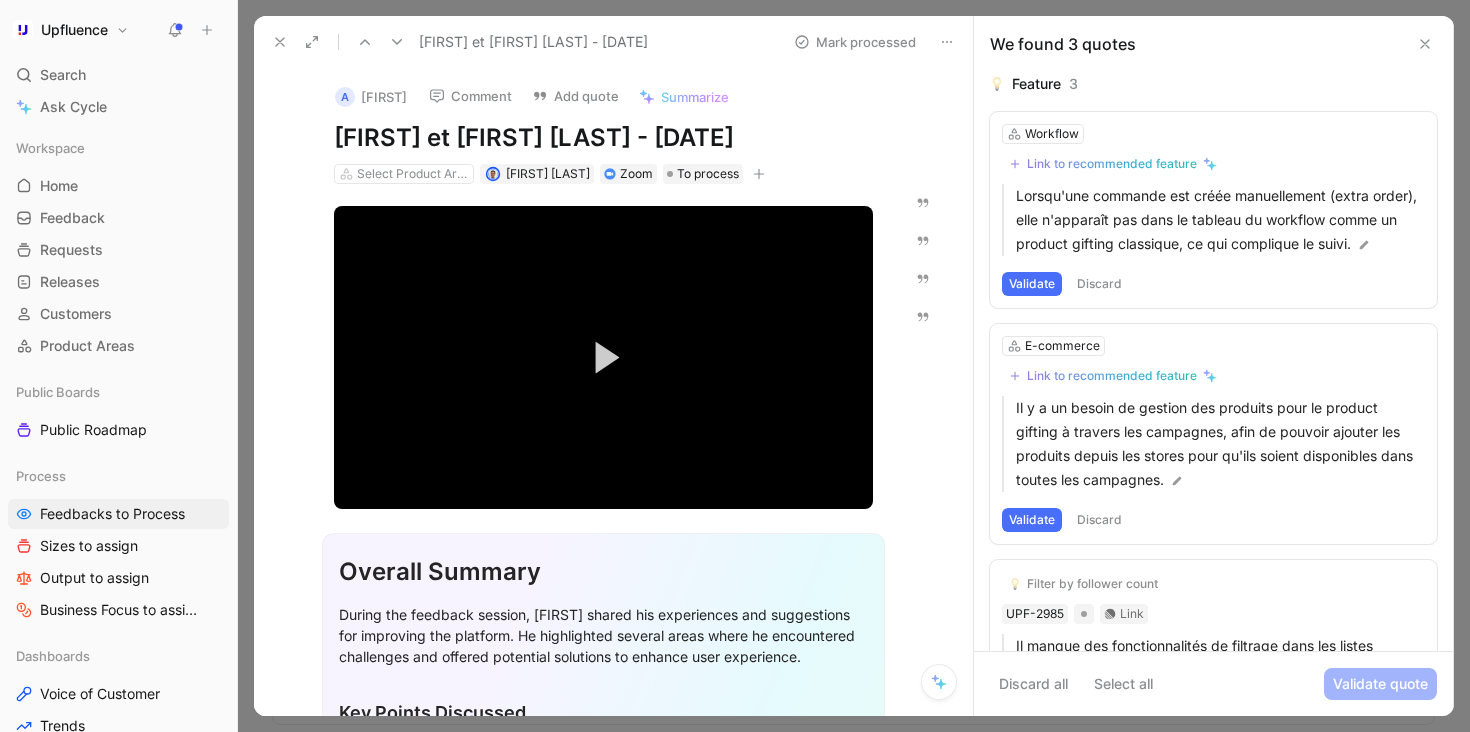click 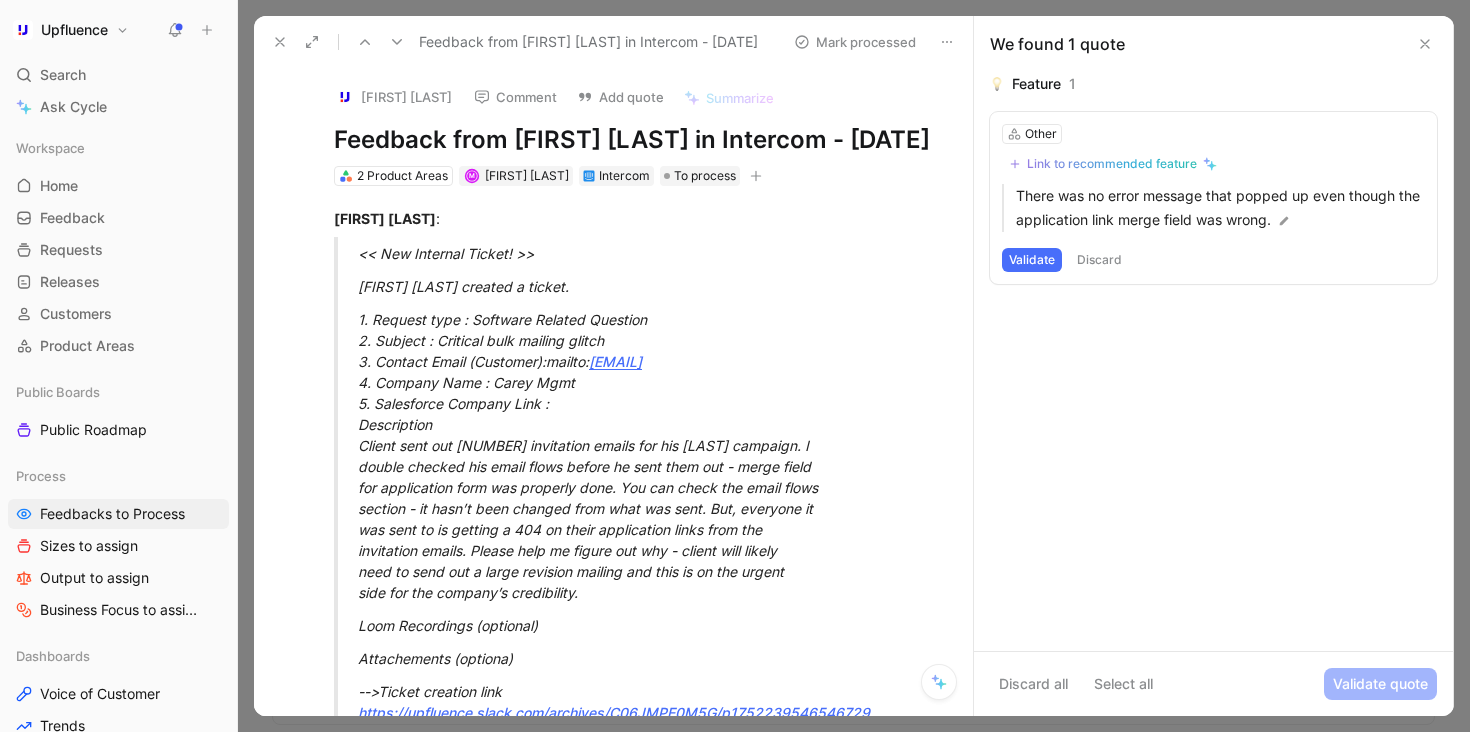 click on "Comment" at bounding box center [515, 97] 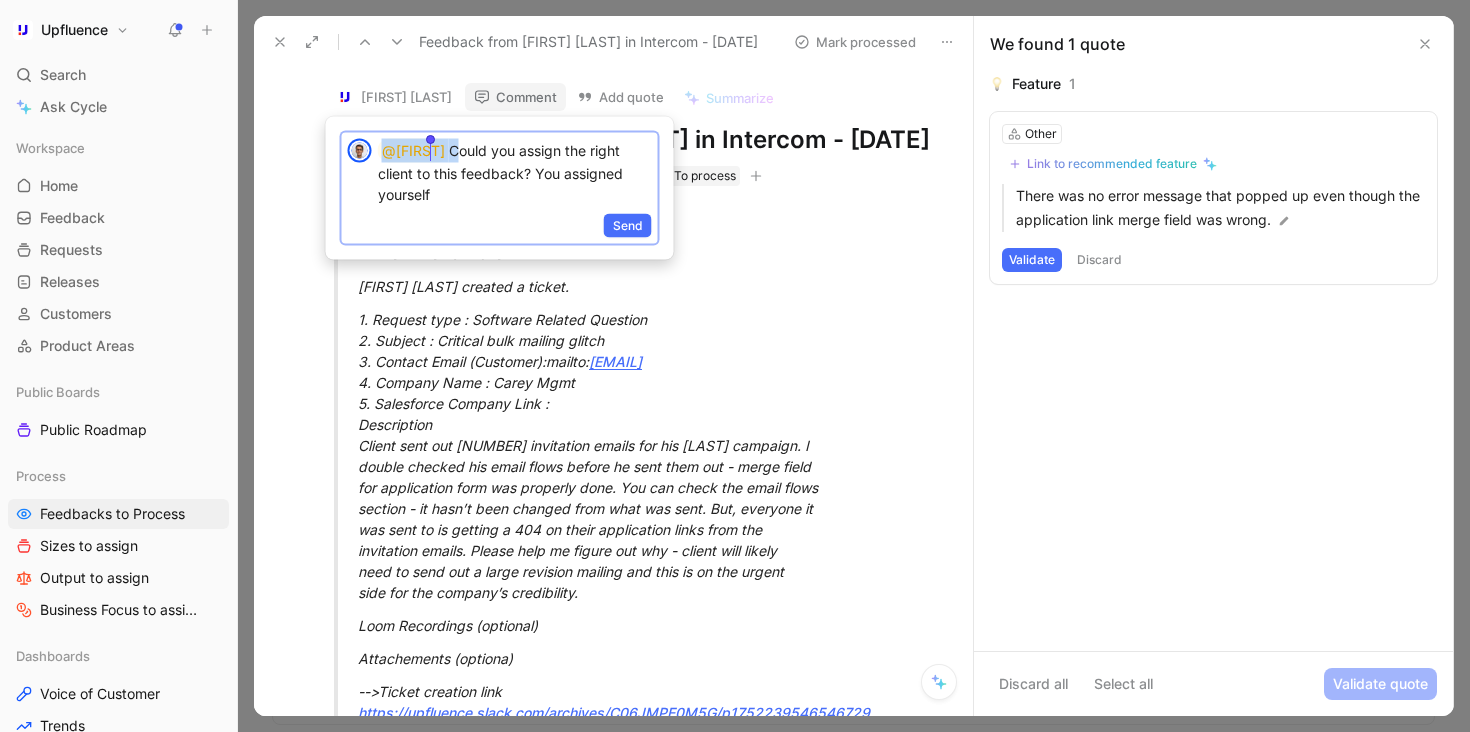 drag, startPoint x: 436, startPoint y: 146, endPoint x: 368, endPoint y: 144, distance: 68.0294 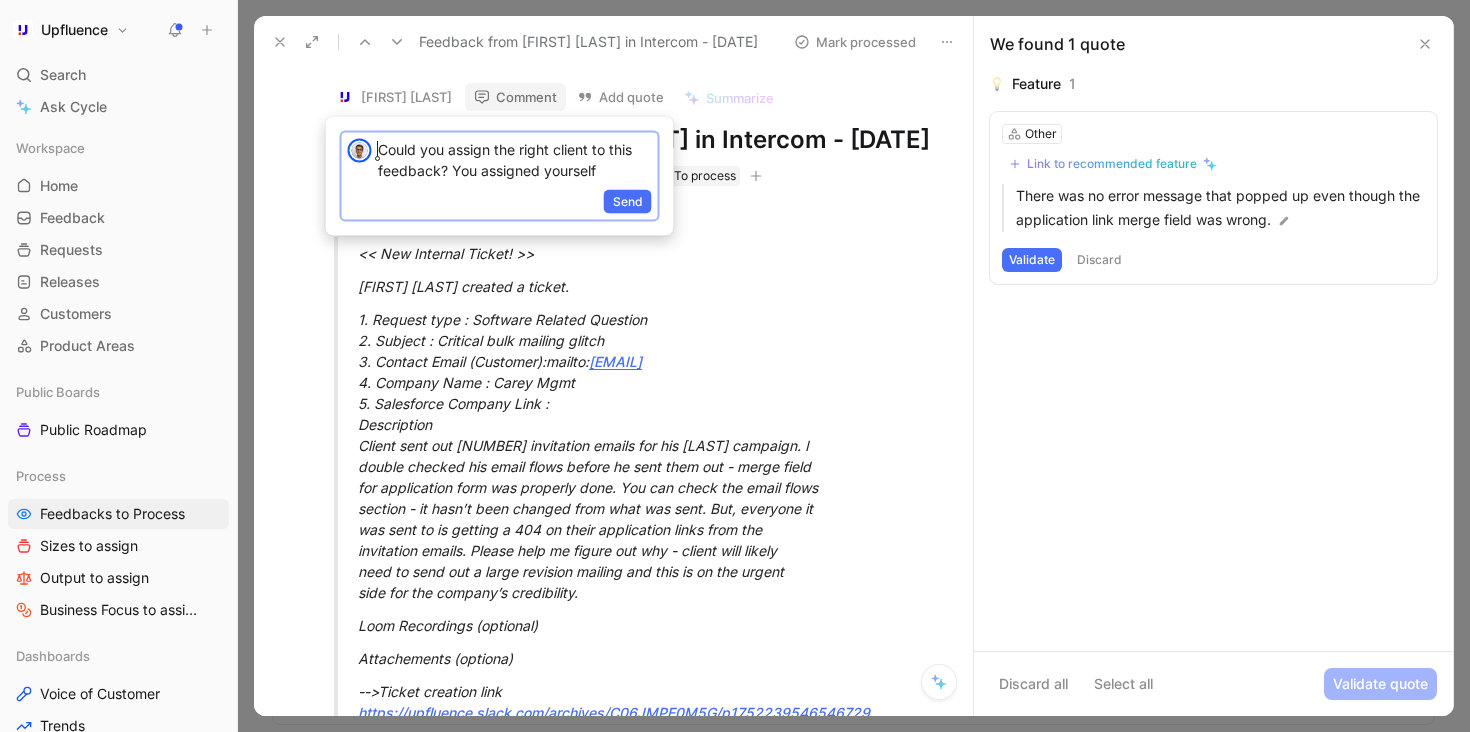 type 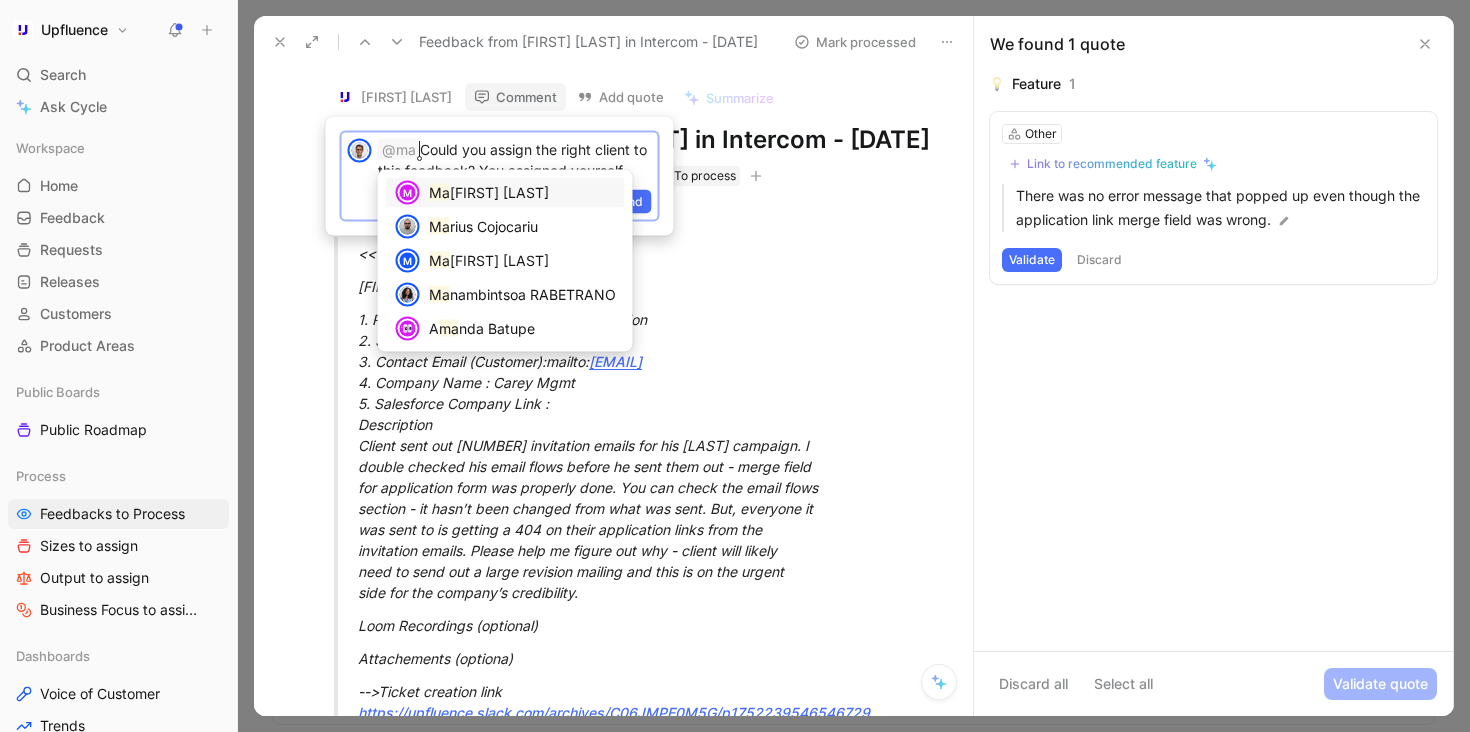 click on "i Nguyen" at bounding box center (499, 192) 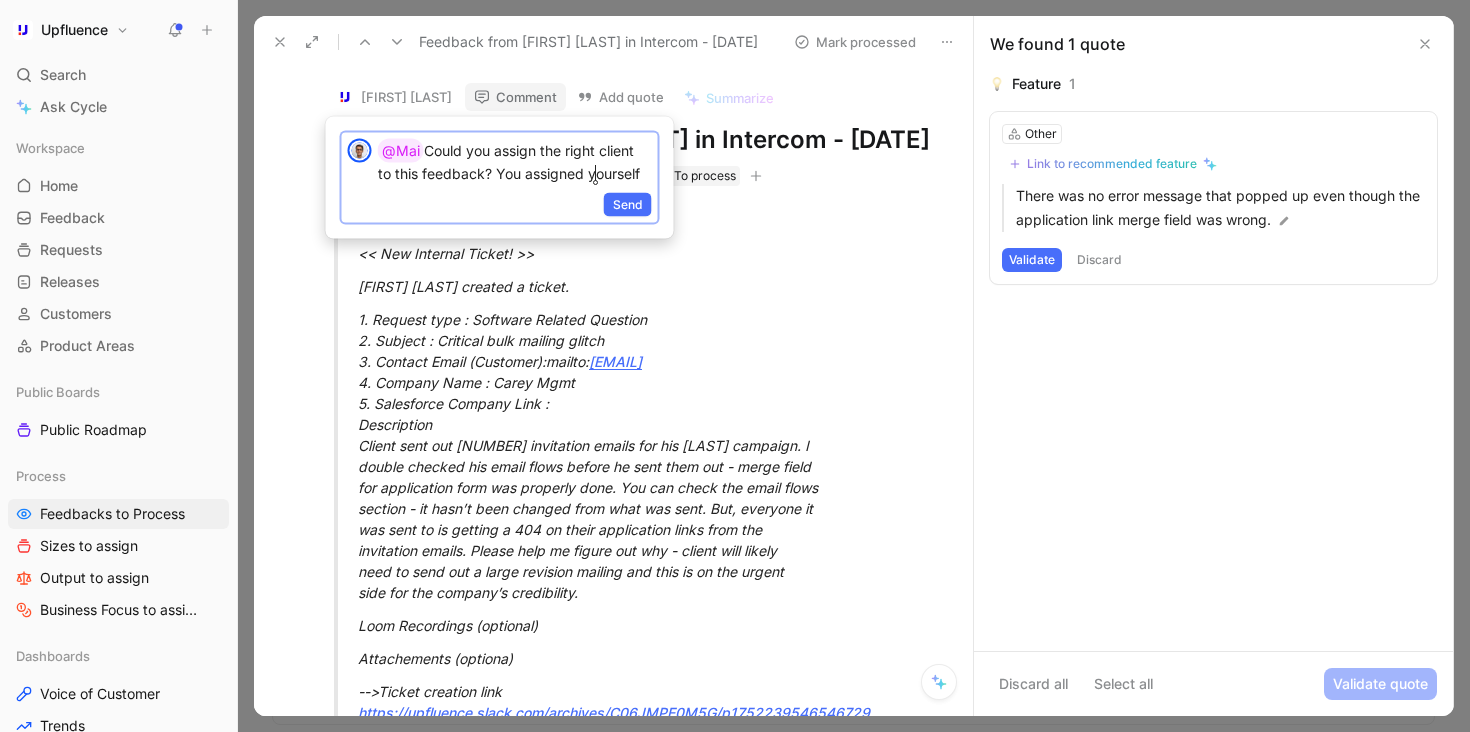 click on "@Mai  Could you assign the right client to this feedback? You assigned yourself" at bounding box center (515, 161) 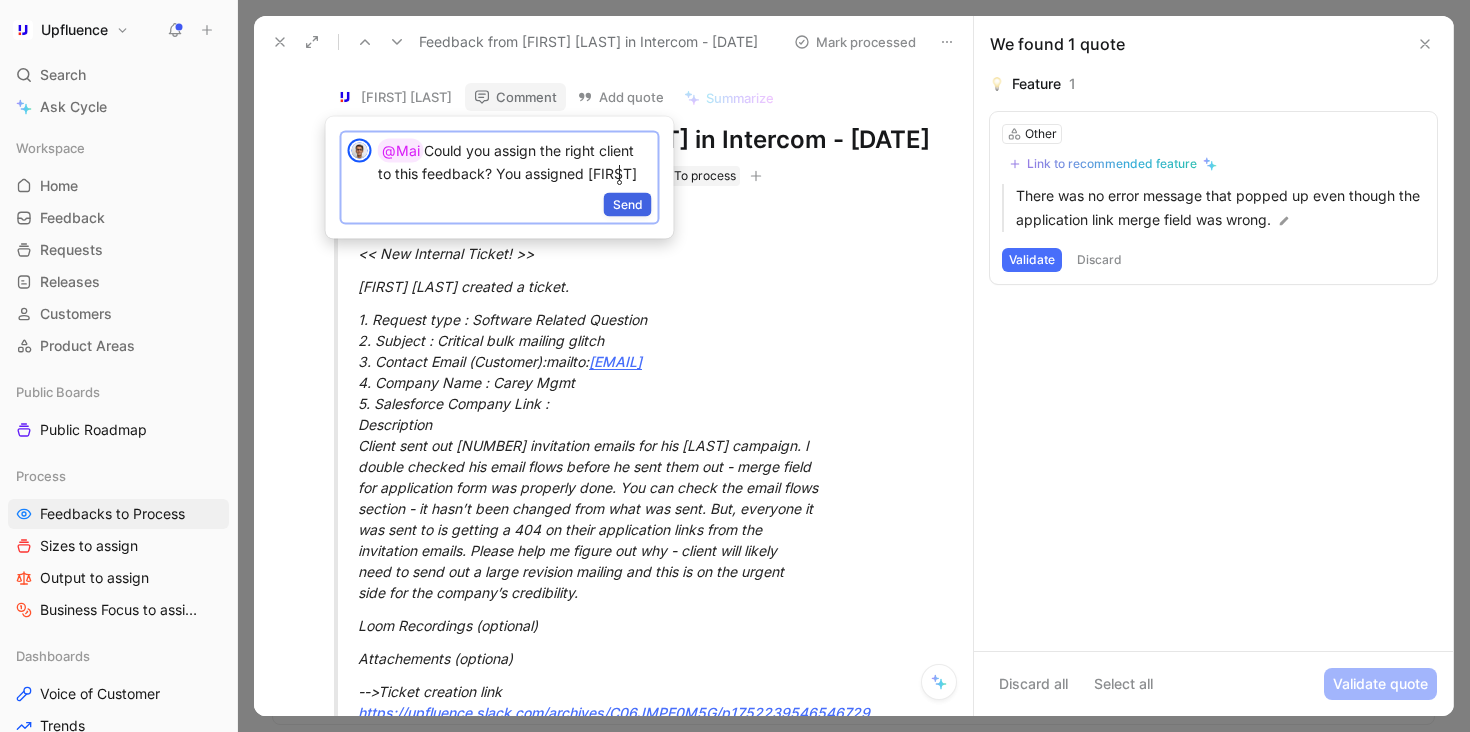 click on "Send" at bounding box center [628, 205] 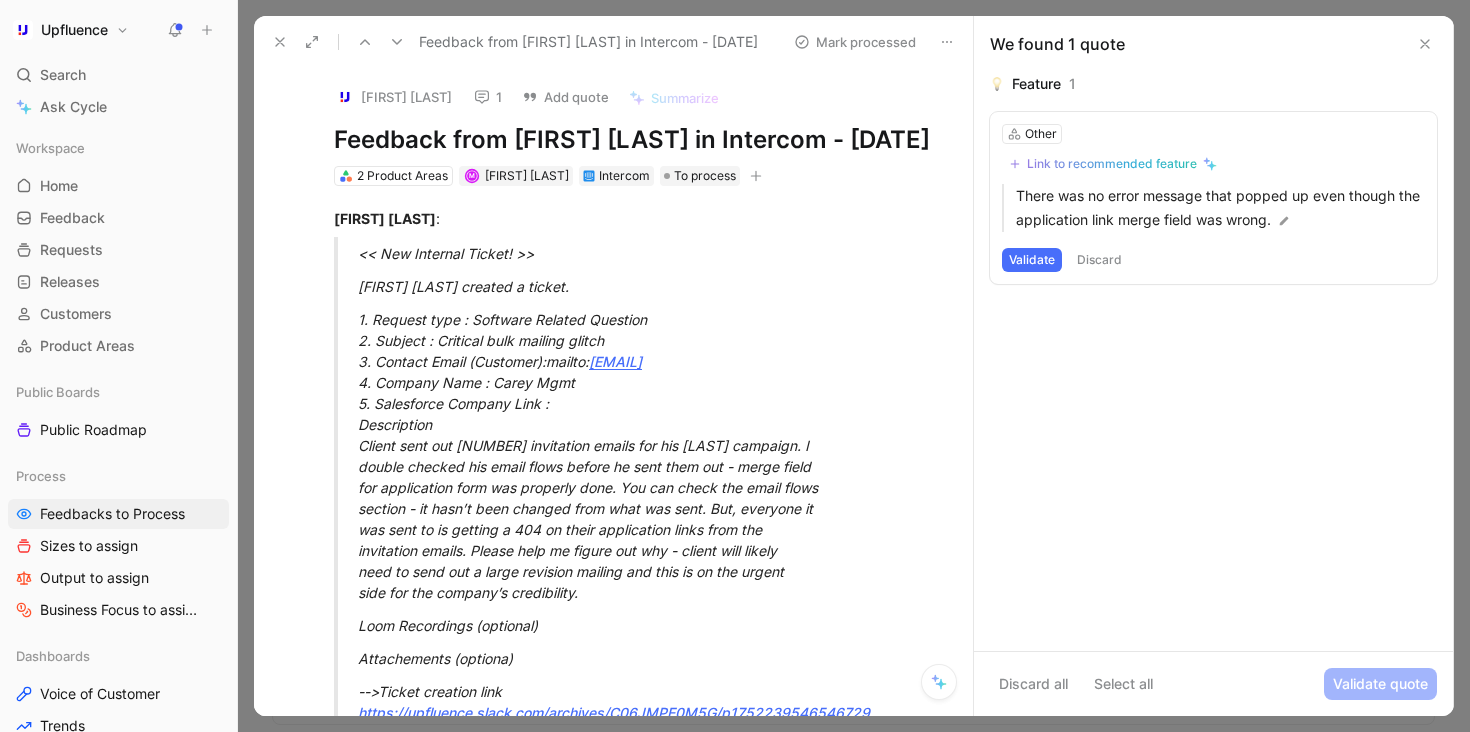 click 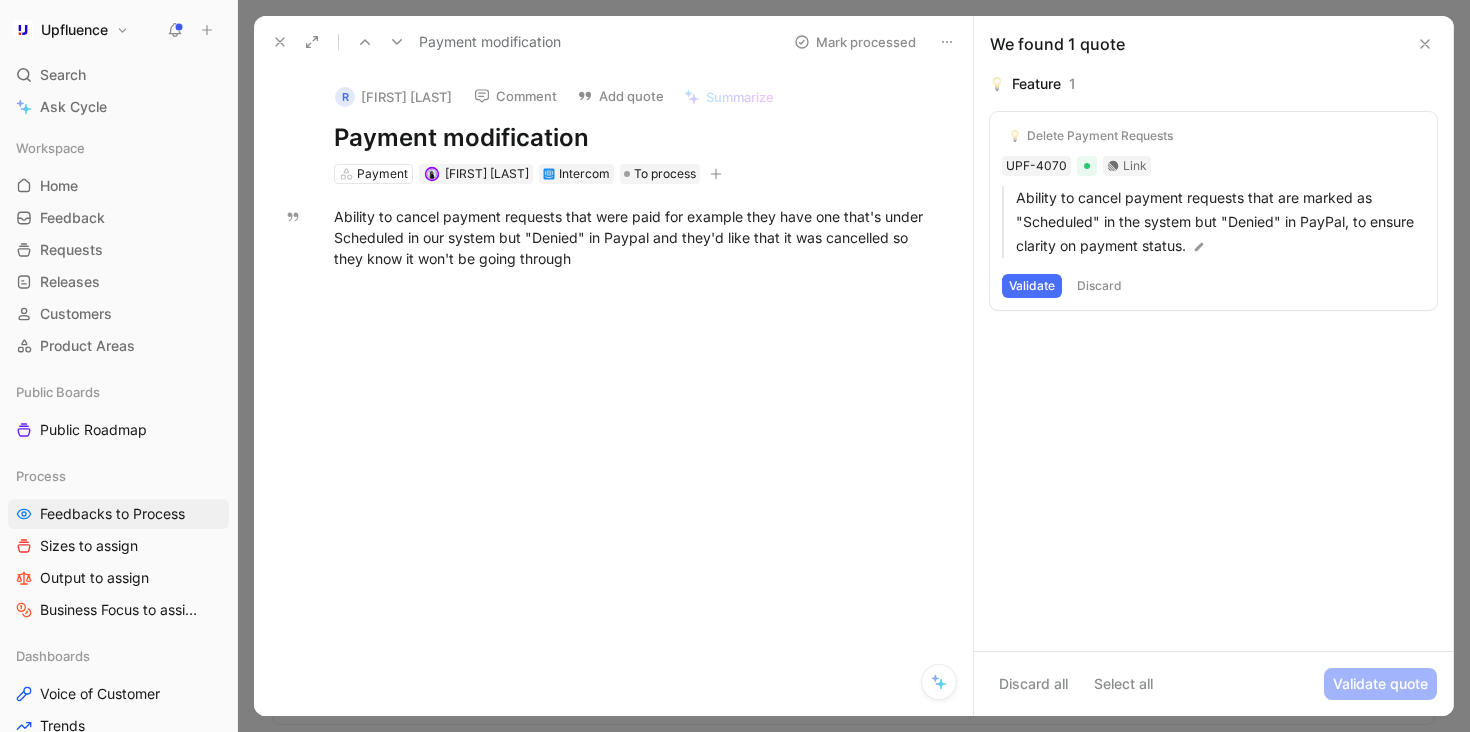 click on "Discard" at bounding box center [1099, 286] 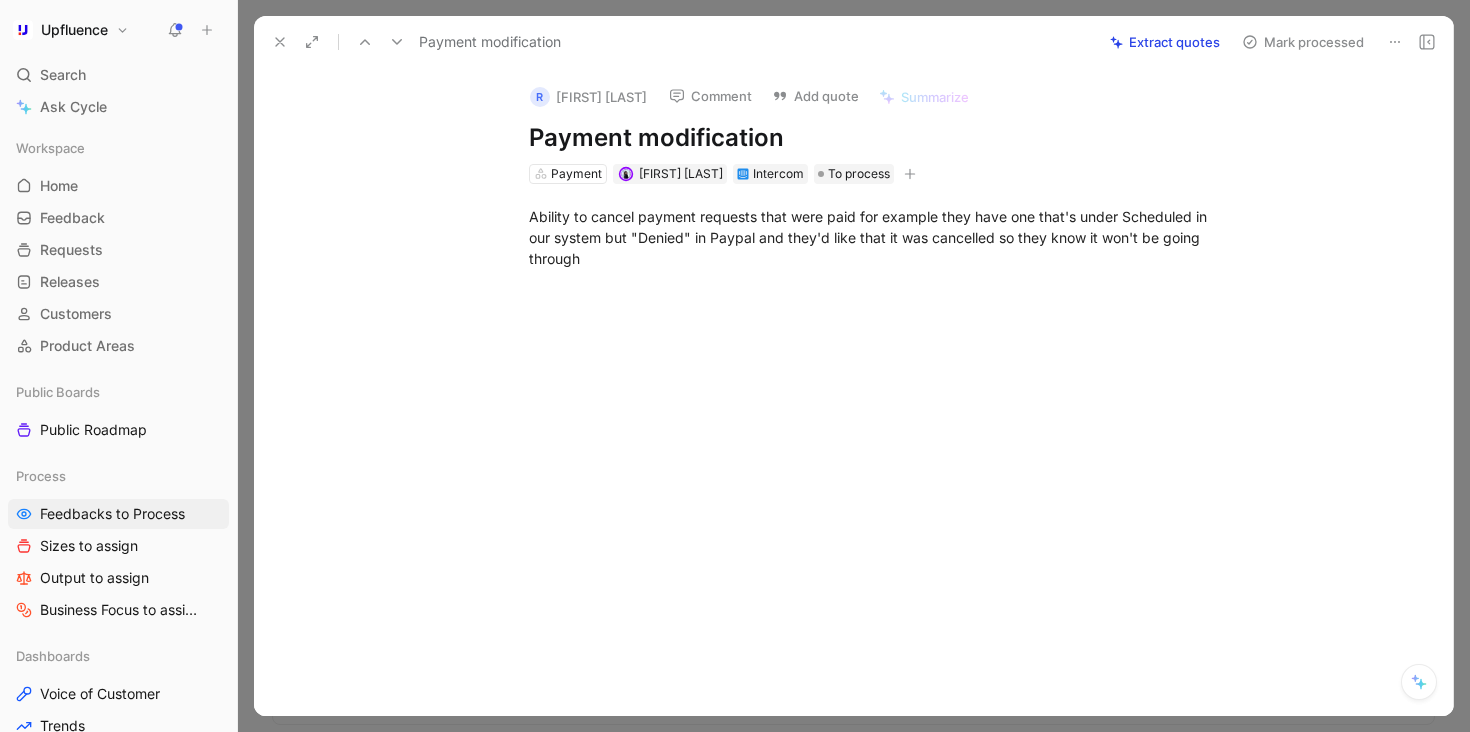 click on "Comment" at bounding box center [710, 96] 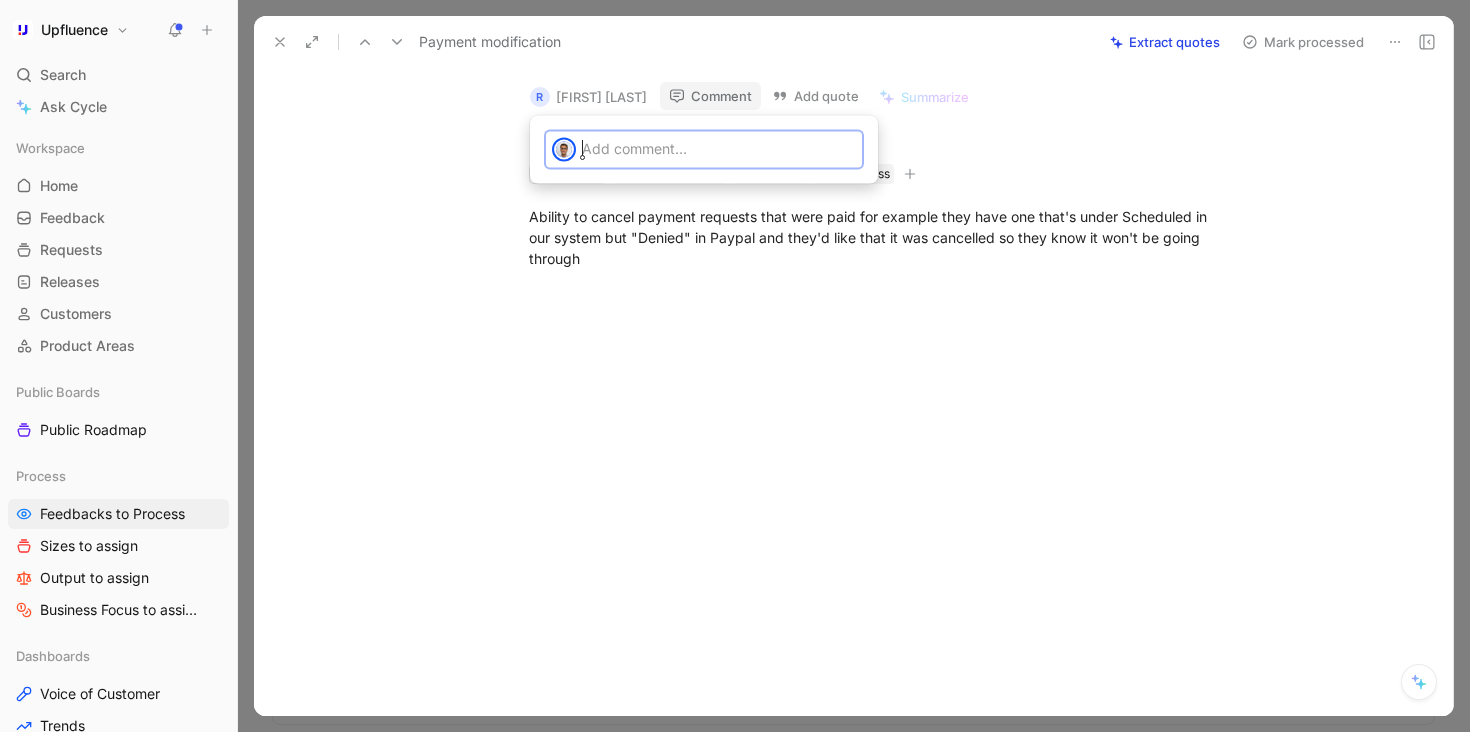 click at bounding box center [704, 150] 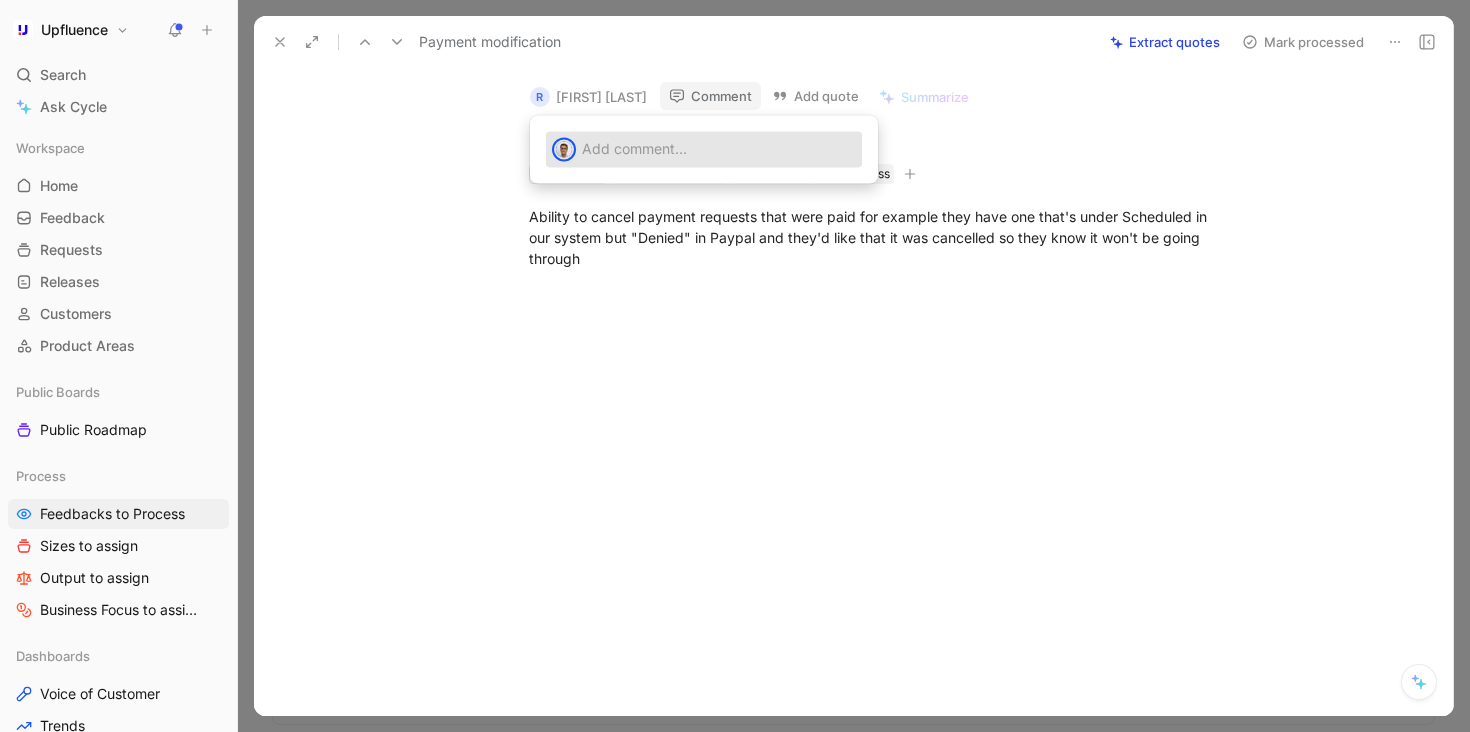 click at bounding box center (719, 148) 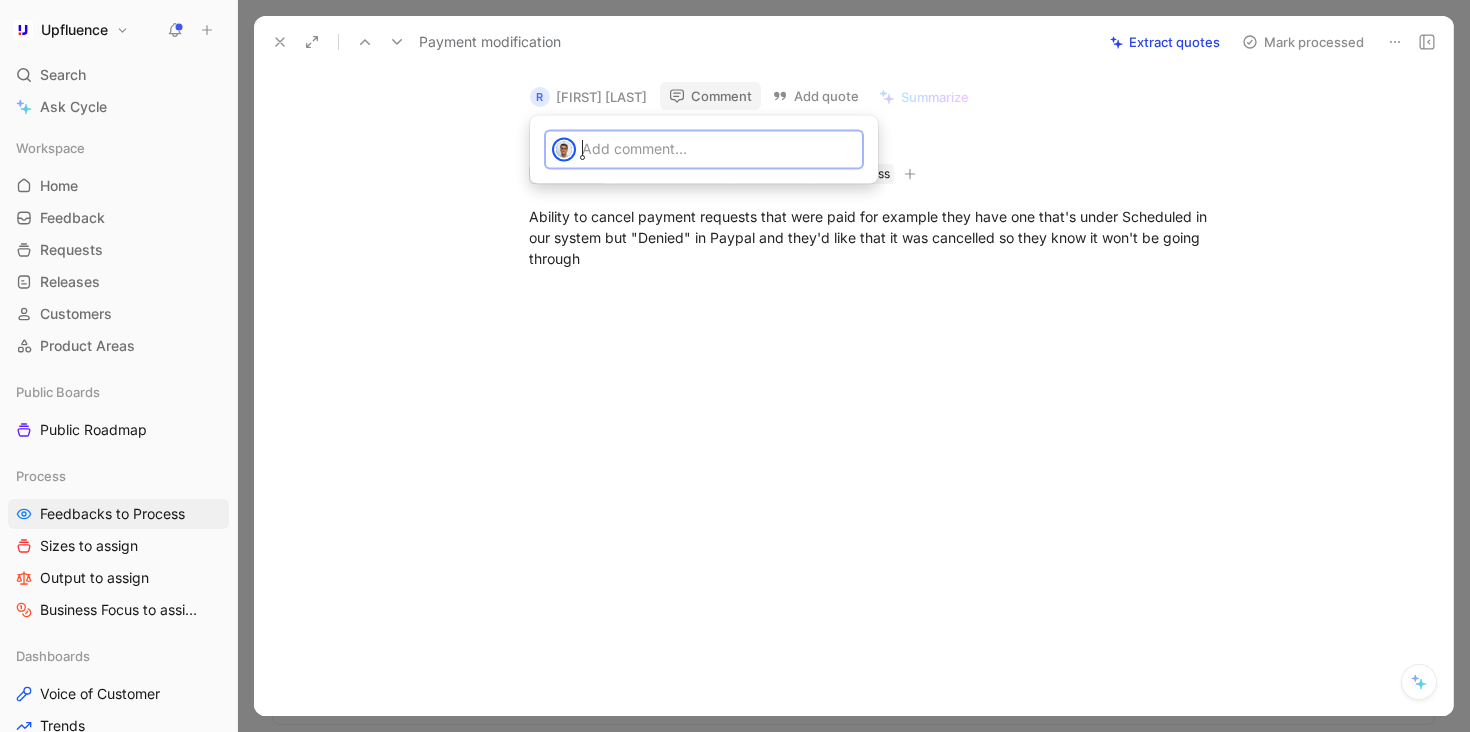 type 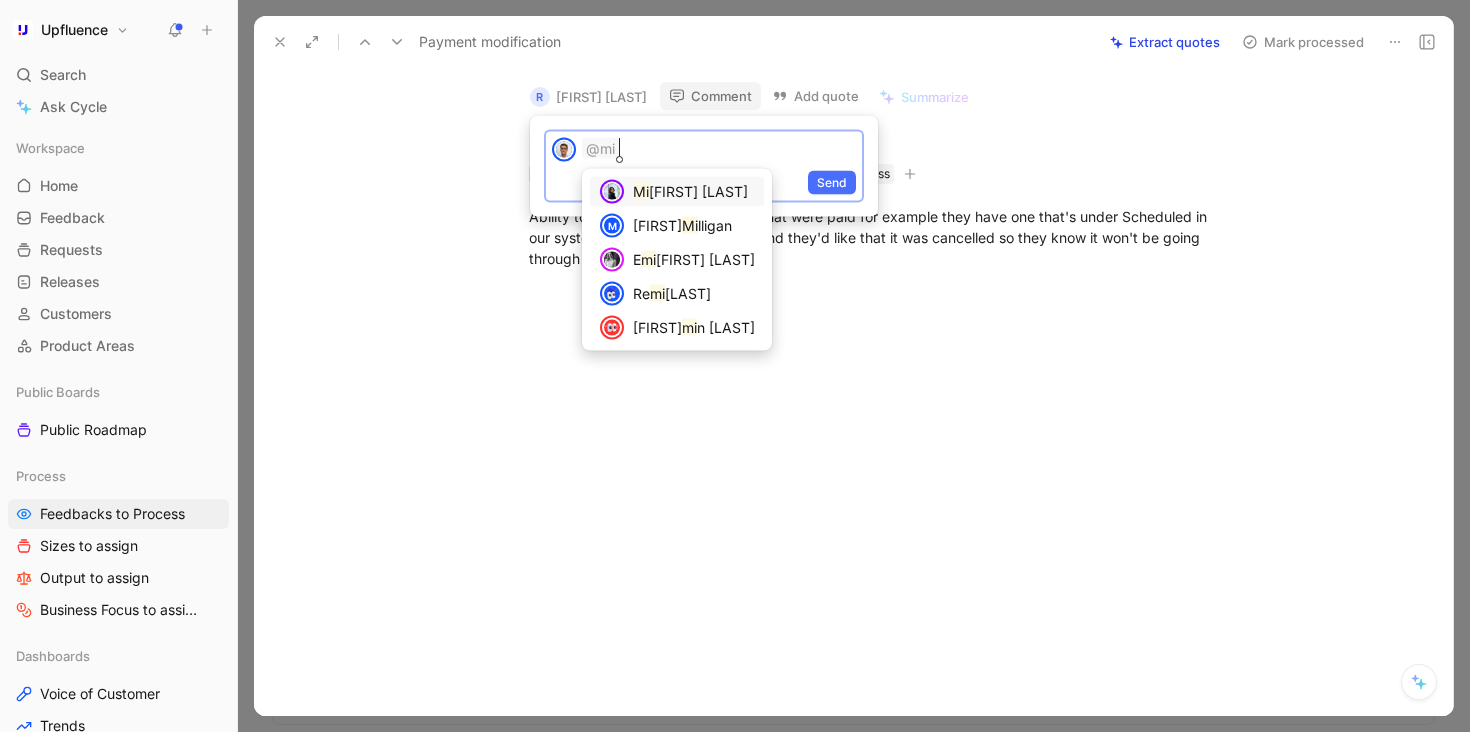 click on "chelle Meleck" at bounding box center [698, 191] 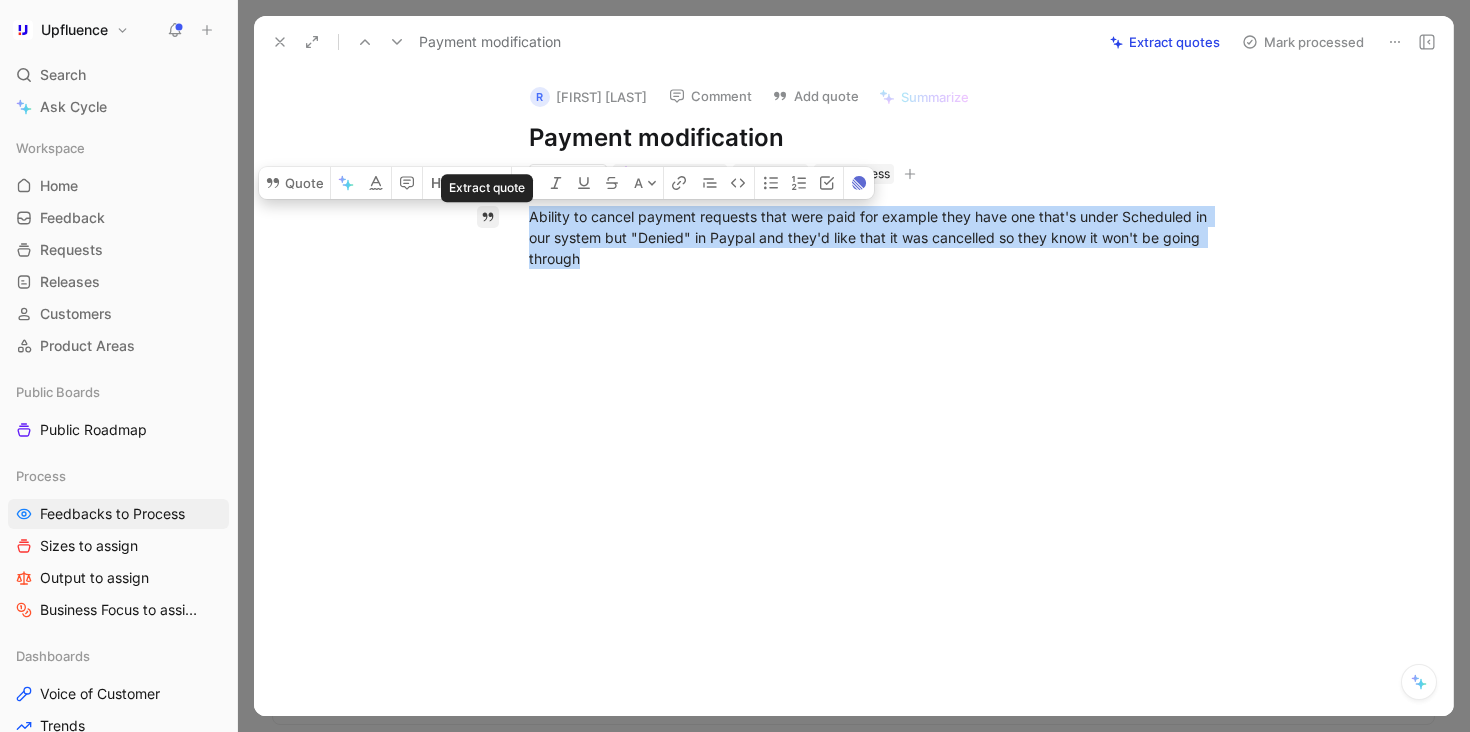 drag, startPoint x: 715, startPoint y: 261, endPoint x: 492, endPoint y: 209, distance: 228.98253 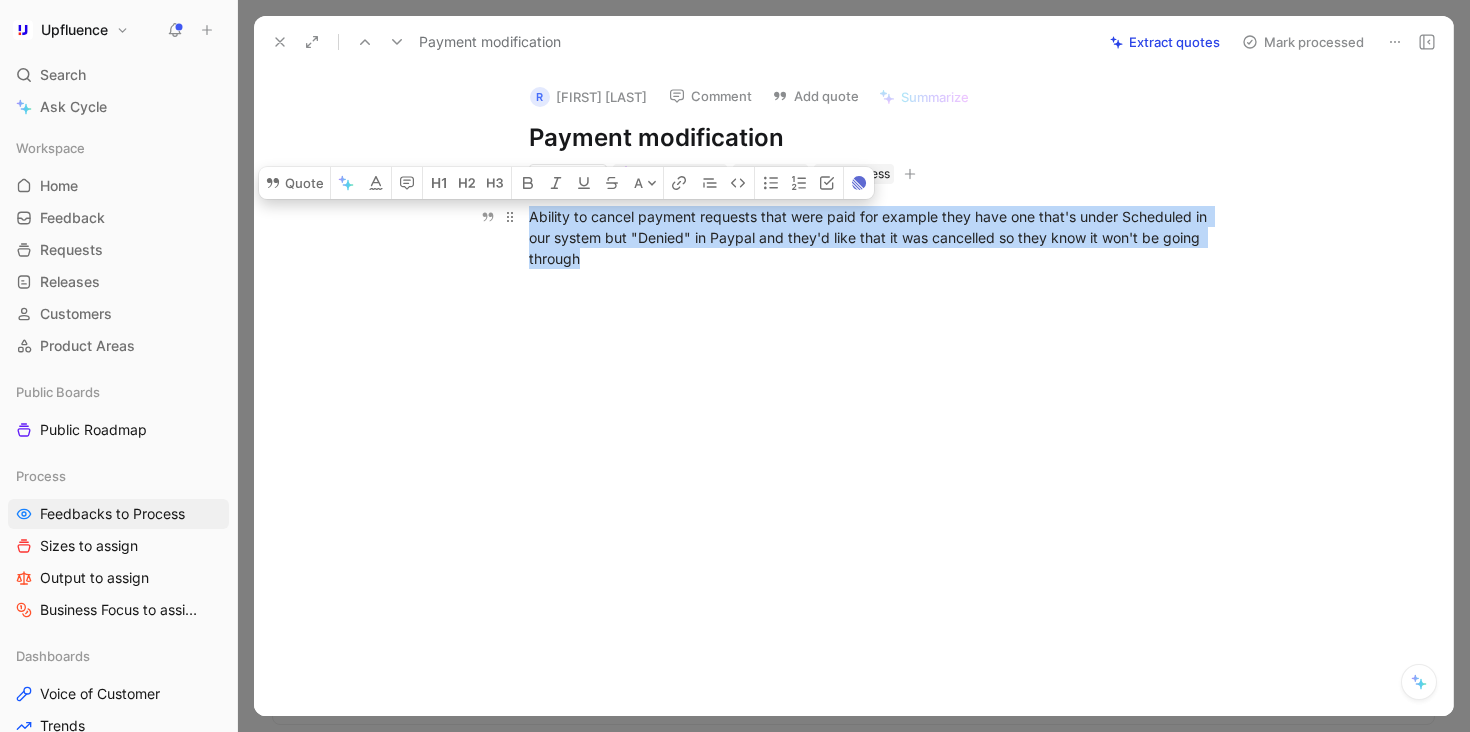 click on "Ability to cancel payment requests that were paid for example they have one that's under Scheduled in our system but "Denied" in Paypal and they'd like that it was cancelled so they know it won't be going through" at bounding box center [875, 237] 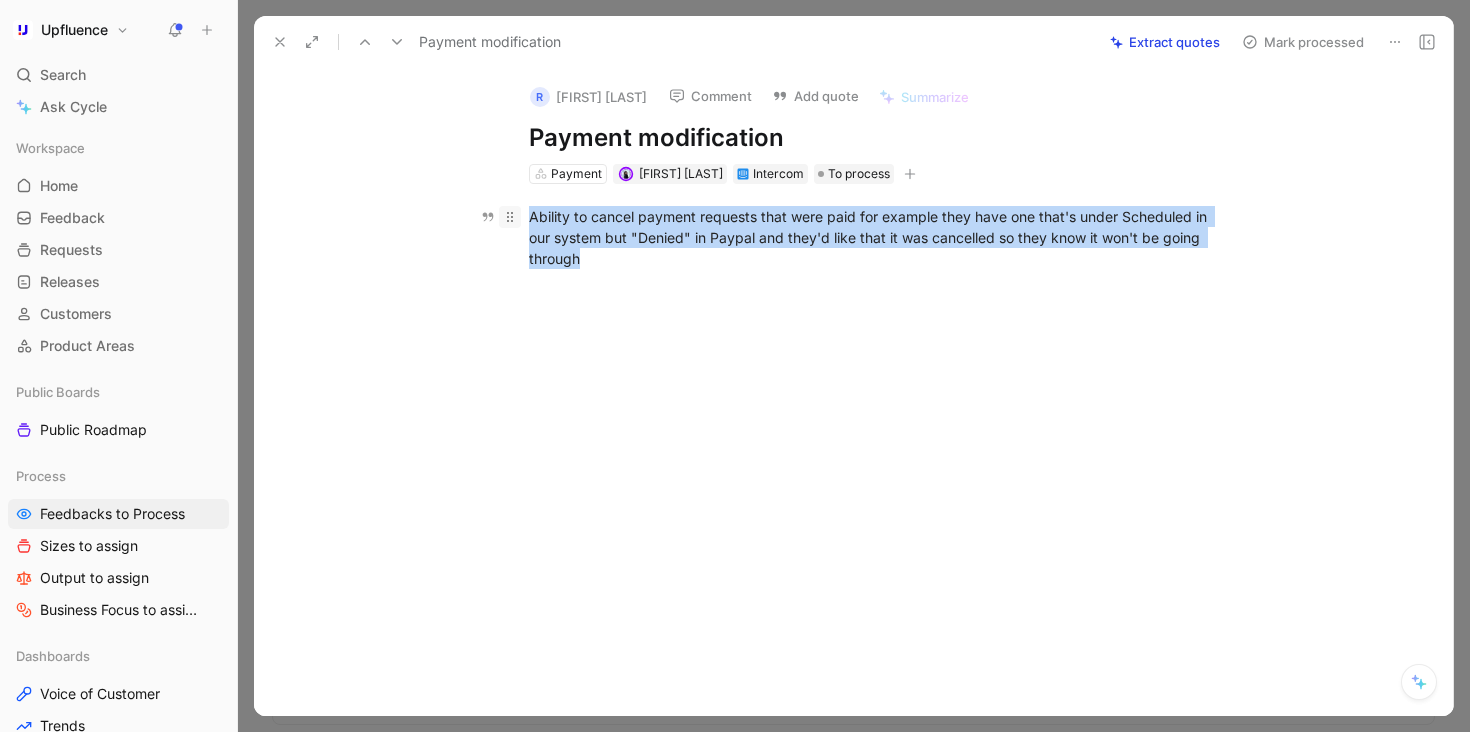 drag, startPoint x: 631, startPoint y: 260, endPoint x: 516, endPoint y: 216, distance: 123.13001 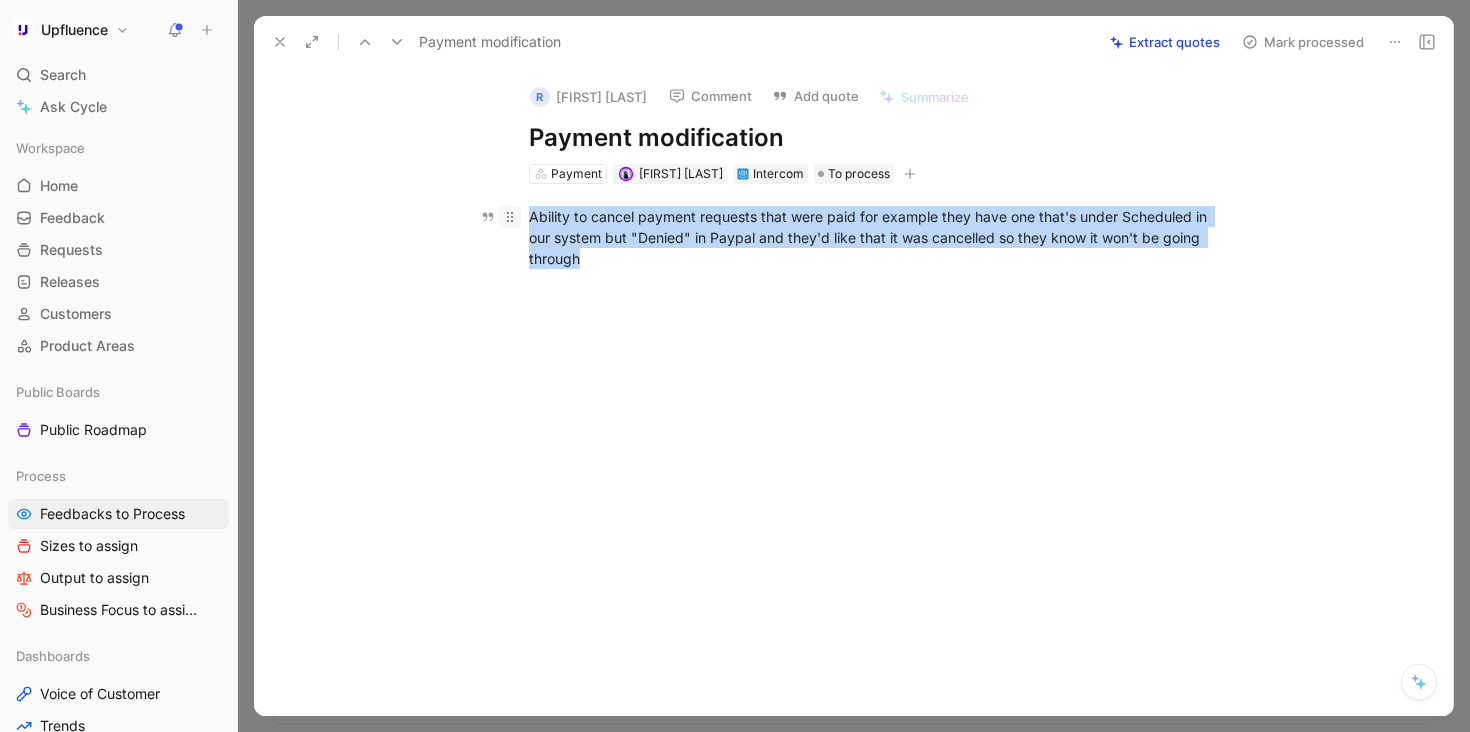 click on "Ability to cancel payment requests that were paid for example they have one that's under Scheduled in our system but "Denied" in Paypal and they'd like that it was cancelled so they know it won't be going through" at bounding box center [875, 237] 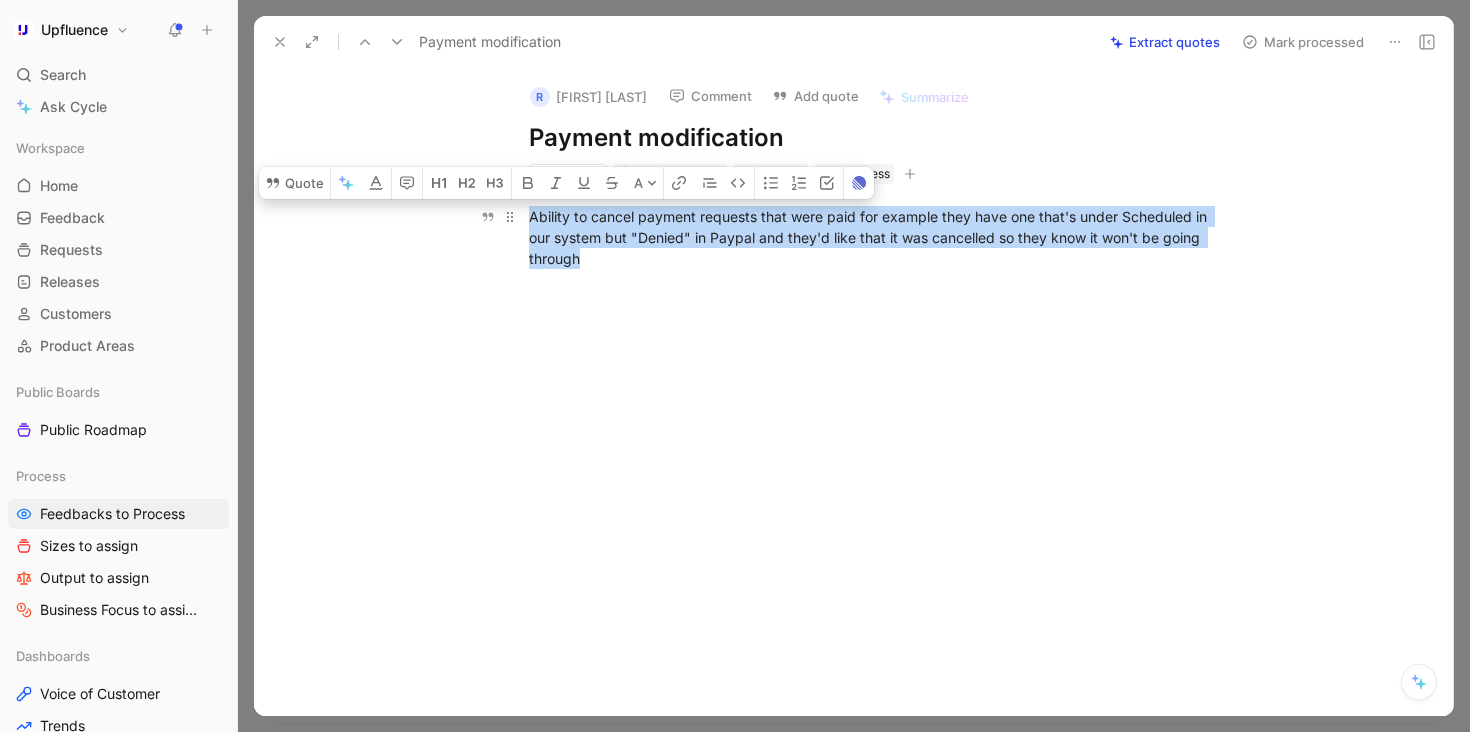 click on "Ability to cancel payment requests that were paid for example they have one that's under Scheduled in our system but "Denied" in Paypal and they'd like that it was cancelled so they know it won't be going through" at bounding box center (875, 237) 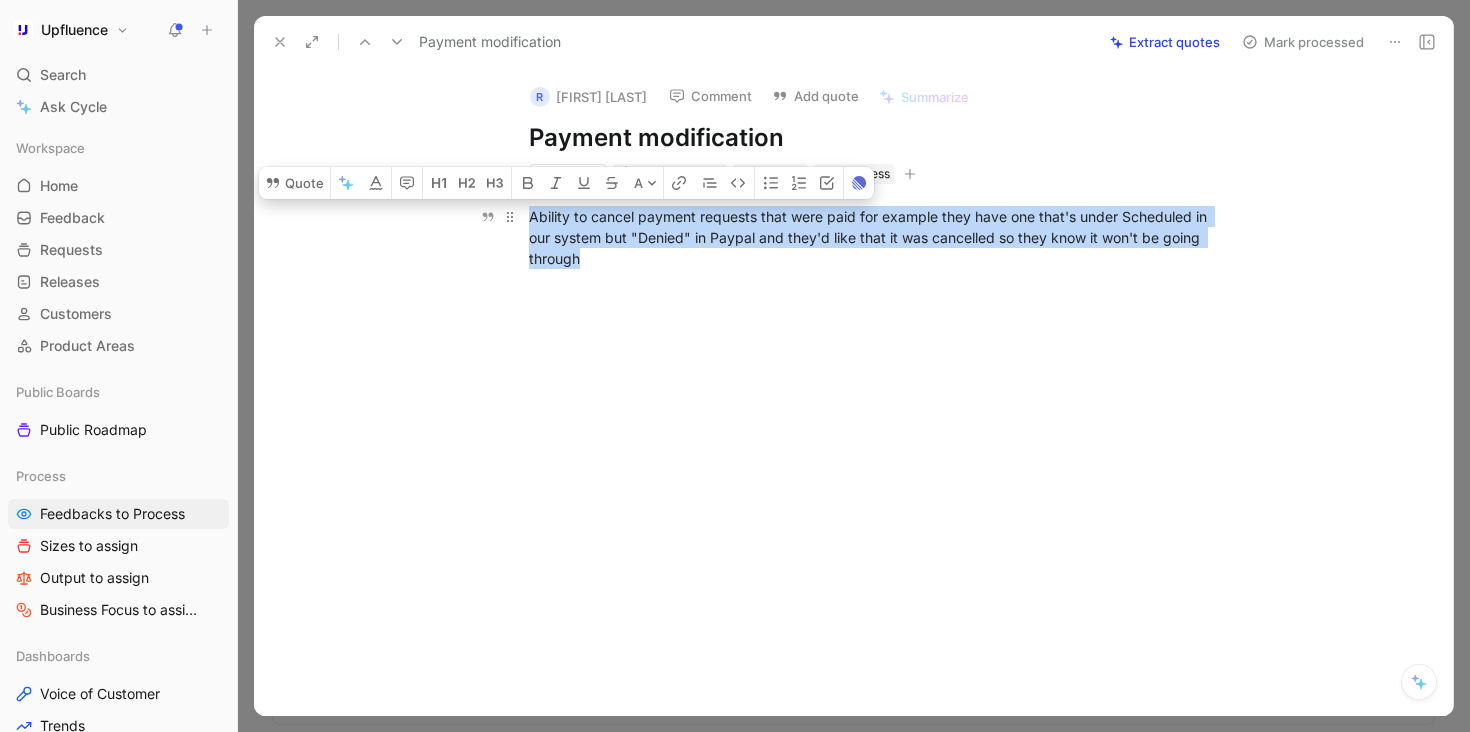 click on "Ability to cancel payment requests that were paid for example they have one that's under Scheduled in our system but "Denied" in Paypal and they'd like that it was cancelled so they know it won't be going through" at bounding box center (875, 237) 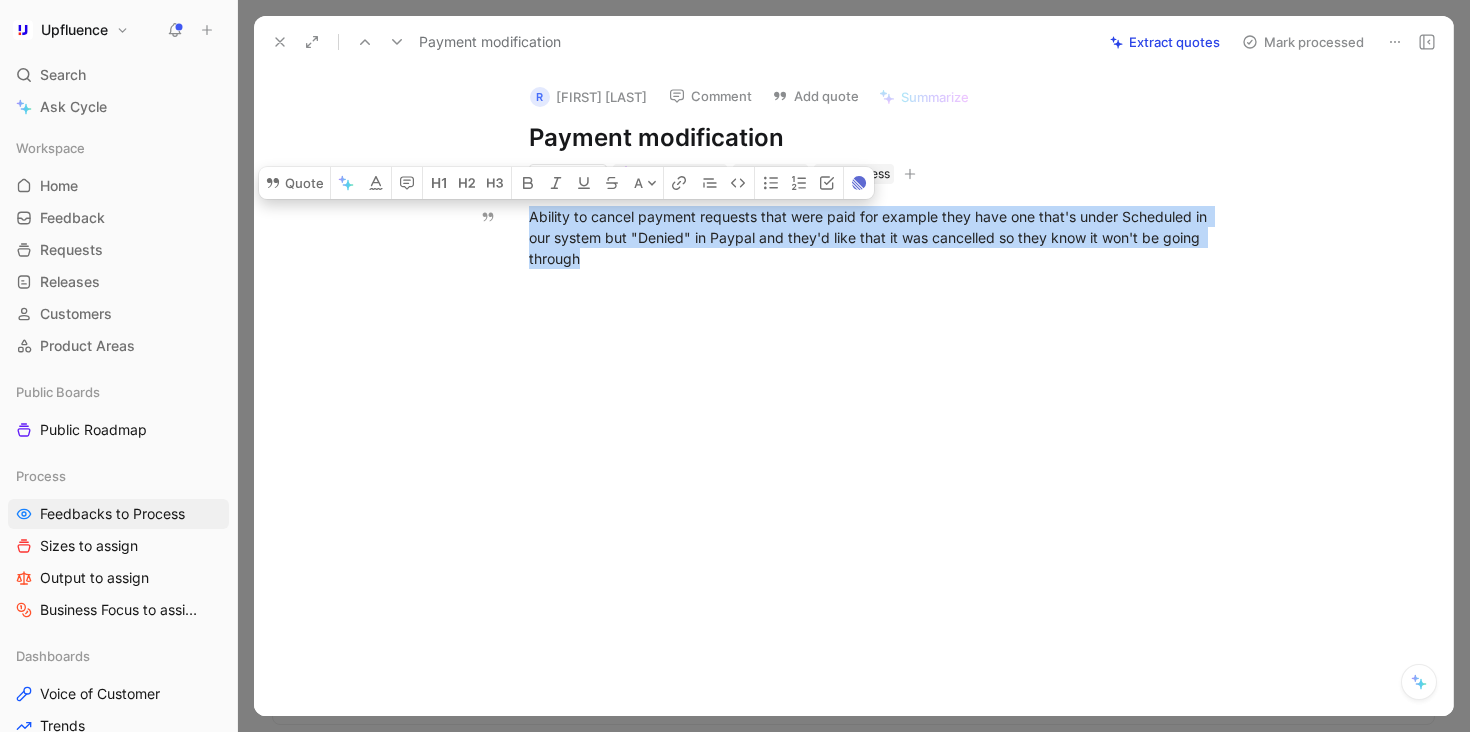 click on "Comment" at bounding box center [710, 96] 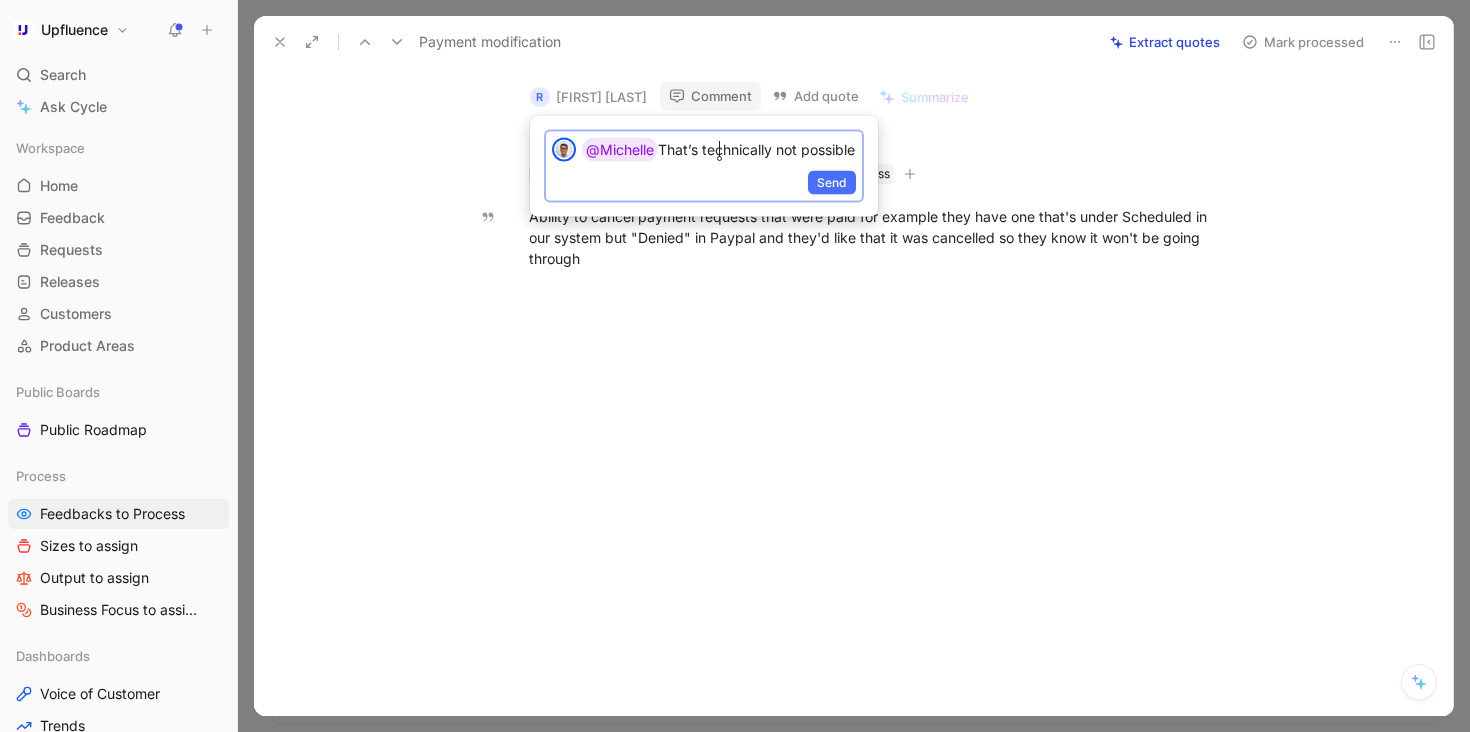 click on "@Michelle  That’s technically not possible" at bounding box center [719, 150] 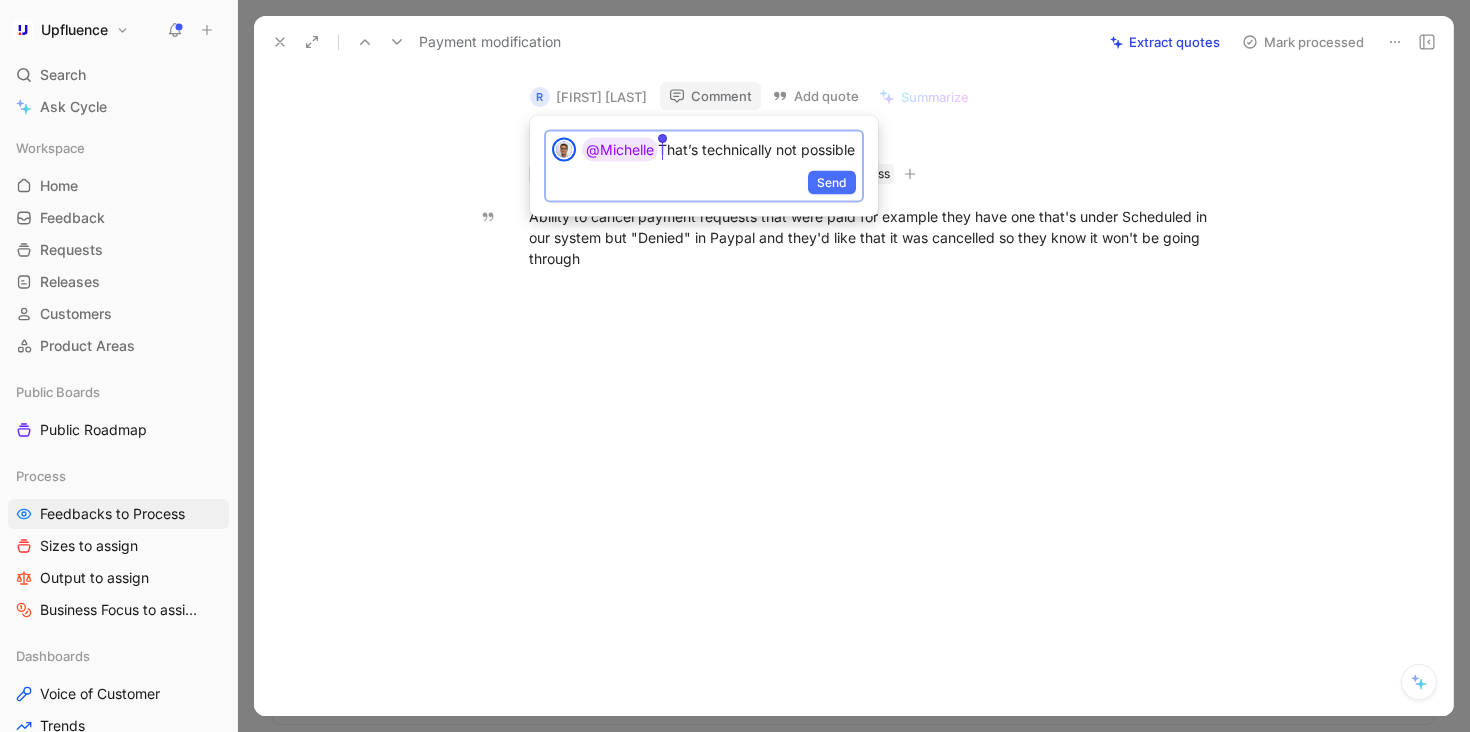 drag, startPoint x: 697, startPoint y: 171, endPoint x: 666, endPoint y: 154, distance: 35.35534 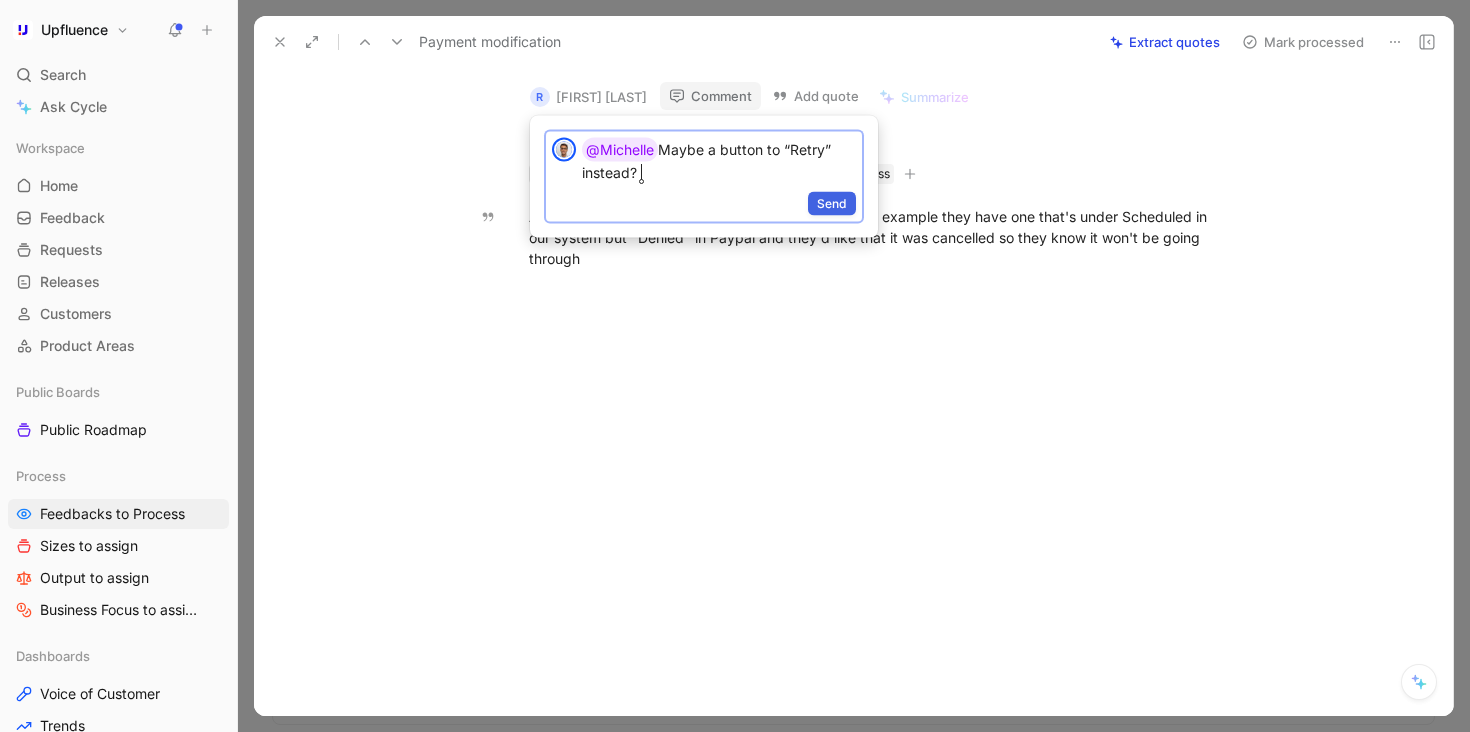 click on "Send" at bounding box center [832, 204] 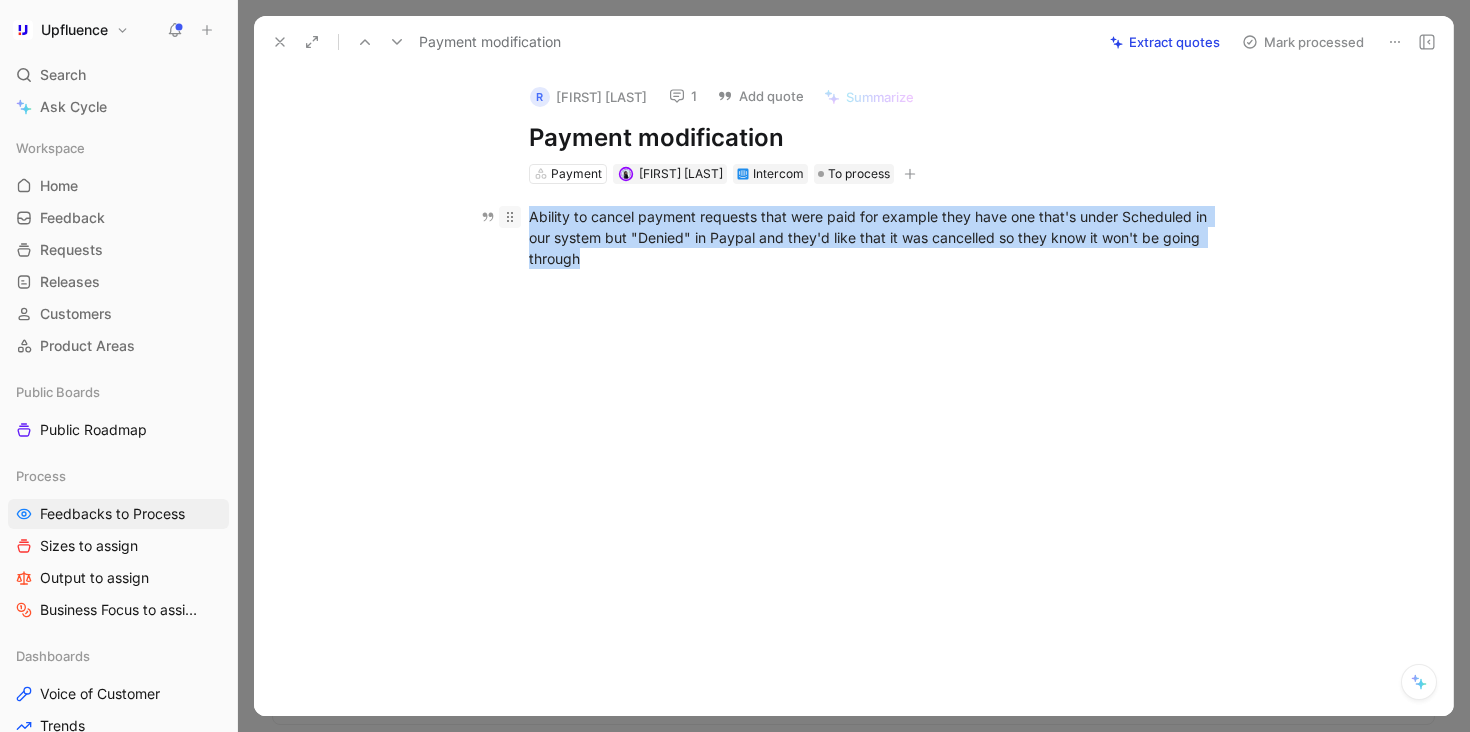 drag, startPoint x: 617, startPoint y: 257, endPoint x: 501, endPoint y: 216, distance: 123.03252 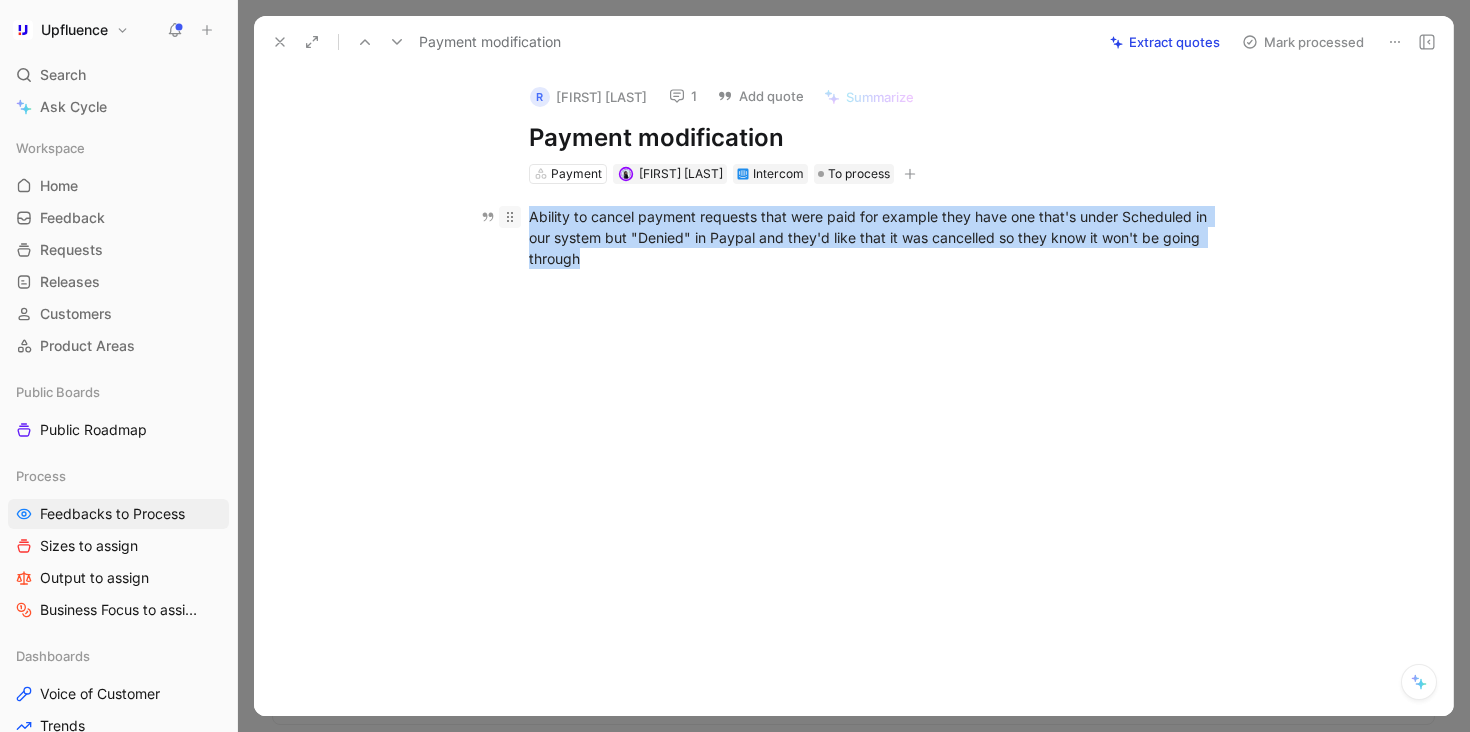 click on "Ability to cancel payment requests that were paid for example they have one that's under Scheduled in our system but "Denied" in Paypal and they'd like that it was cancelled so they know it won't be going through" at bounding box center (875, 237) 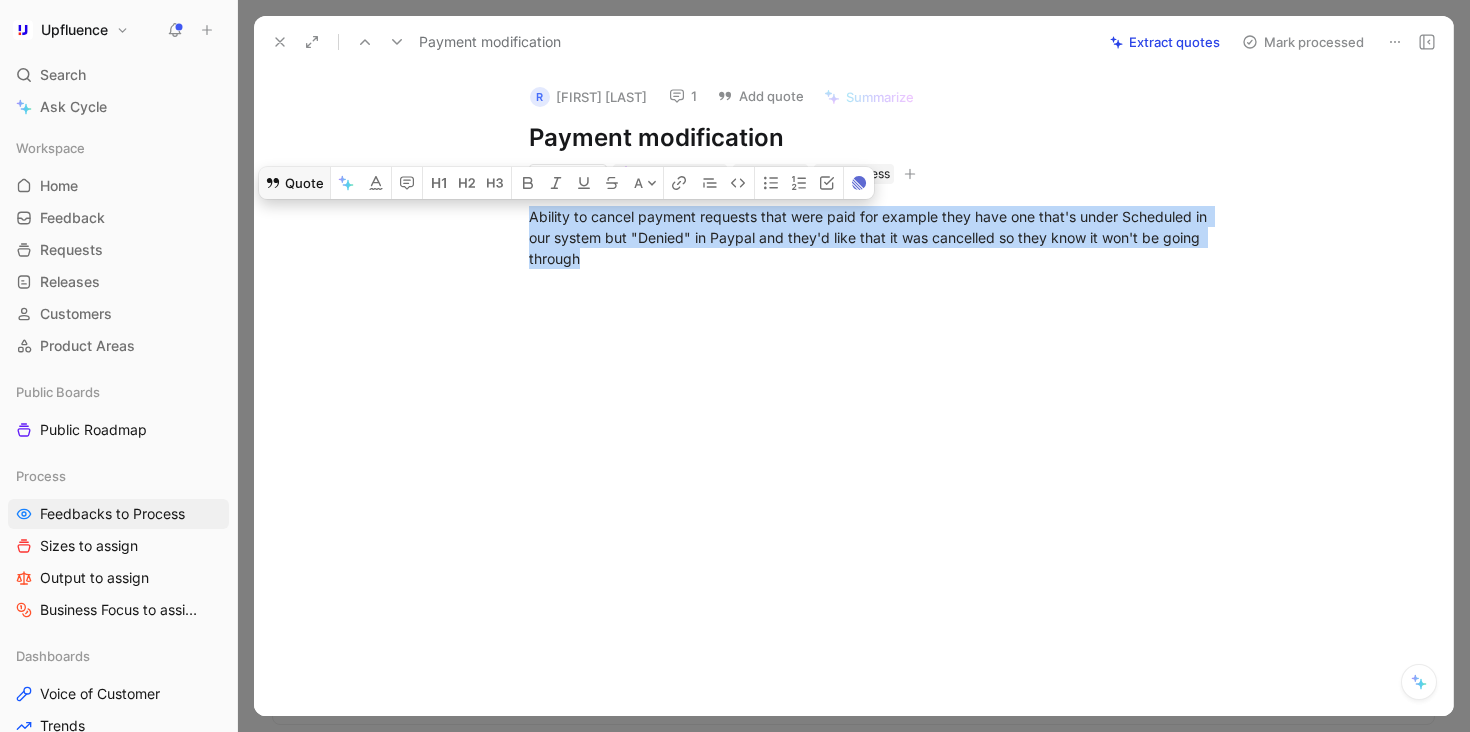 click on "Quote" at bounding box center [294, 183] 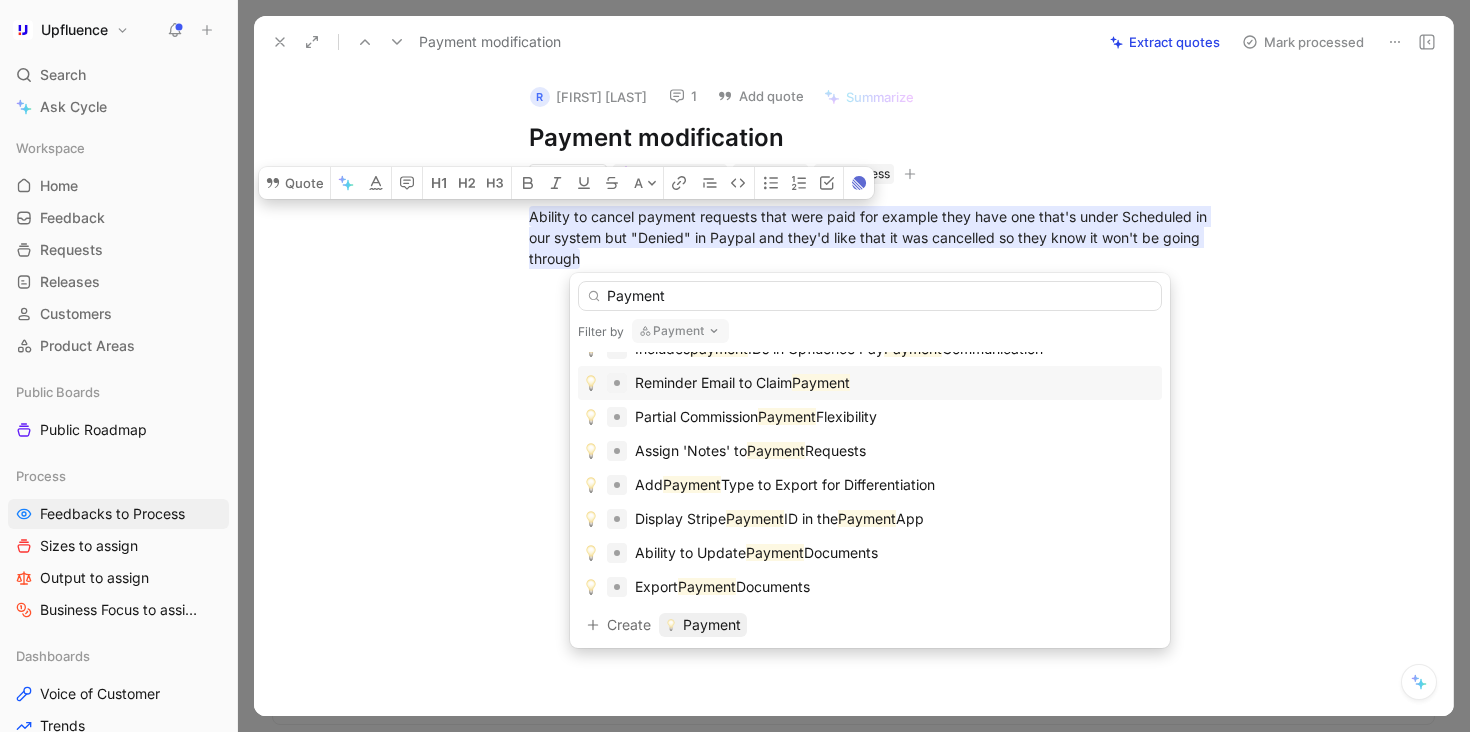 scroll, scrollTop: 0, scrollLeft: 0, axis: both 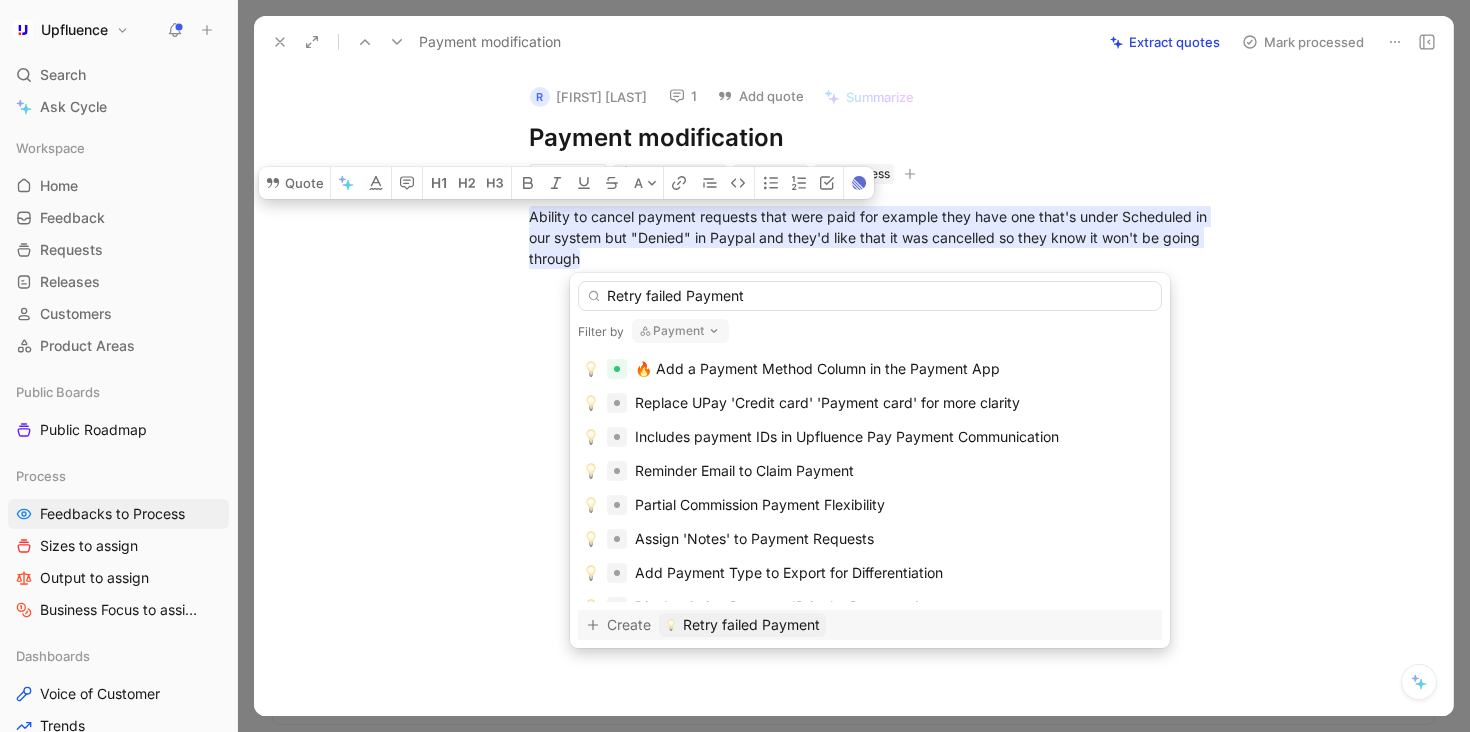 type on "Retry failed Payment" 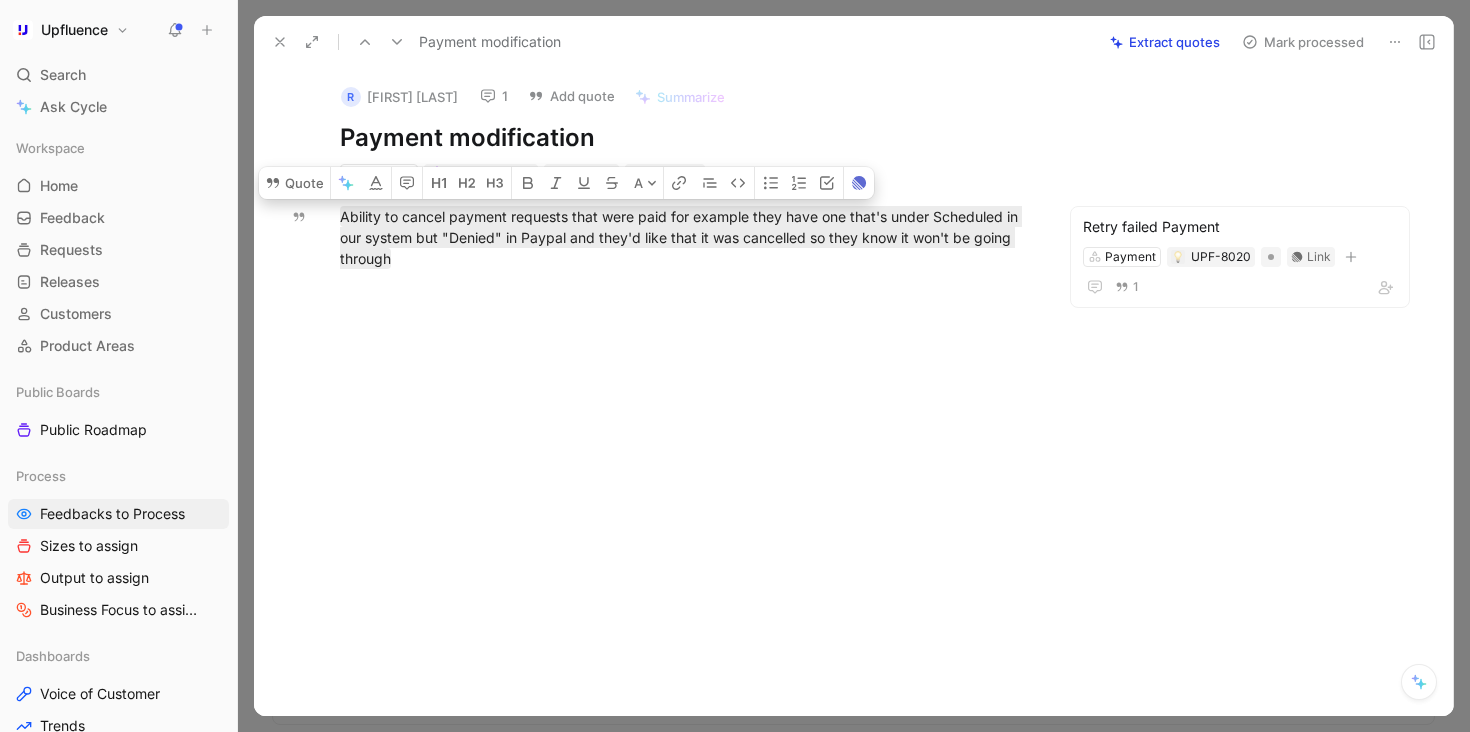 click on "Mark processed" at bounding box center [1303, 42] 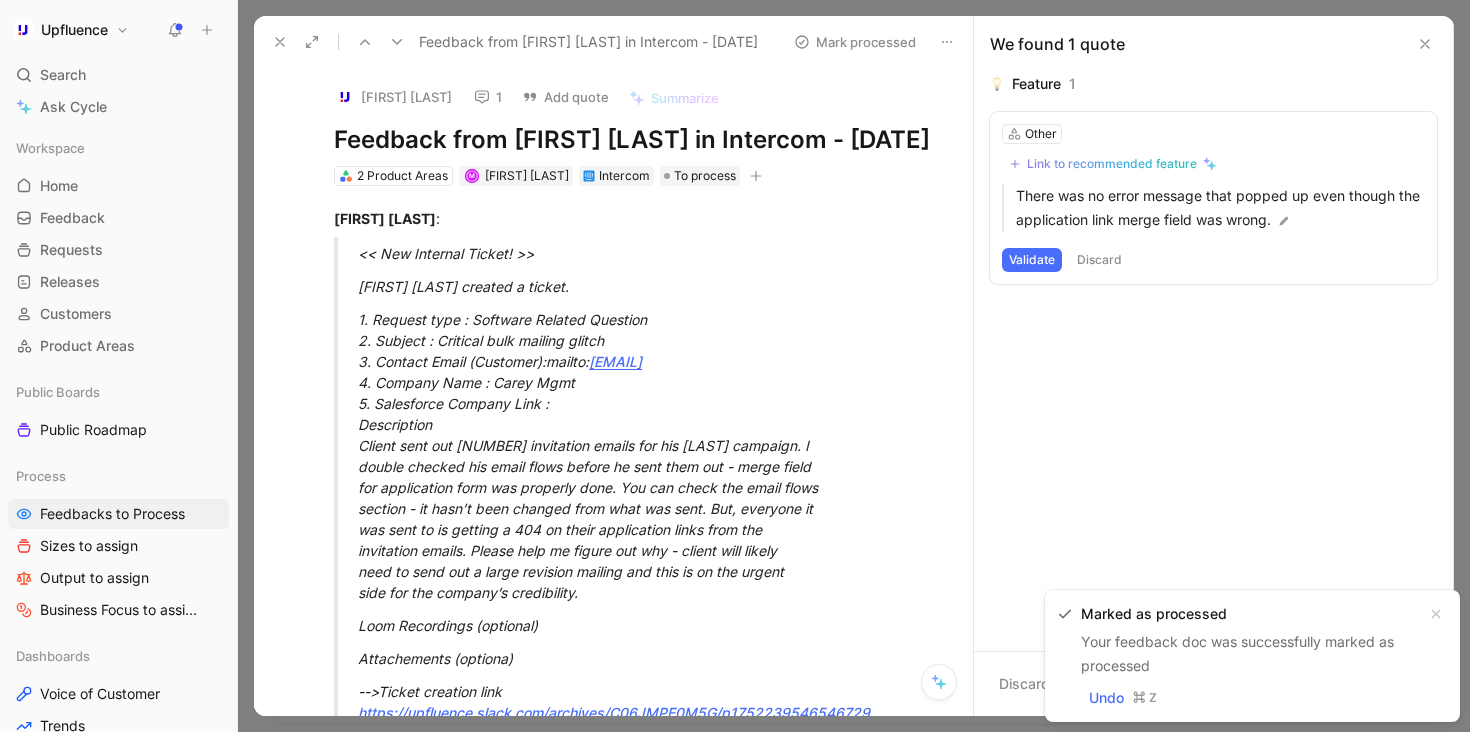 click on "1" at bounding box center (488, 97) 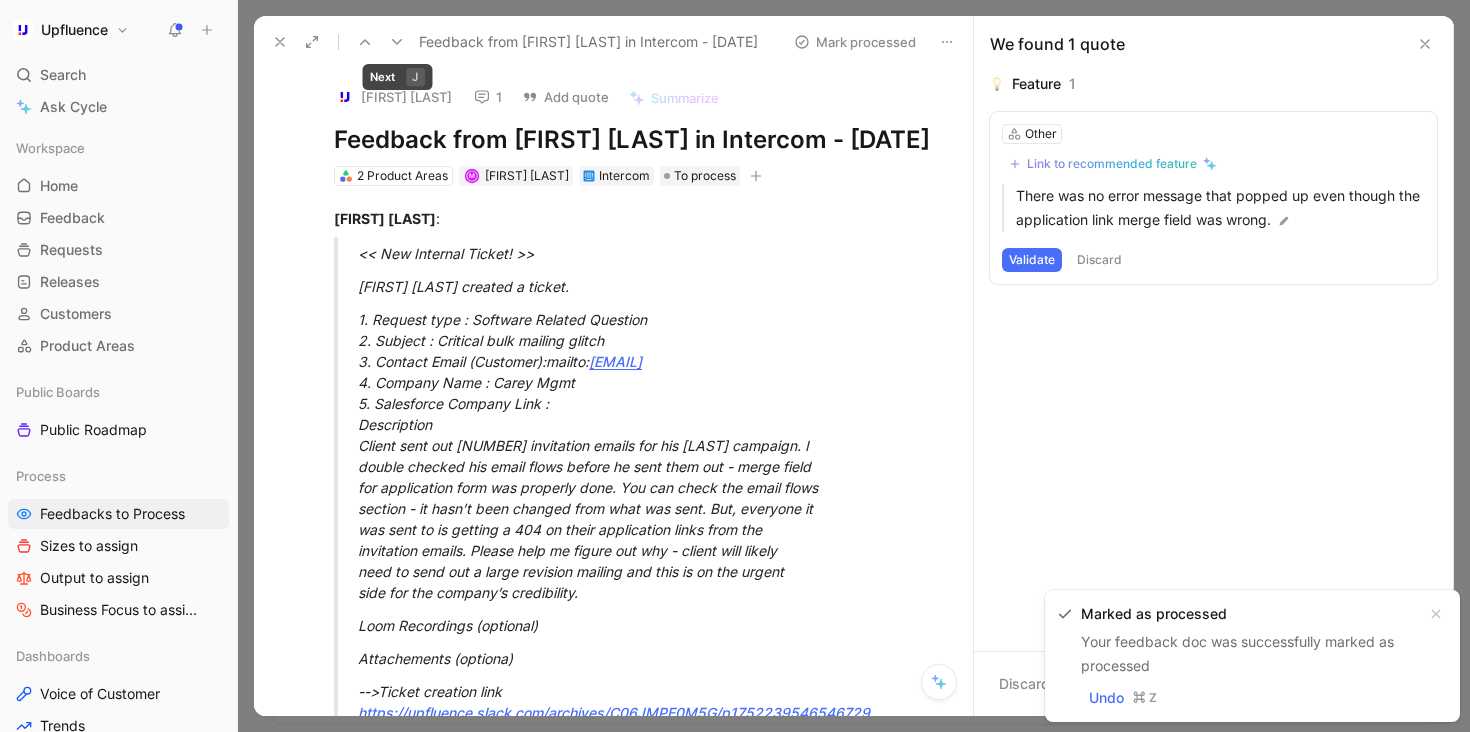 click 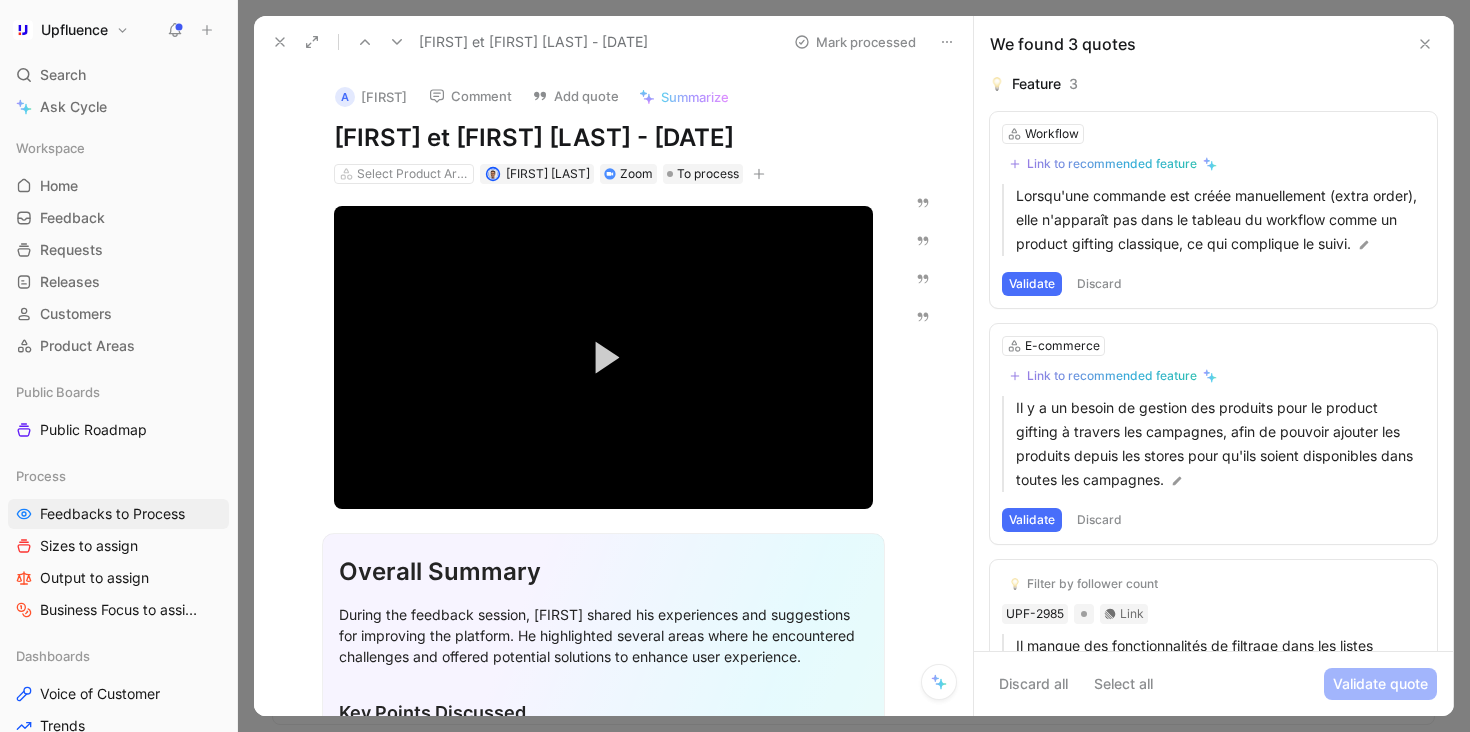 click 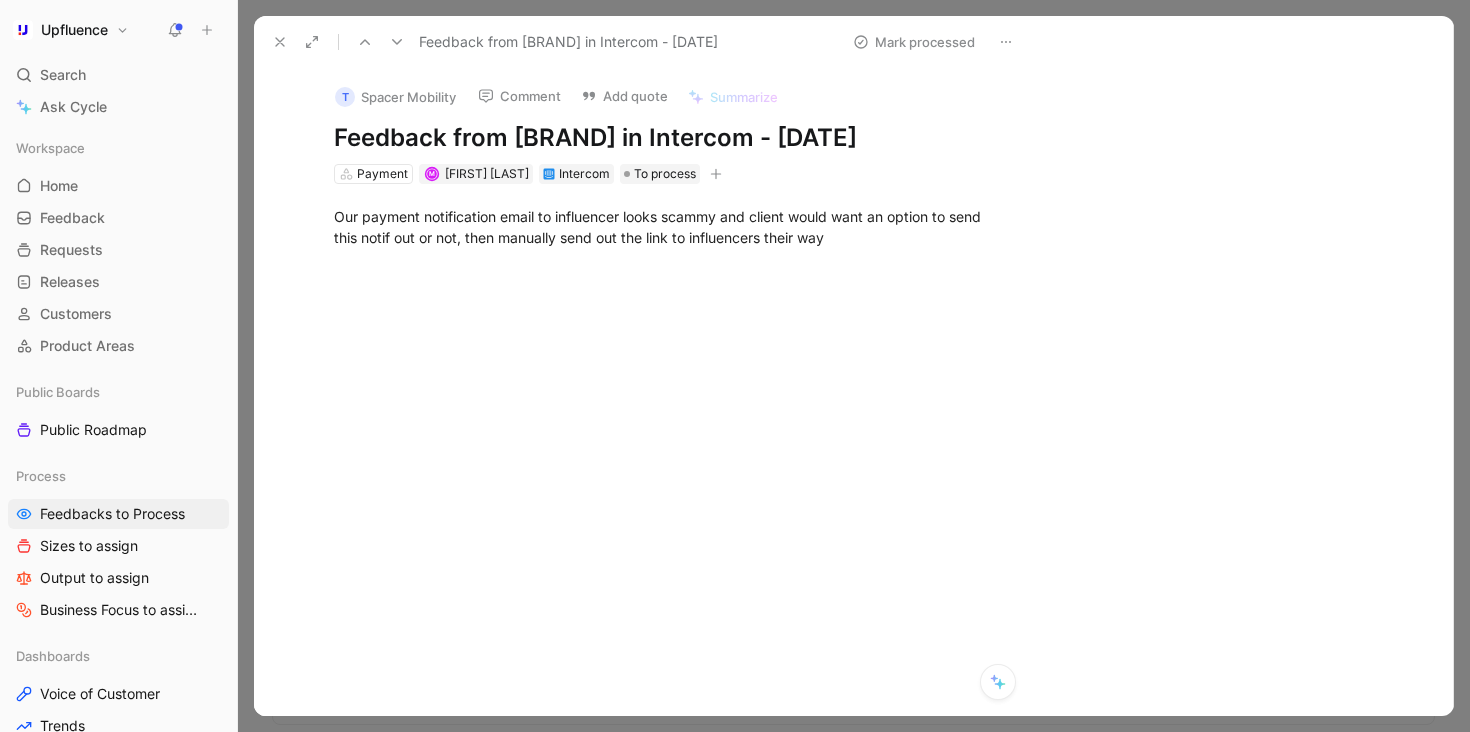 click 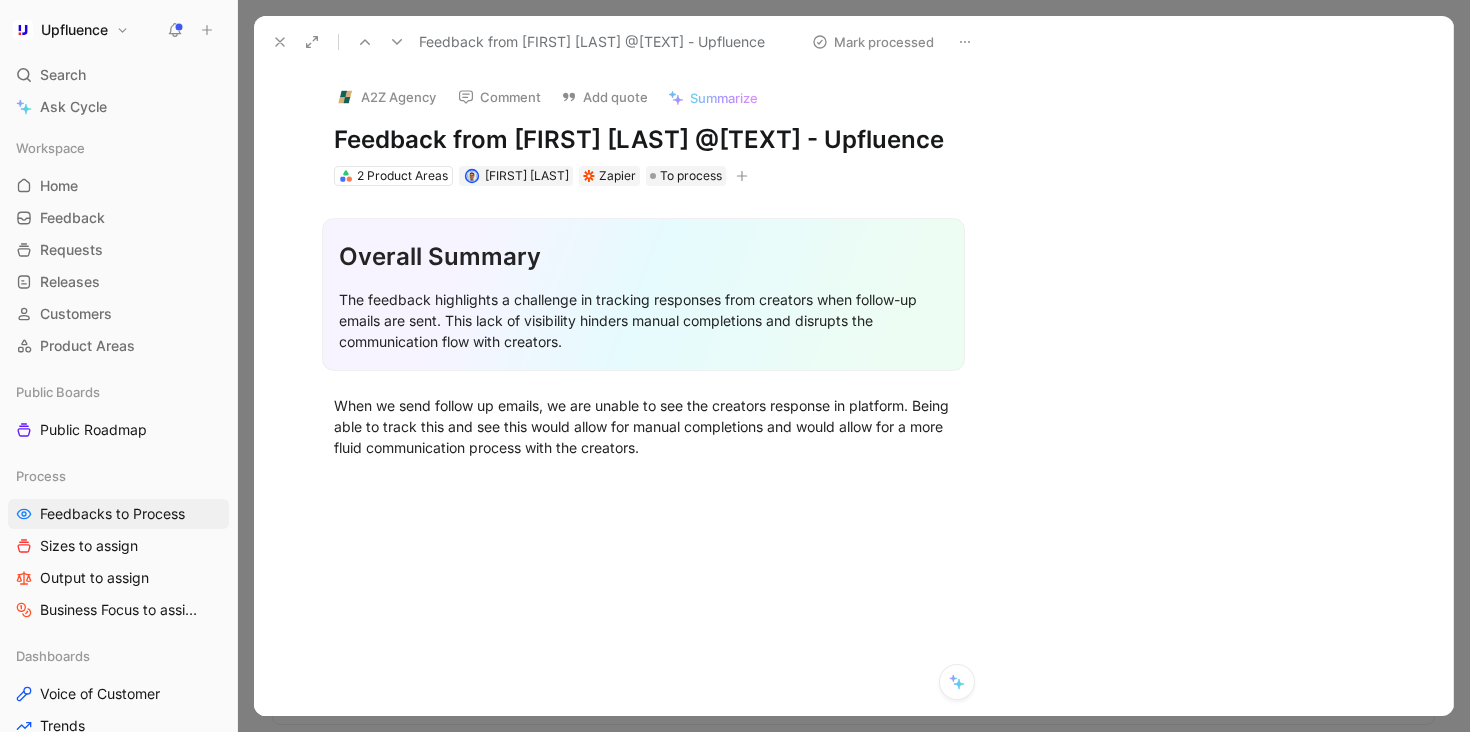 click 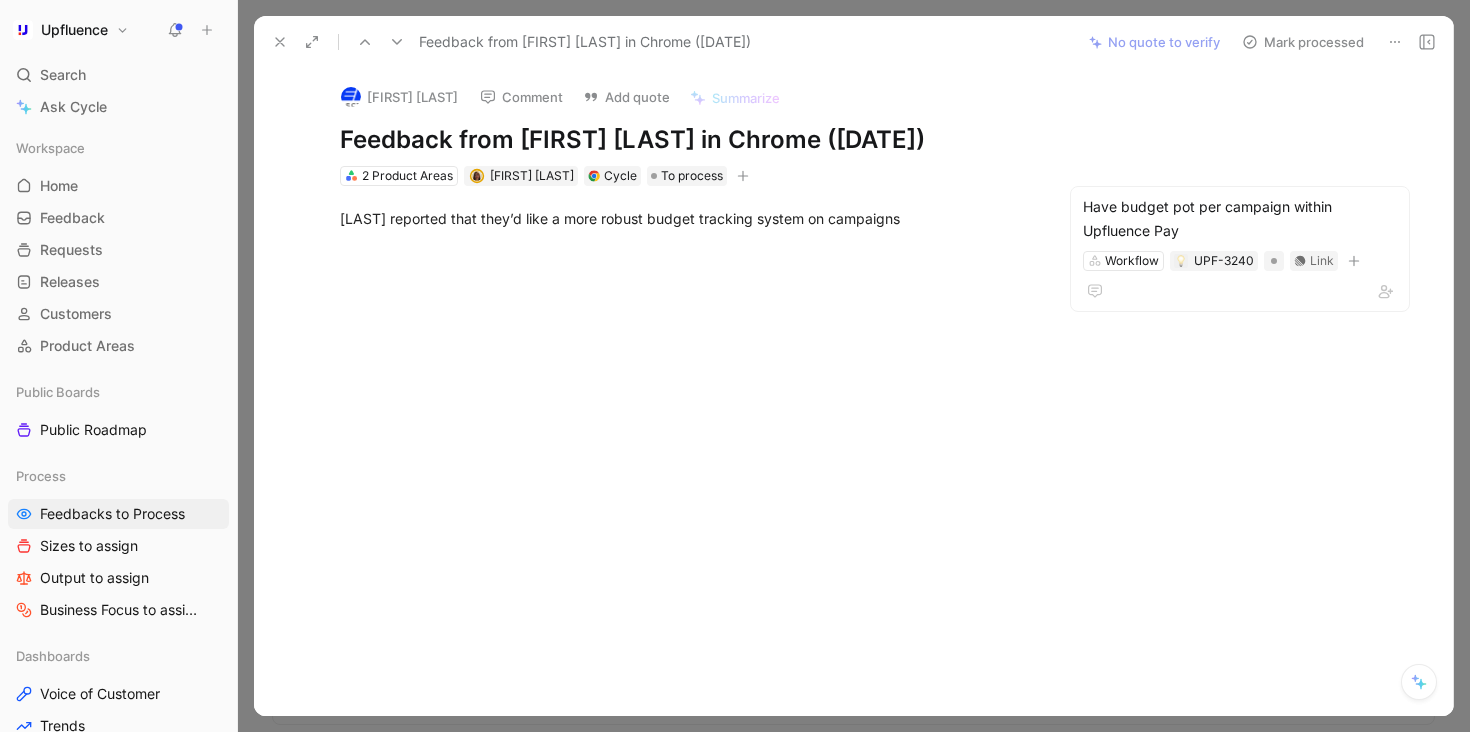 click 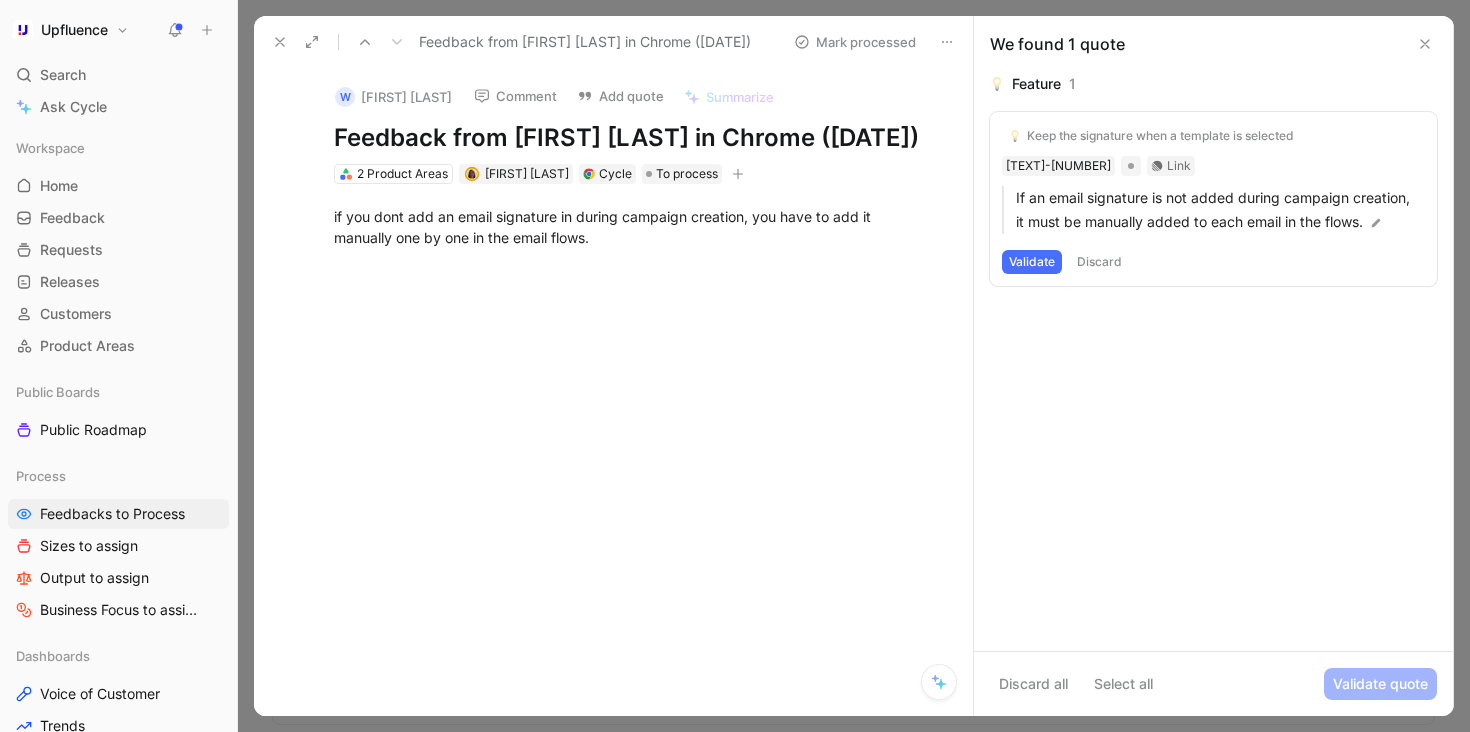 click 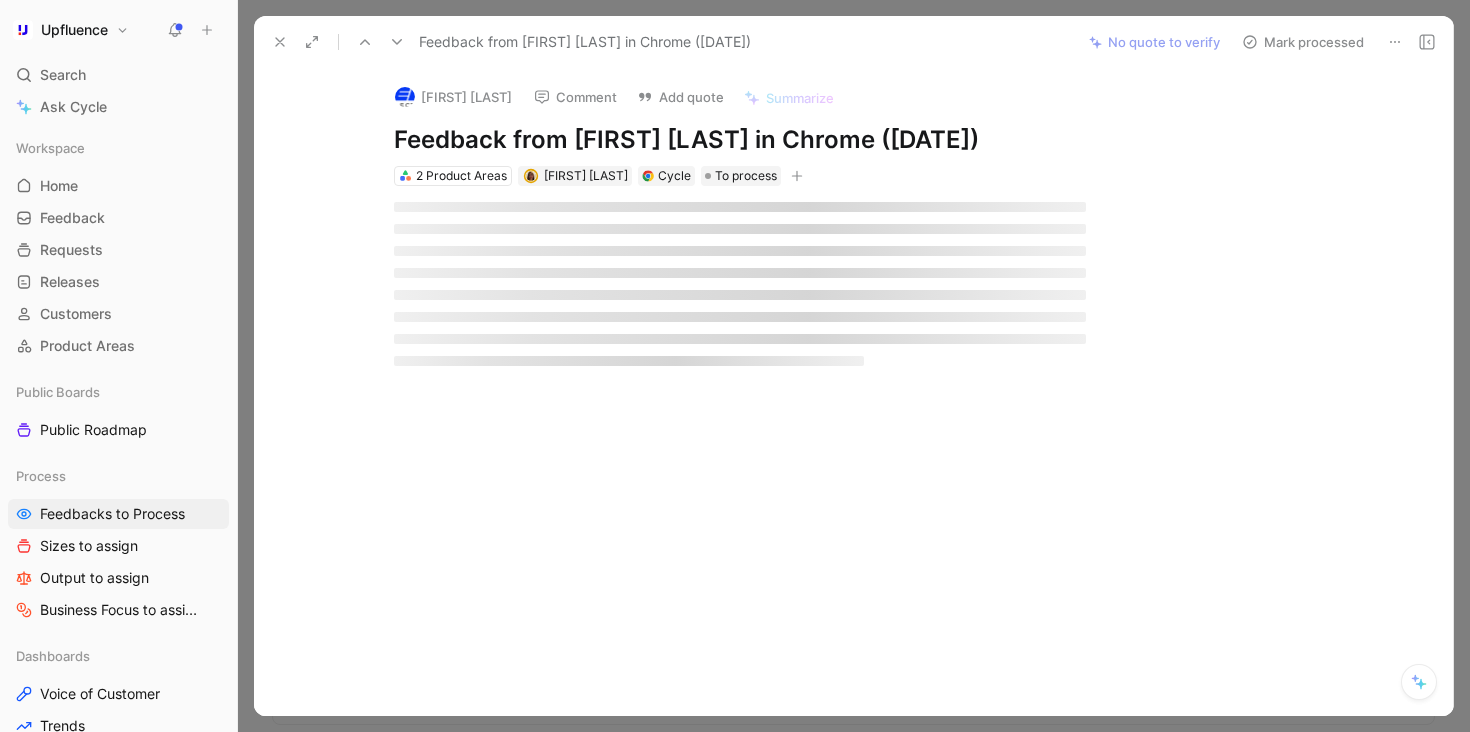 click 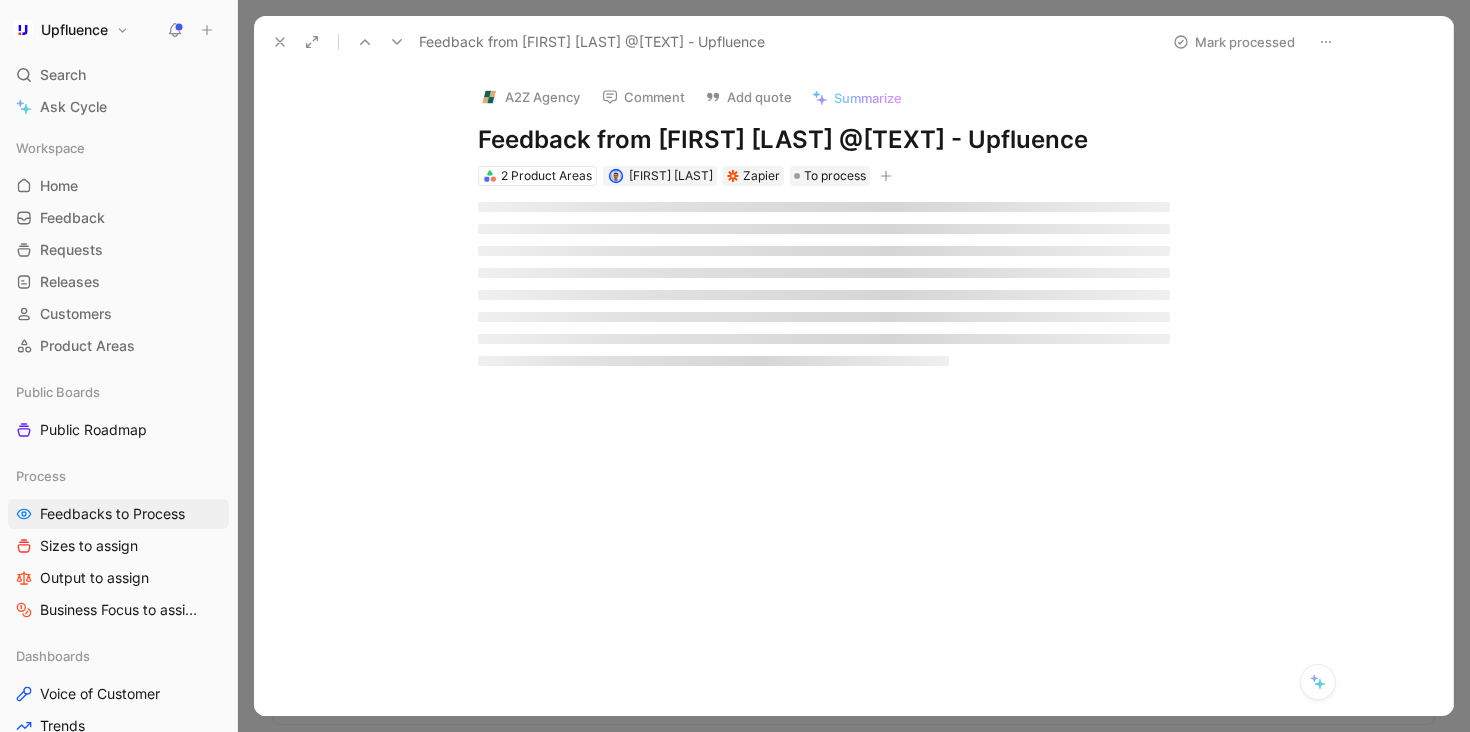 click 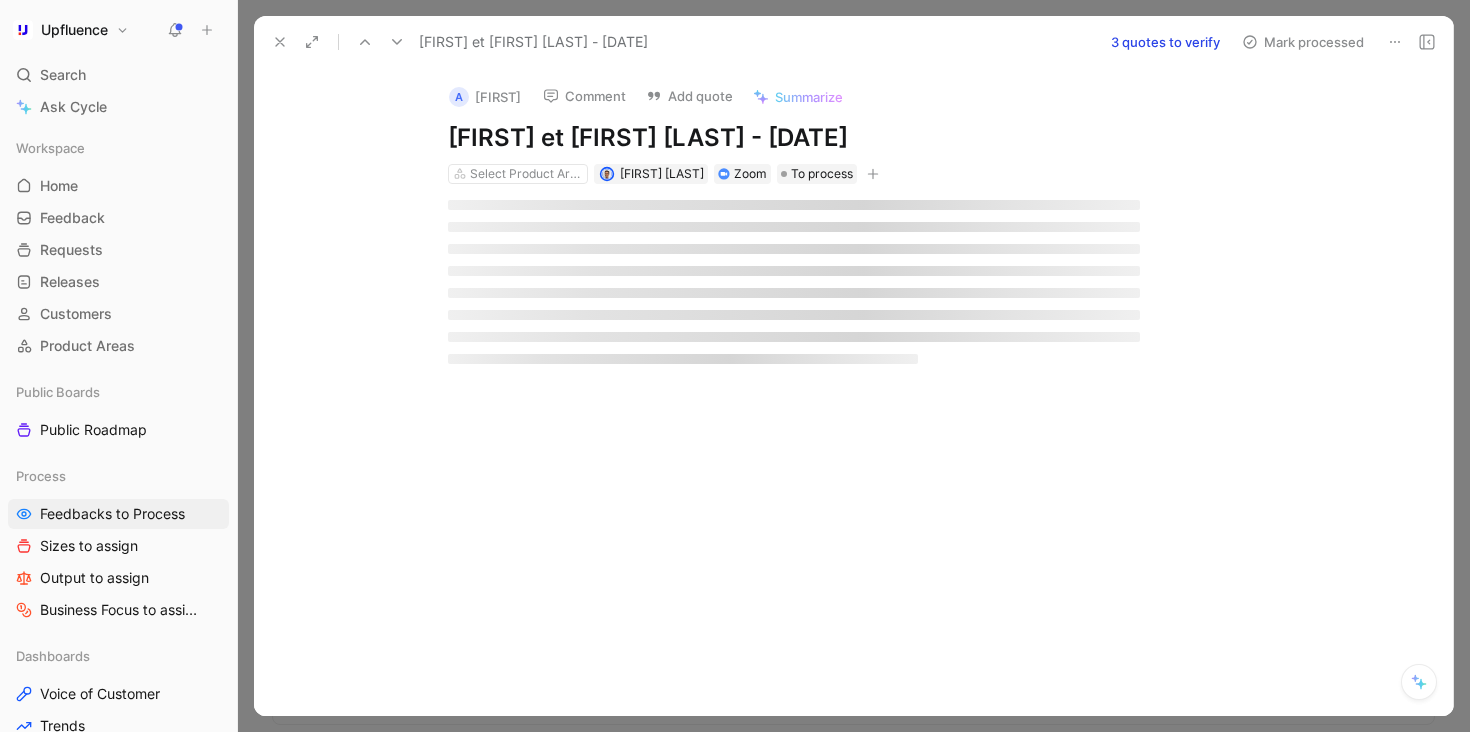 click 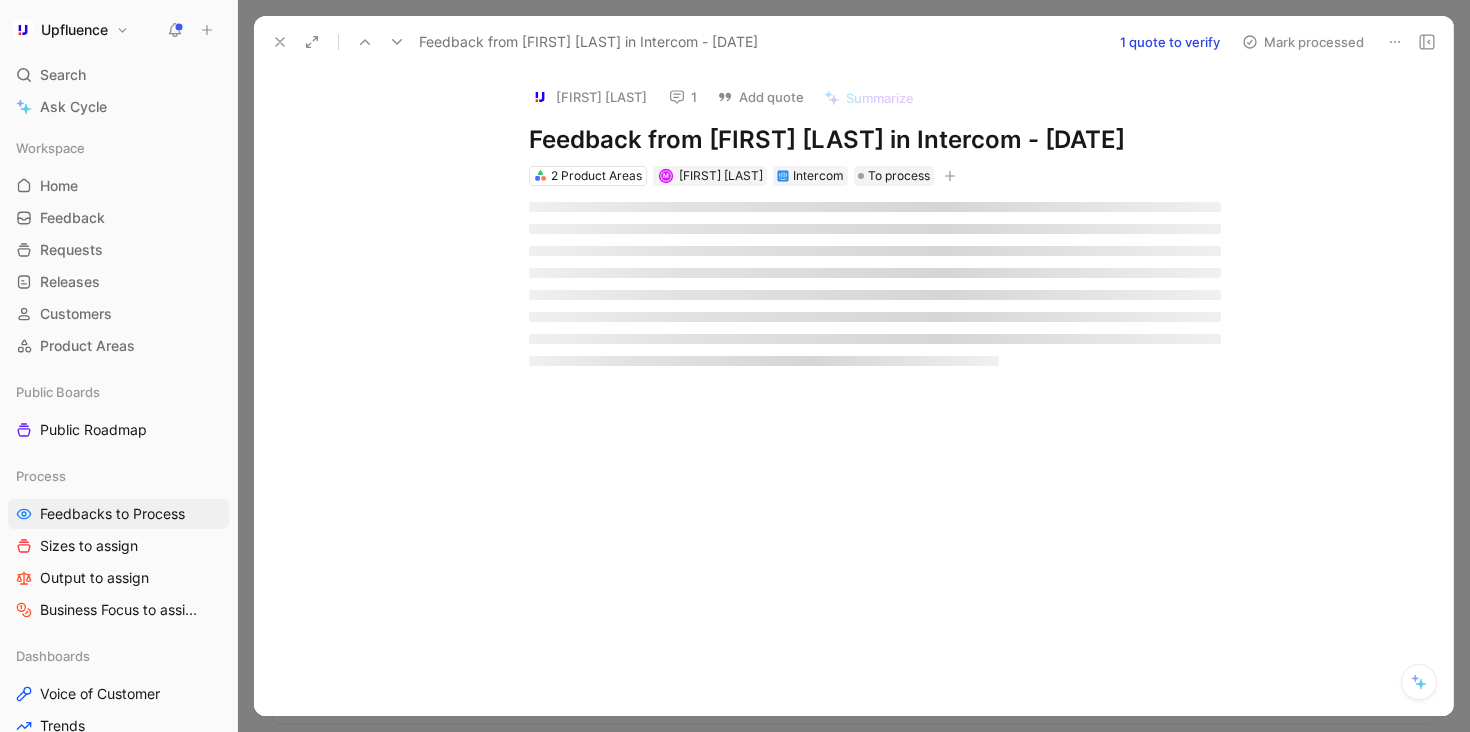 click 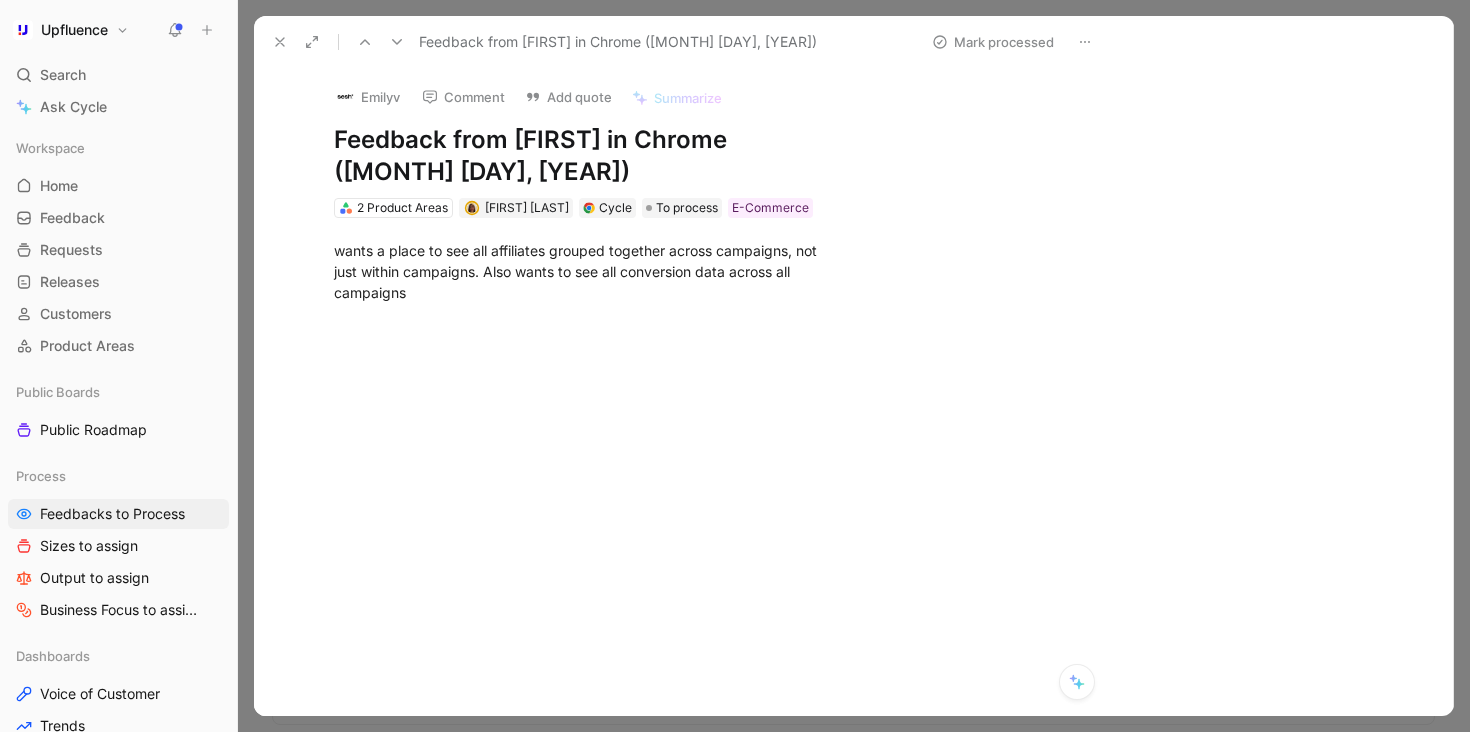 click 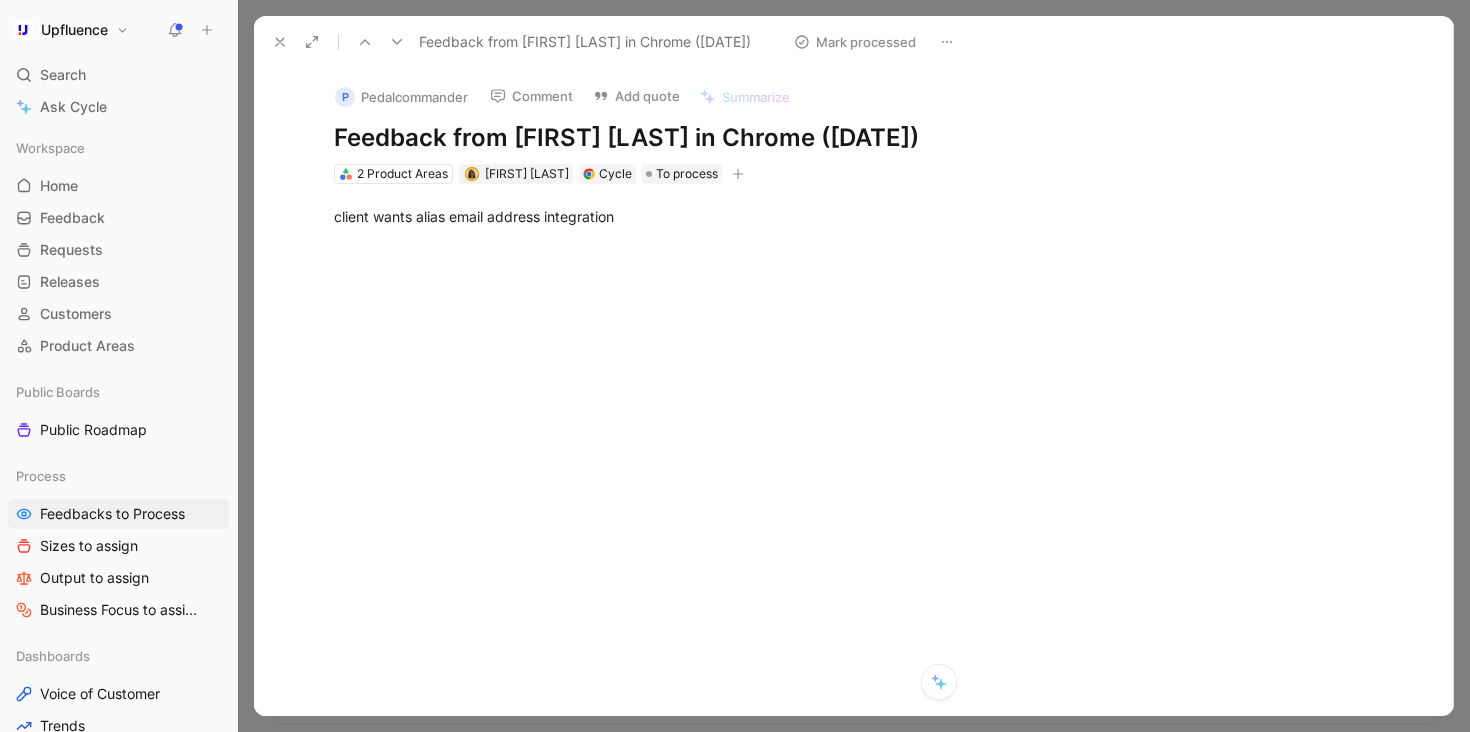 click 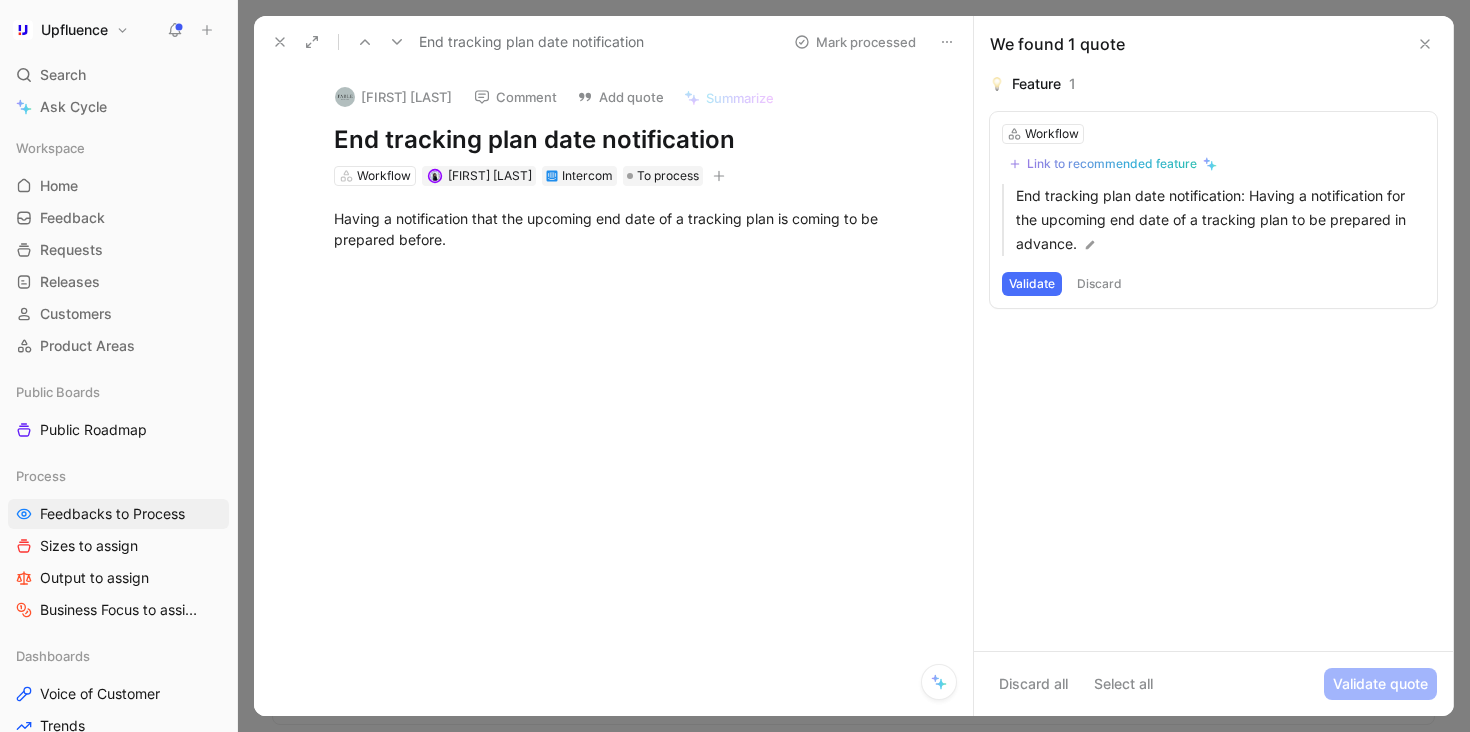 click 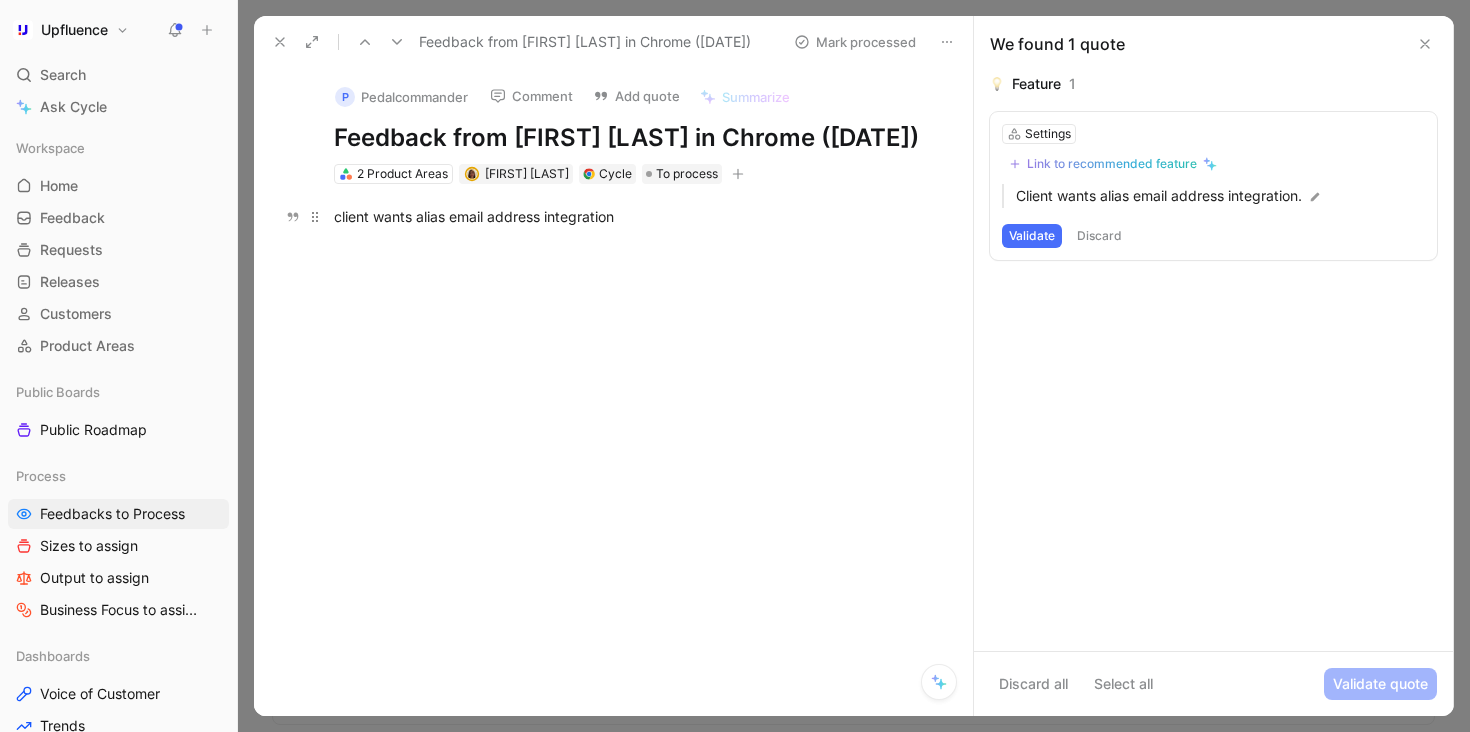 drag, startPoint x: 641, startPoint y: 220, endPoint x: 332, endPoint y: 219, distance: 309.00162 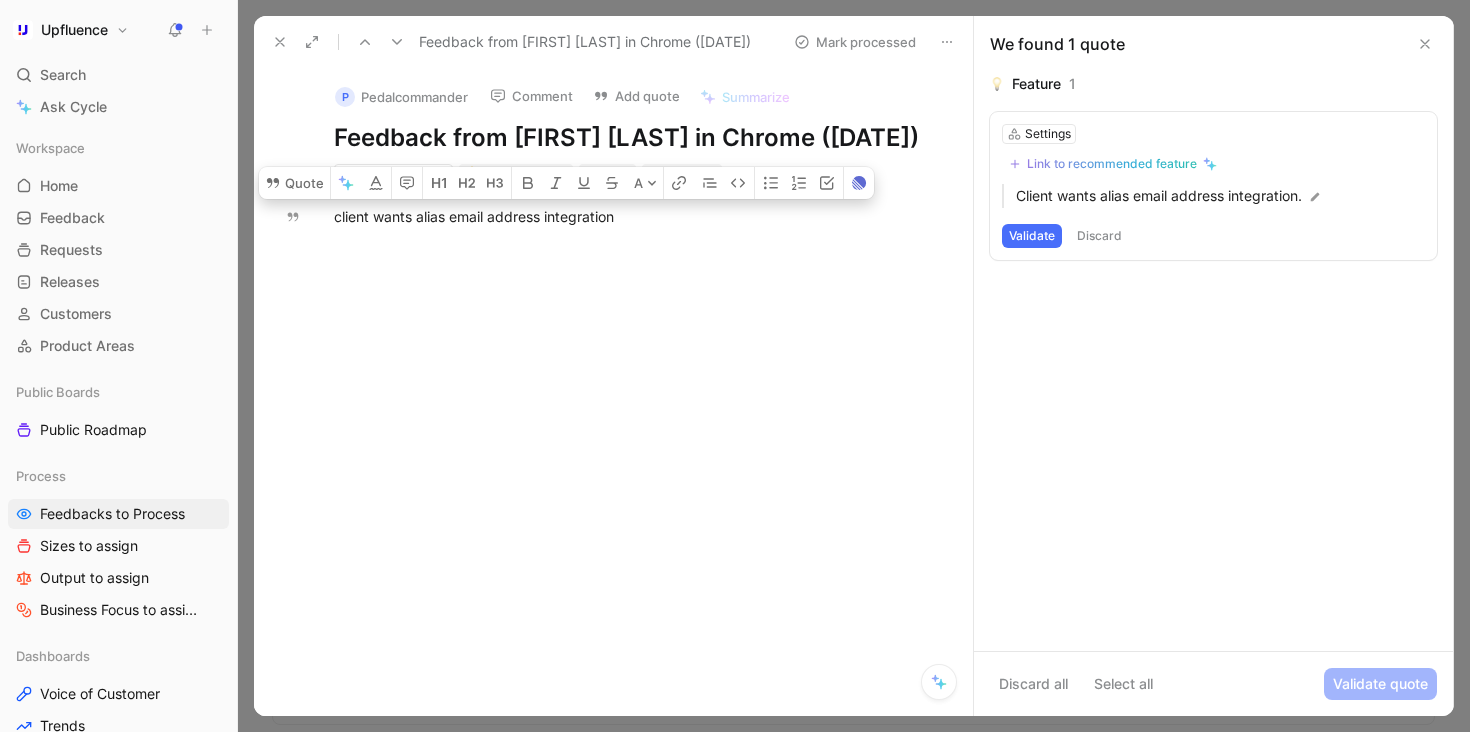 click at bounding box center [634, 359] 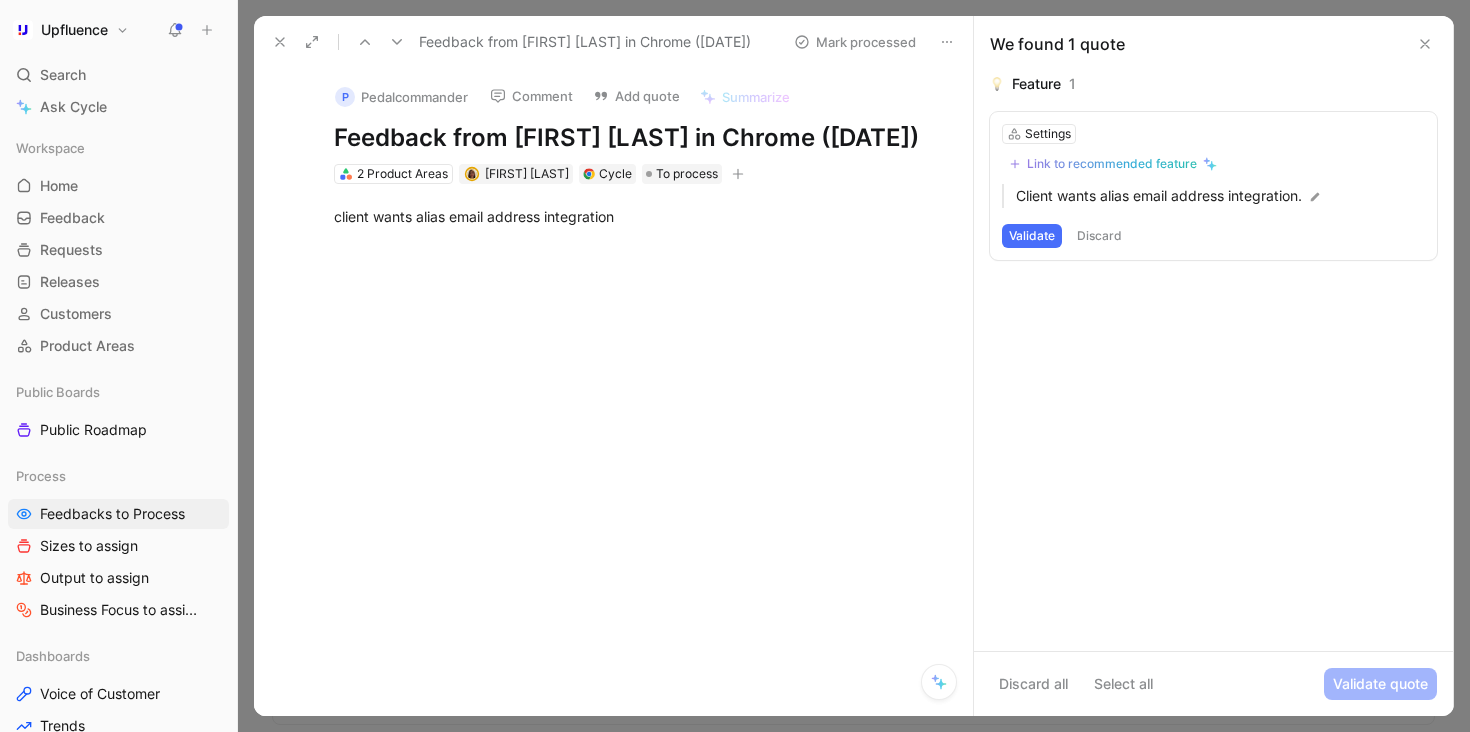click on "Comment" at bounding box center (531, 96) 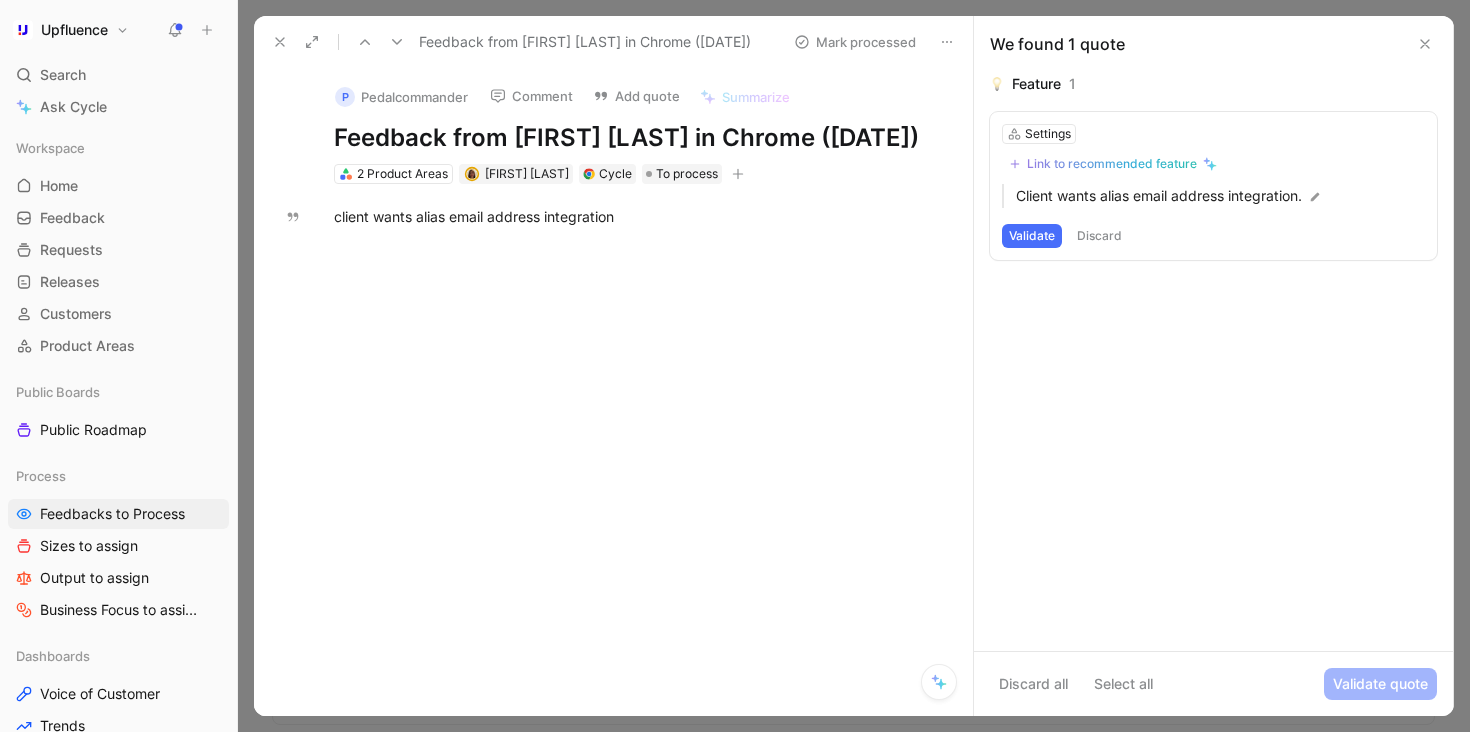click on "Link to recommended feature" at bounding box center (1112, 164) 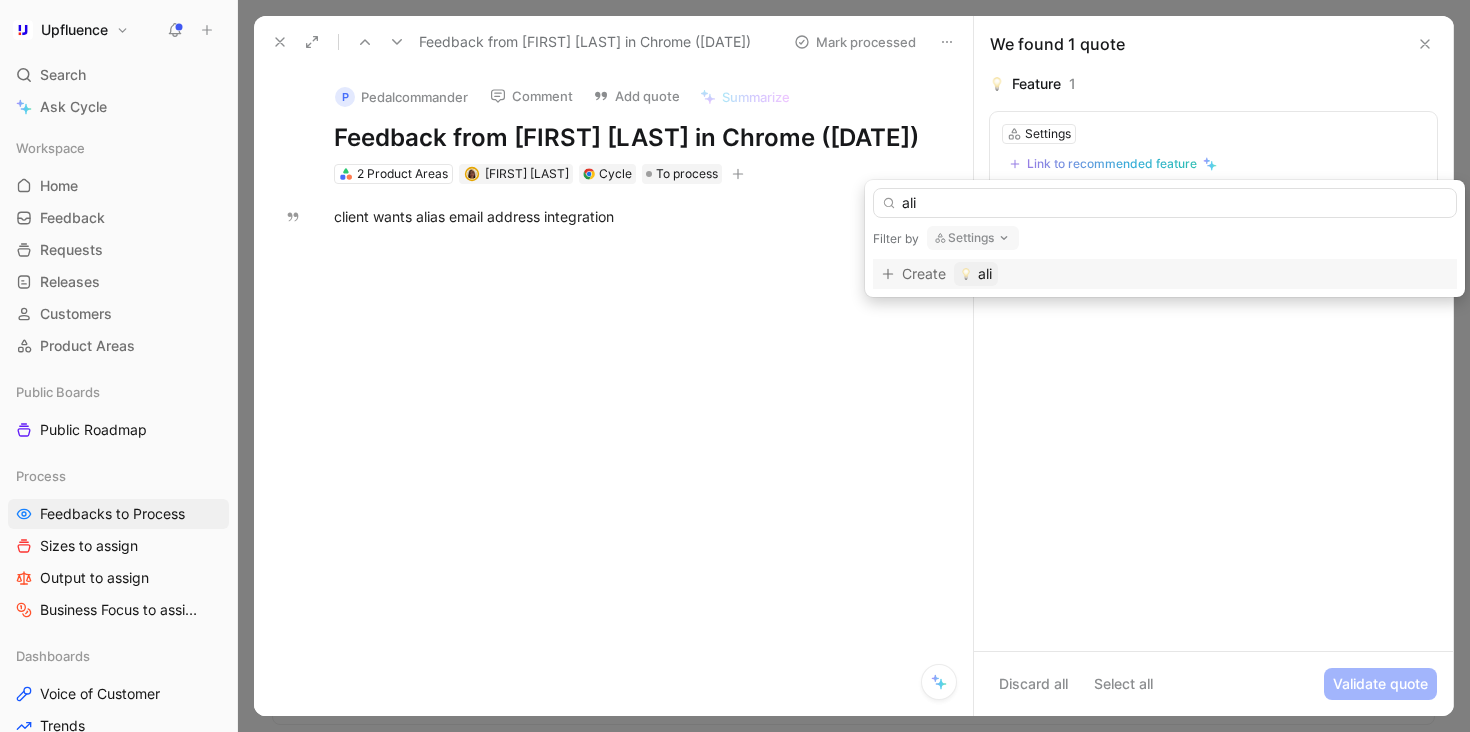 click 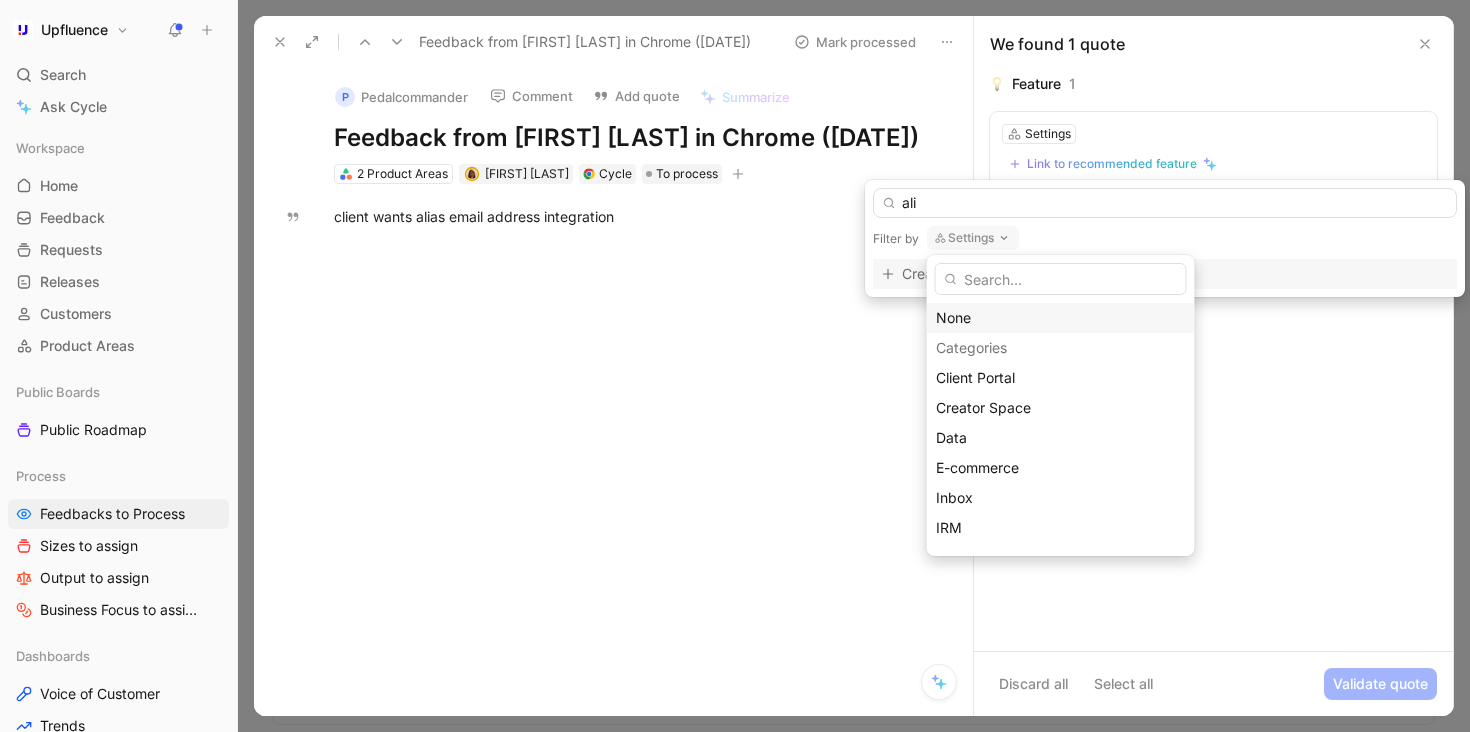 click on "None" at bounding box center [1061, 318] 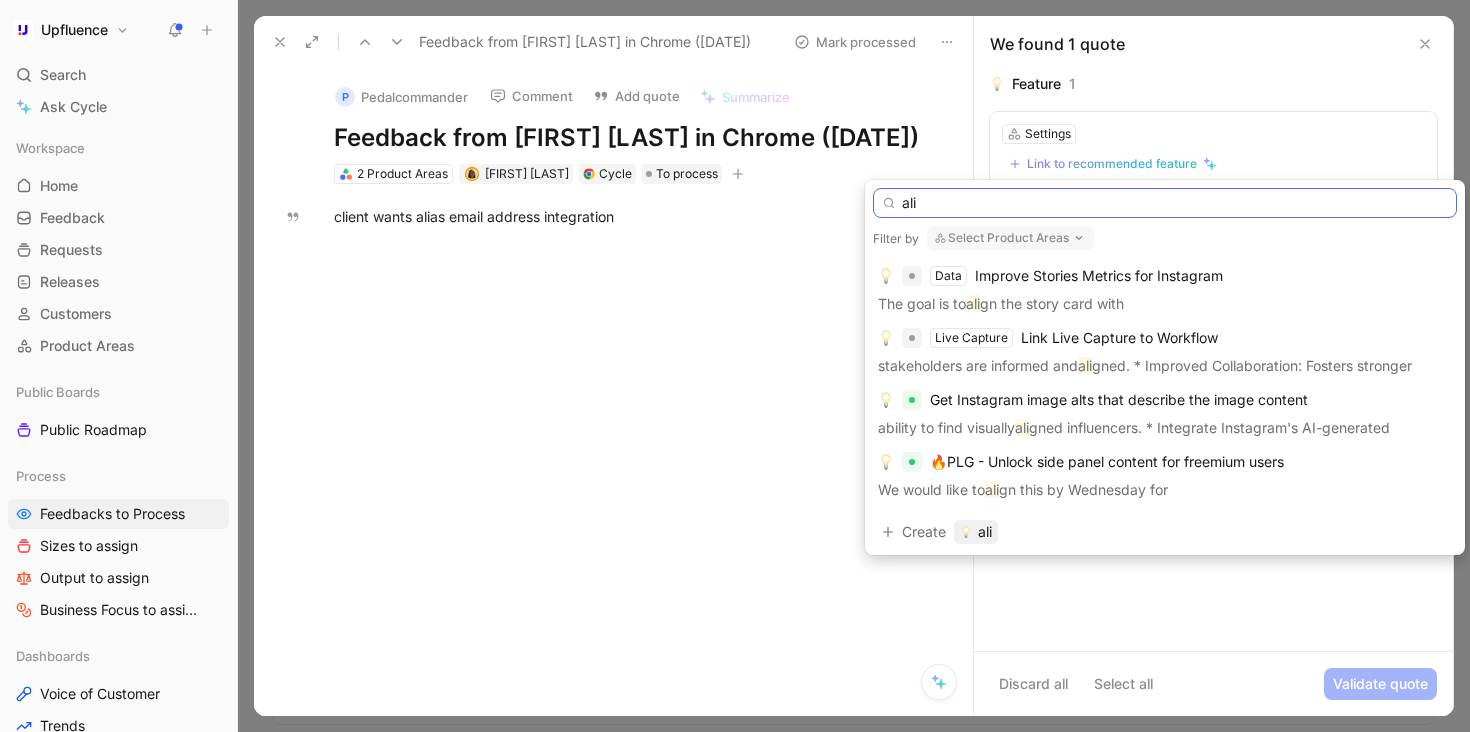 click on "ali" at bounding box center [1165, 203] 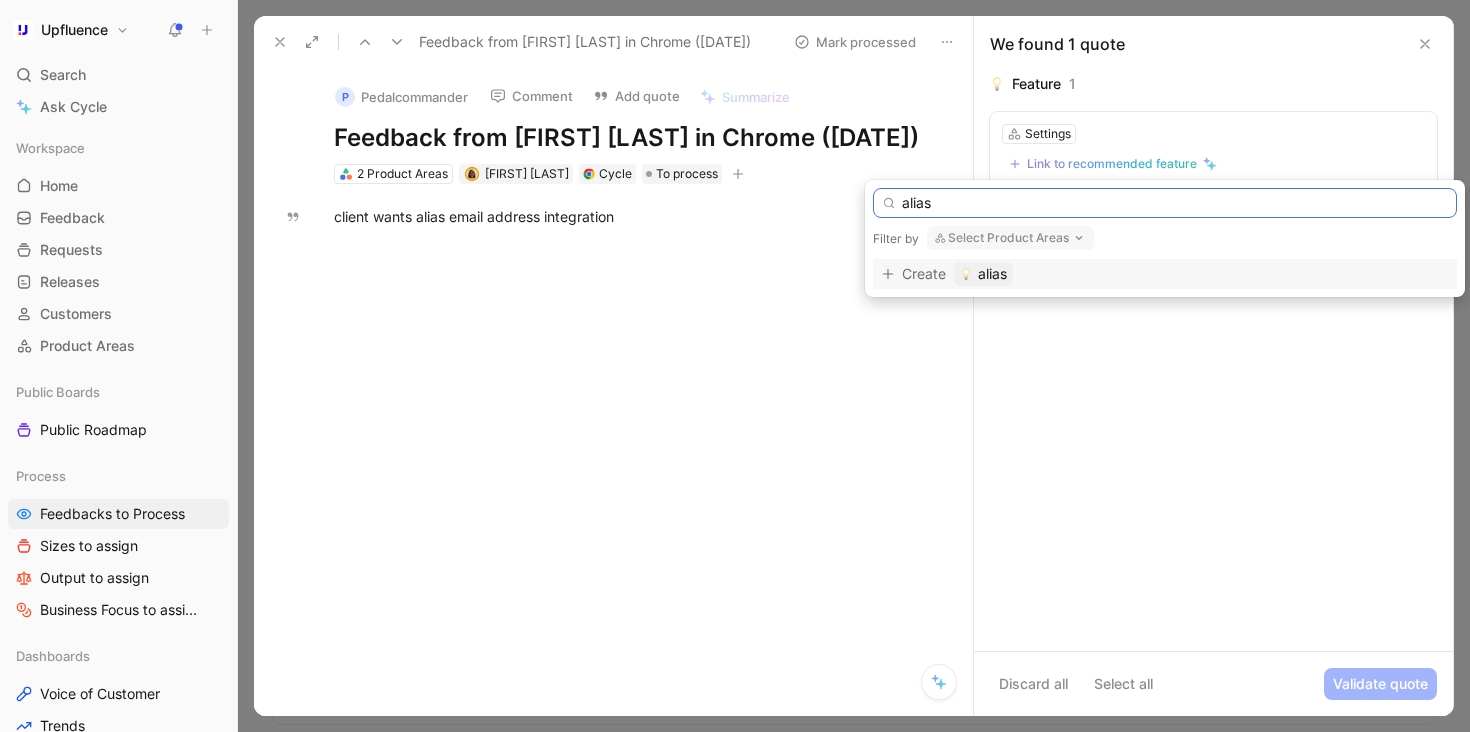 type on "alias" 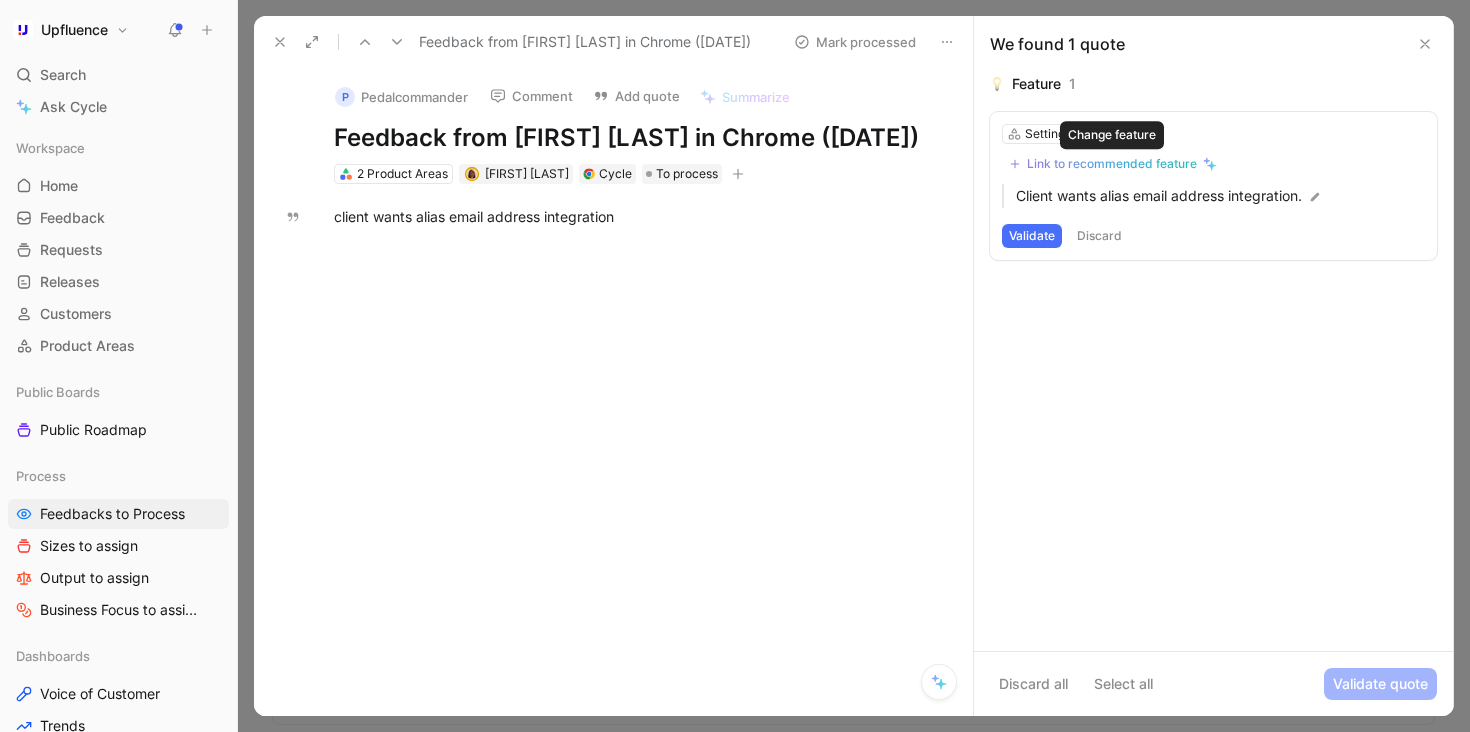 click on "Link to recommended feature" at bounding box center (1112, 164) 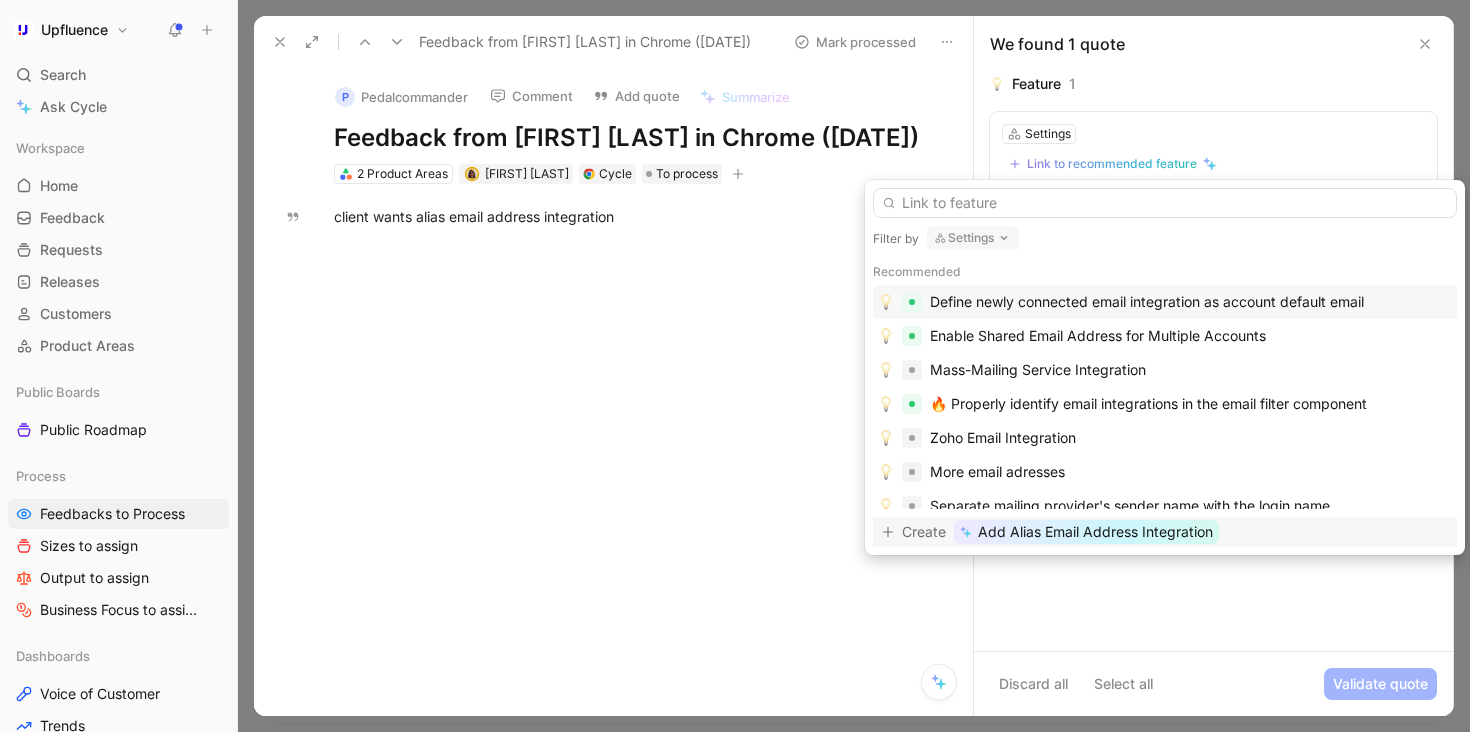 click on "Add Alias Email Address Integration" at bounding box center (1095, 532) 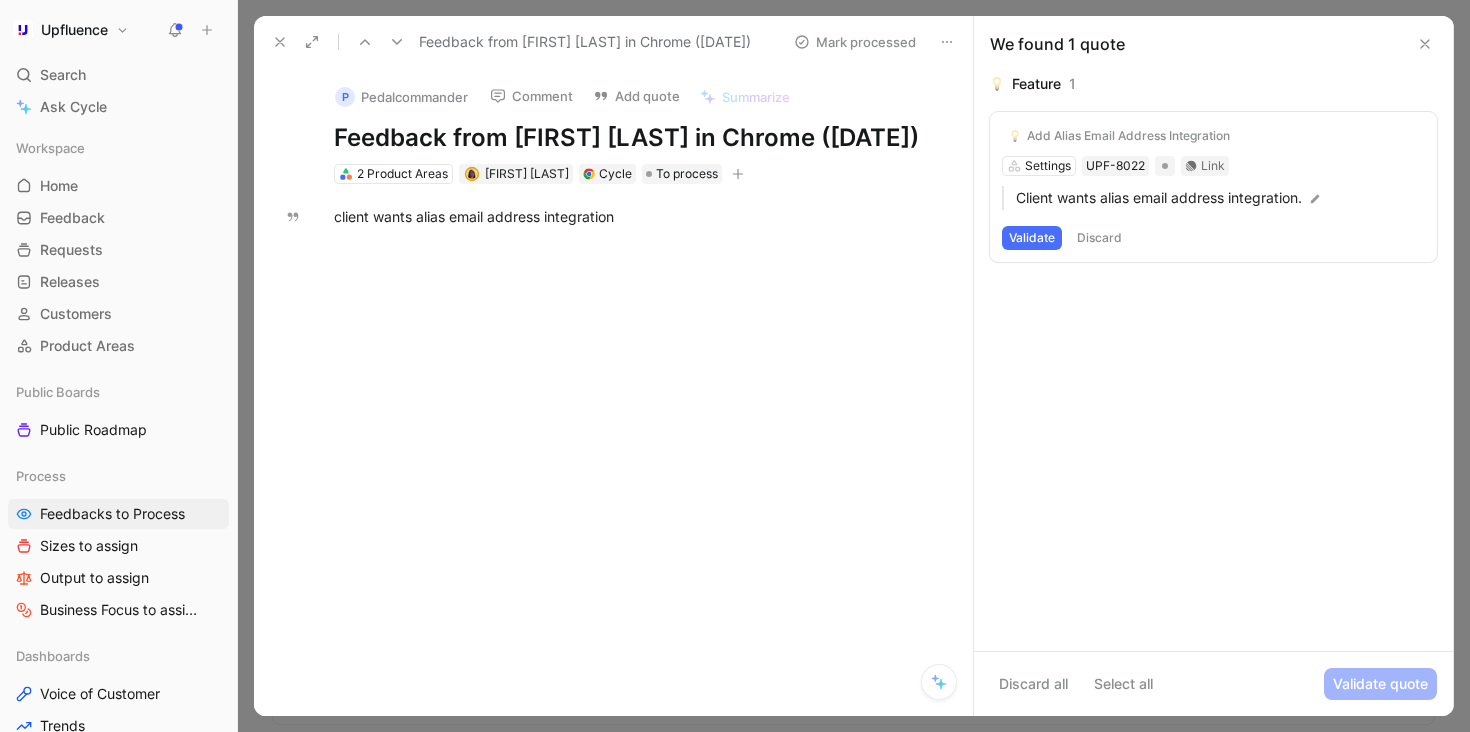 click on "Validate" at bounding box center [1032, 238] 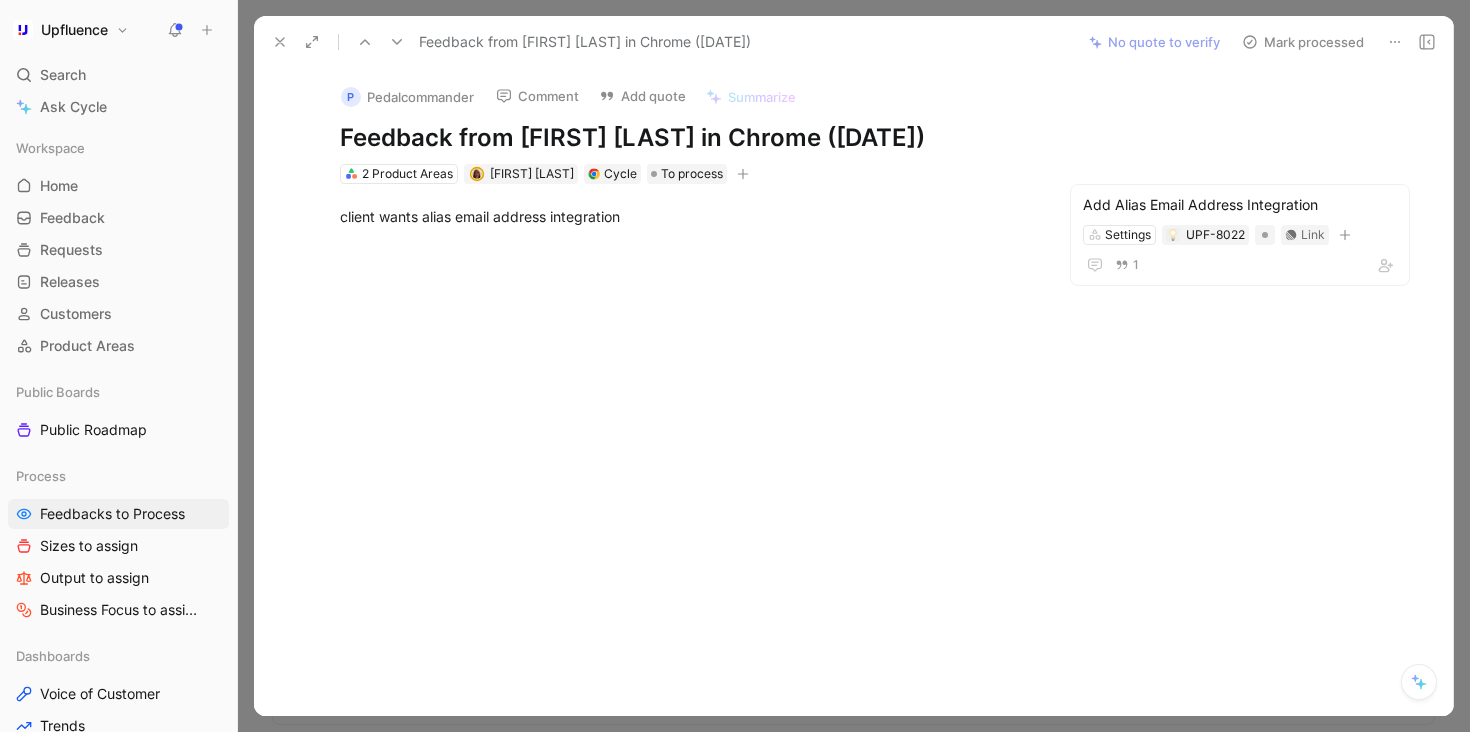 click on "Mark processed" at bounding box center [1303, 42] 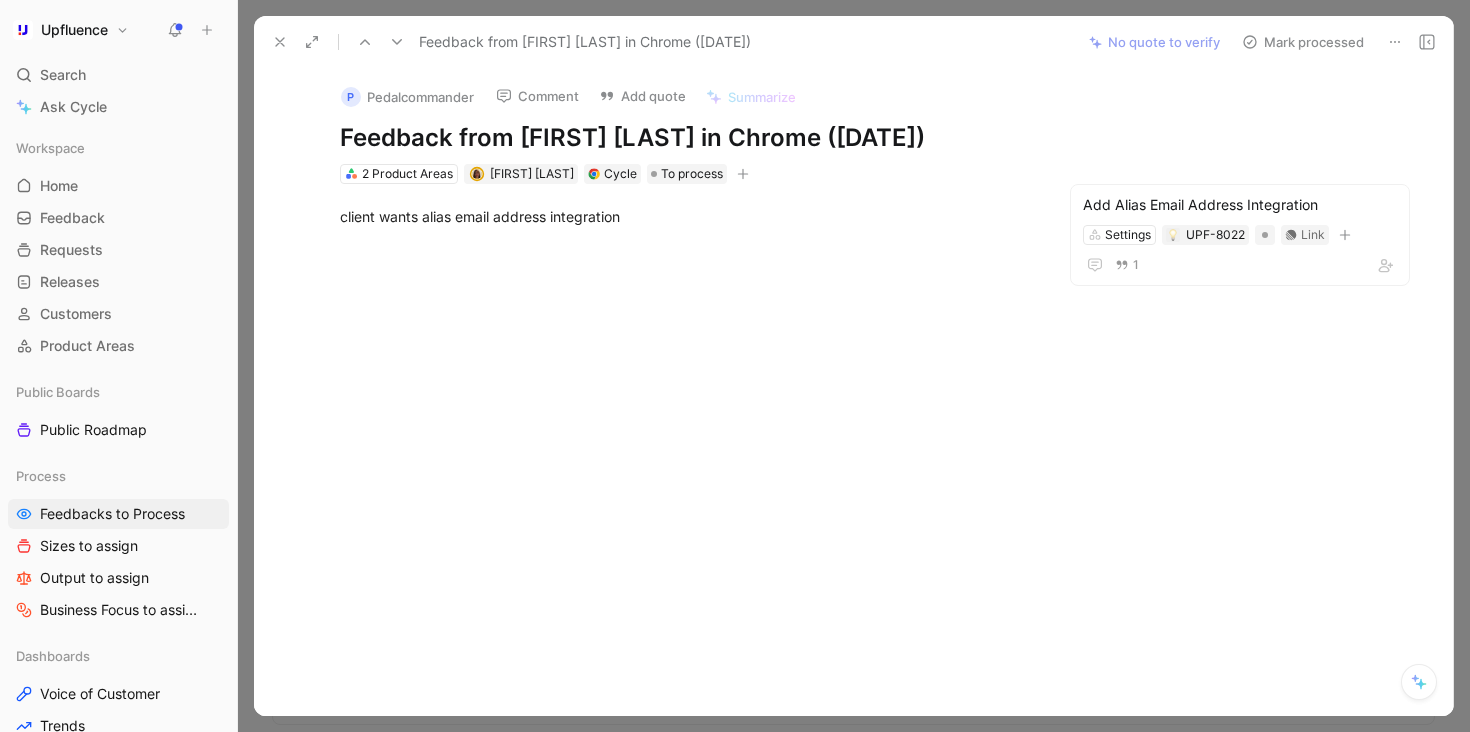 scroll, scrollTop: 634, scrollLeft: 0, axis: vertical 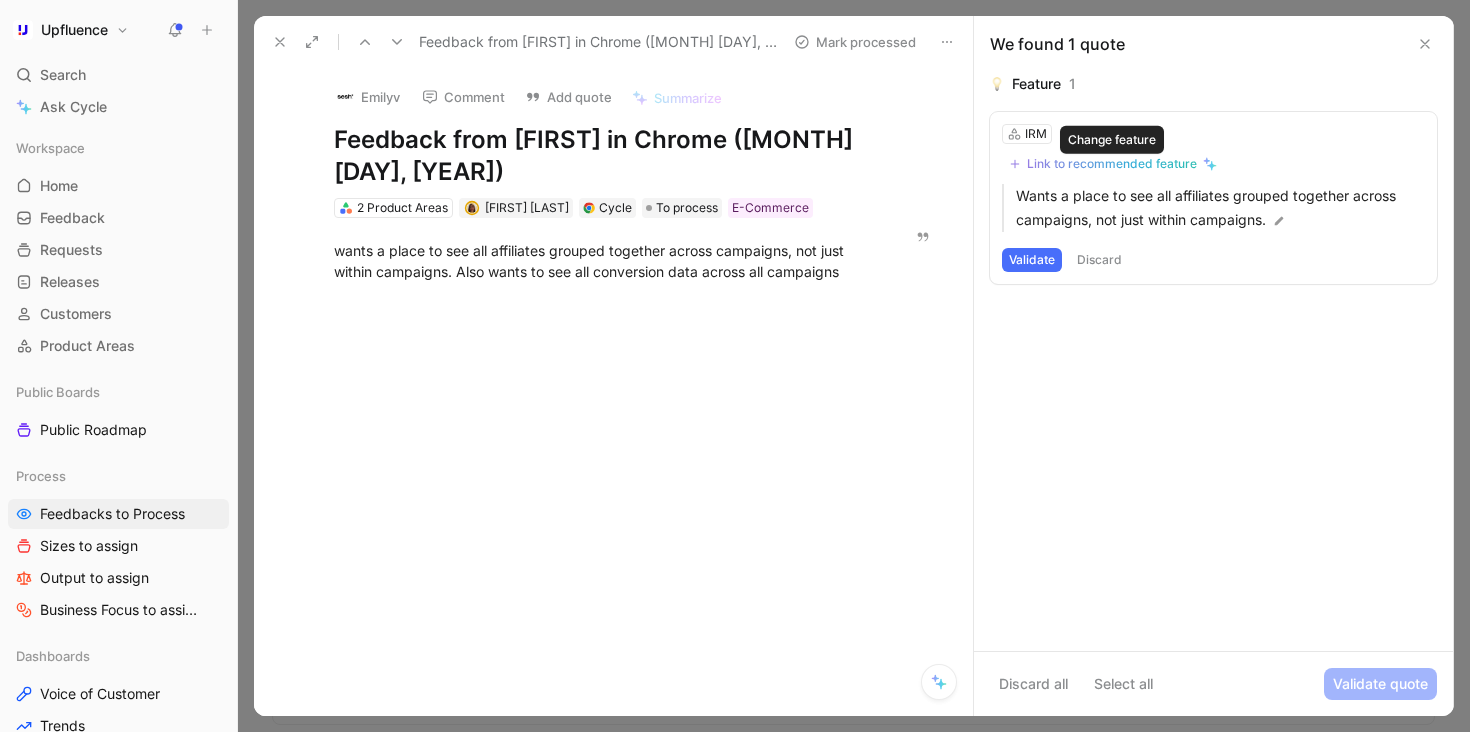 click on "Link to recommended feature" at bounding box center [1112, 164] 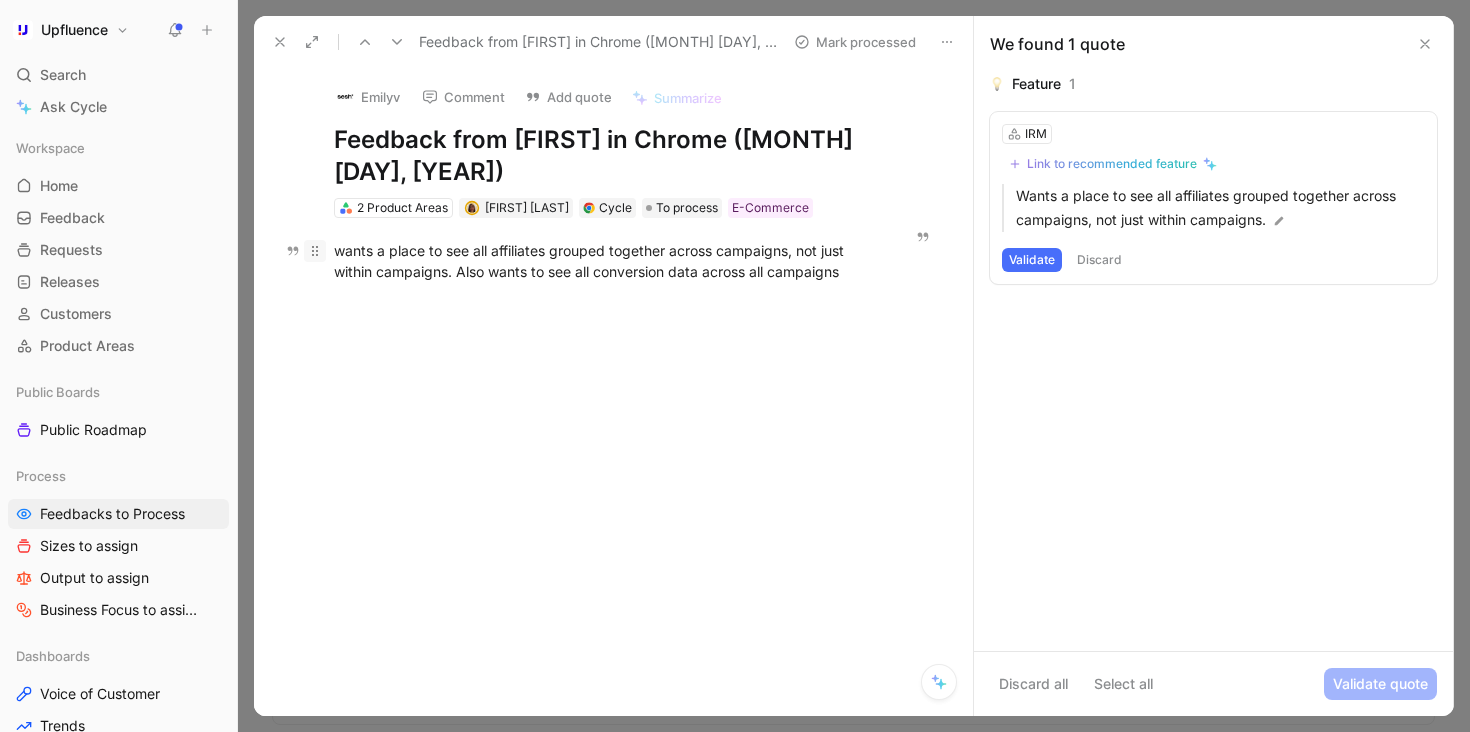 drag, startPoint x: 896, startPoint y: 276, endPoint x: 321, endPoint y: 243, distance: 575.94617 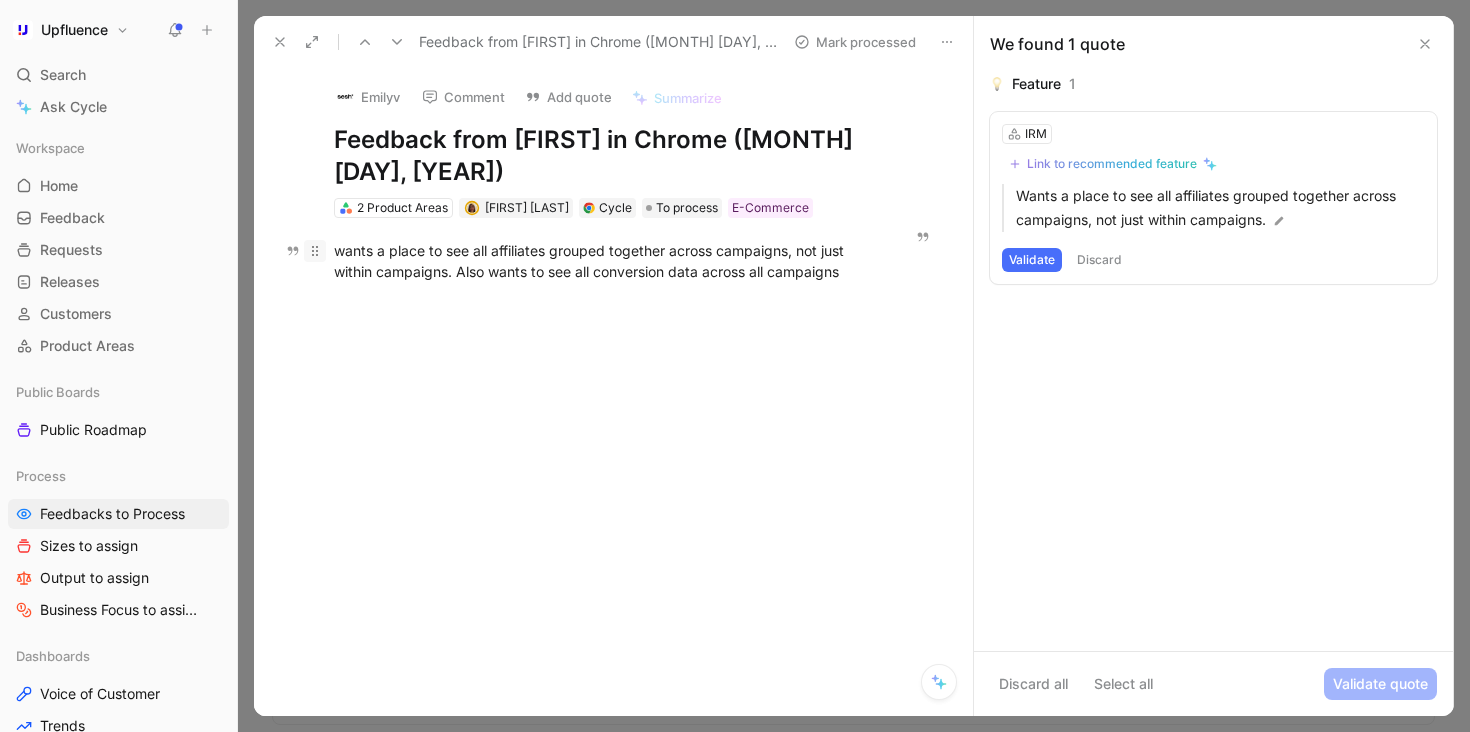 click on "wants a place to see all affiliates grouped together across campaigns, not just within campaigns. Also wants to see all conversion data across all campaigns" at bounding box center (603, 261) 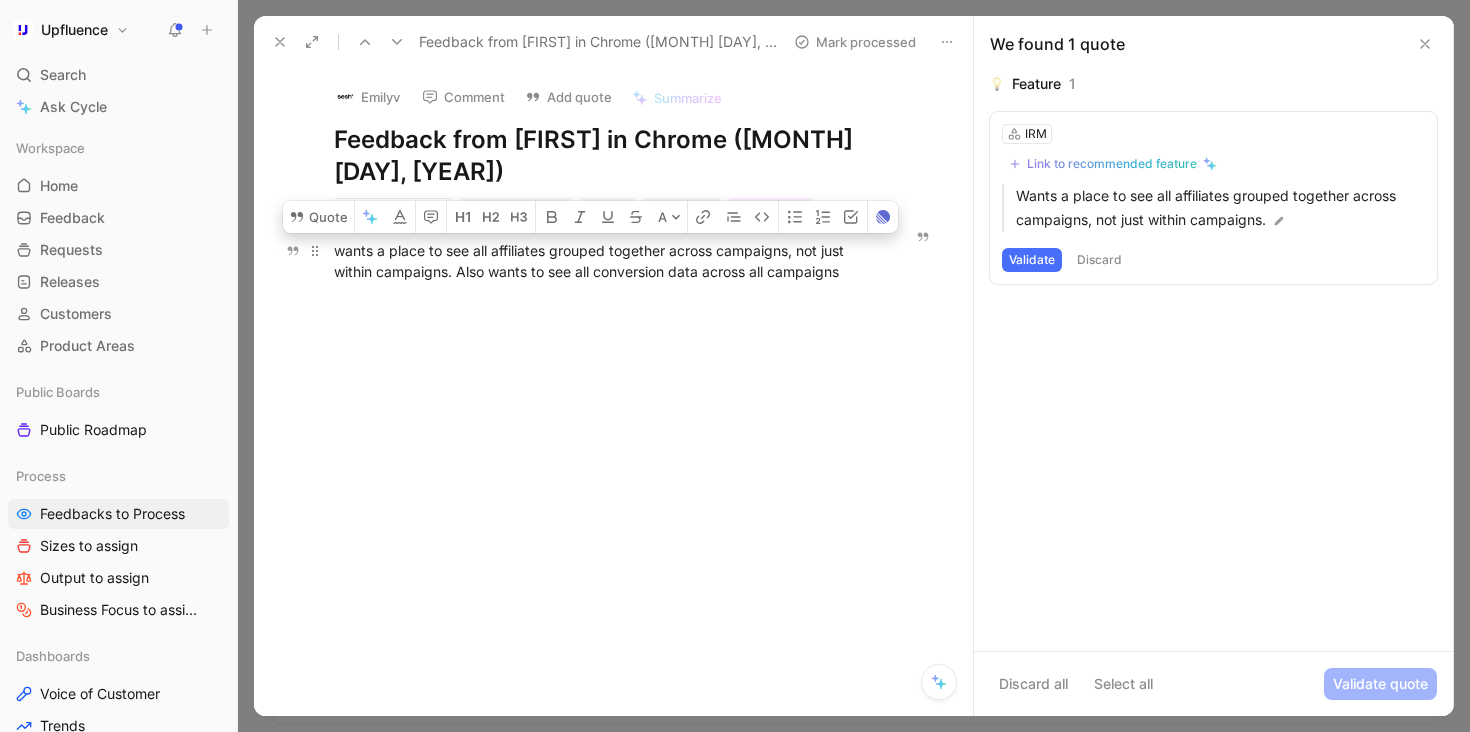 click on "wants a place to see all affiliates grouped together across campaigns, not just within campaigns. Also wants to see all conversion data across all campaigns" at bounding box center [603, 261] 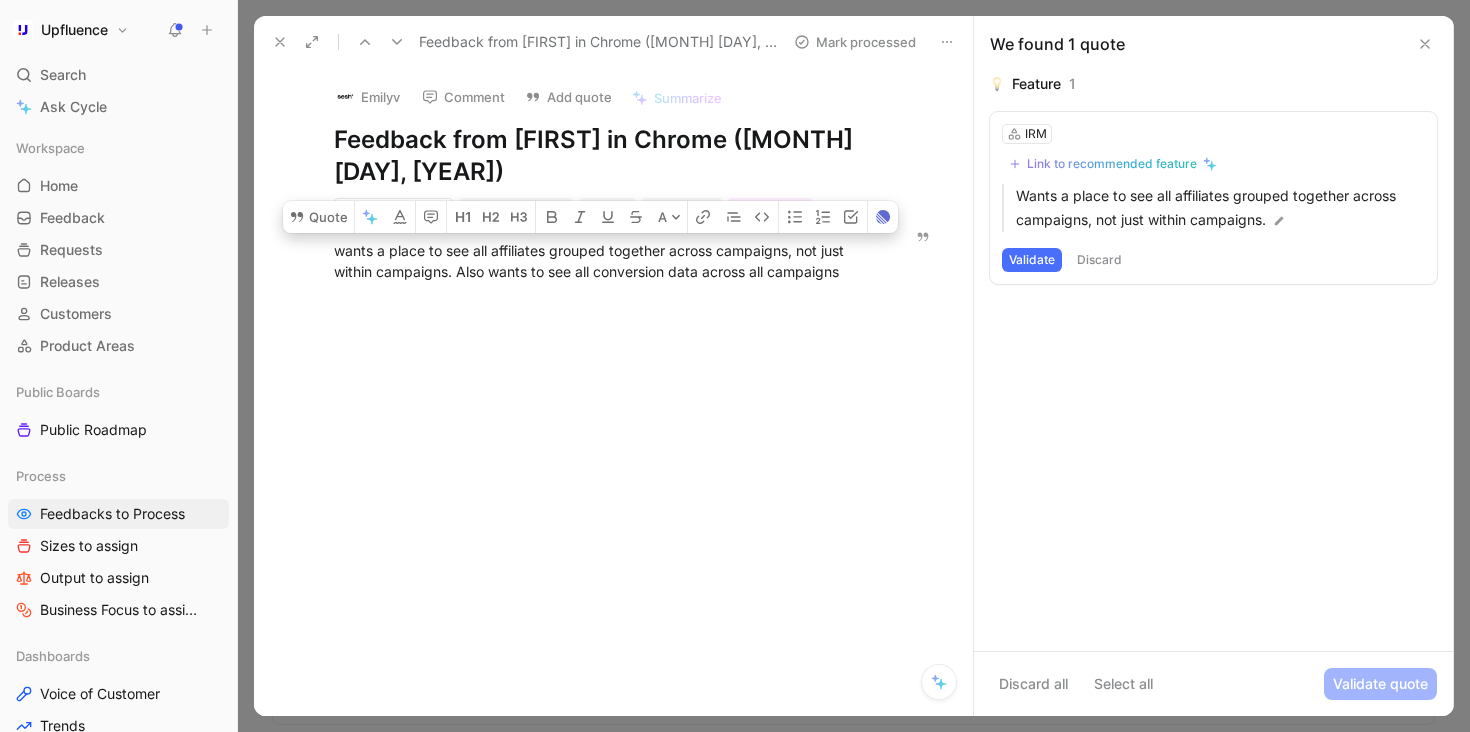 drag, startPoint x: 850, startPoint y: 263, endPoint x: 316, endPoint y: 218, distance: 535.8927 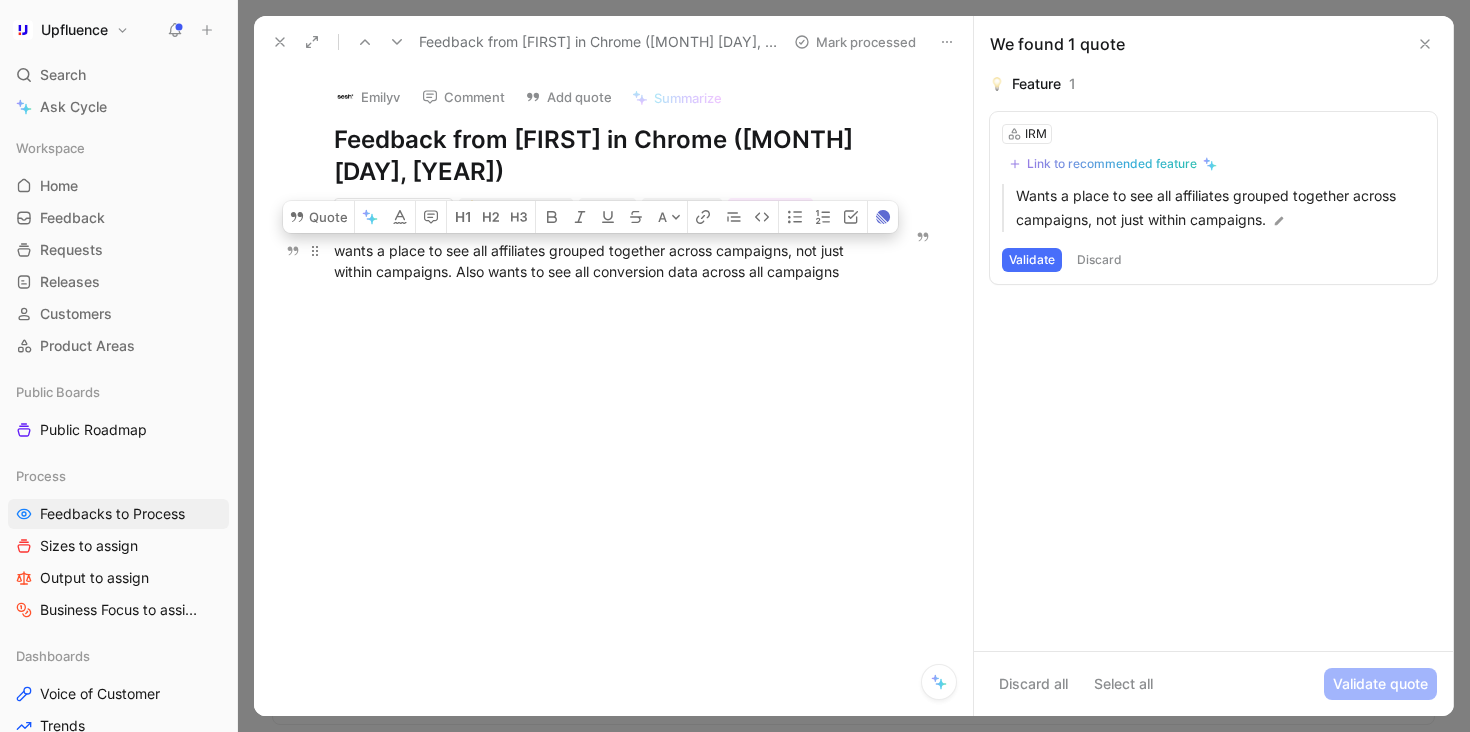 click on "wants a place to see all affiliates grouped together across campaigns, not just within campaigns. Also wants to see all conversion data across all campaigns" at bounding box center (603, 261) 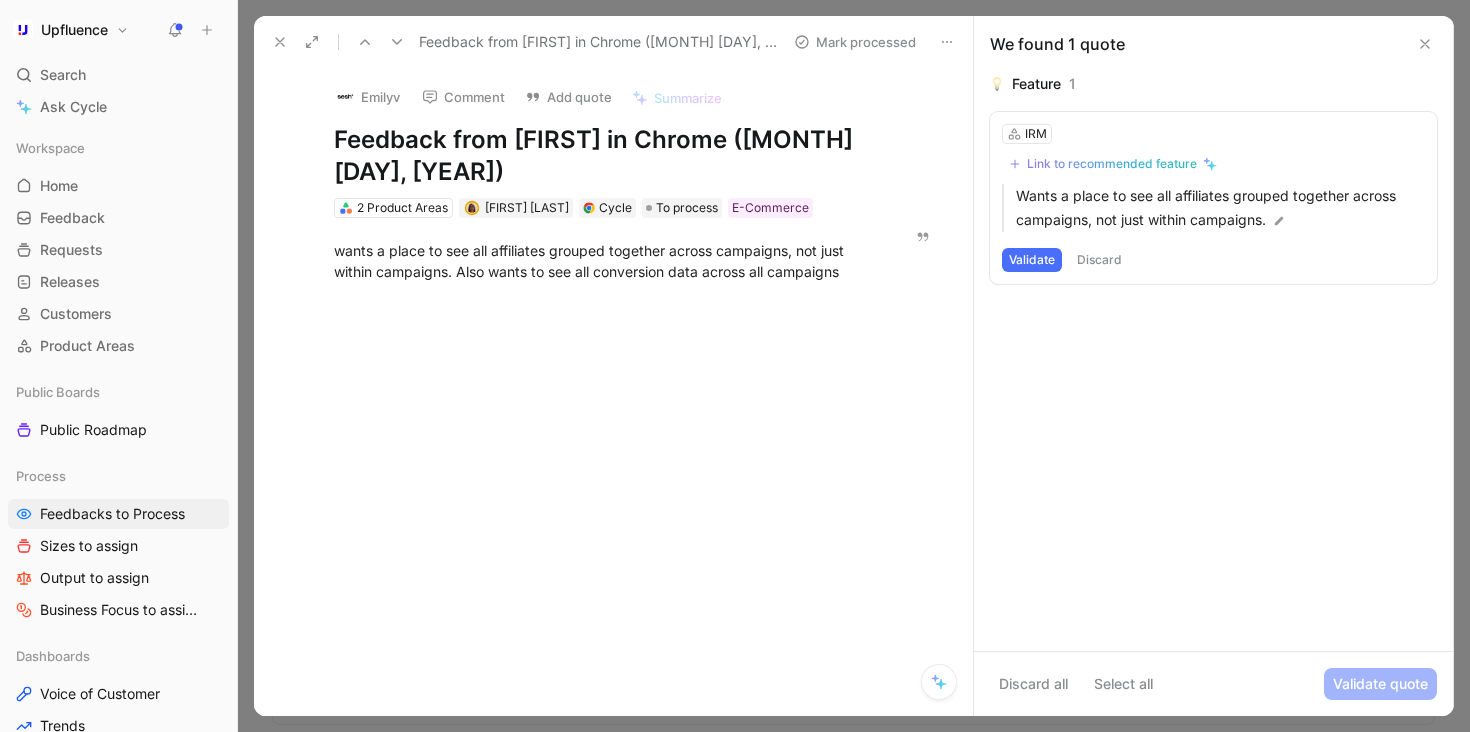 click on "Comment" at bounding box center [463, 97] 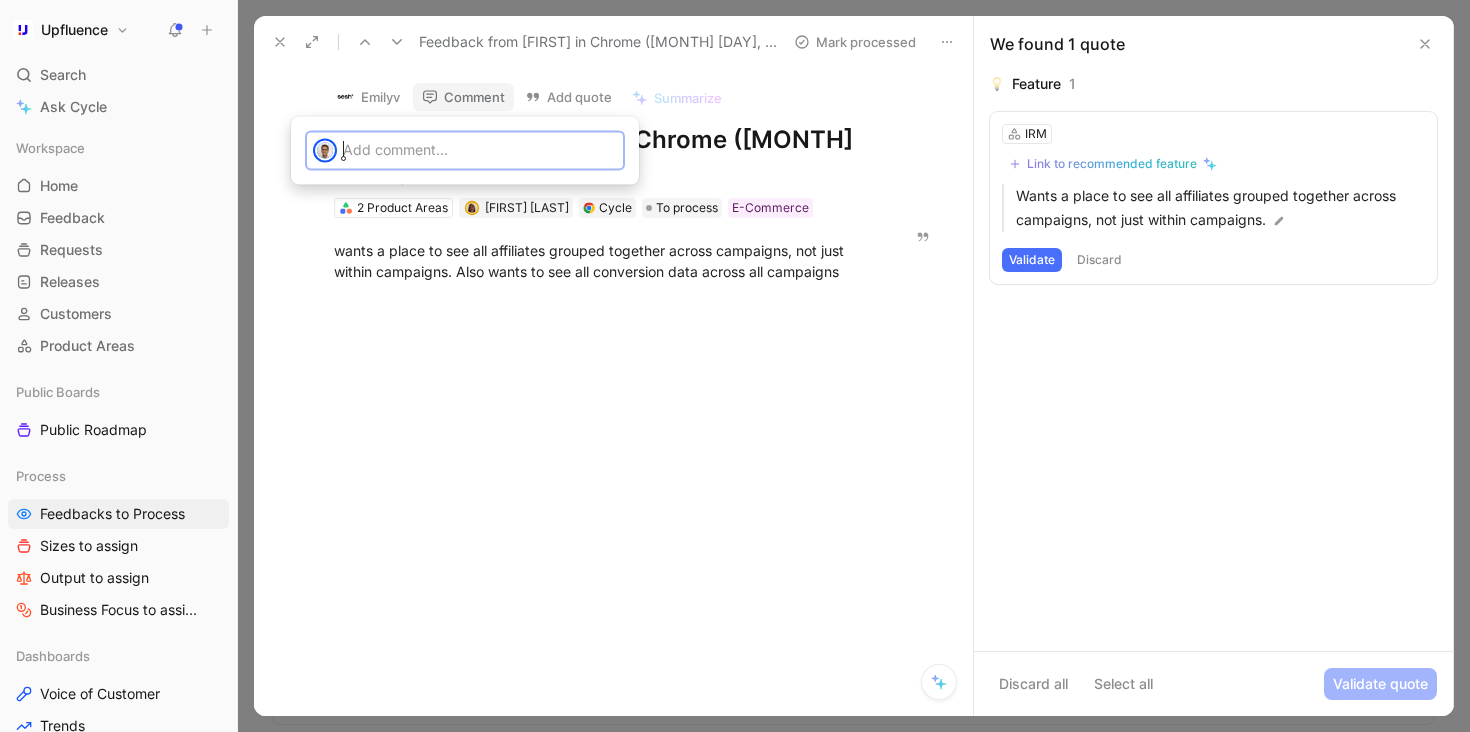 type 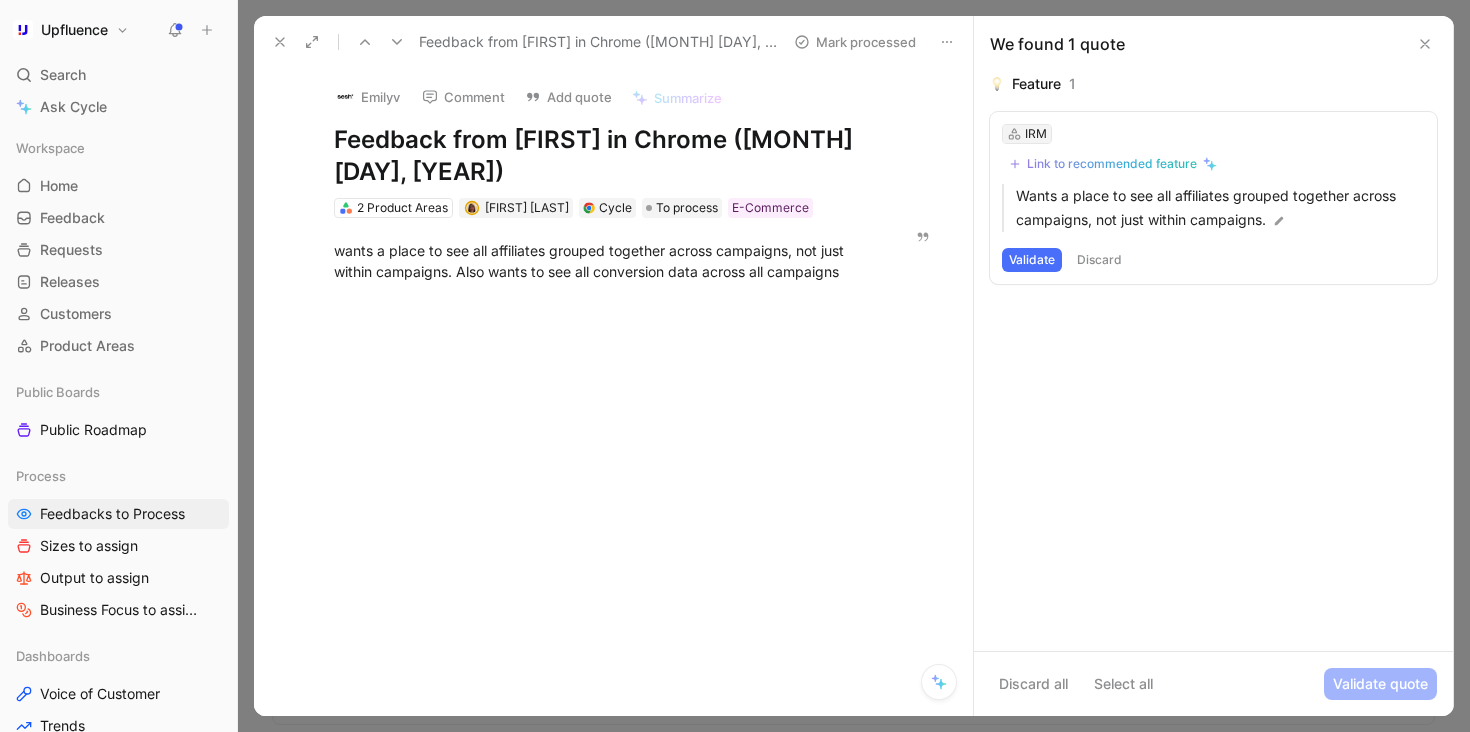 click on "IRM" at bounding box center (1036, 134) 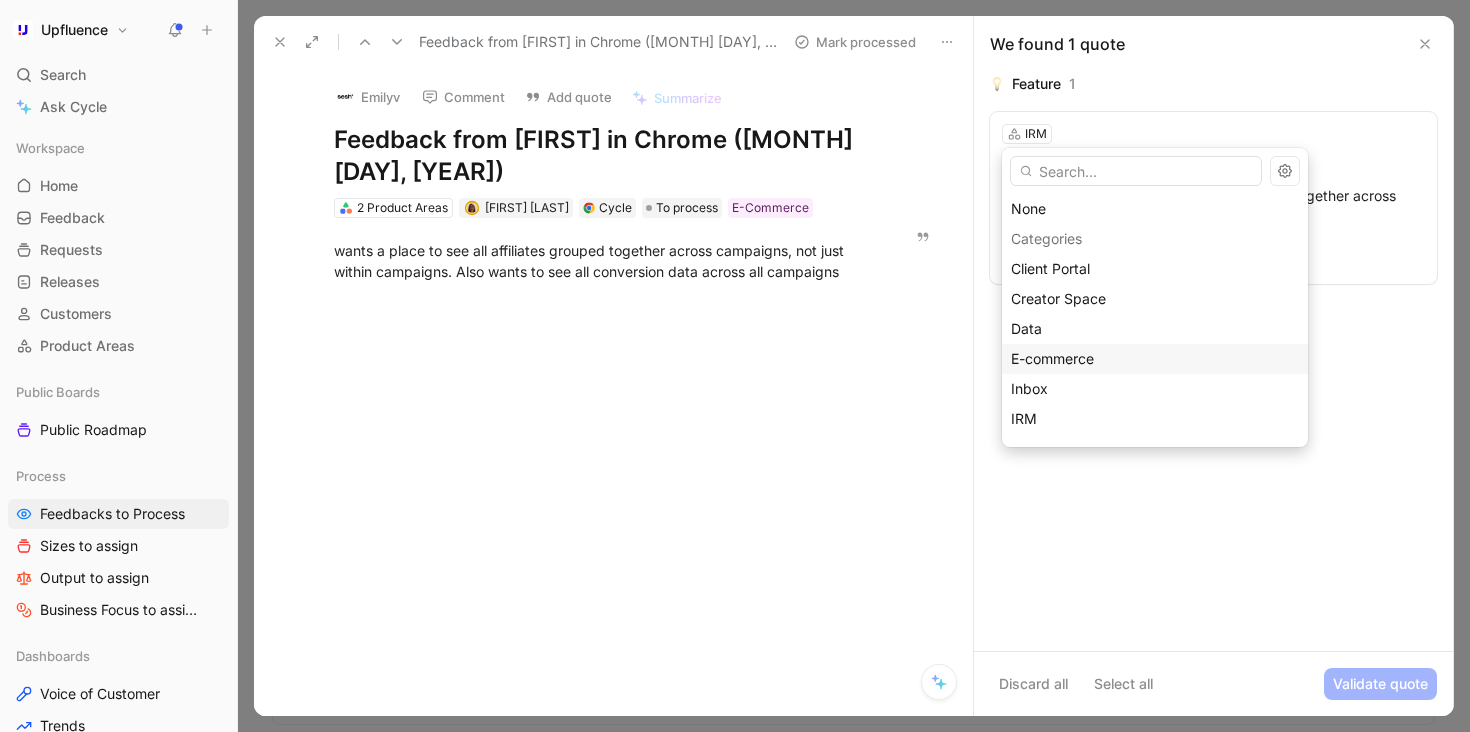 click on "E-commerce" at bounding box center [1052, 358] 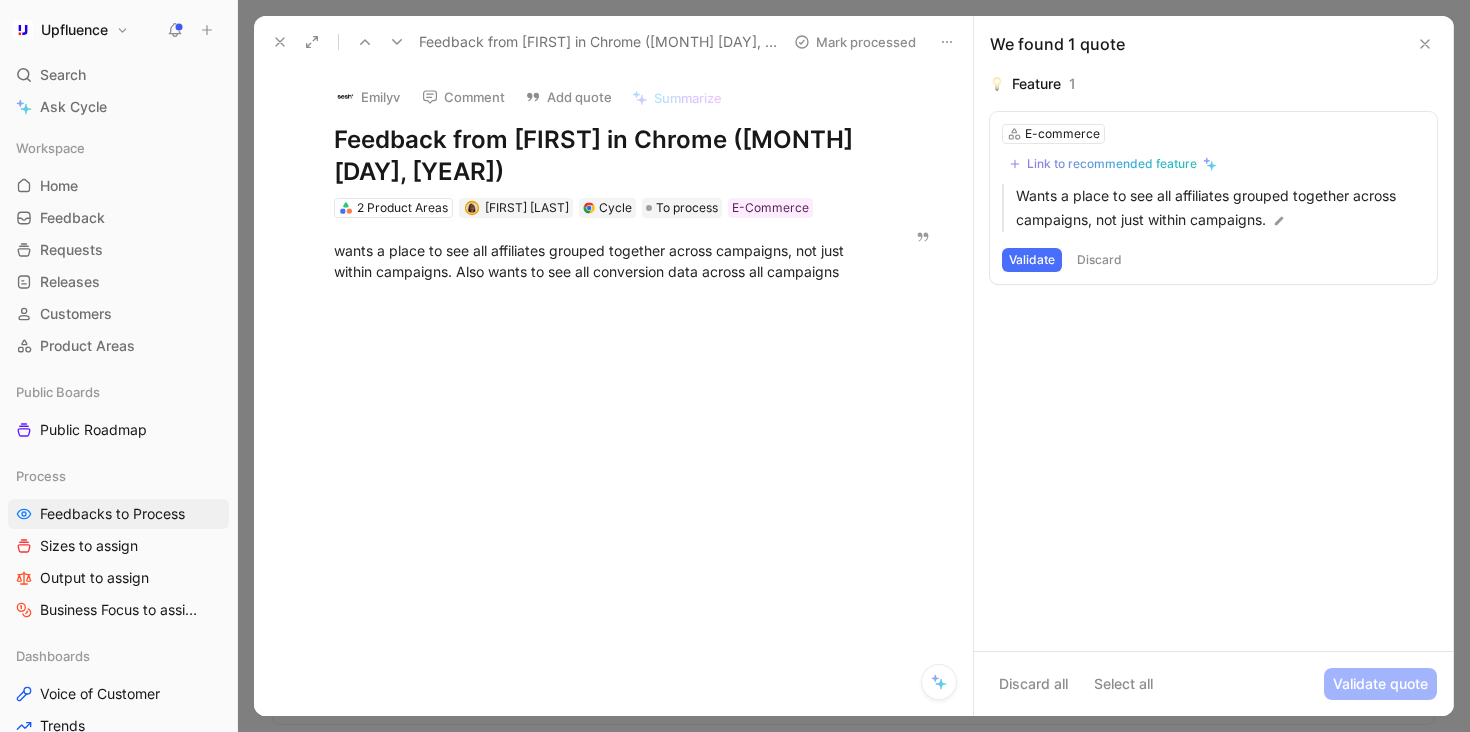 click on "Link to recommended feature" at bounding box center [1112, 164] 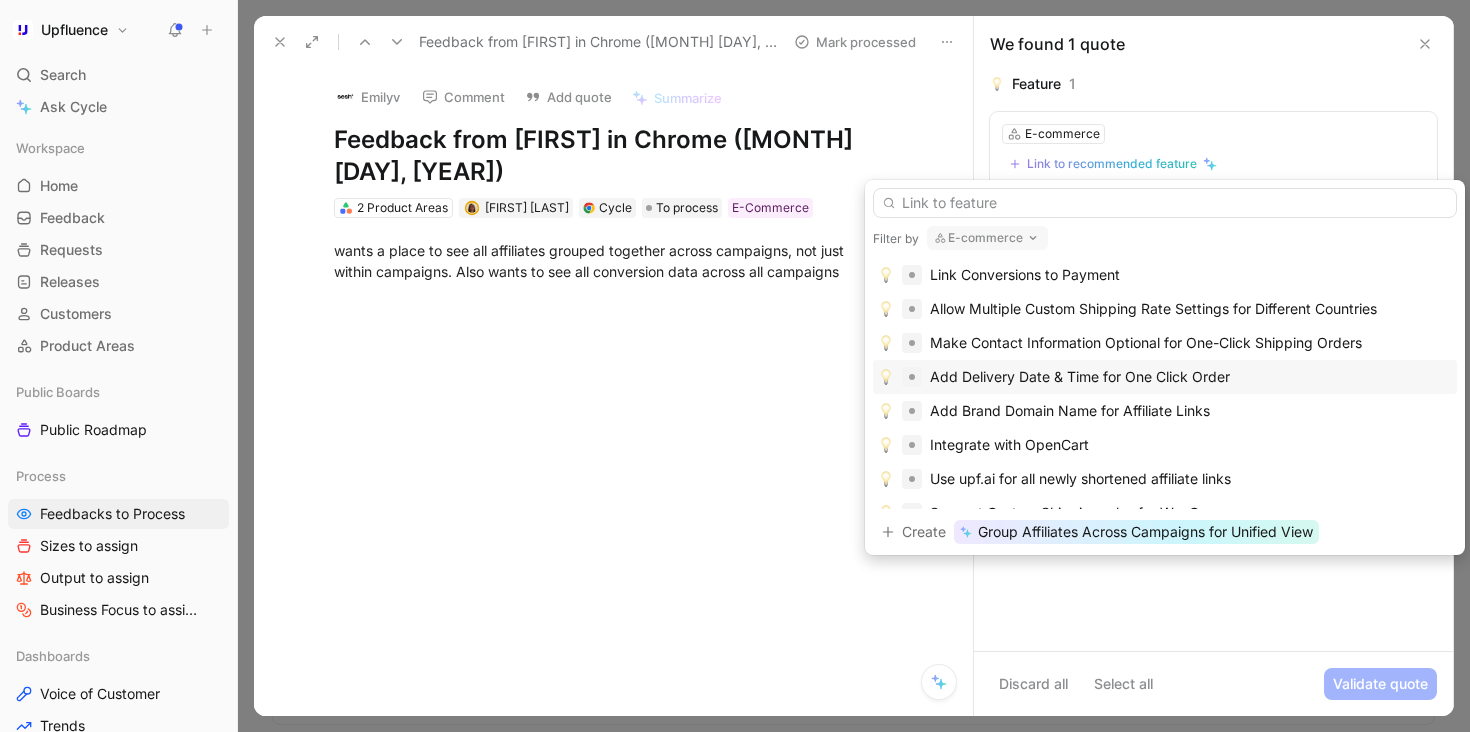 scroll, scrollTop: 459, scrollLeft: 0, axis: vertical 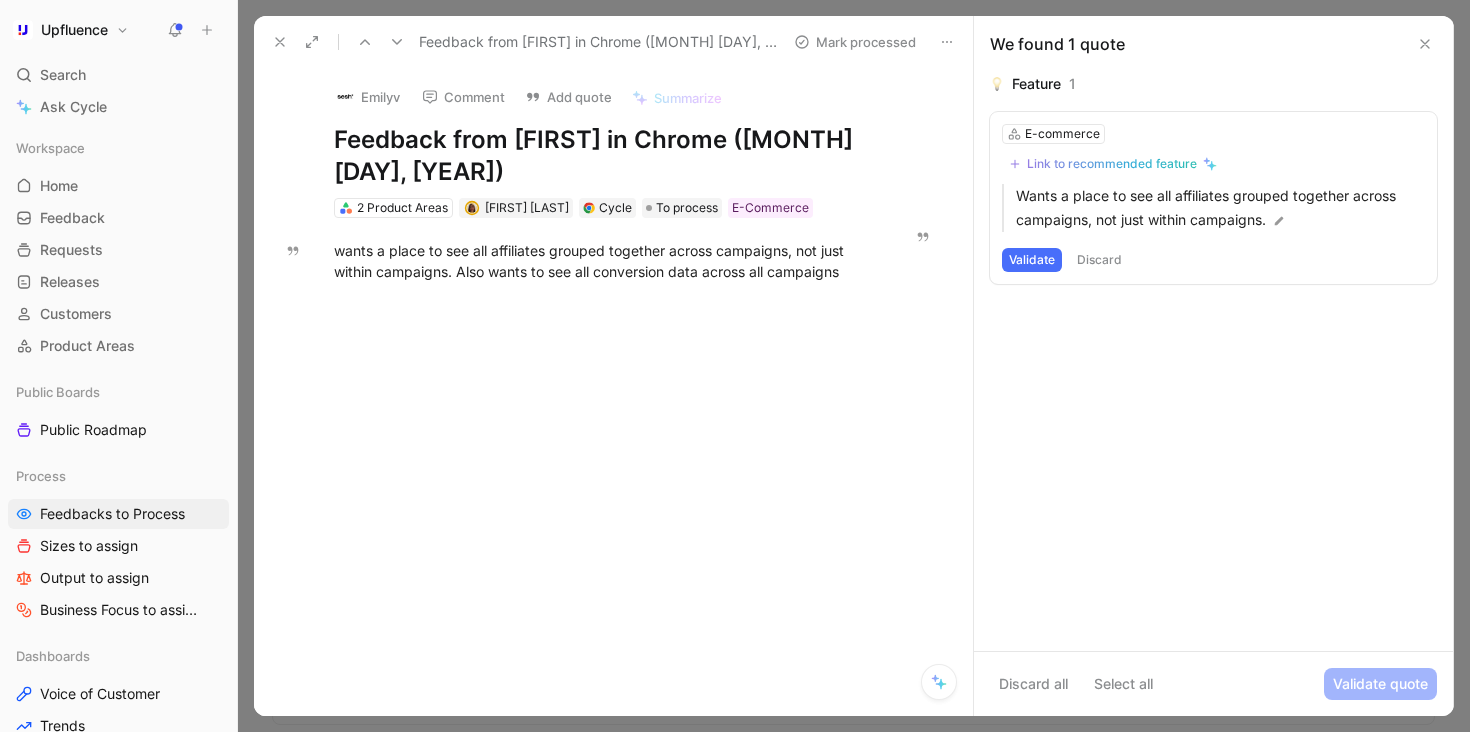 click at bounding box center [365, 42] 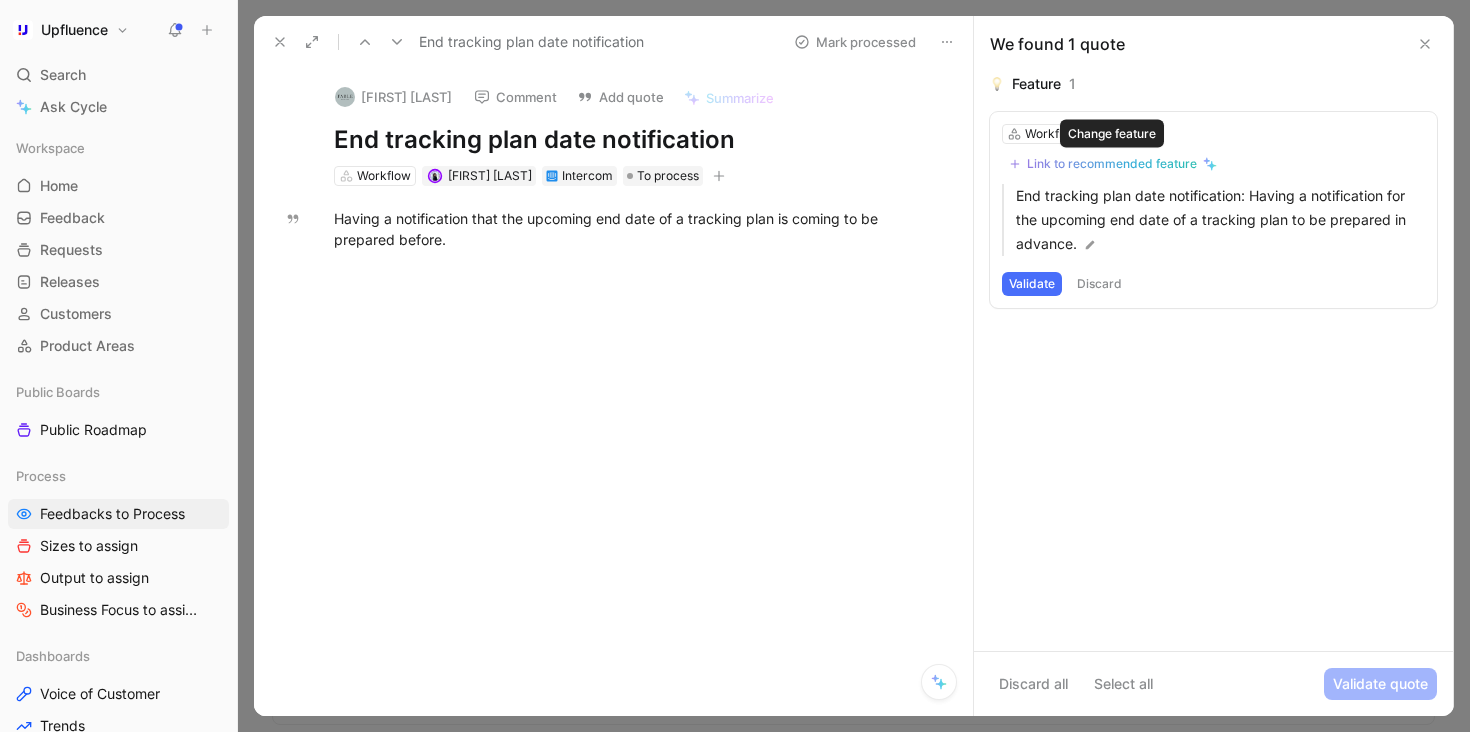 click on "Link to recommended feature" at bounding box center (1112, 164) 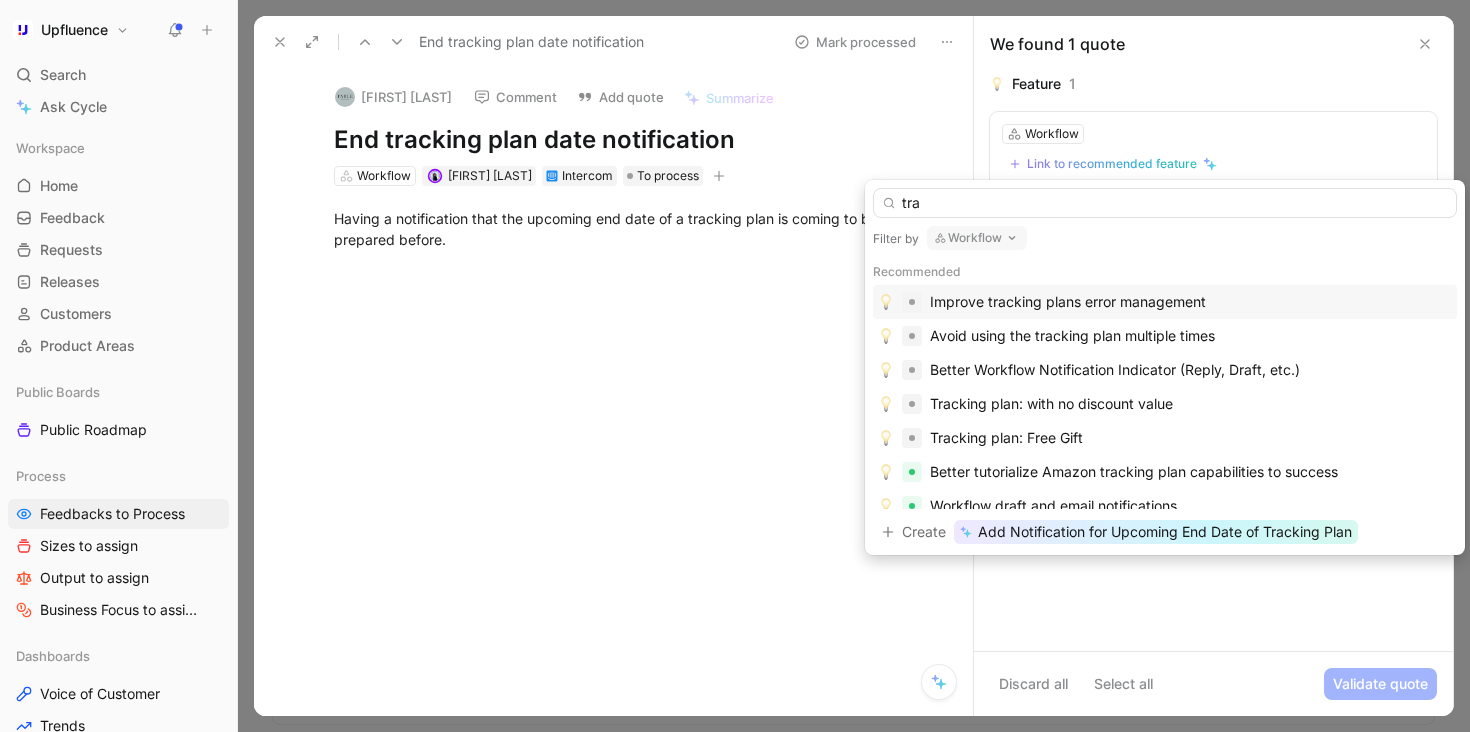 type on "trac" 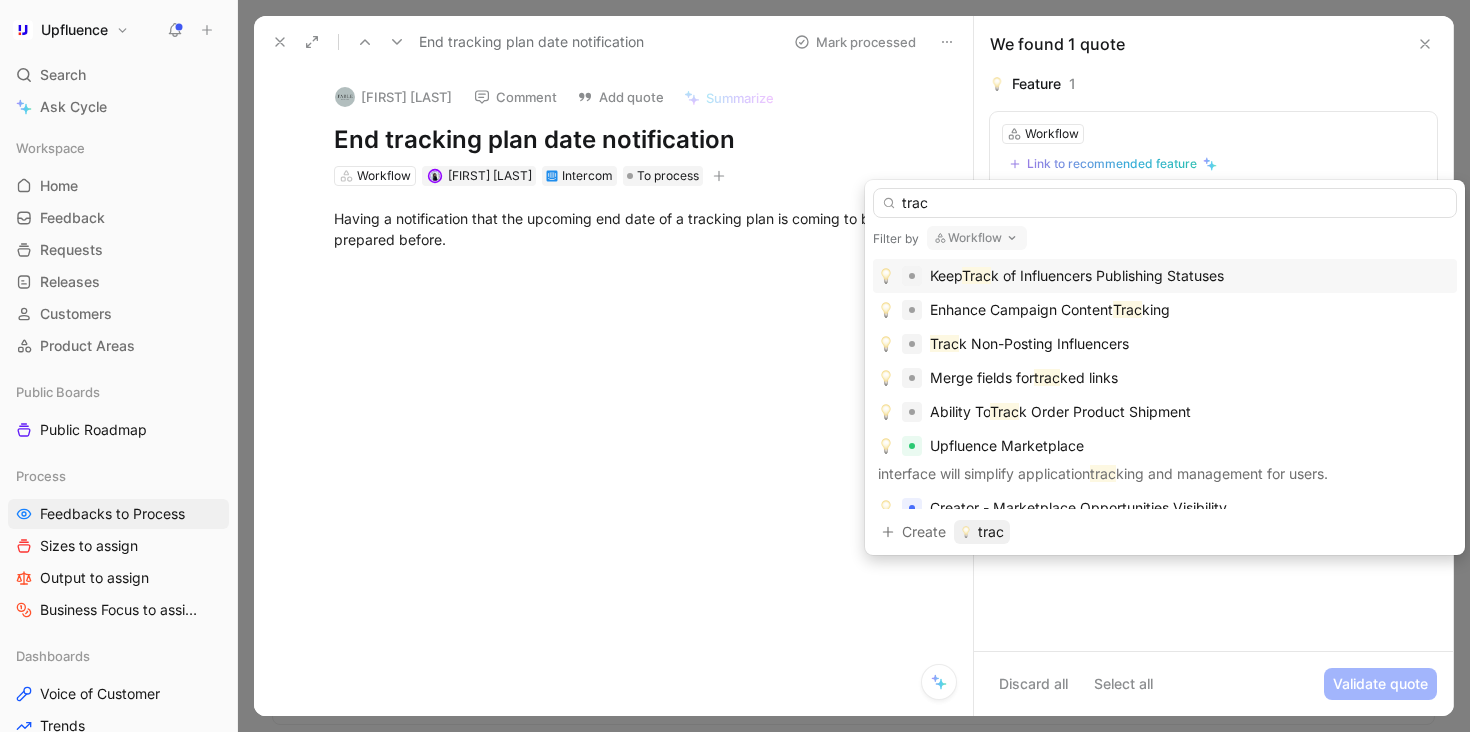 type 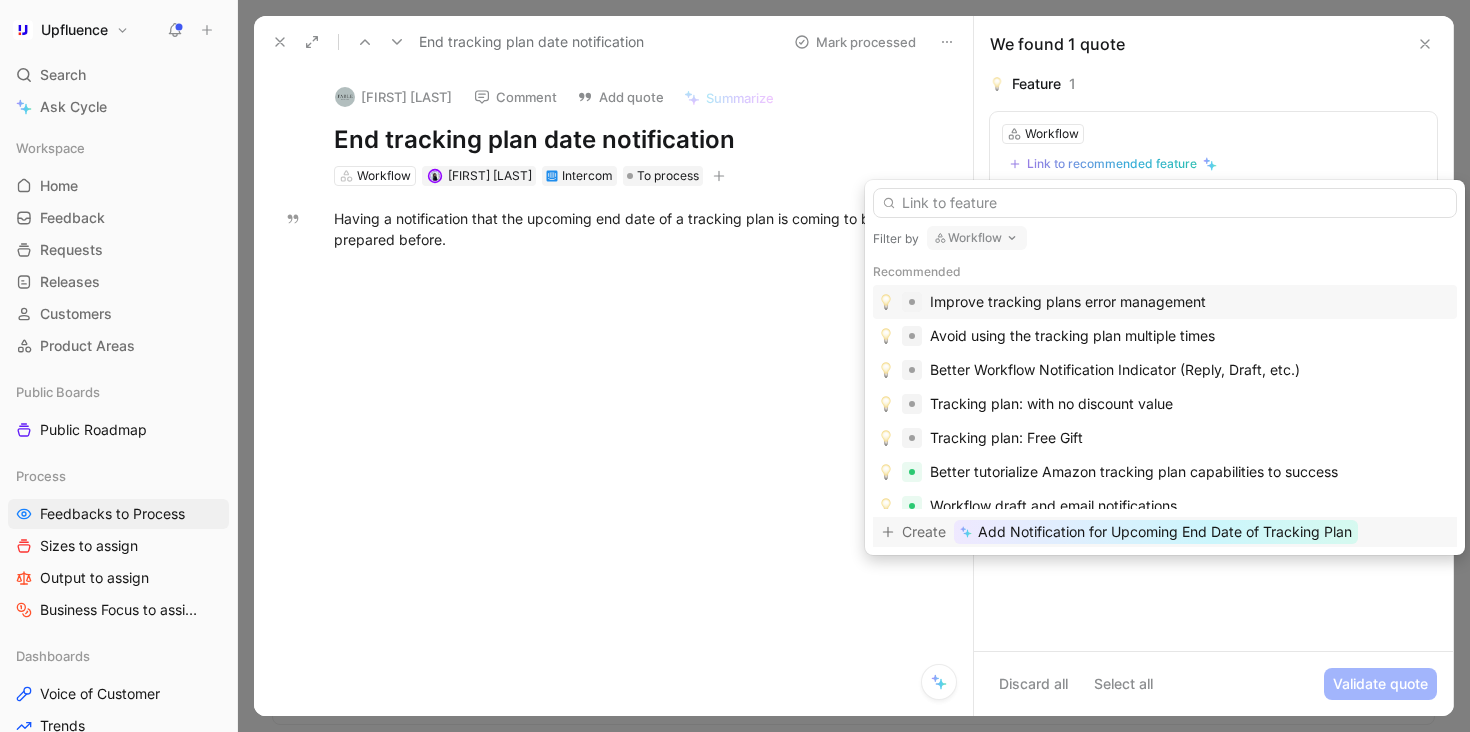 click on "Add Notification for Upcoming End Date of Tracking Plan" at bounding box center [1165, 532] 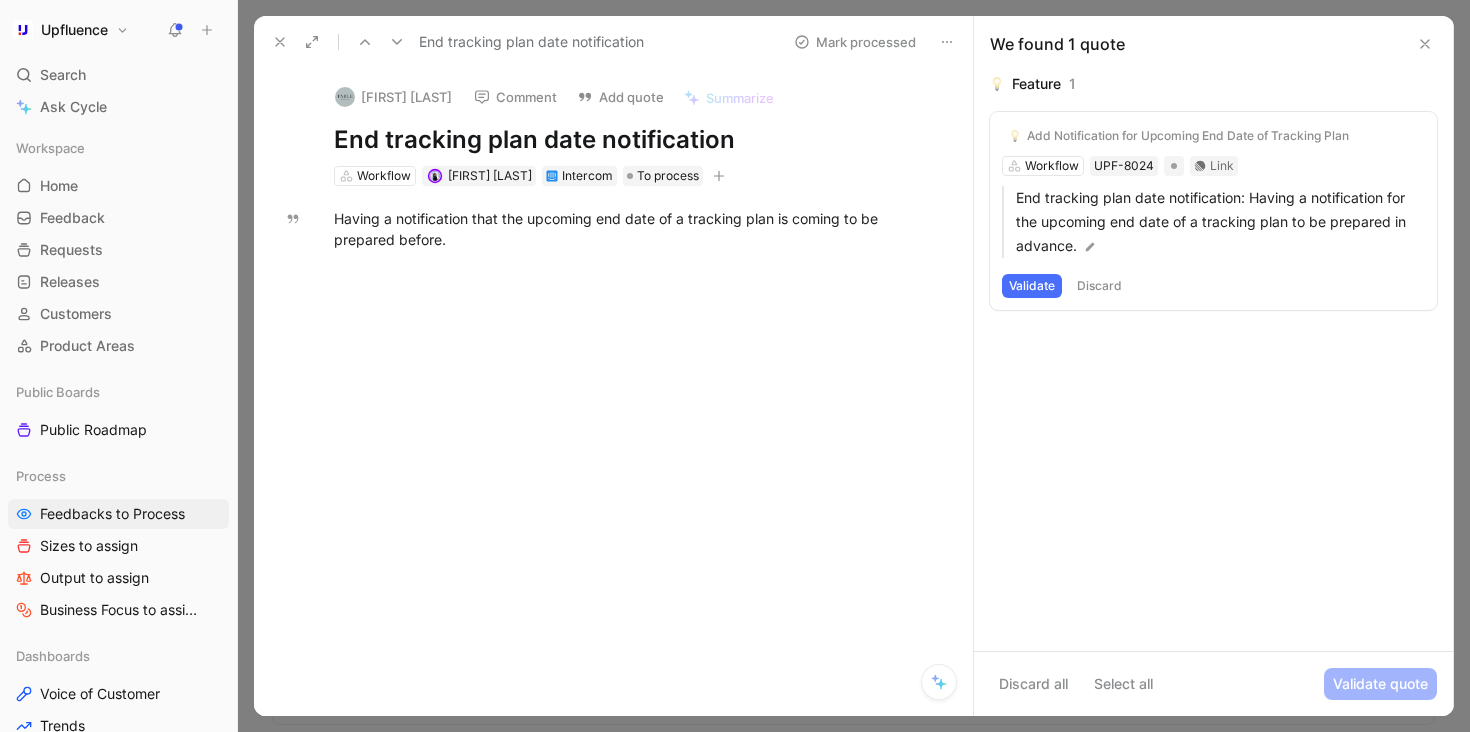 click on "Add Notification for Upcoming End Date of Tracking Plan Workflow UPF-8024 Link End tracking plan date notification: Having a notification for the upcoming end date of a tracking plan to be prepared in advance. Validate Discard" at bounding box center [1213, 211] 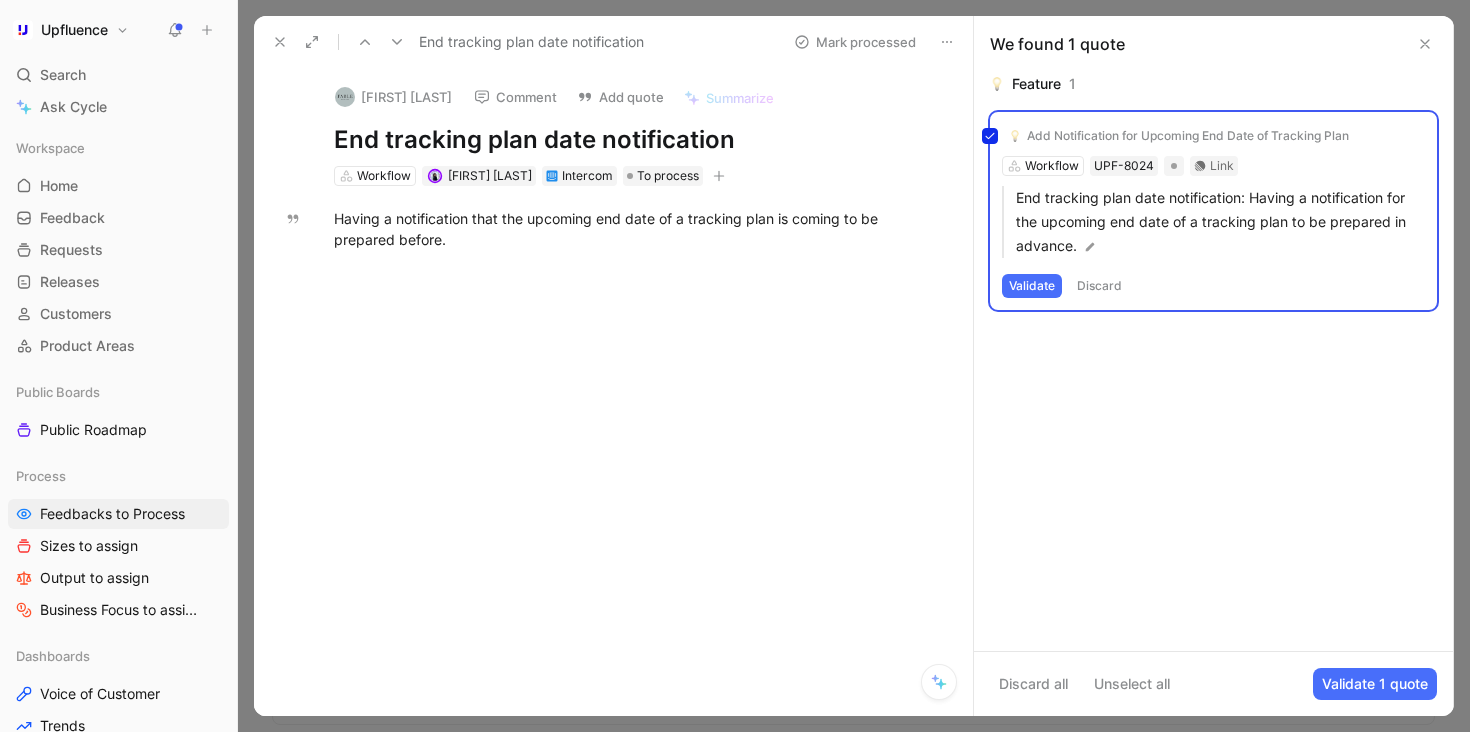 click on "Add Notification for Upcoming End Date of Tracking Plan Workflow UPF-8024 Link End tracking plan date notification: Having a notification for the upcoming end date of a tracking plan to be prepared in advance. Validate Discard" at bounding box center [1213, 211] 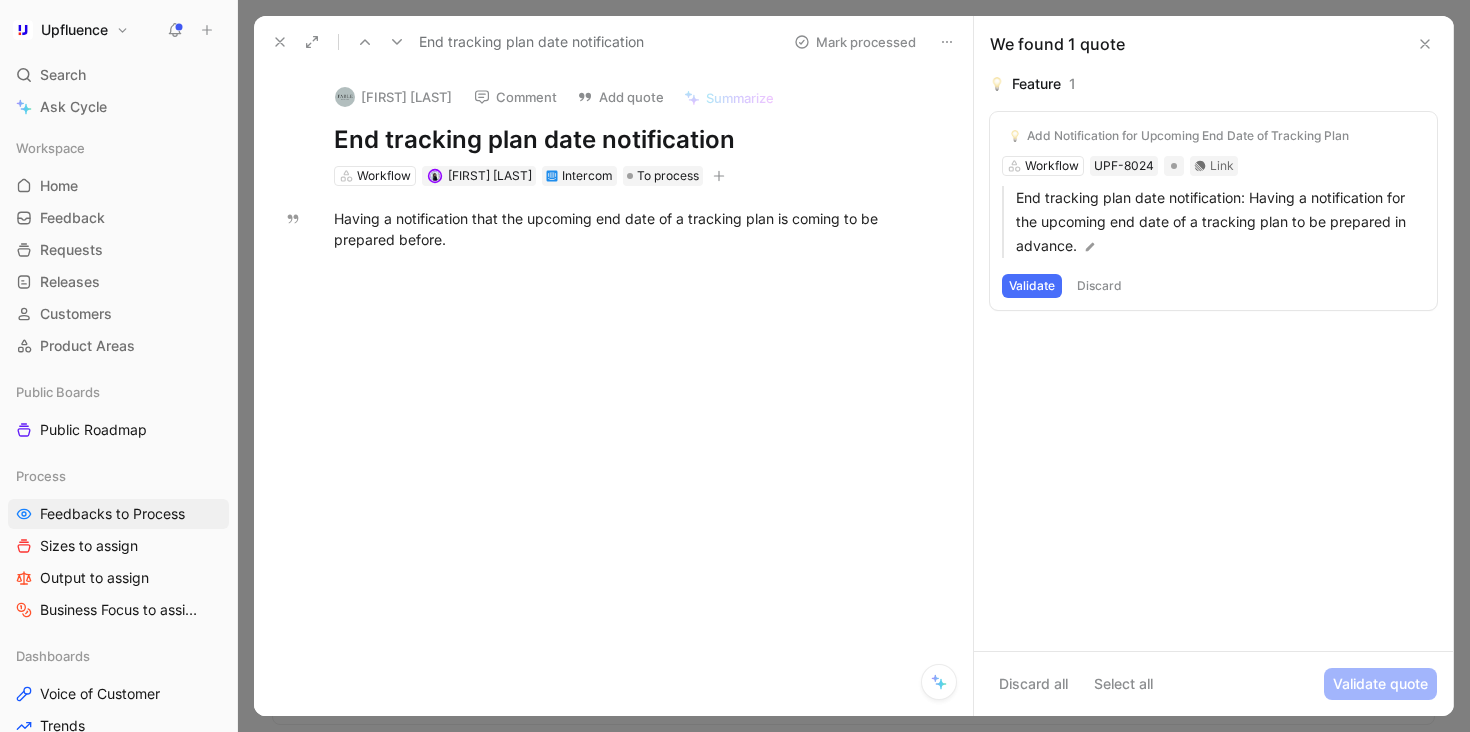 click on "Validate" at bounding box center (1032, 286) 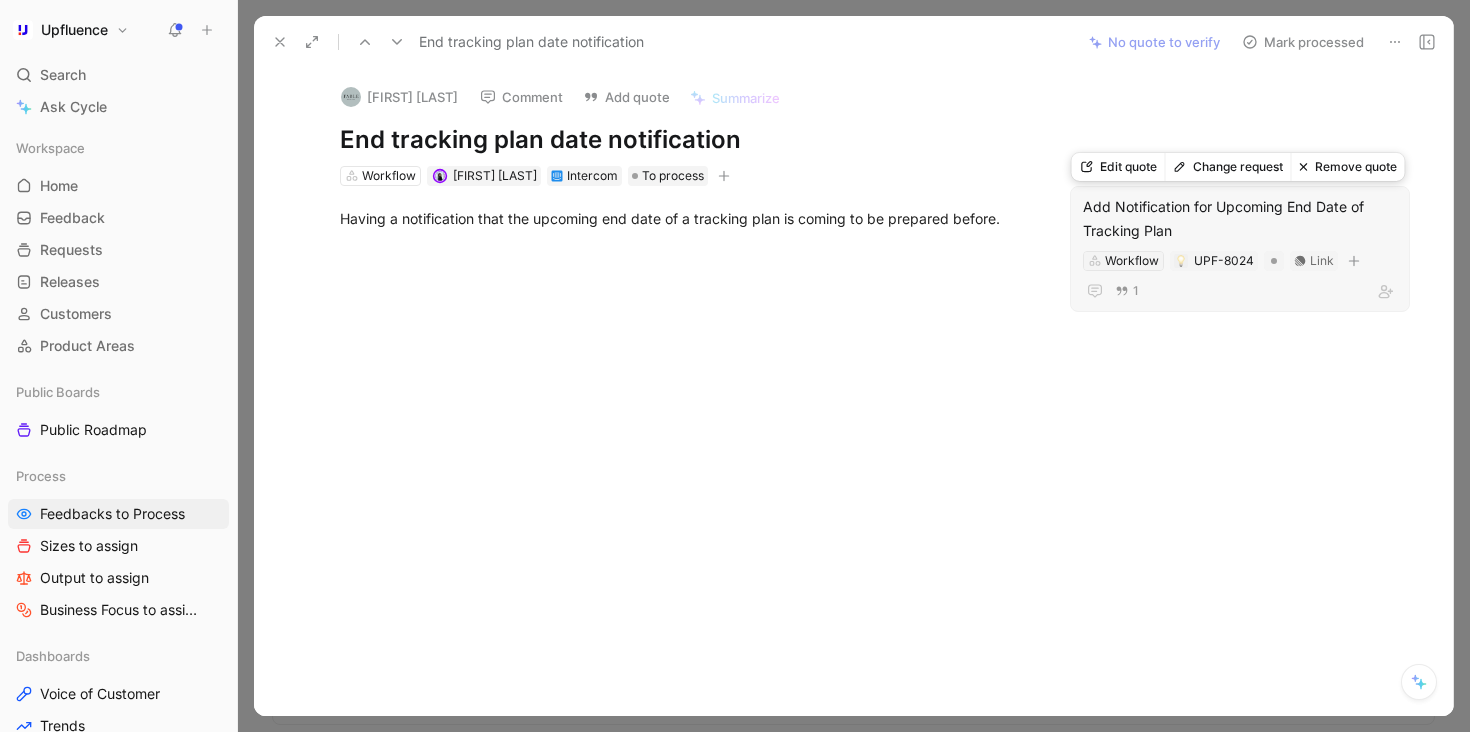 click on "Workflow" at bounding box center [1132, 261] 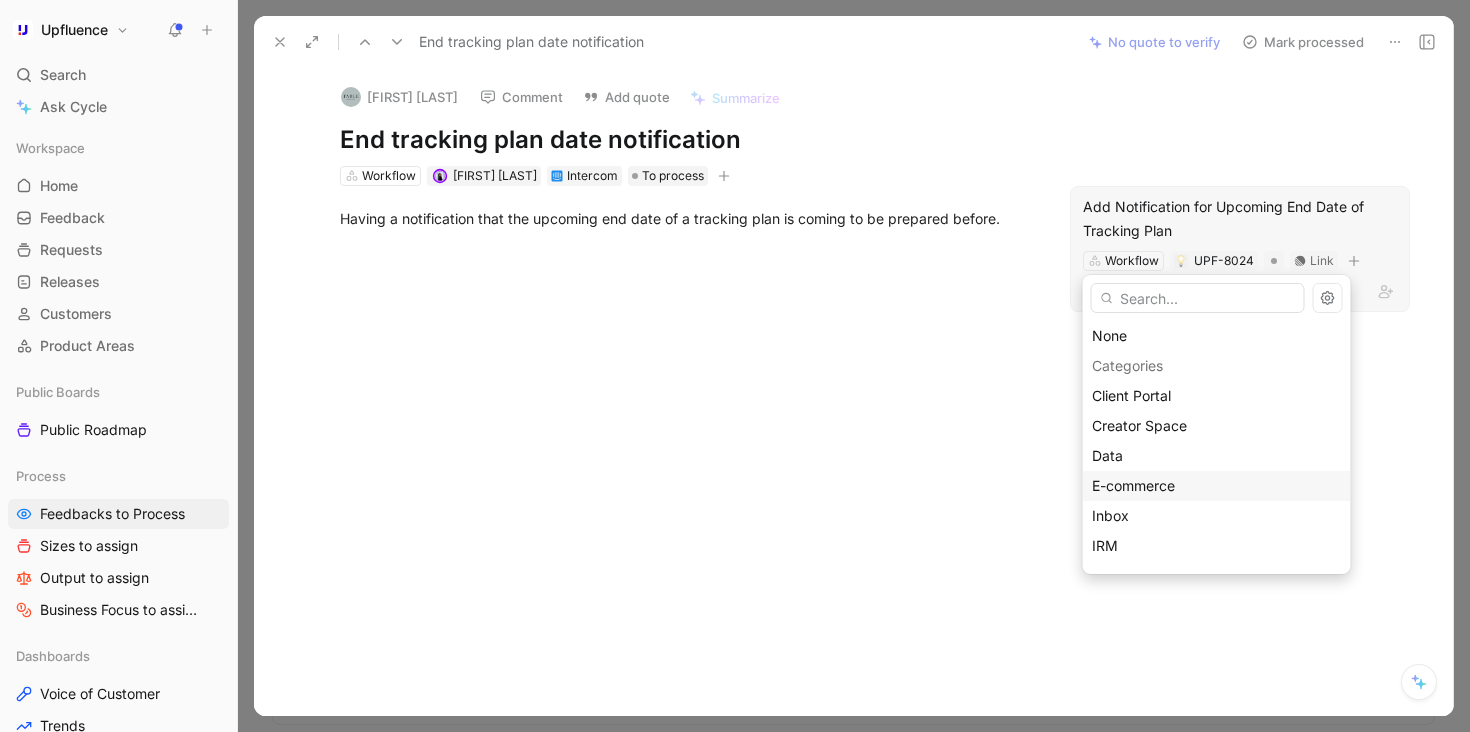 click on "E-commerce" at bounding box center [1133, 485] 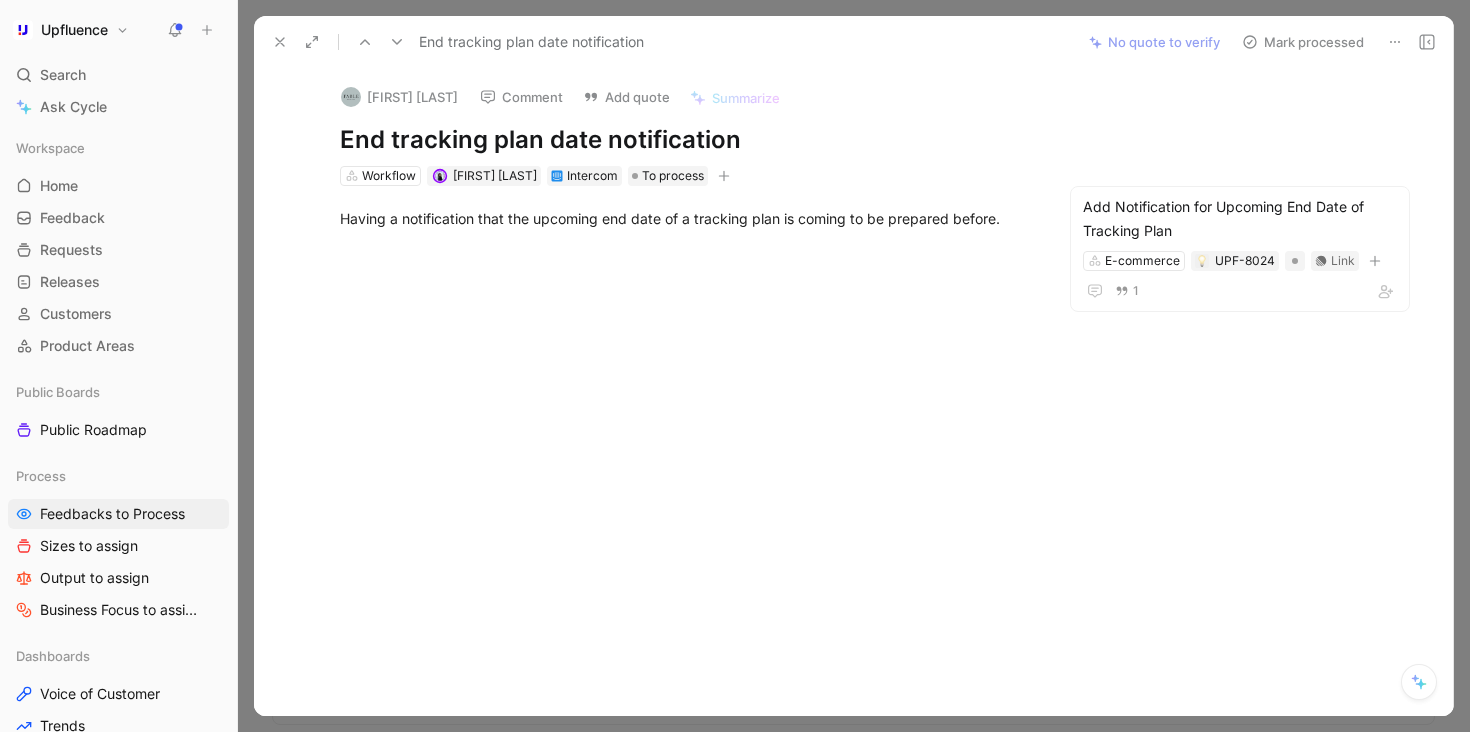 click on "Mark processed" at bounding box center (1303, 42) 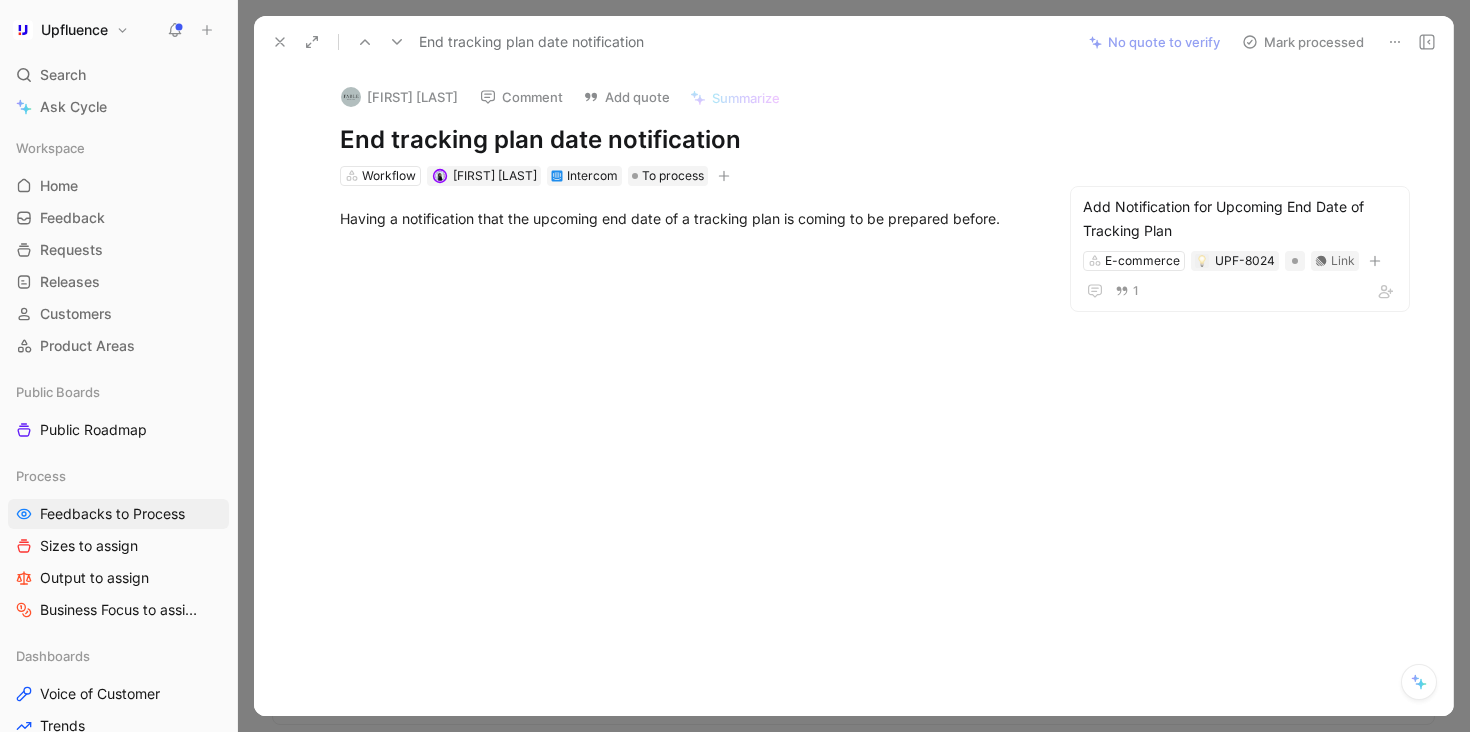 scroll, scrollTop: 582, scrollLeft: 0, axis: vertical 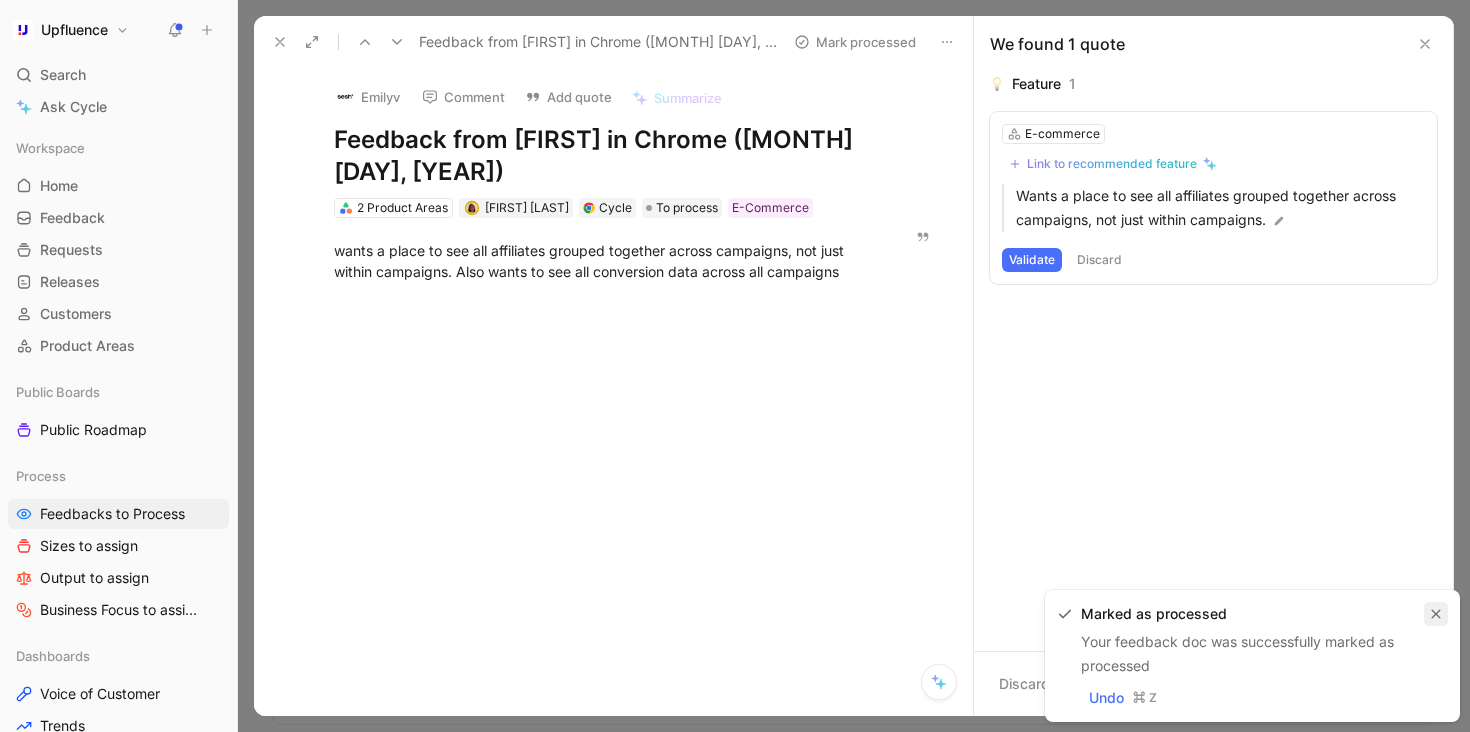 click 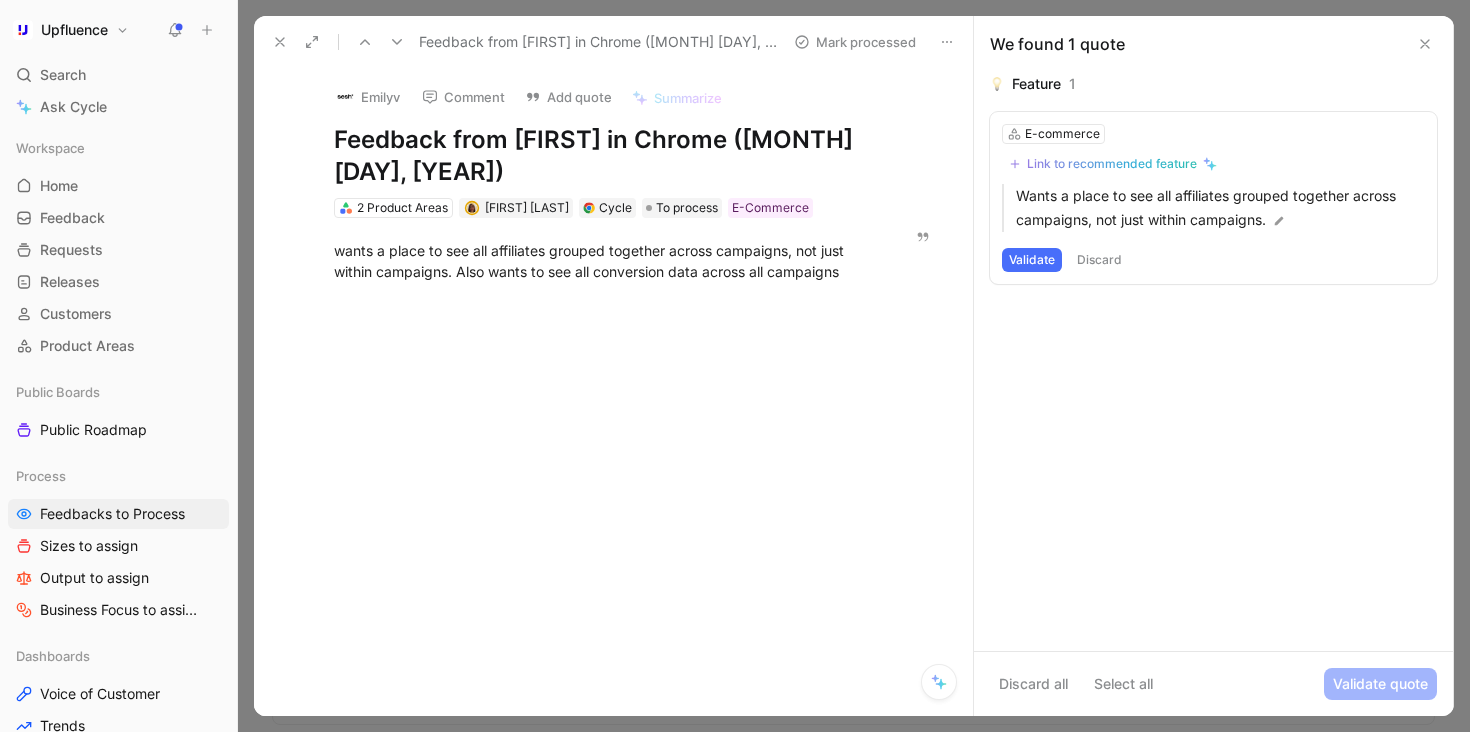 click on "Comment" at bounding box center (463, 97) 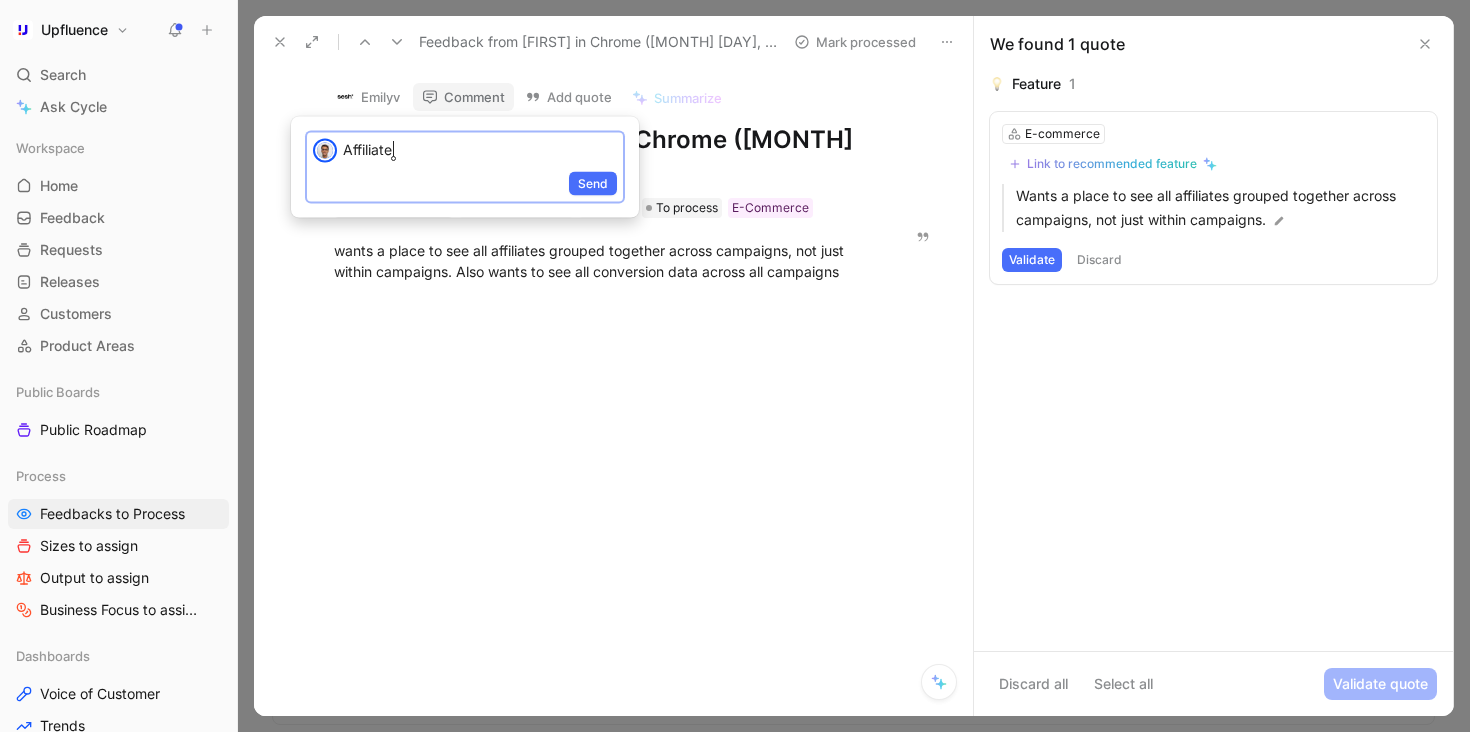 type 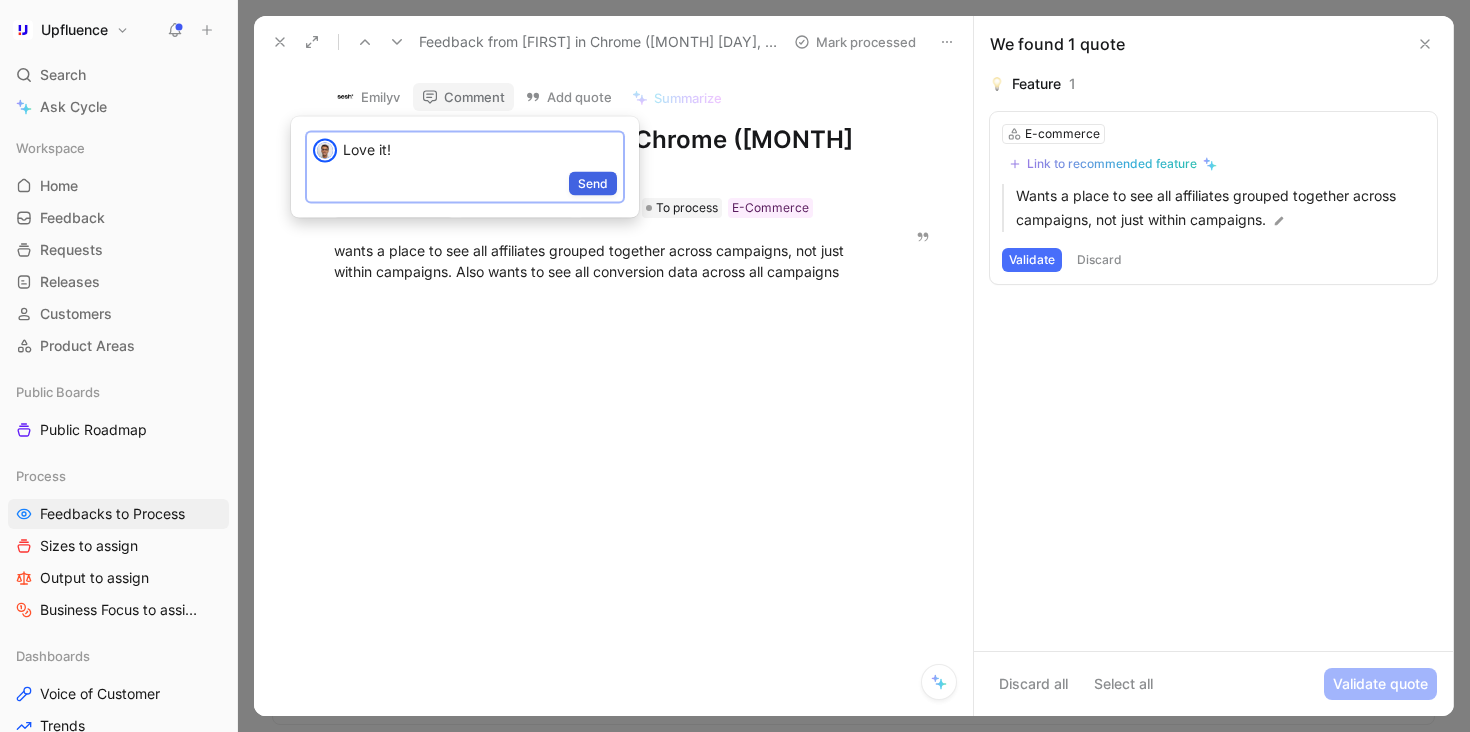 click on "Send" at bounding box center [593, 184] 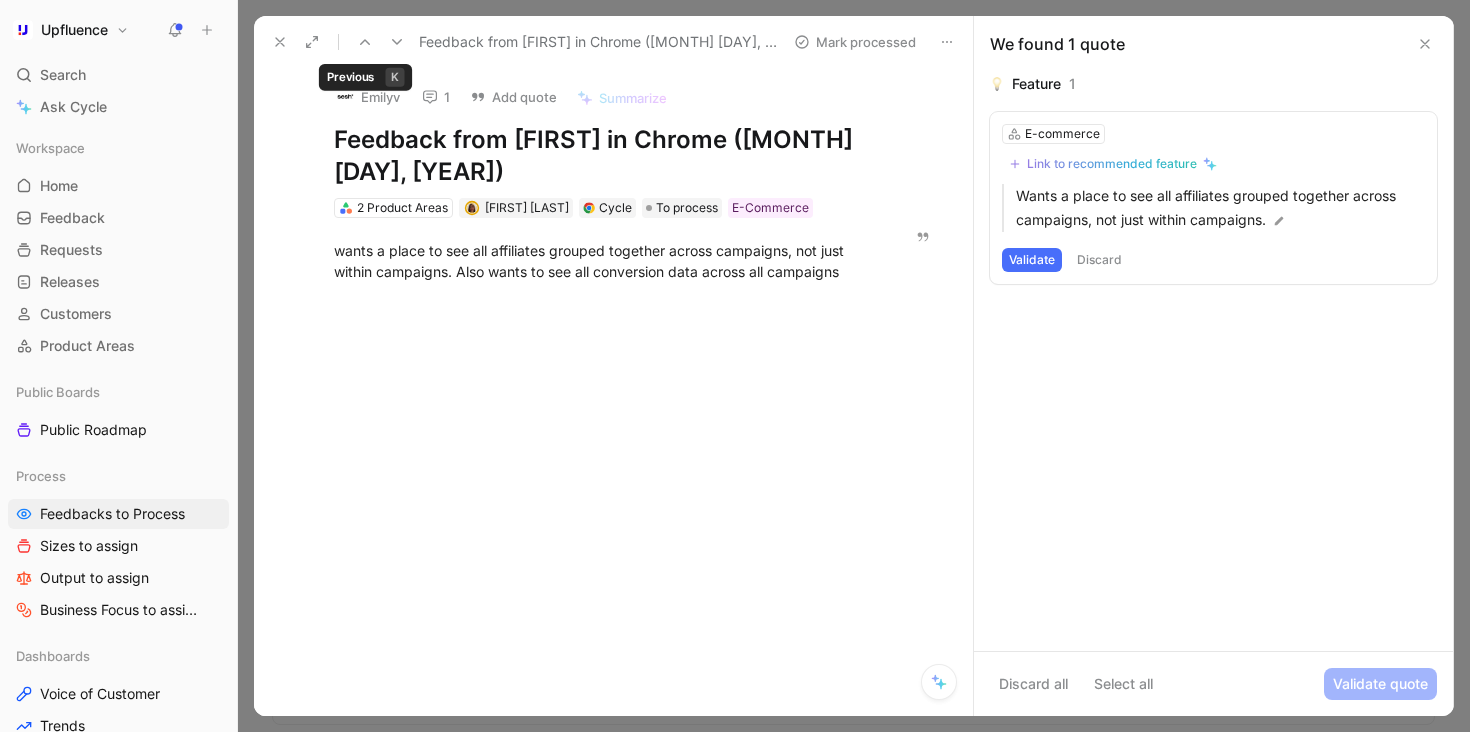 click 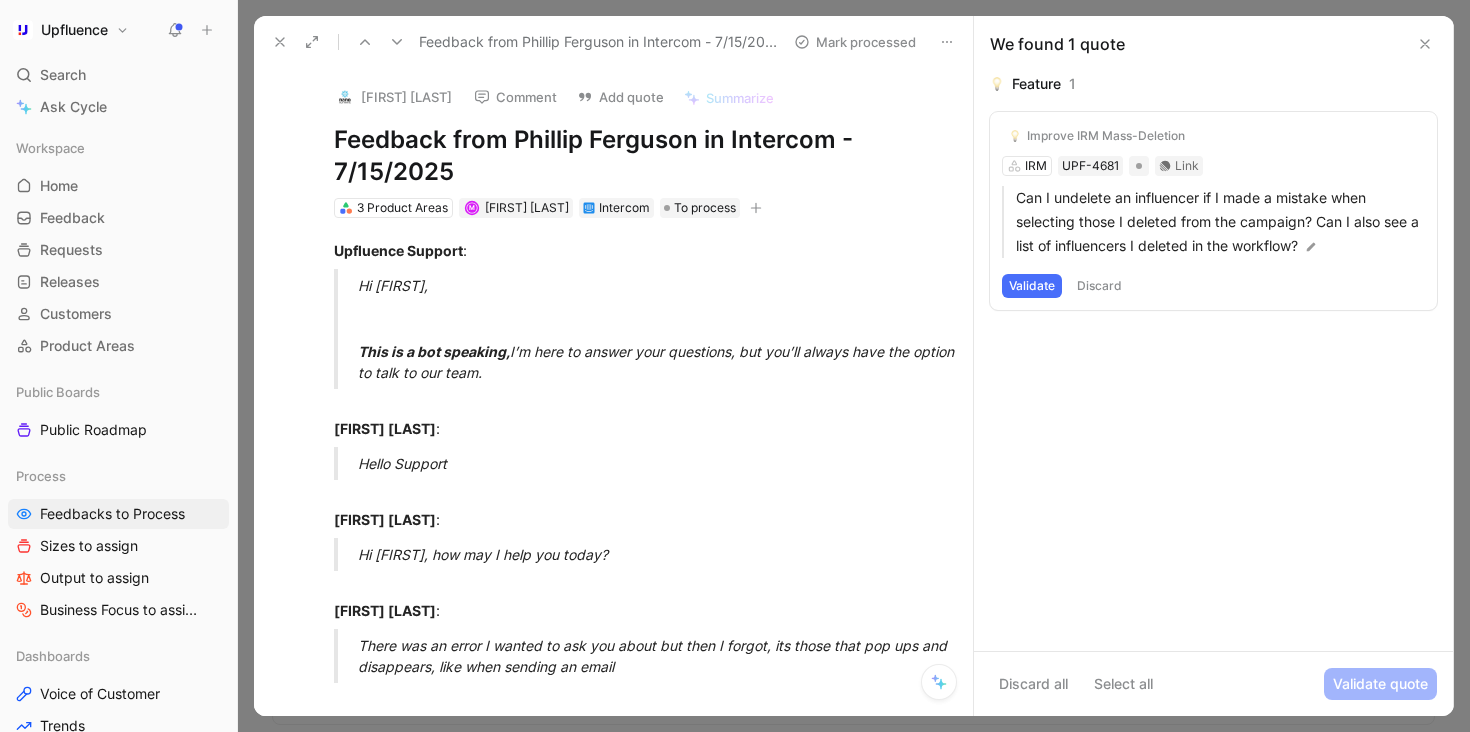 click 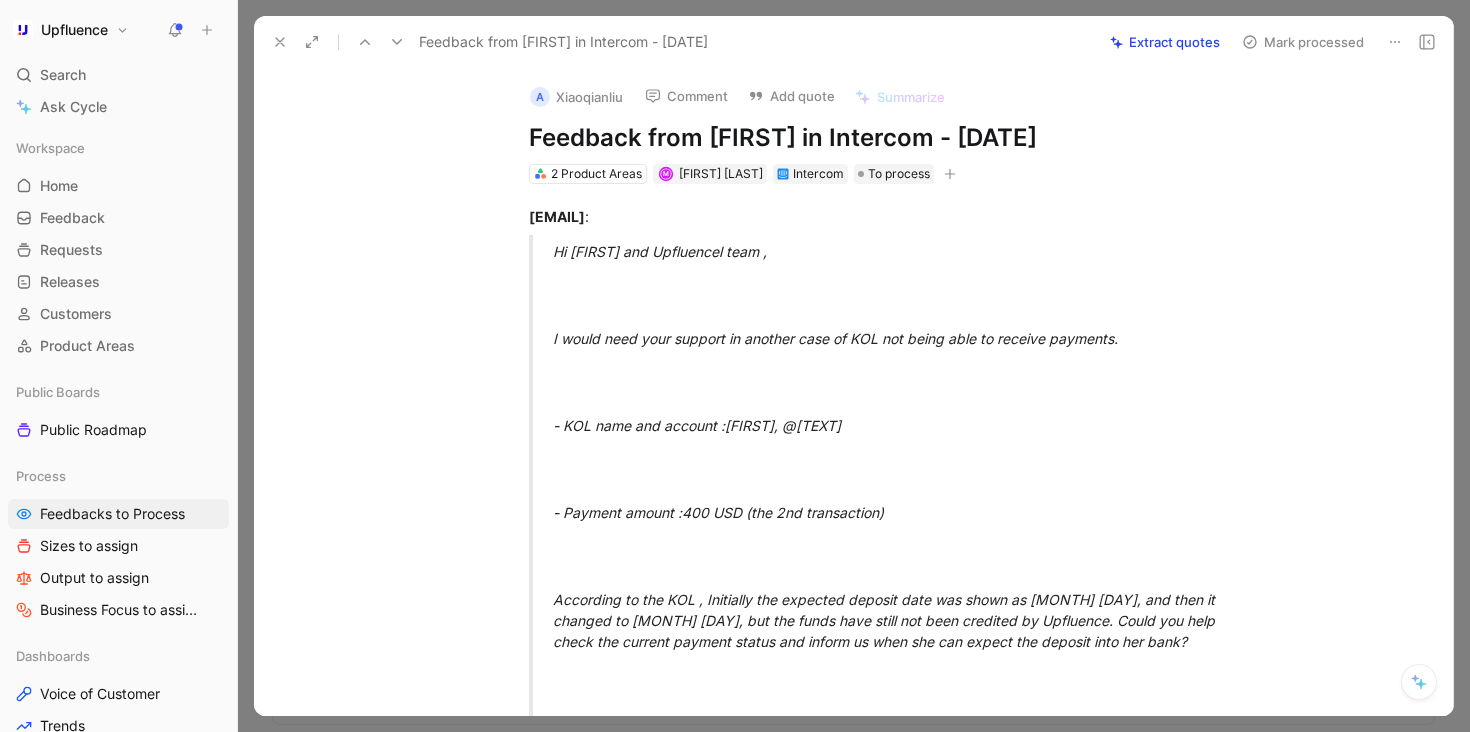 click 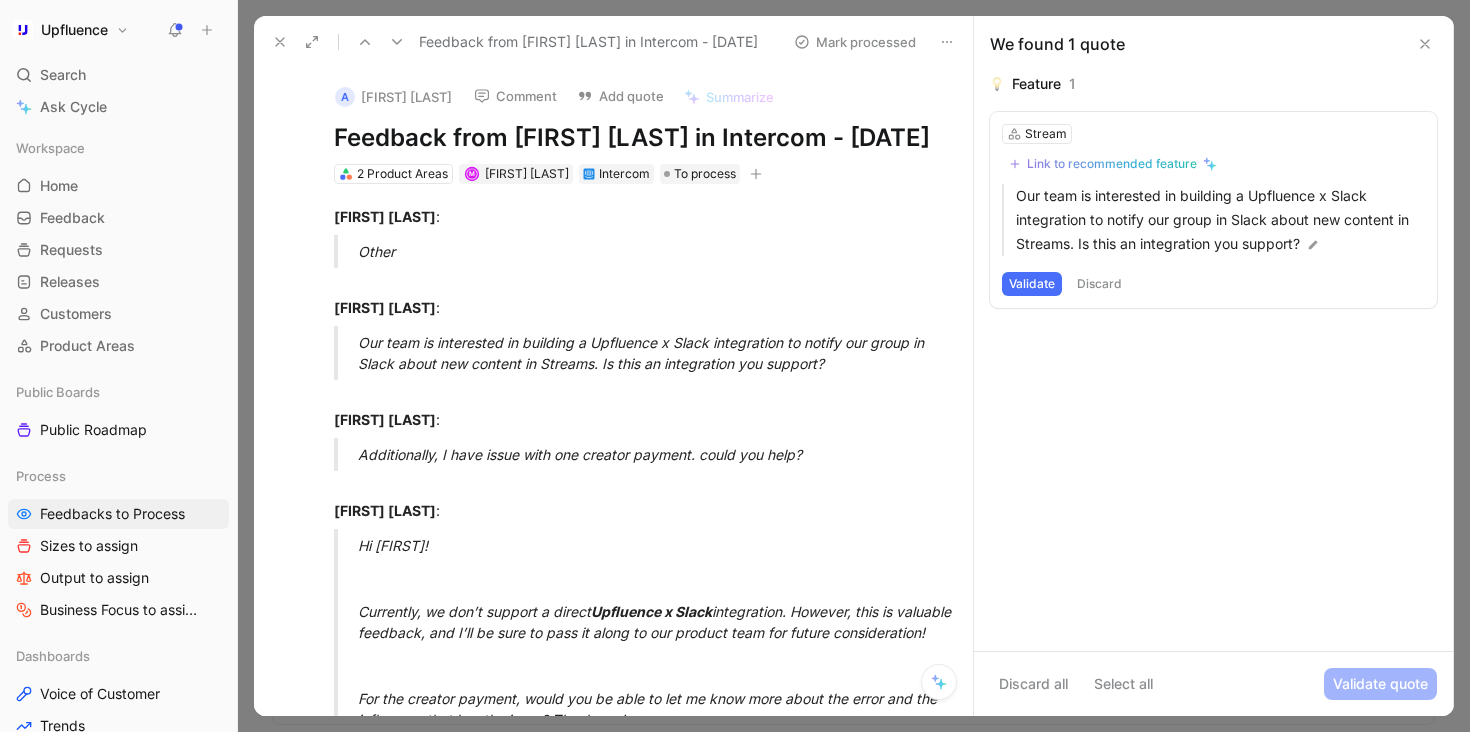 click 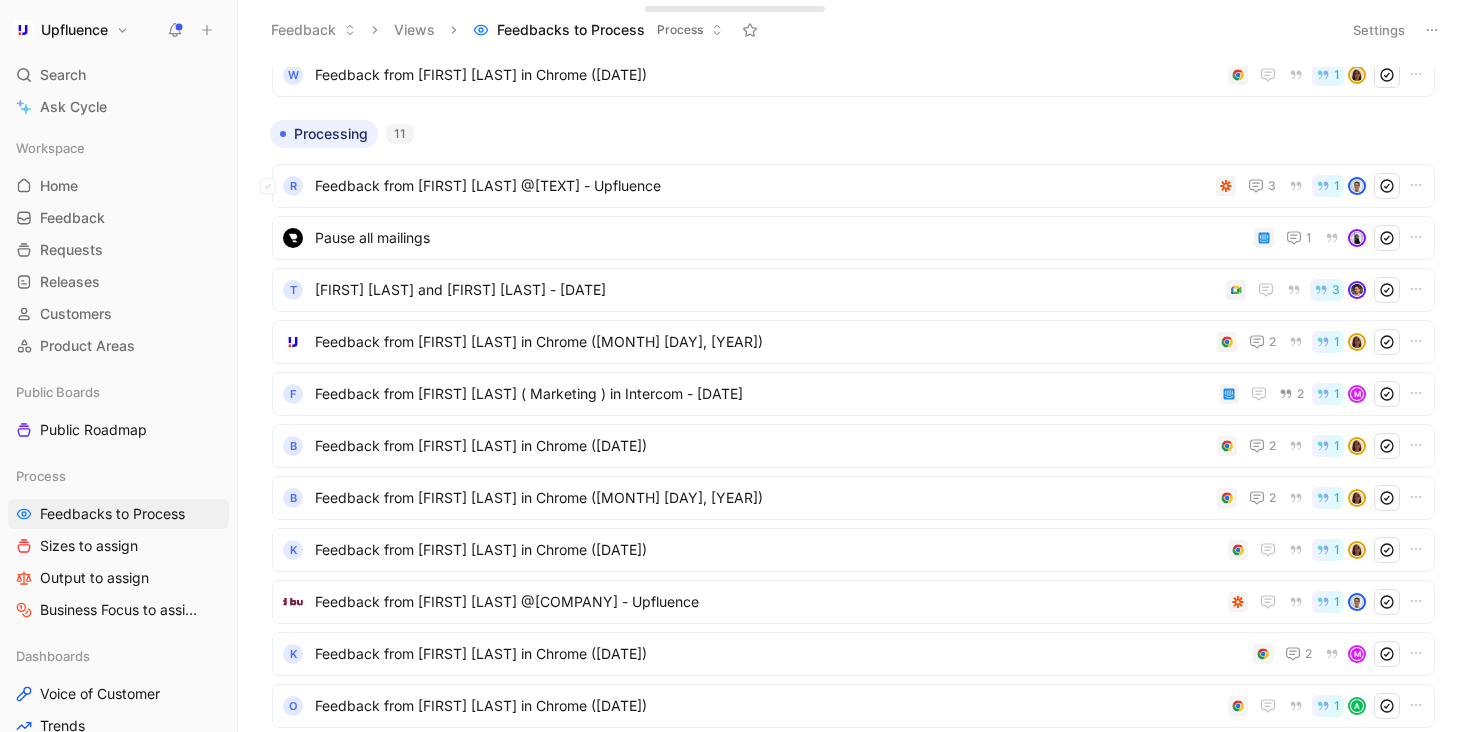 scroll, scrollTop: 893, scrollLeft: 0, axis: vertical 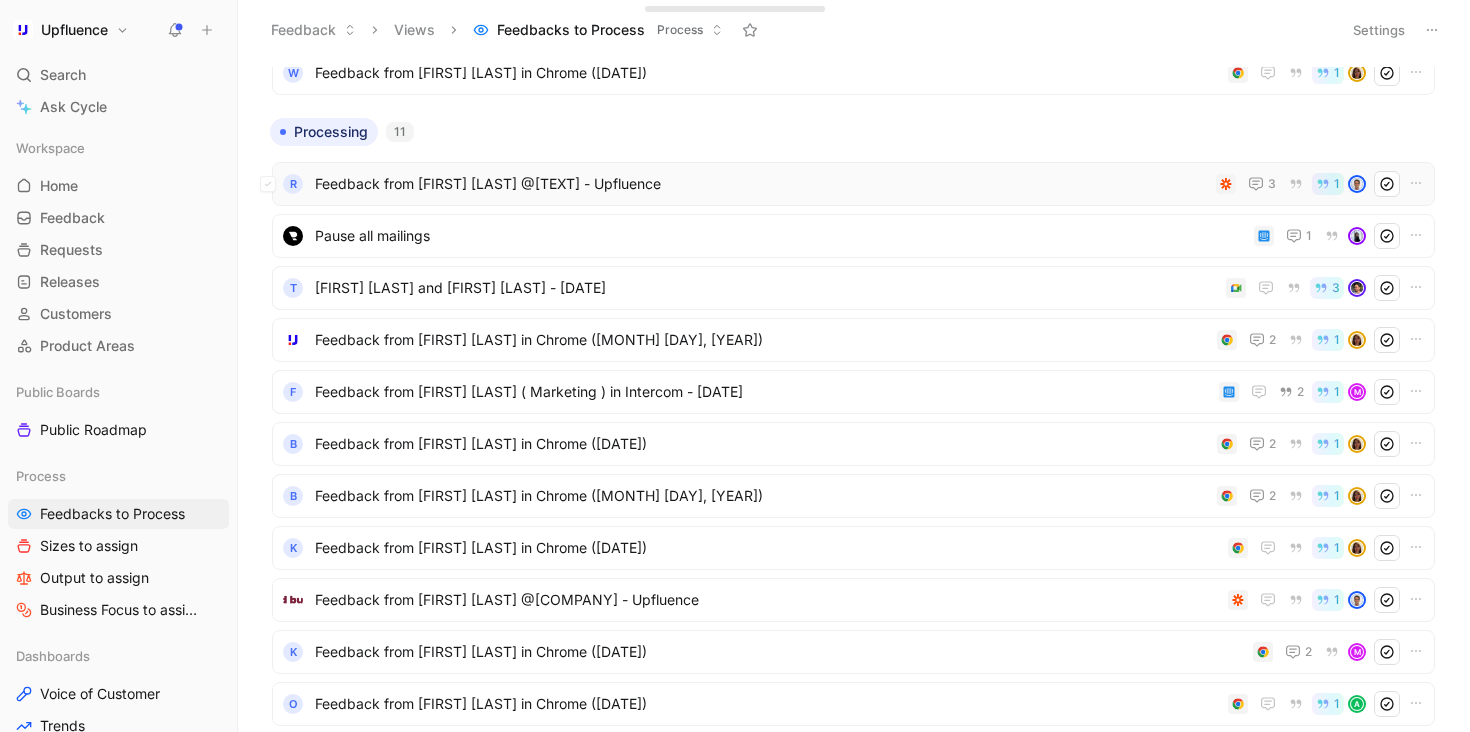 click on "Feedback from [NAME] [LAST] @Rubber Road Ltd - Upfluence" at bounding box center [761, 184] 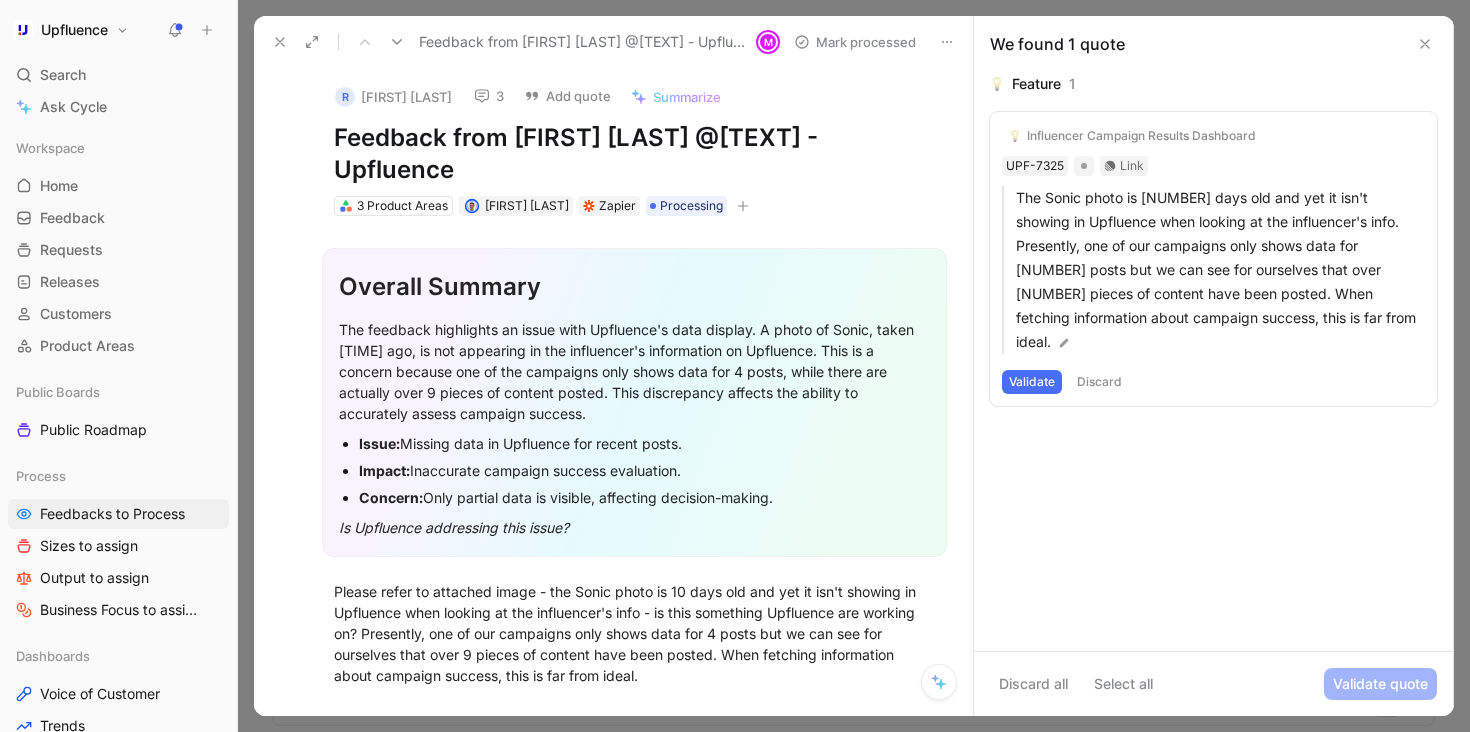 click on "3" at bounding box center (489, 96) 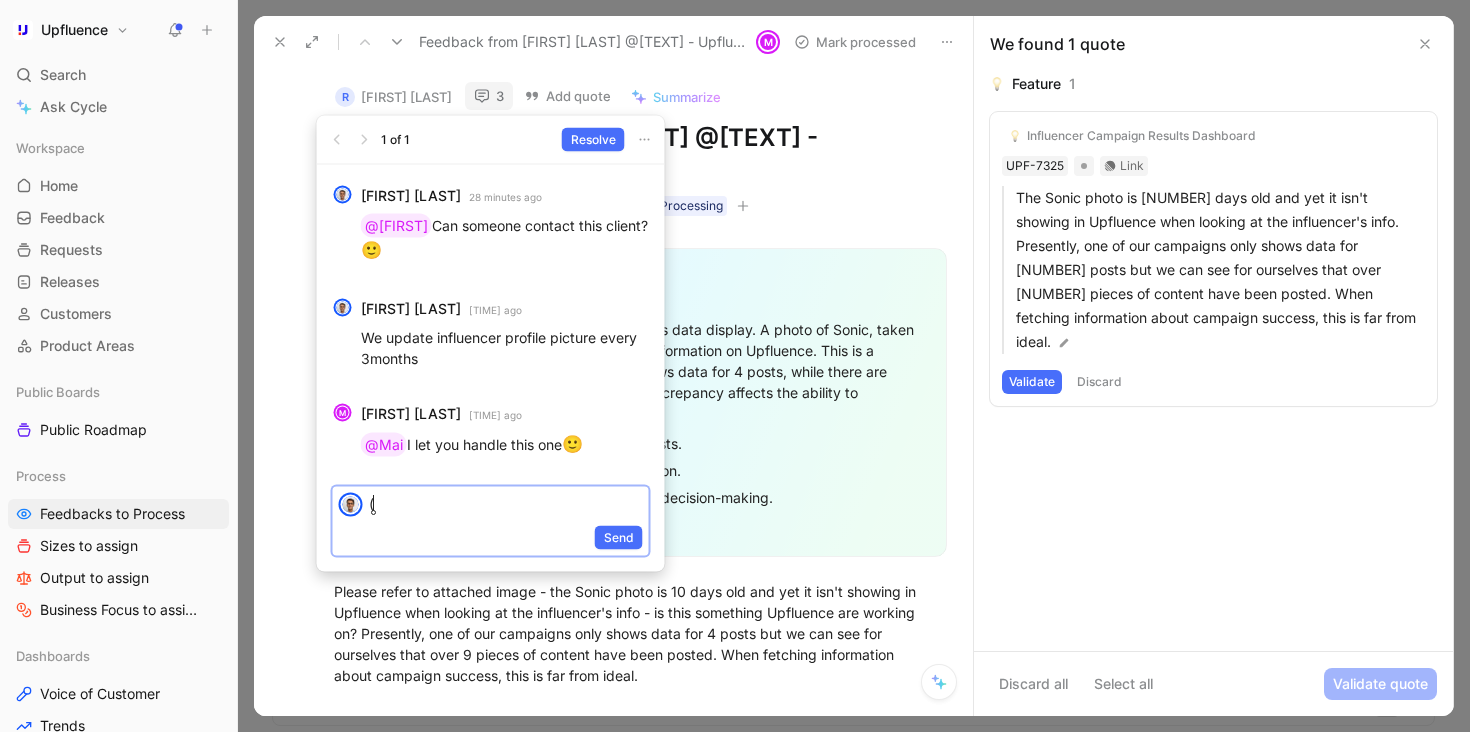 click on "(" at bounding box center [506, 503] 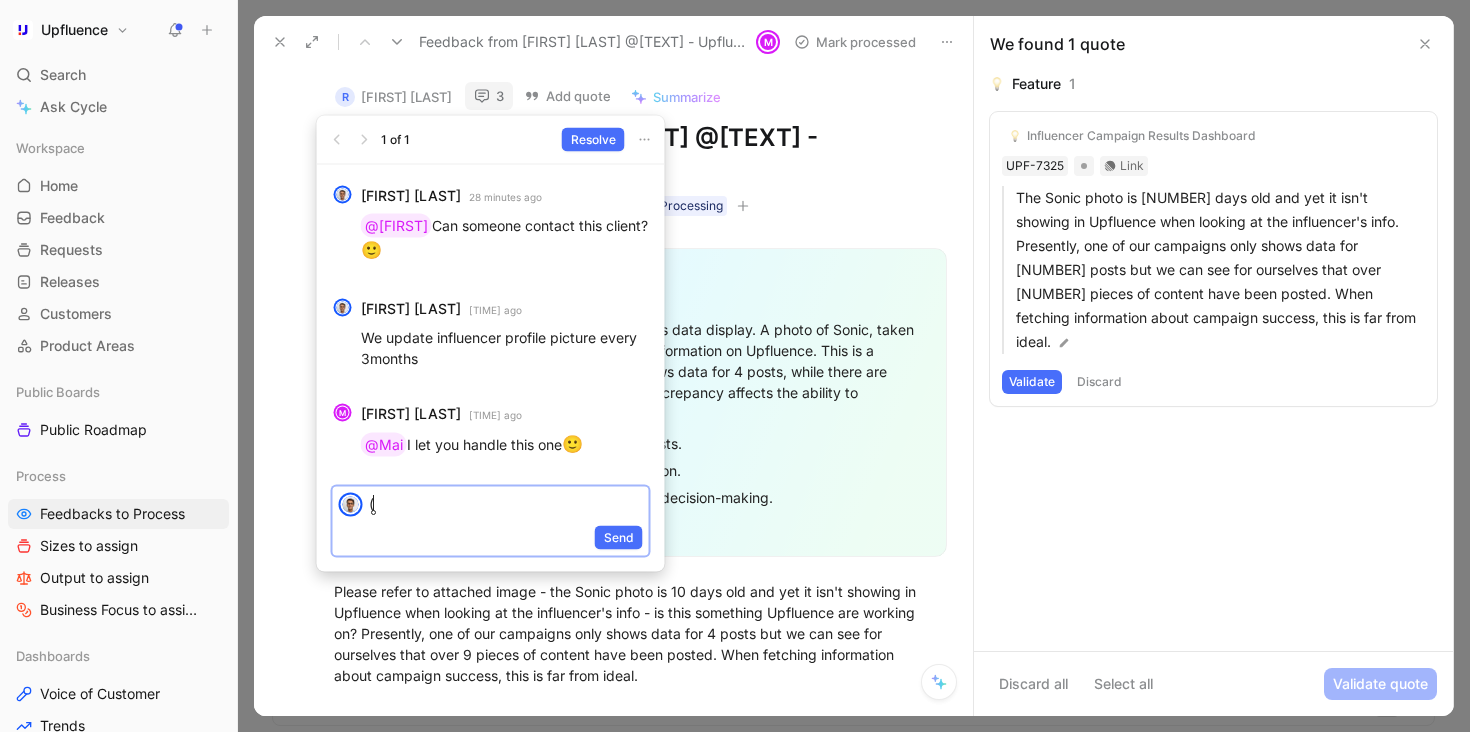 type 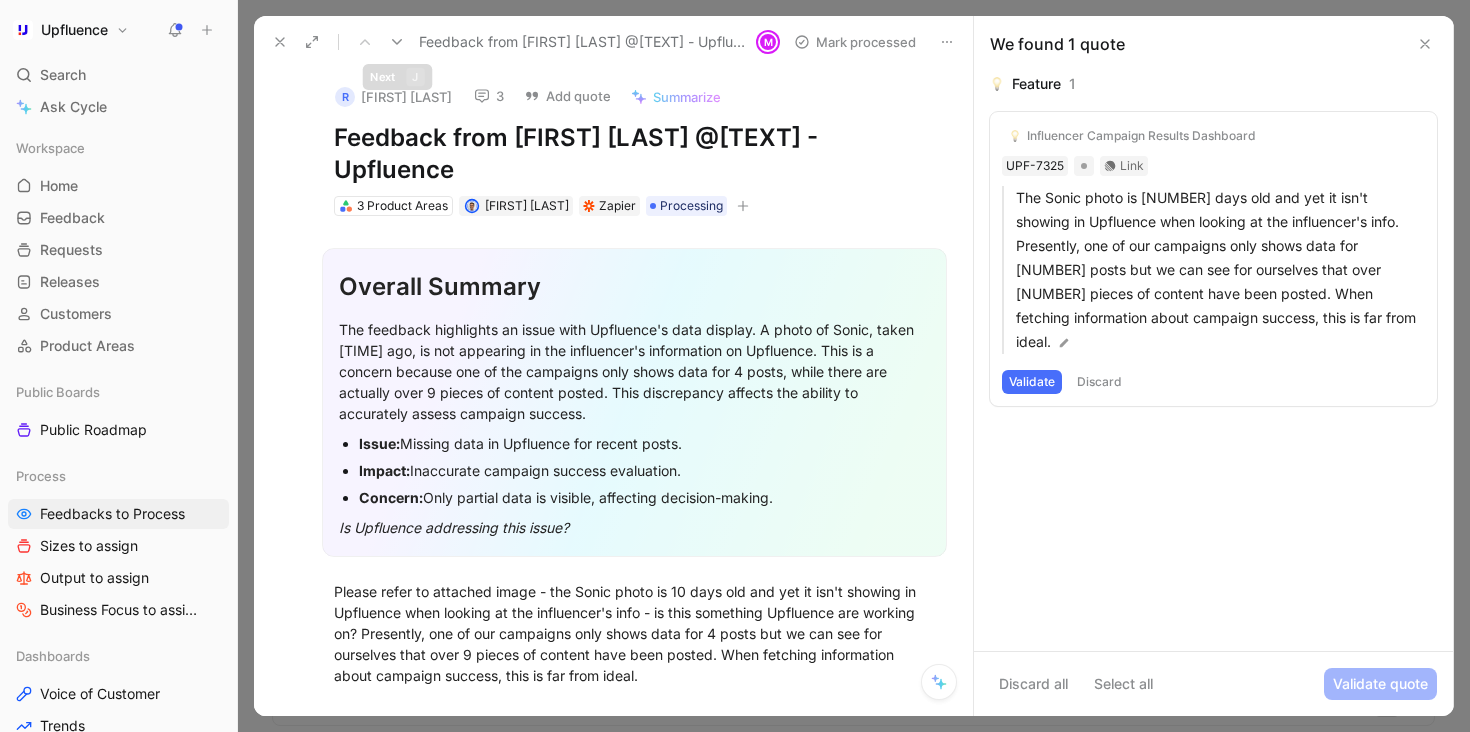 click 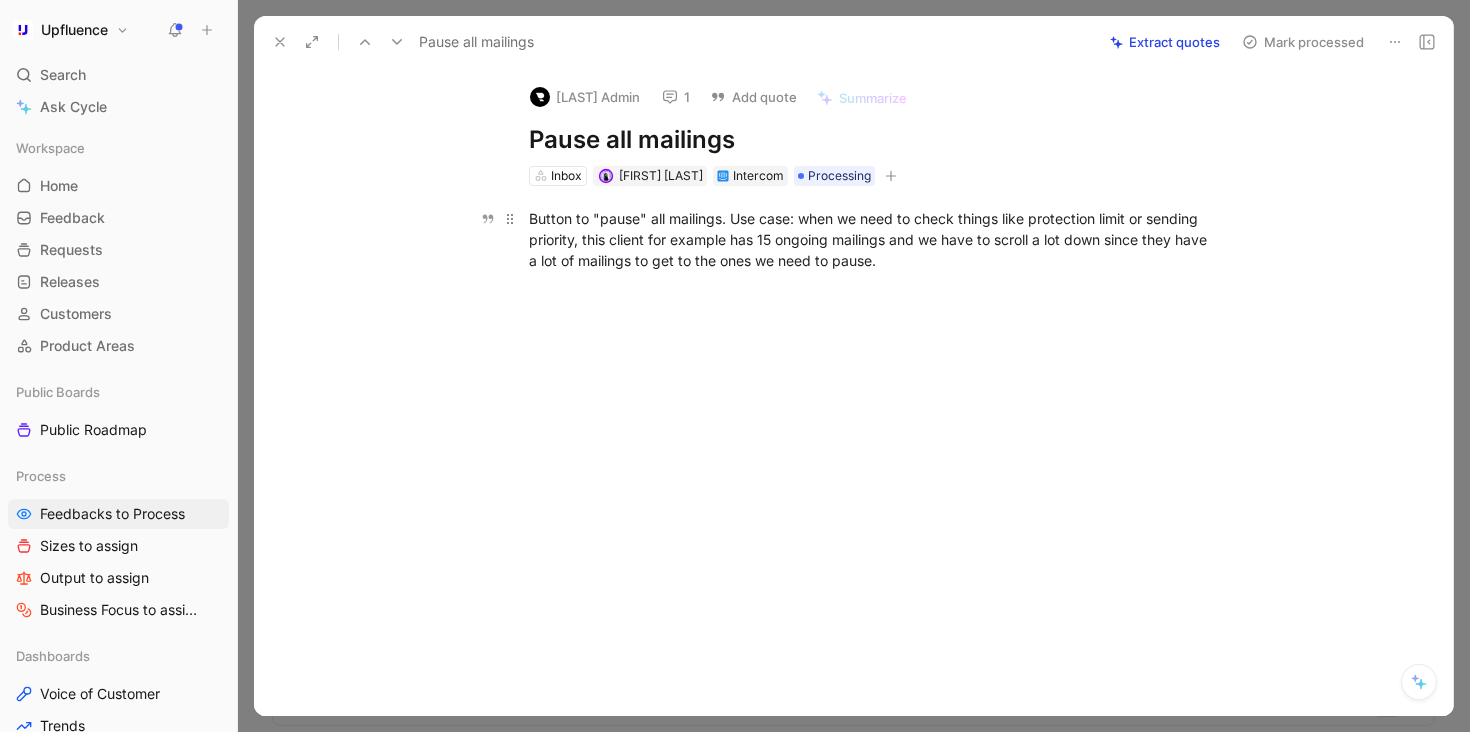 click on "Button to "pause" all mailings. Use case: when we need to check things like protection limit or sending priority, this client for example has 15 ongoing mailings and we have to scroll a lot down since they have a lot of mailings to get to the ones we need to pause." at bounding box center (875, 239) 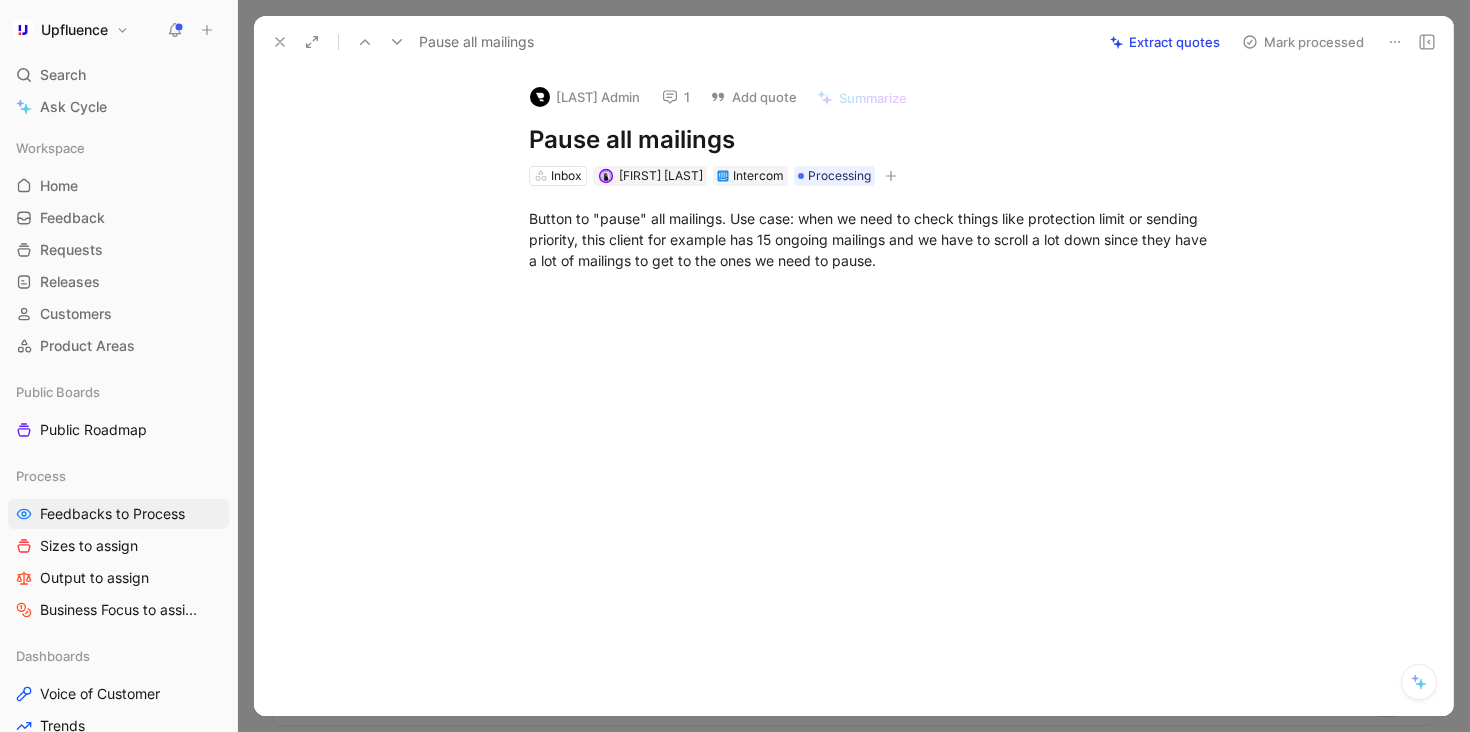 click on "1" at bounding box center [676, 97] 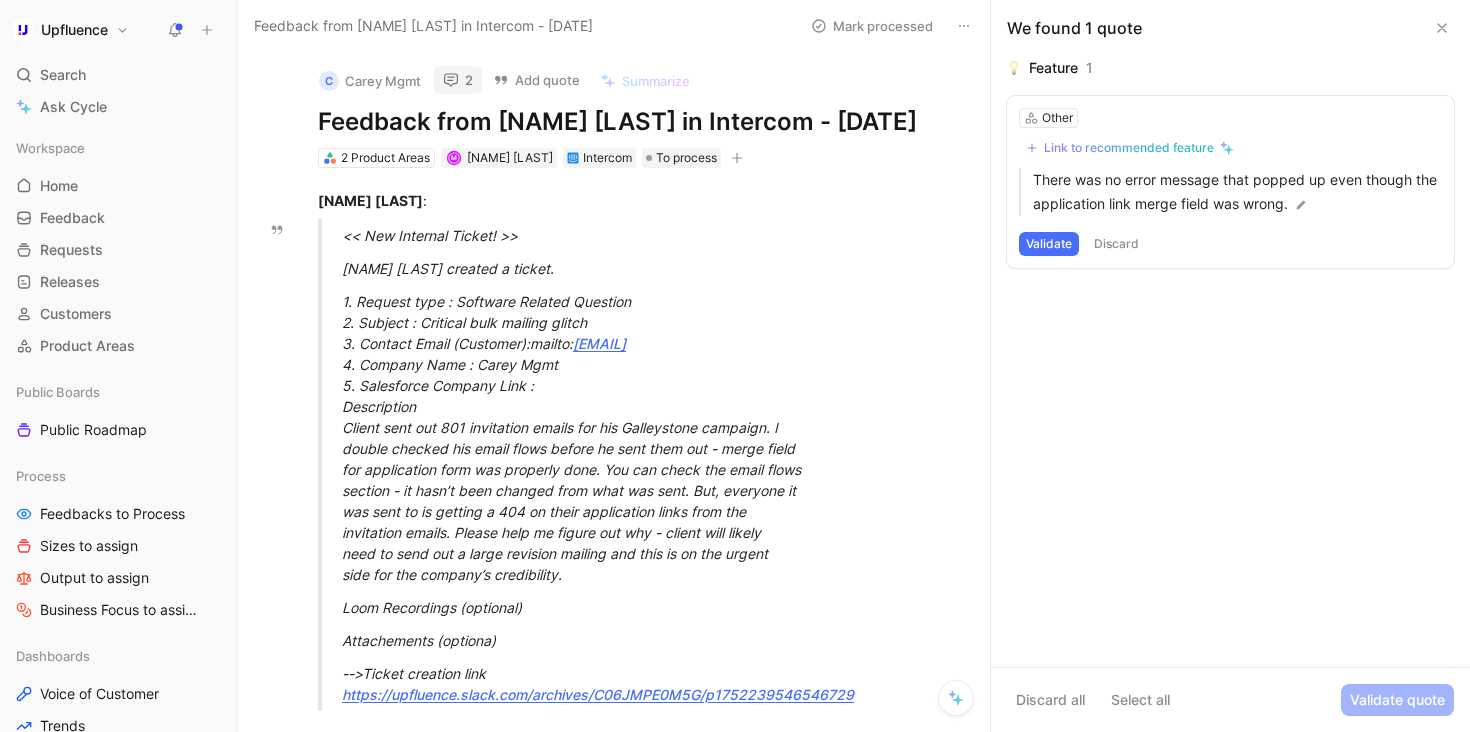 scroll, scrollTop: 0, scrollLeft: 0, axis: both 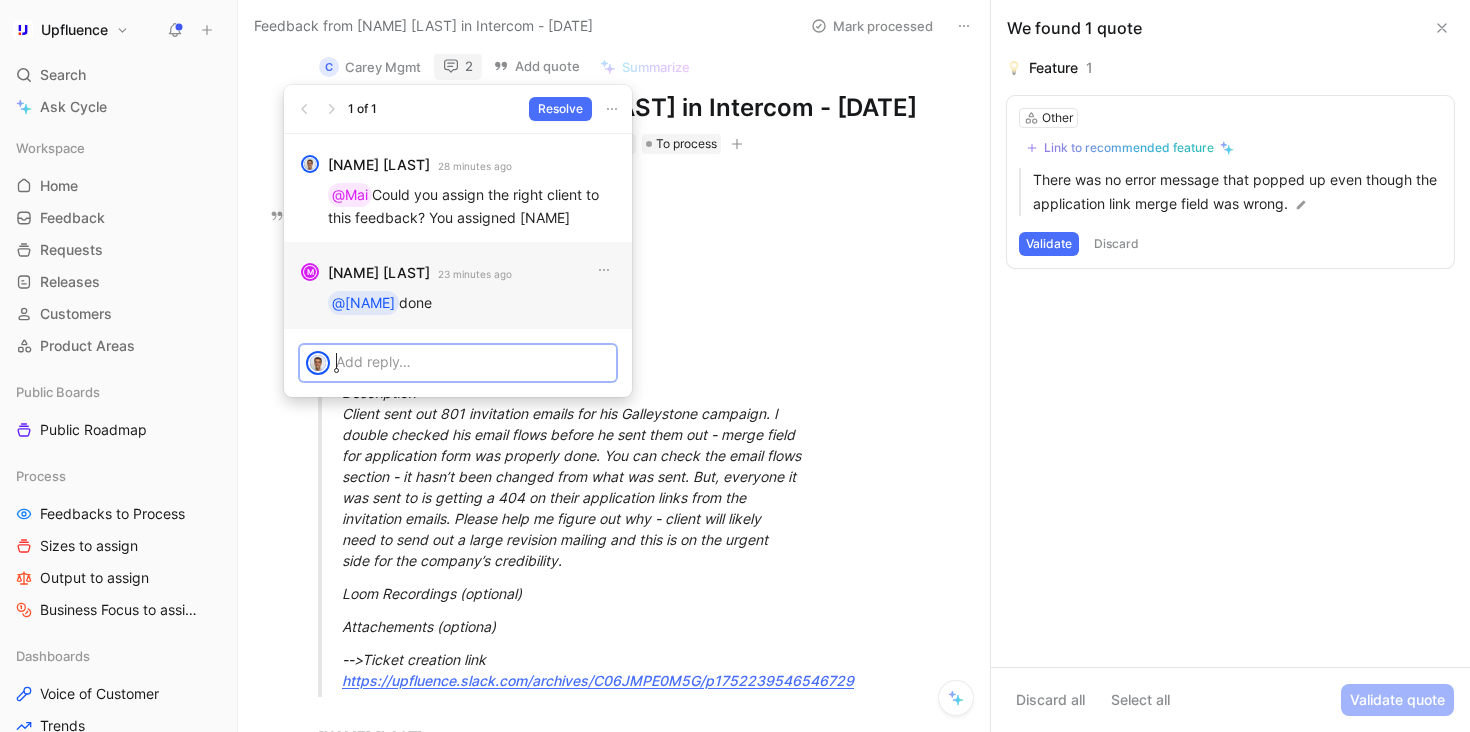 click at bounding box center (473, 361) 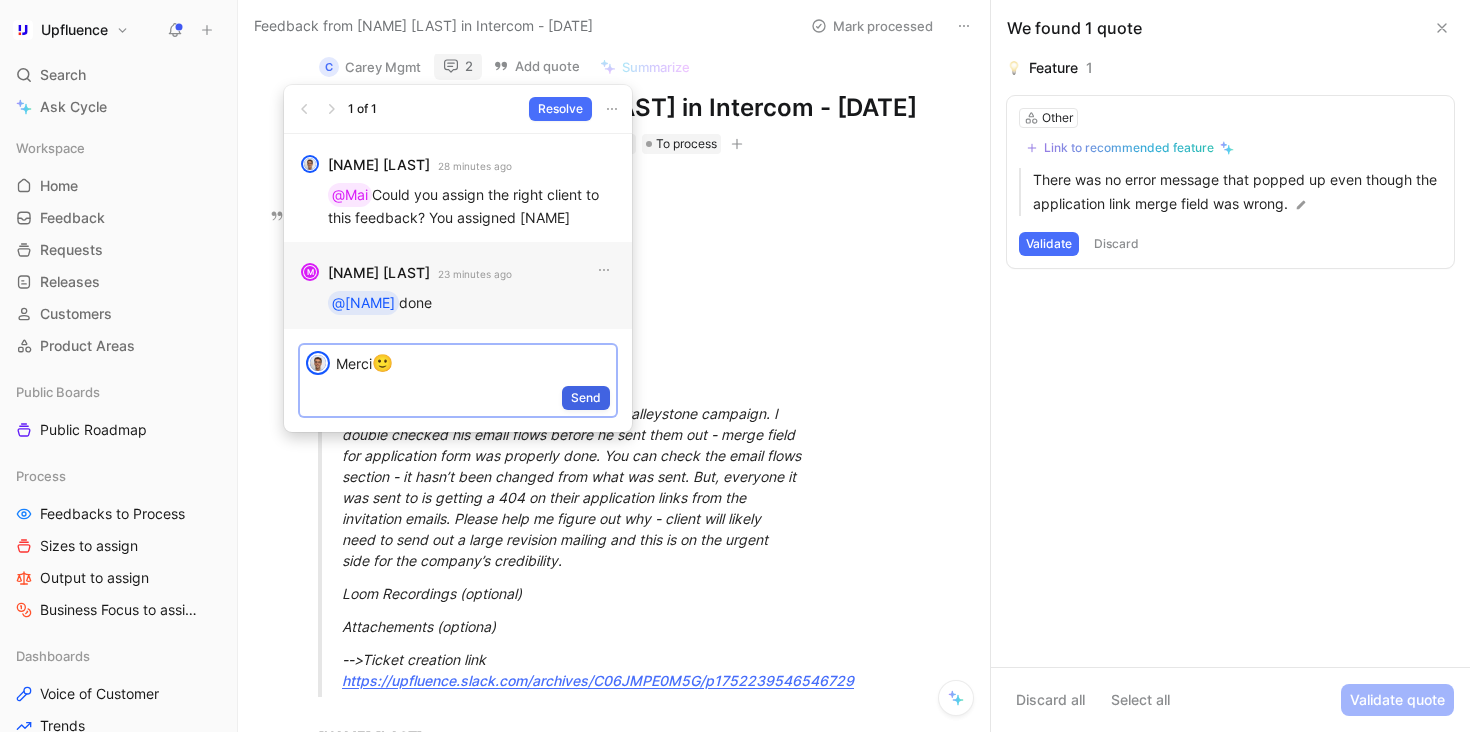 click on "Send" at bounding box center [586, 398] 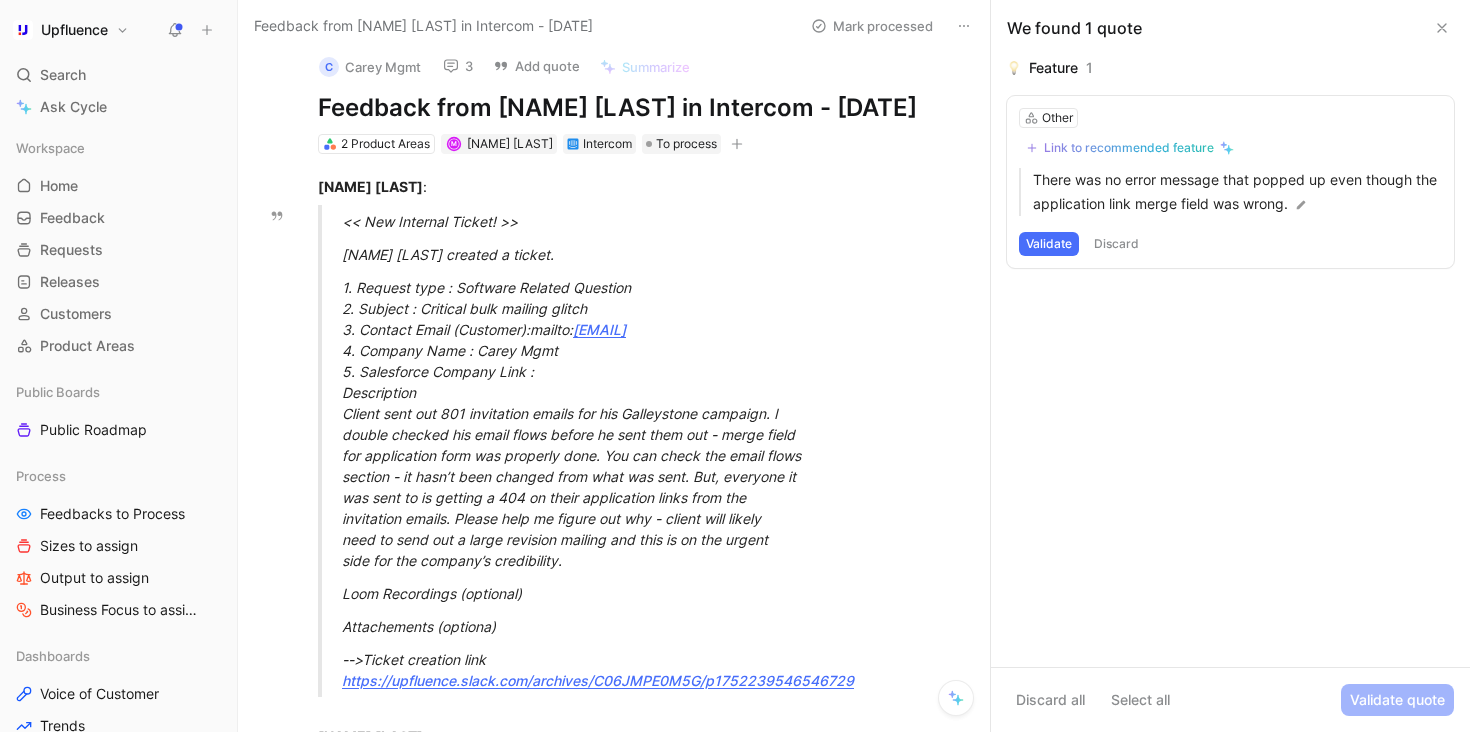 click on "3" at bounding box center [458, 66] 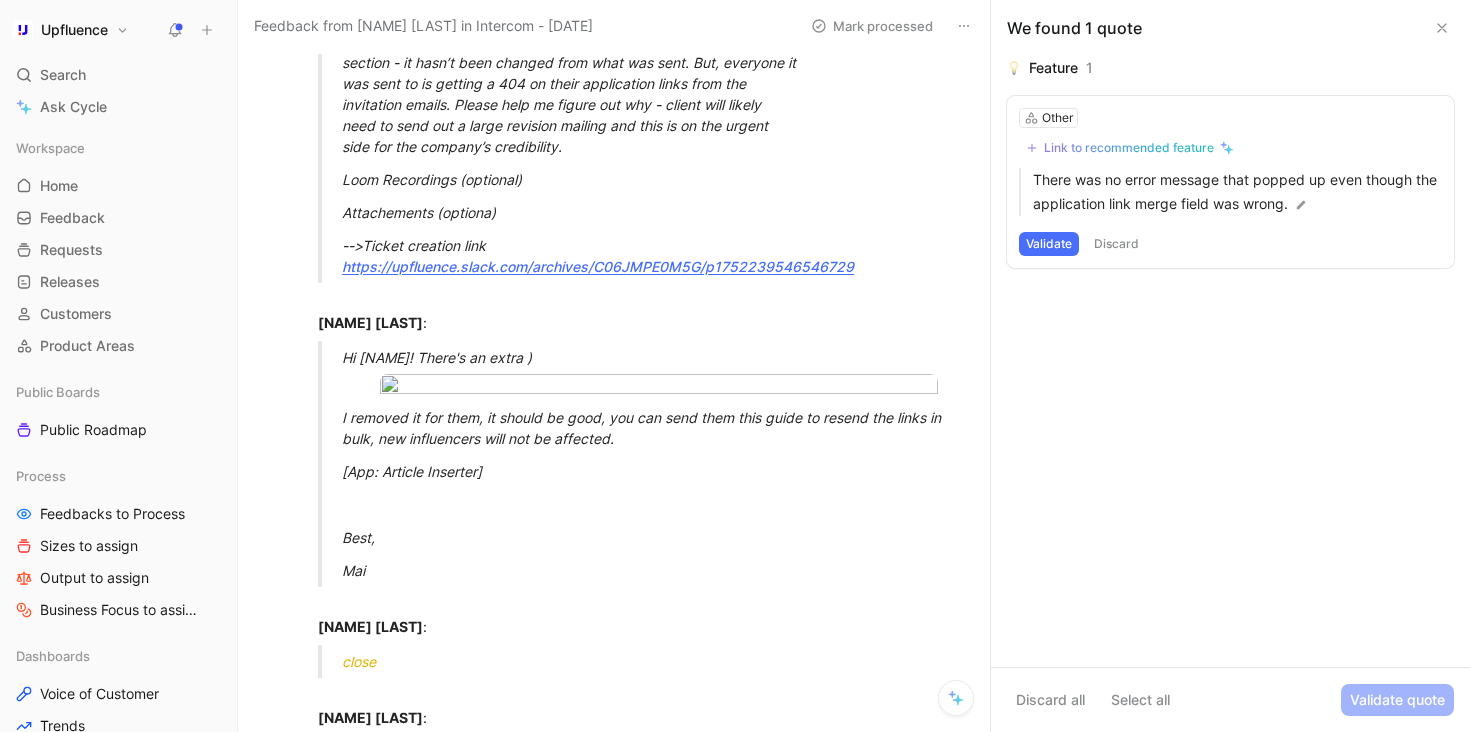 scroll, scrollTop: 228, scrollLeft: 0, axis: vertical 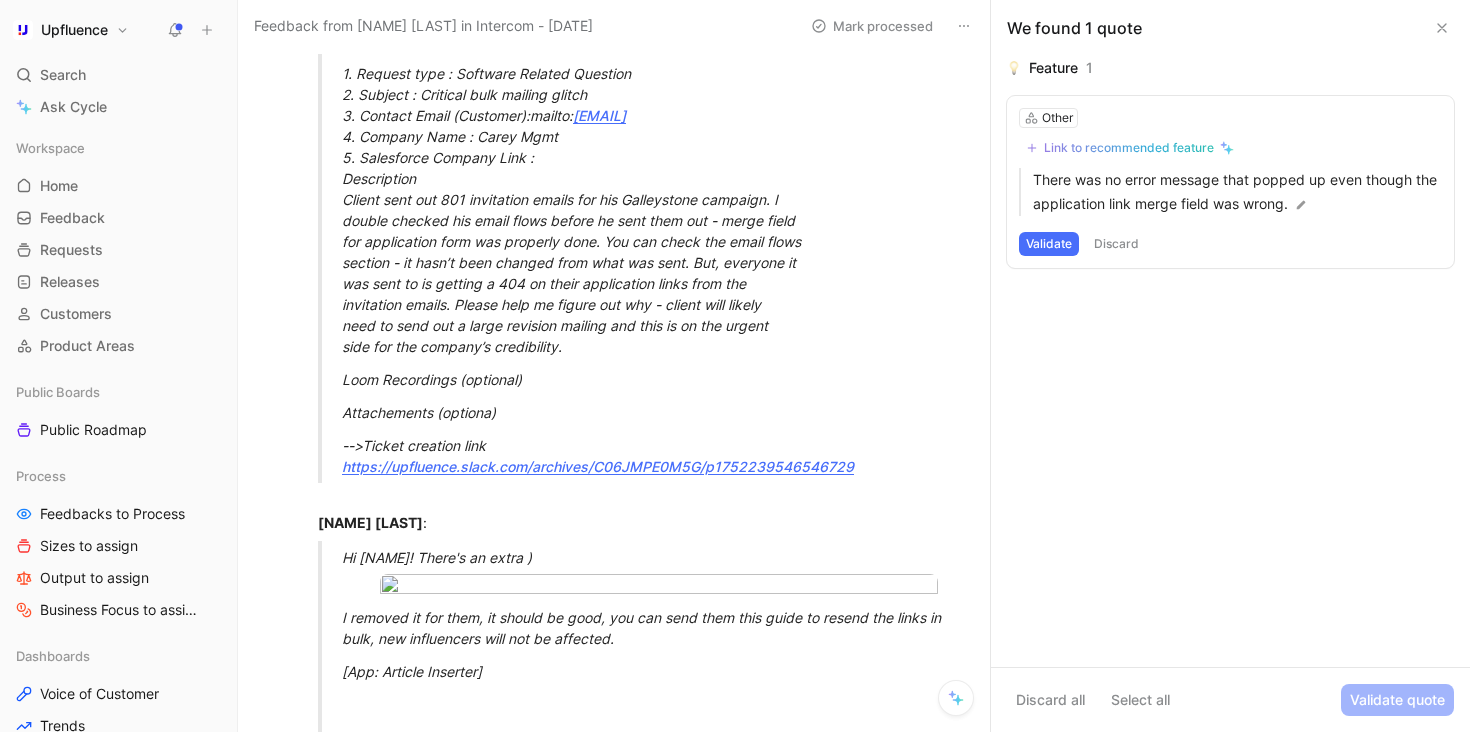 click on "https://upfluence.slack.com/archives/C06JMPE0M5G/p1752239546546729" at bounding box center (598, 466) 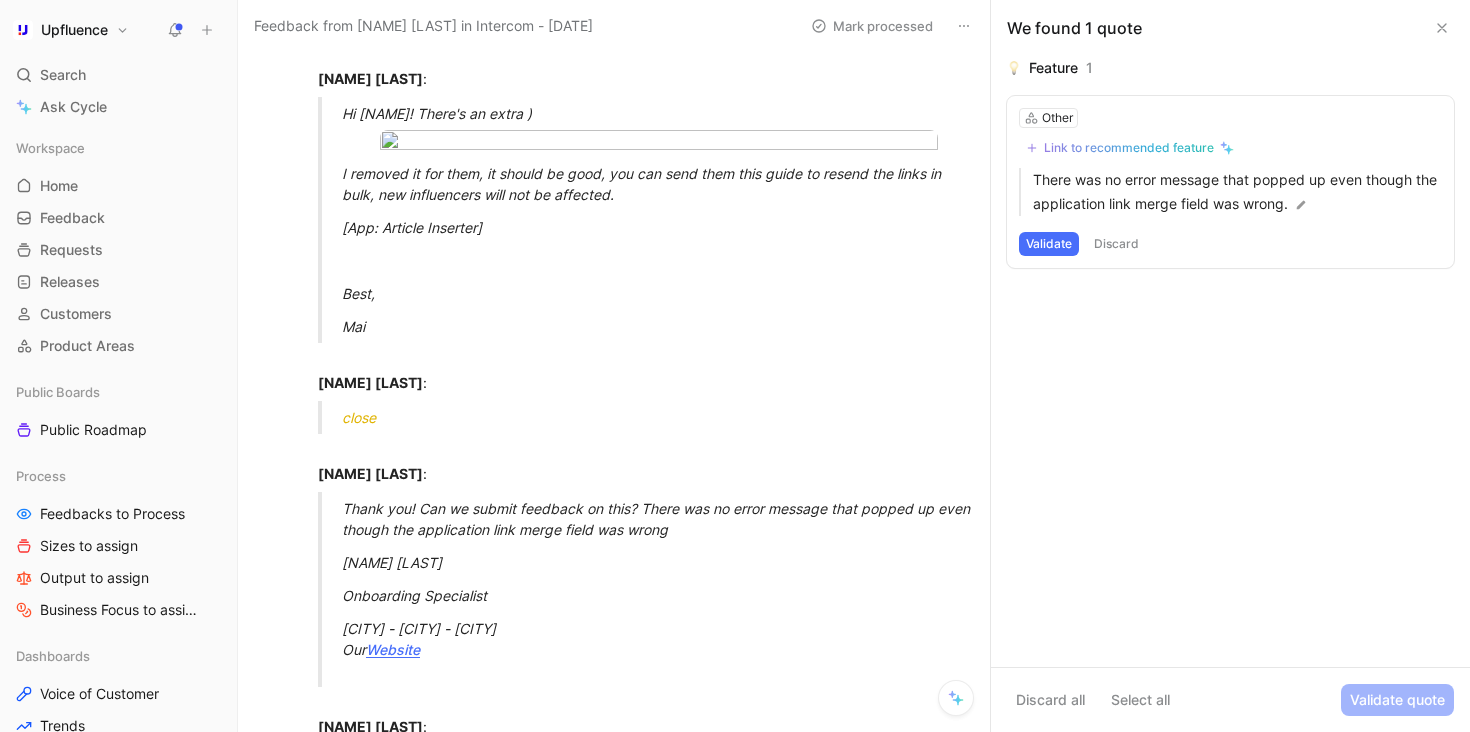 scroll, scrollTop: 0, scrollLeft: 0, axis: both 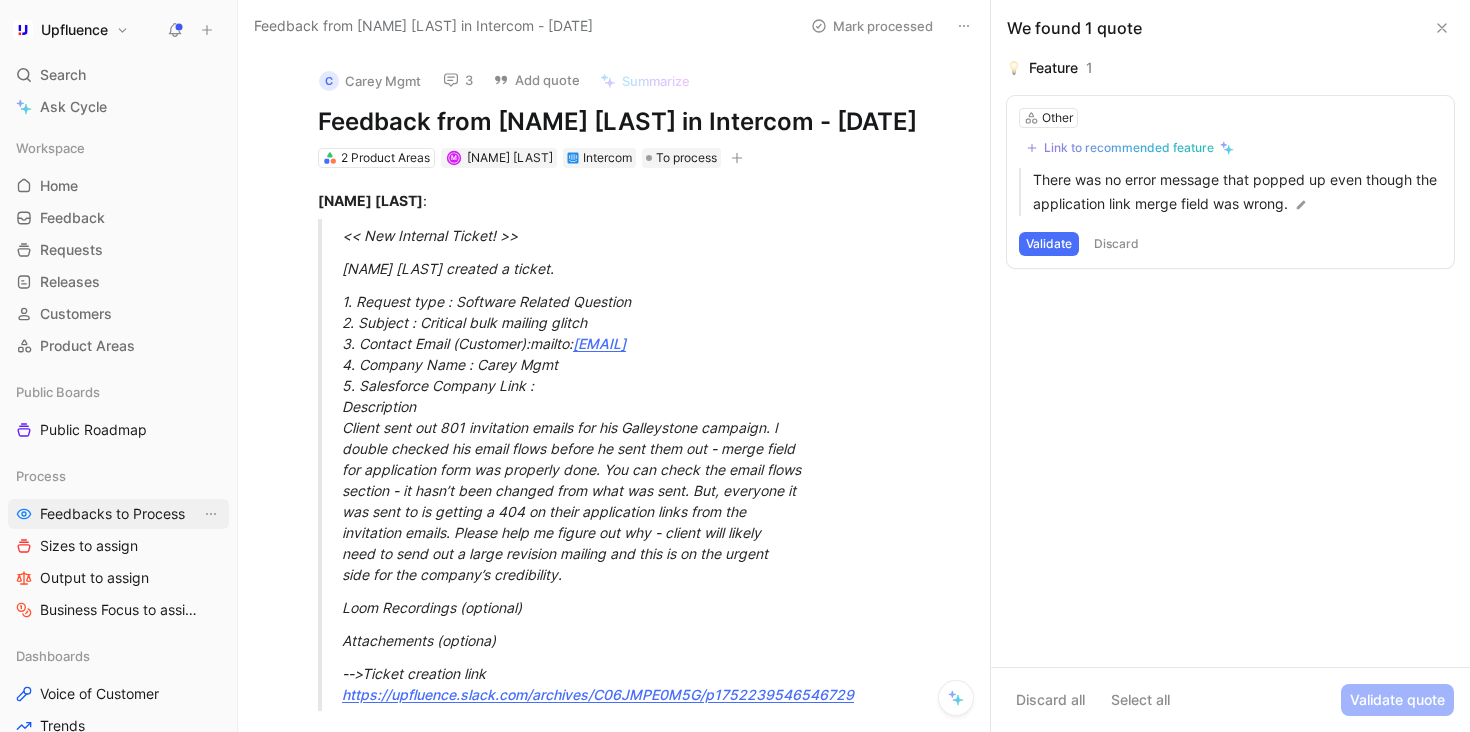 click on "Feedbacks to Process" at bounding box center (112, 514) 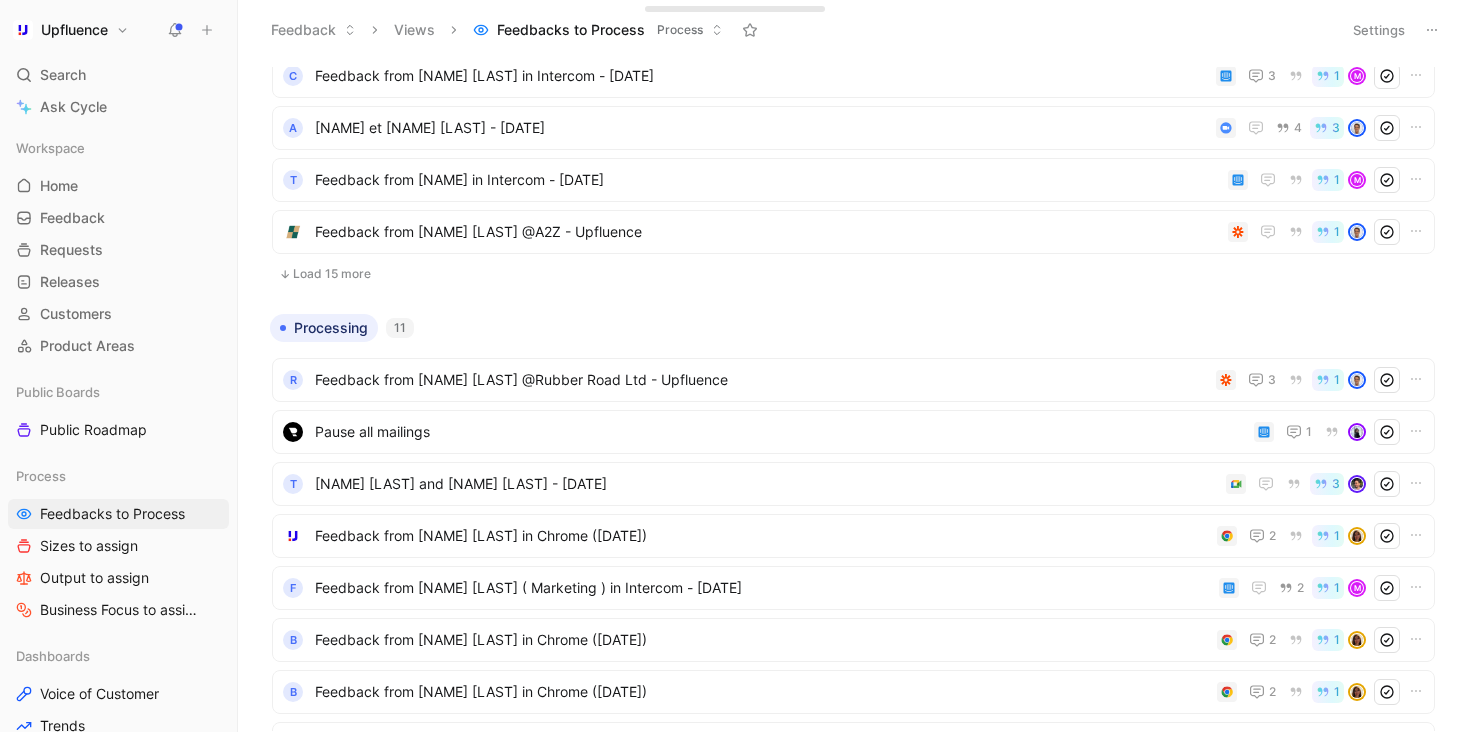 scroll, scrollTop: 583, scrollLeft: 0, axis: vertical 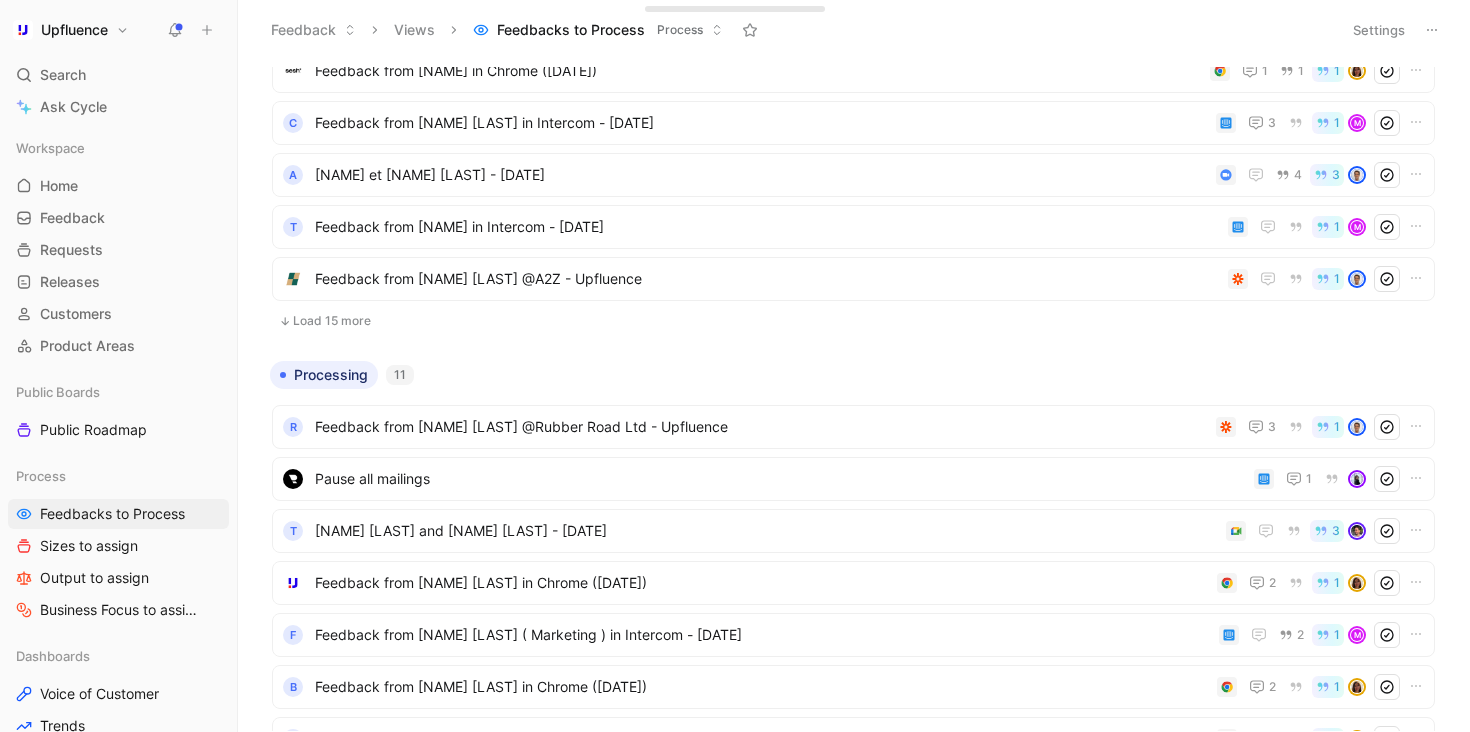 click on "Load 15 more" at bounding box center [853, 321] 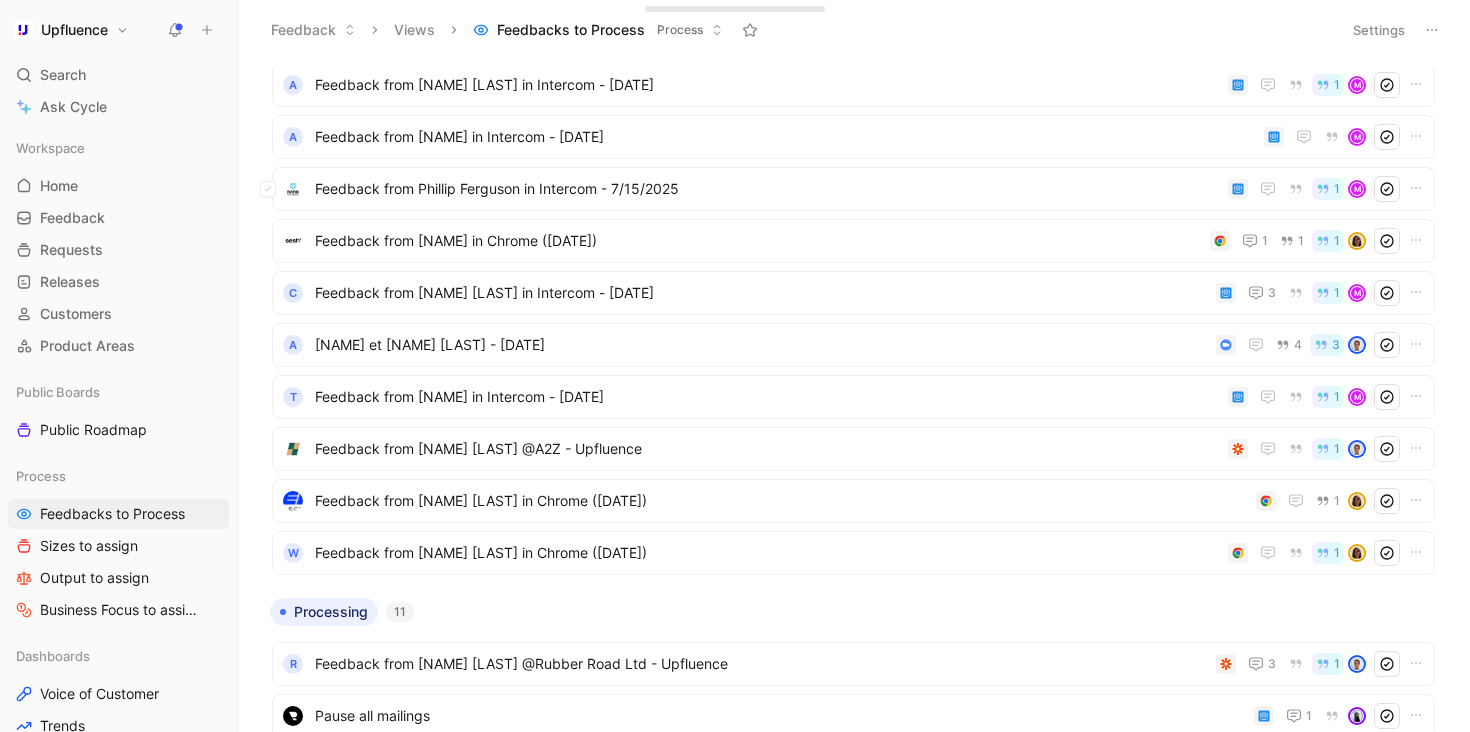 scroll, scrollTop: 0, scrollLeft: 0, axis: both 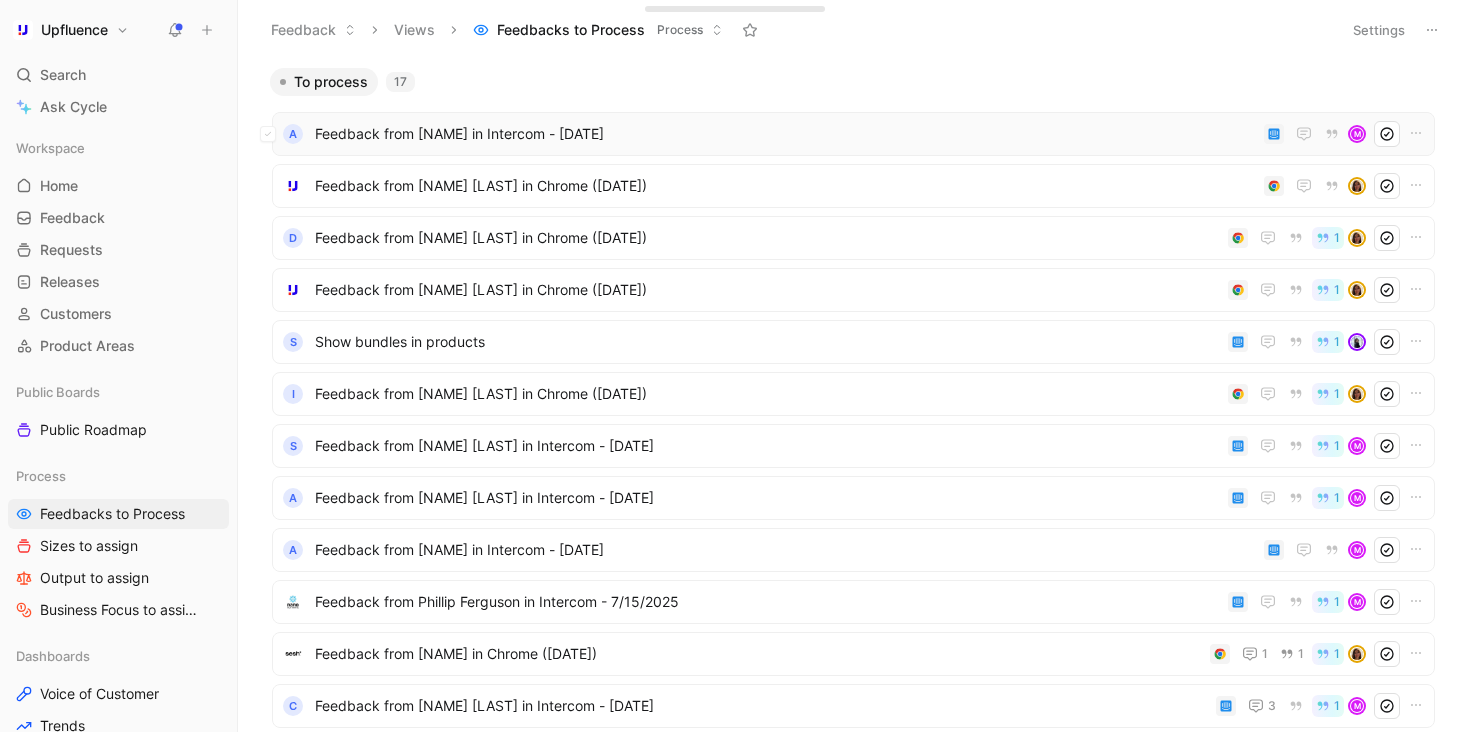 click on "Feedback from [NAME] in Intercom - [DATE]" at bounding box center (785, 134) 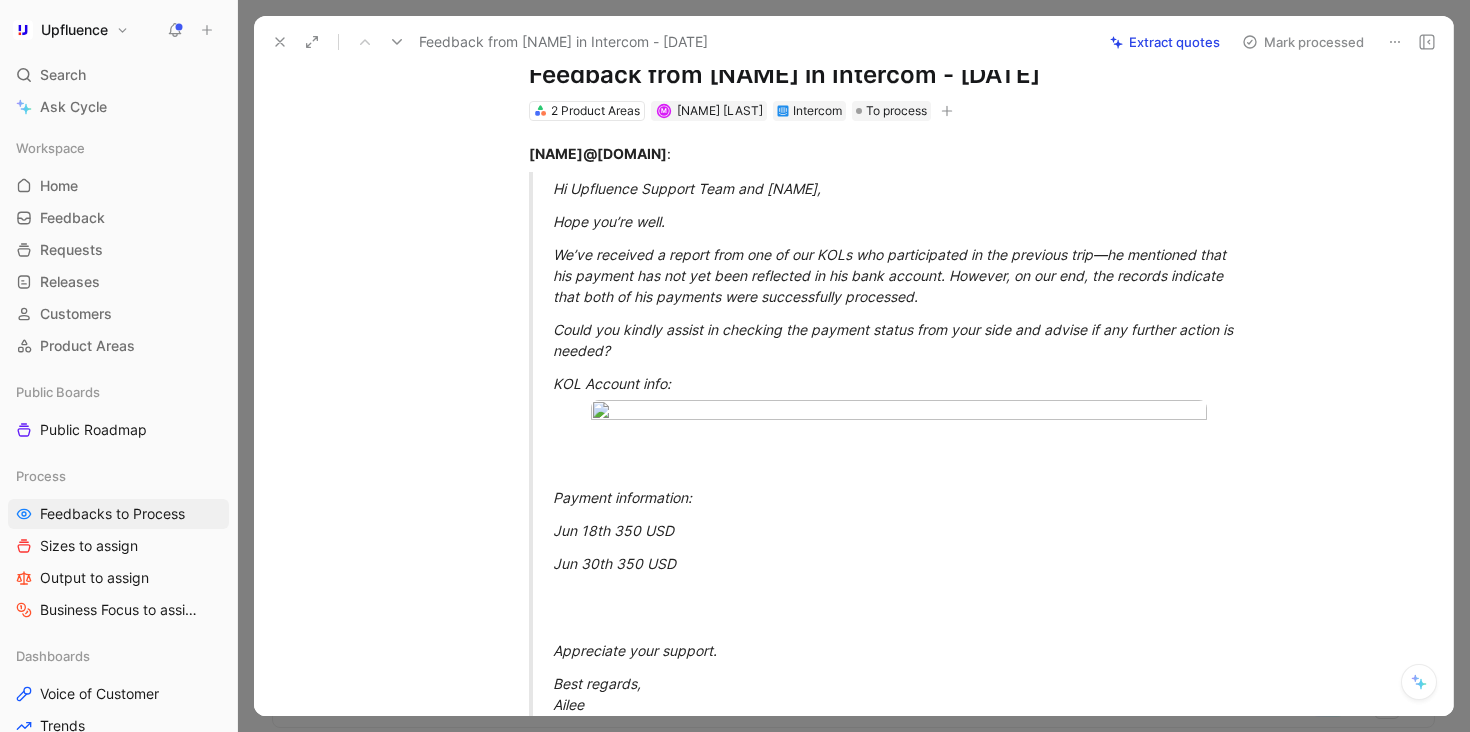 scroll, scrollTop: 63, scrollLeft: 0, axis: vertical 